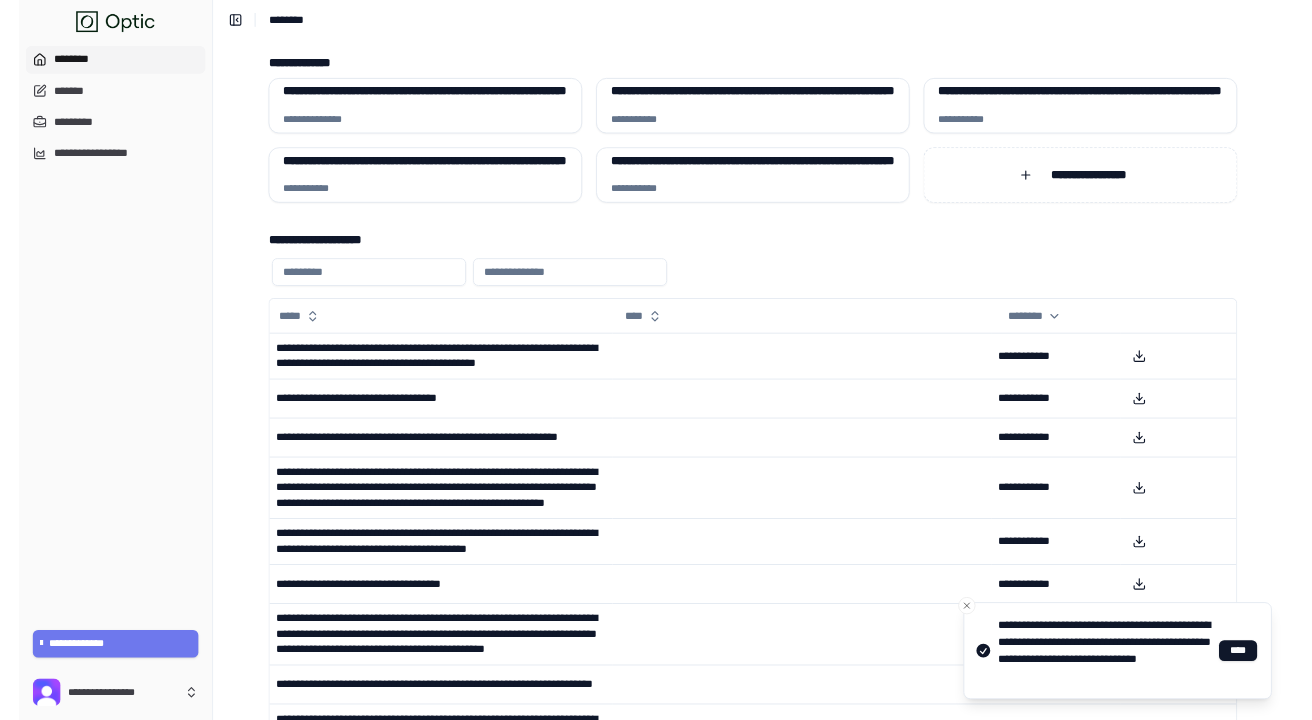scroll, scrollTop: 0, scrollLeft: 0, axis: both 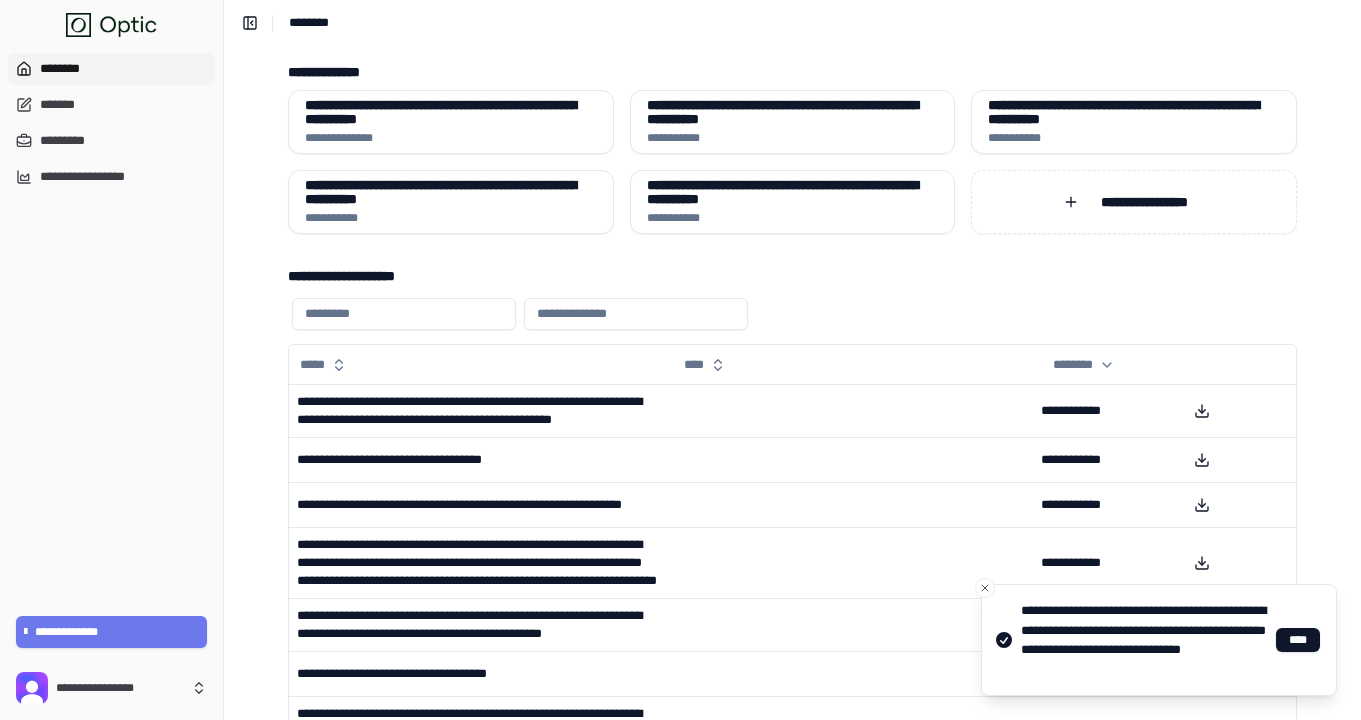 click on "**********" at bounding box center (792, 23) 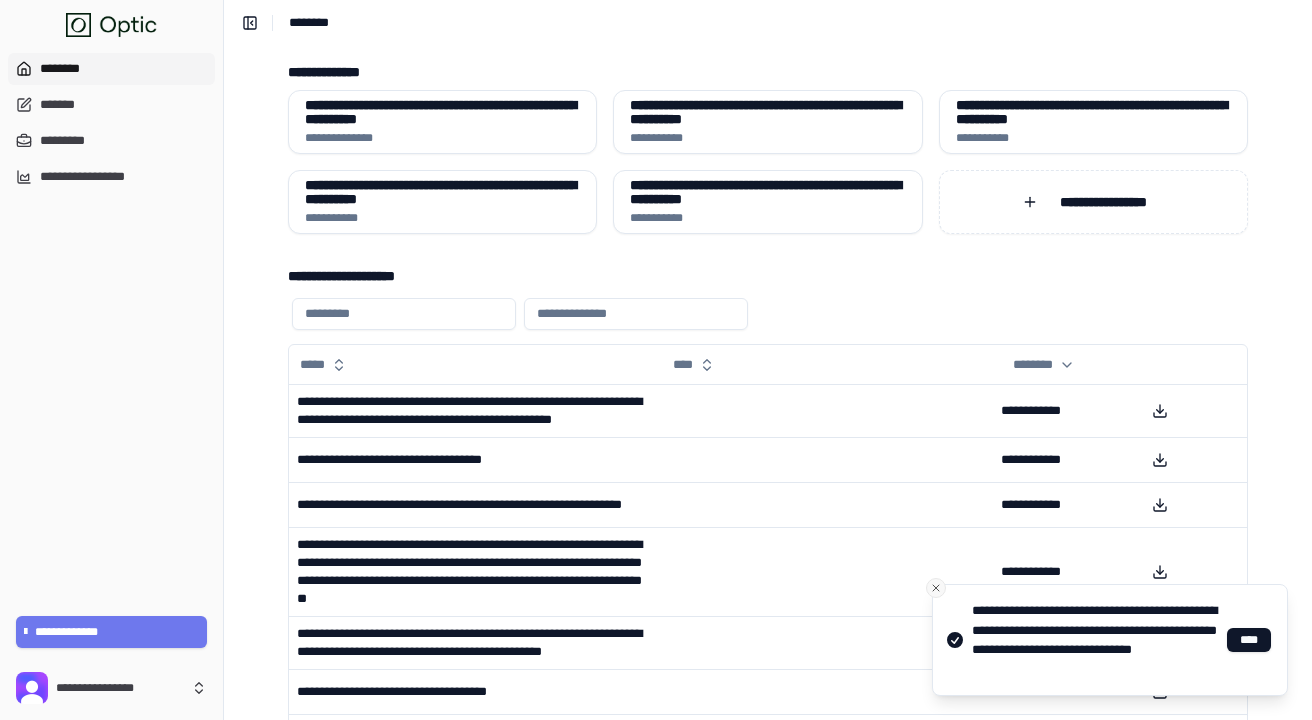 click 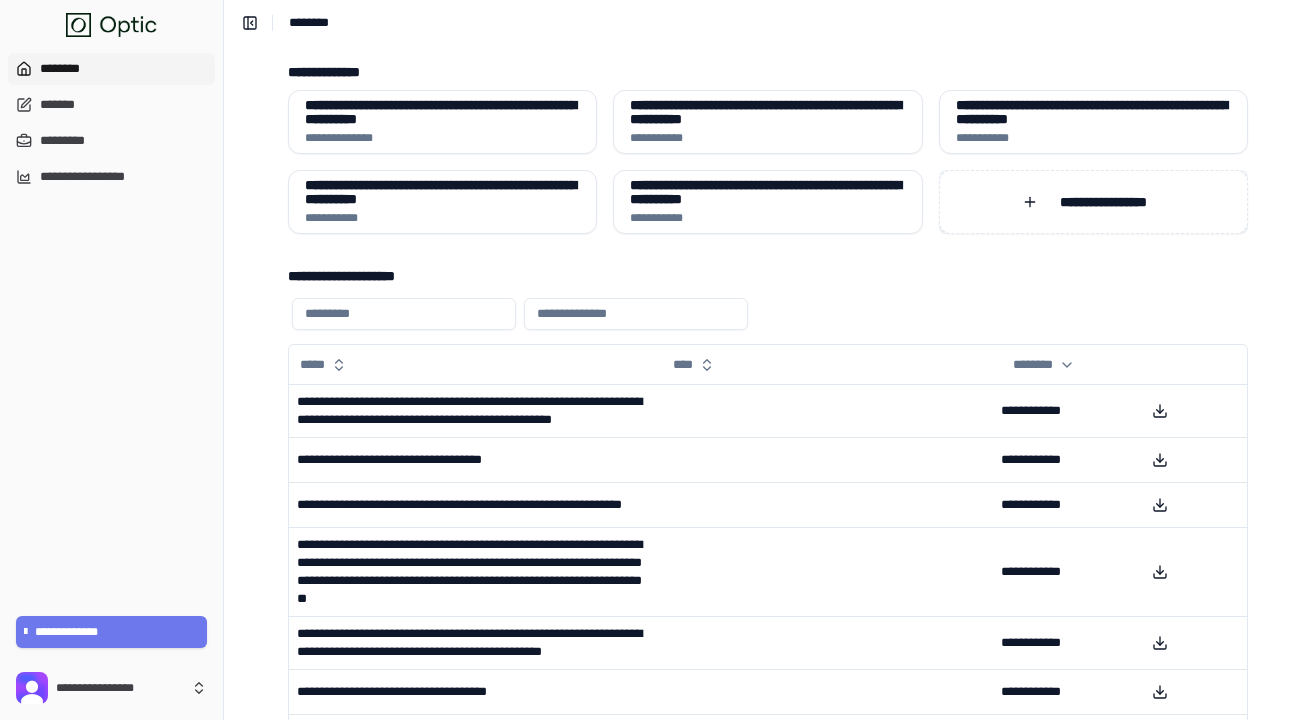 click on "**********" at bounding box center [1093, 202] 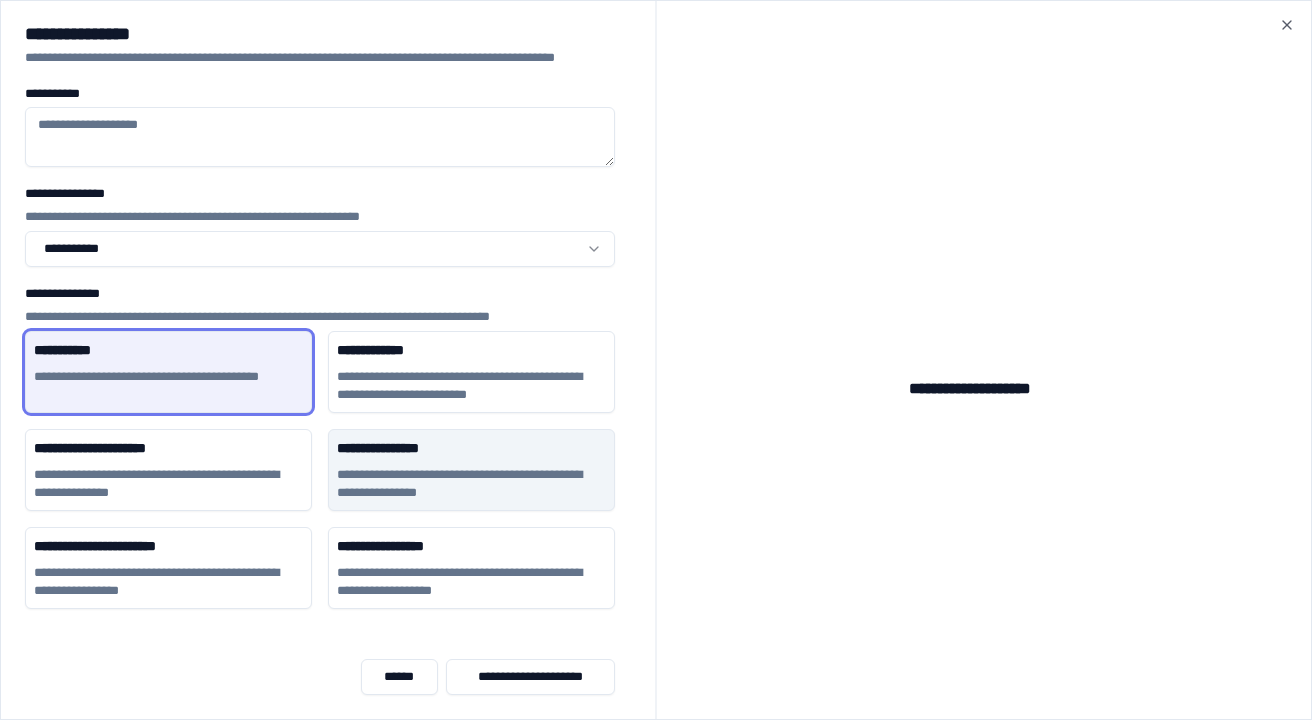 click on "**********" at bounding box center [471, 484] 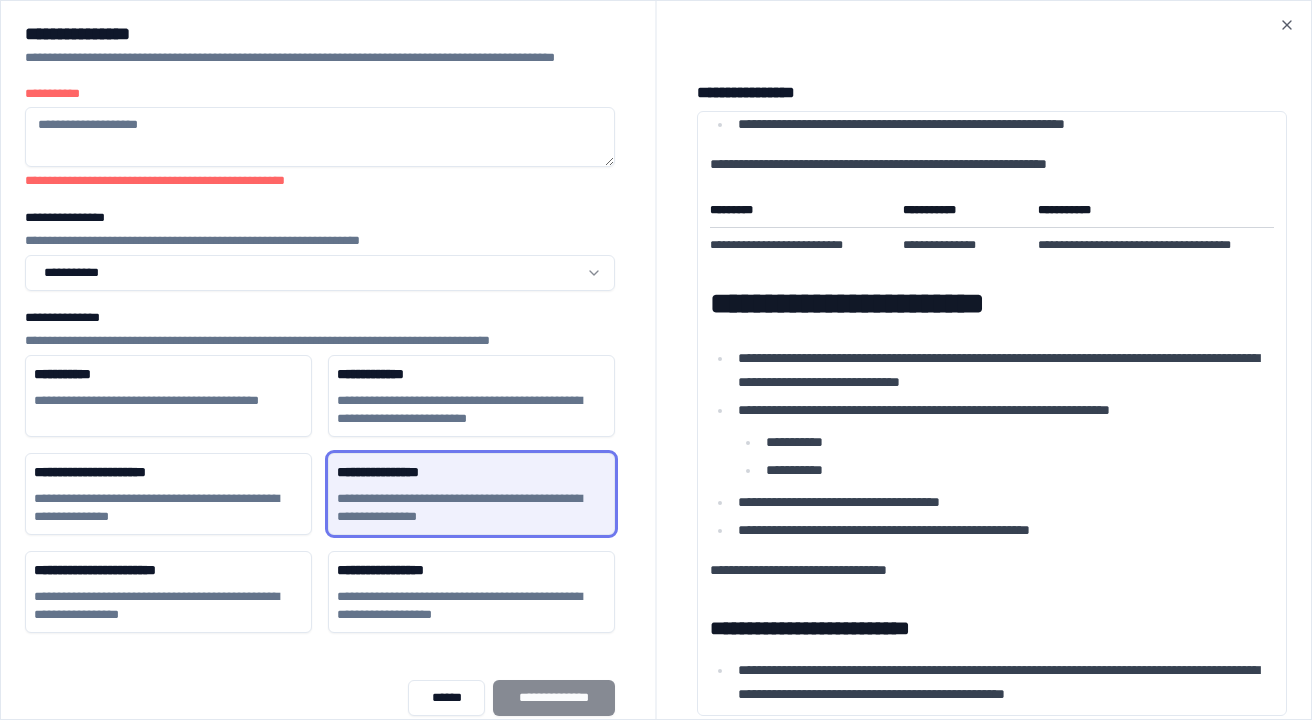 scroll, scrollTop: 1764, scrollLeft: 0, axis: vertical 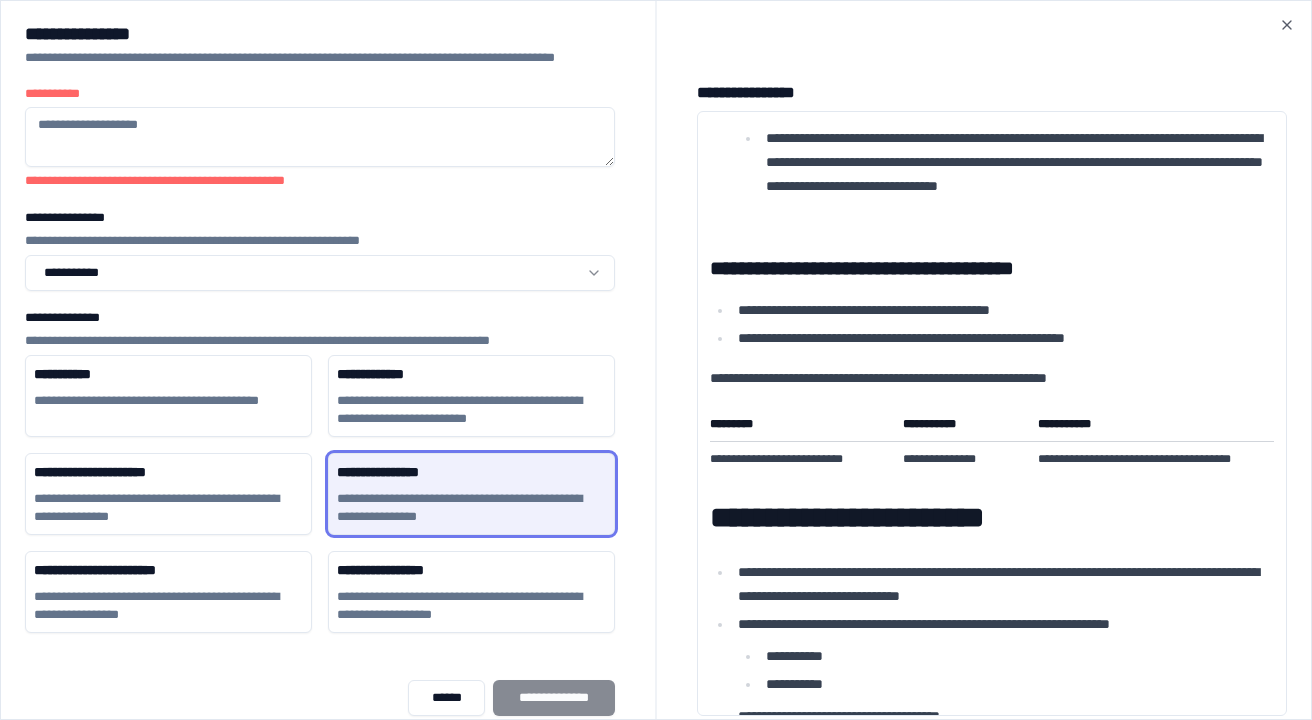 click on "**********" at bounding box center (320, 137) 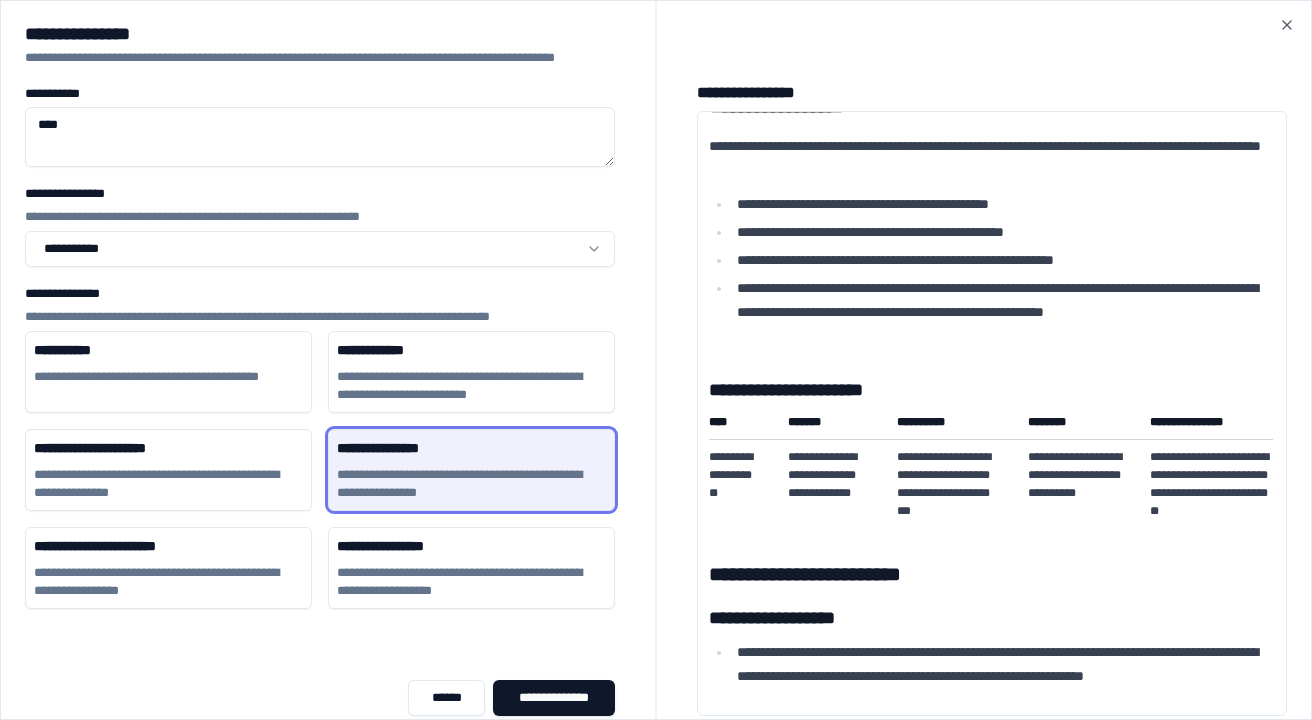 scroll, scrollTop: 0, scrollLeft: 1, axis: horizontal 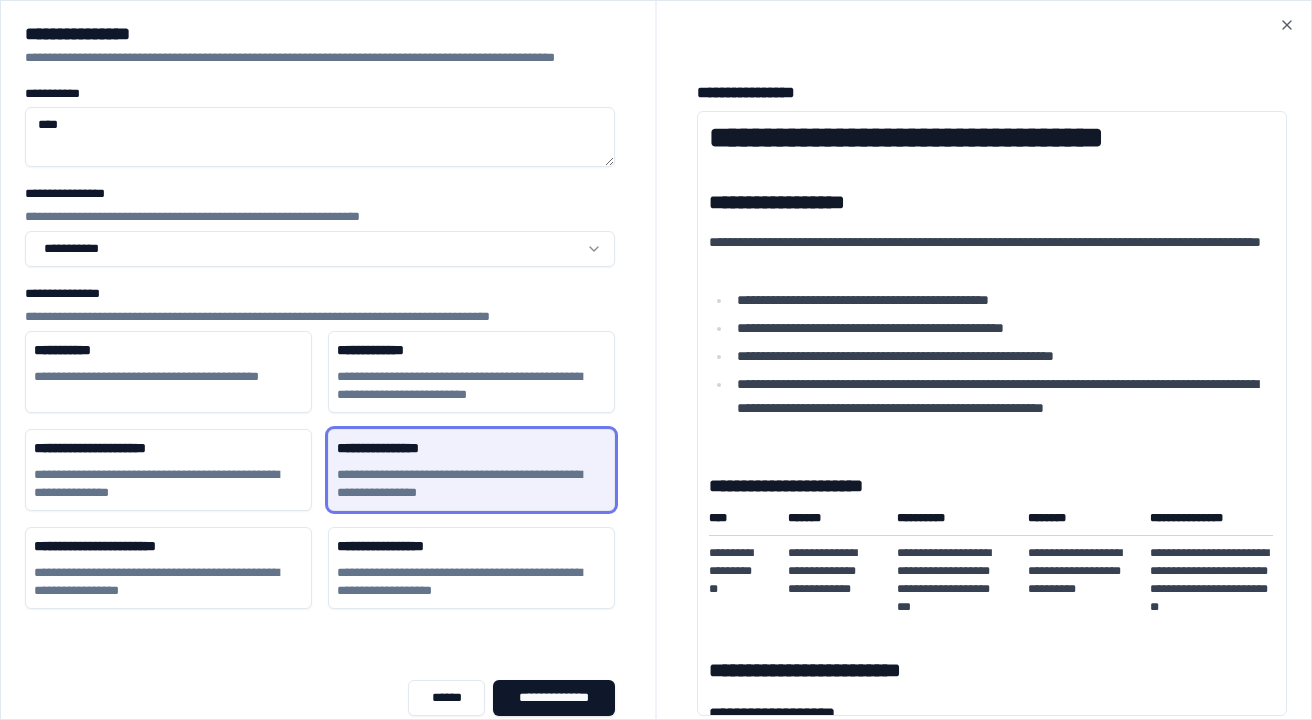 type on "****" 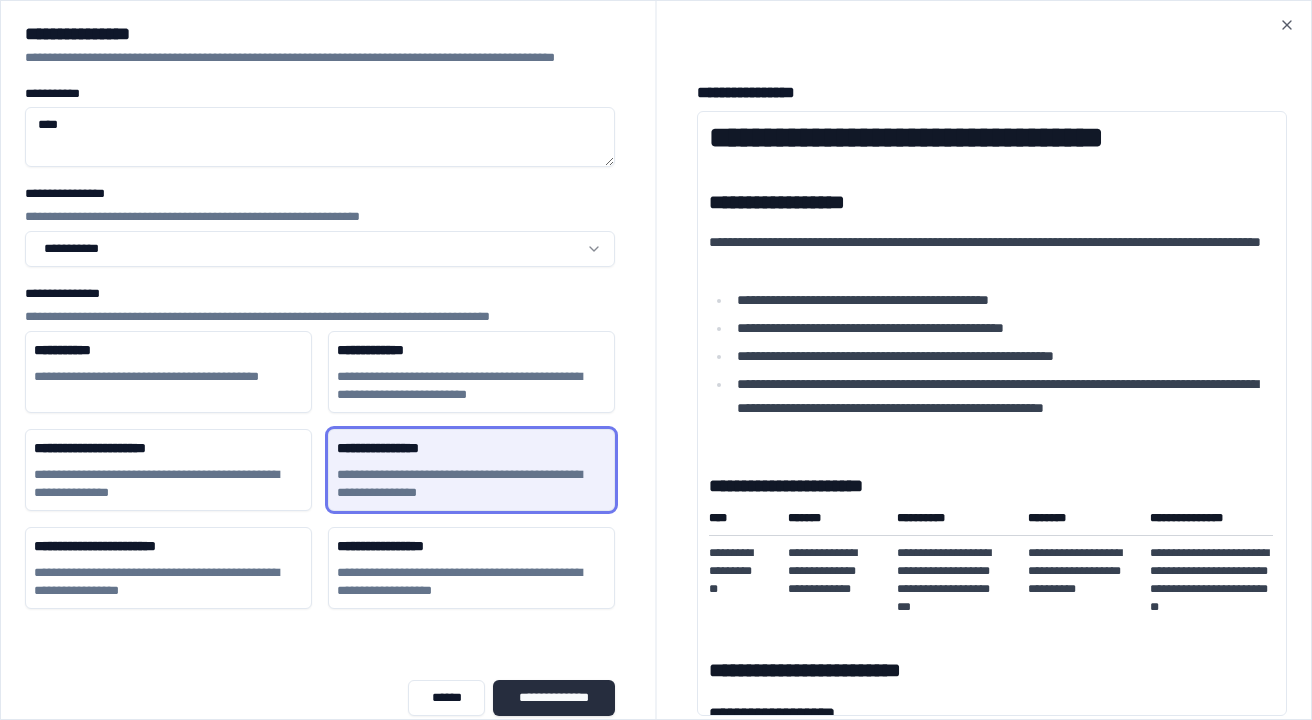 click on "**********" at bounding box center [554, 698] 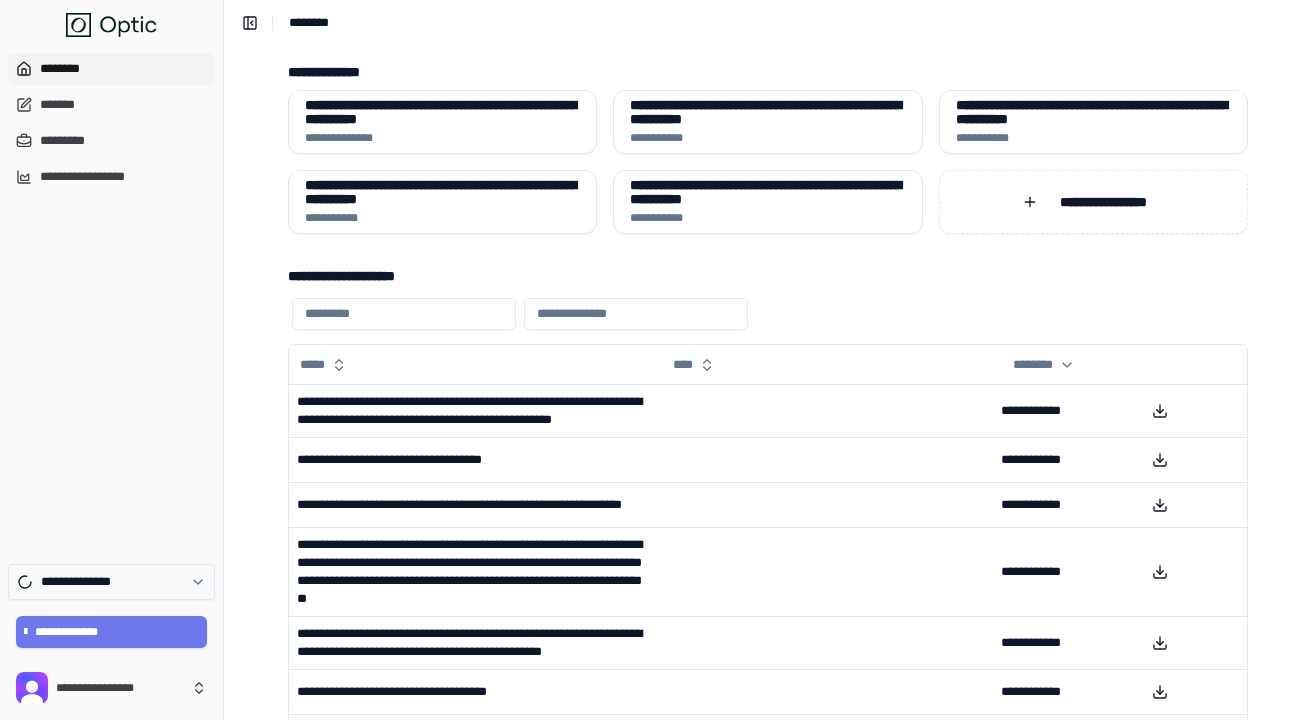 click 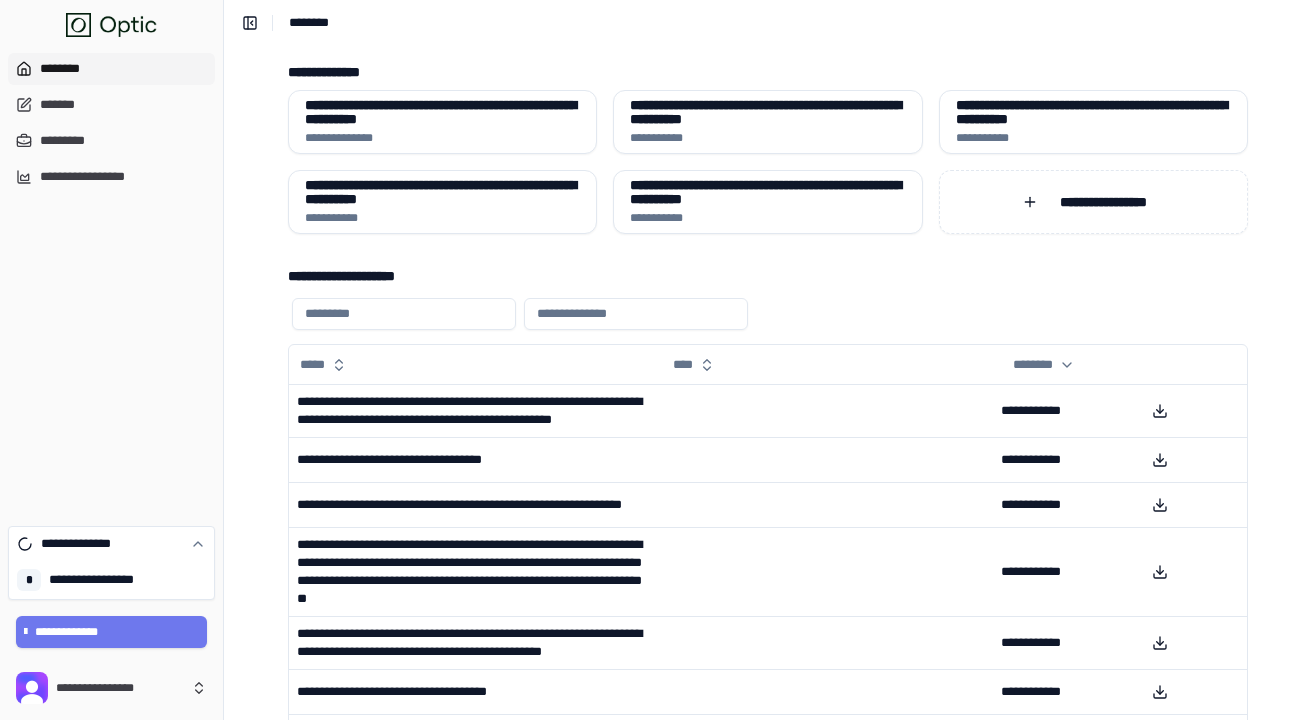 click on "**********" at bounding box center (111, 580) 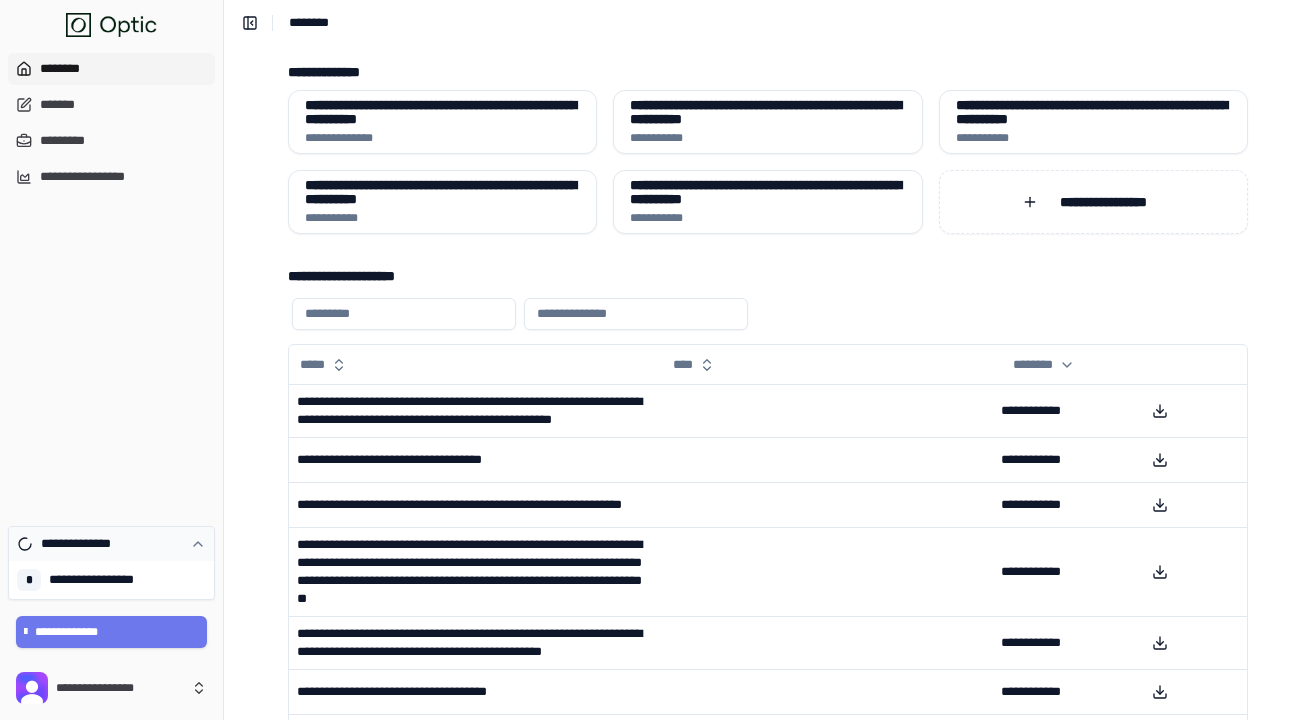 click on "**********" at bounding box center [111, 544] 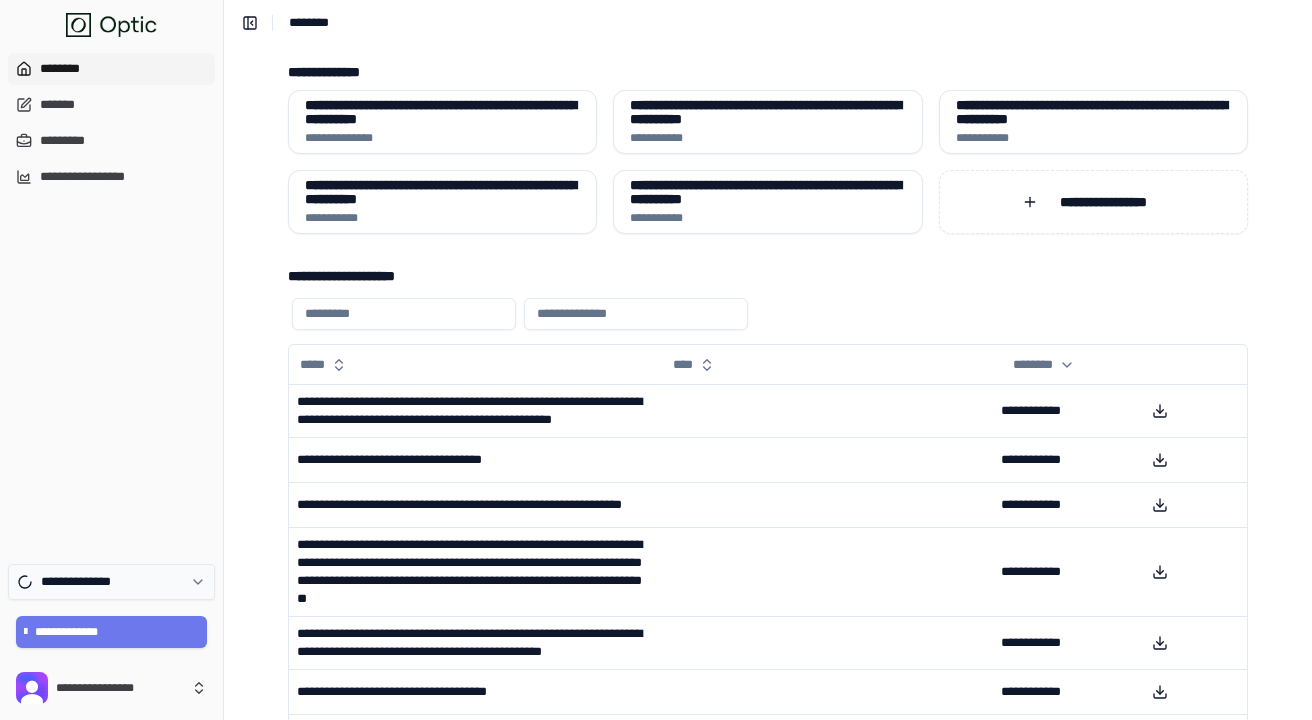 click on "**********" at bounding box center (111, 582) 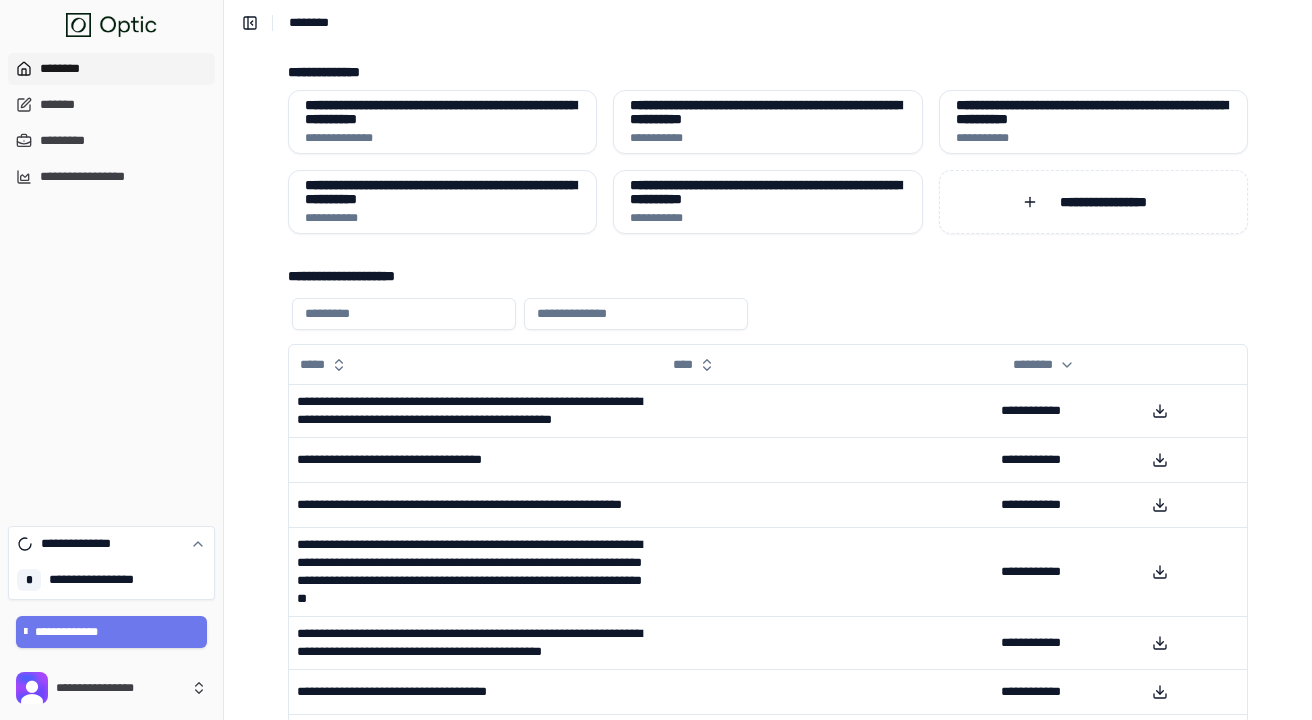 click on "**********" at bounding box center (111, 580) 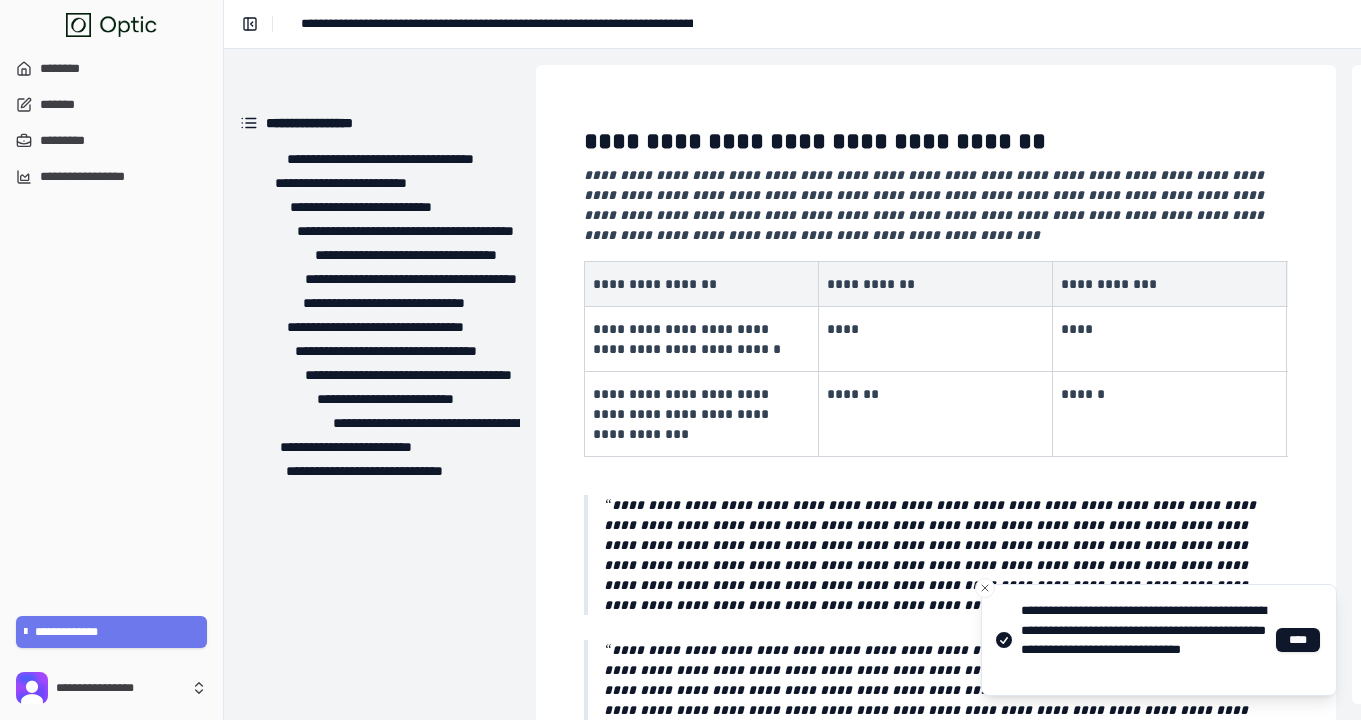 scroll, scrollTop: 0, scrollLeft: 0, axis: both 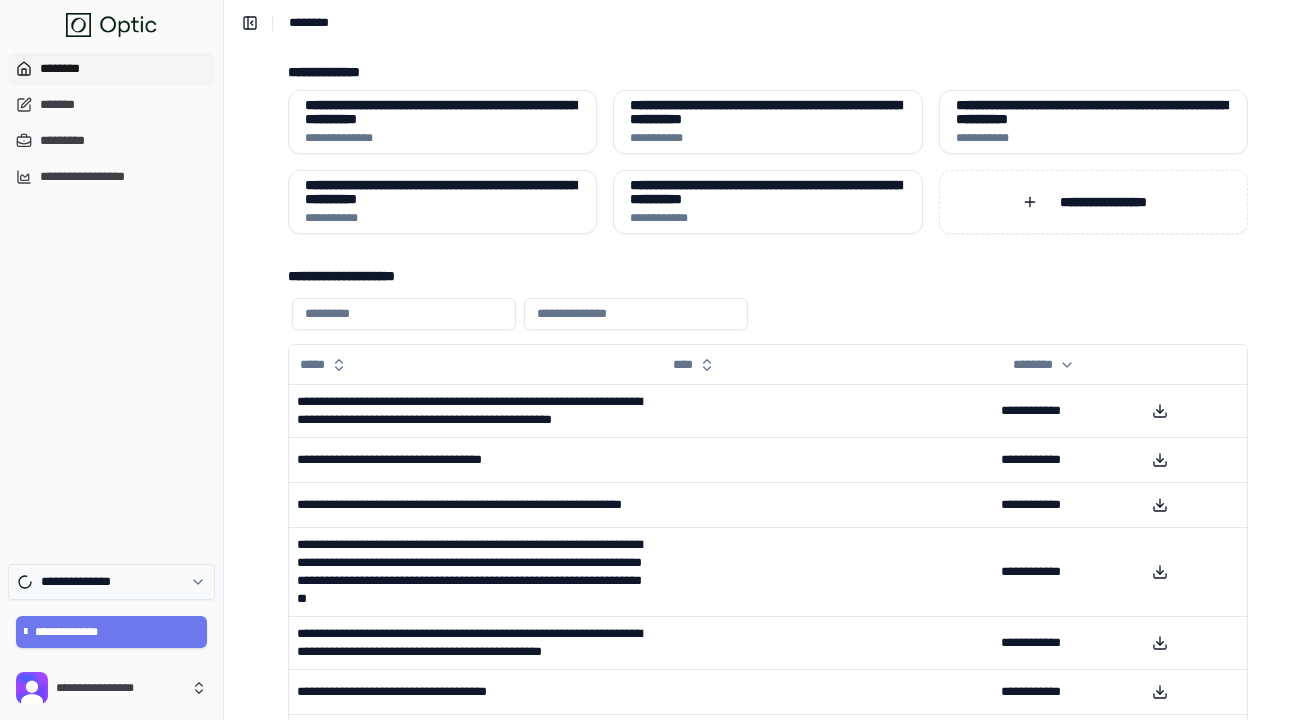 click on "[FIRST] [LAST]" at bounding box center (111, 582) 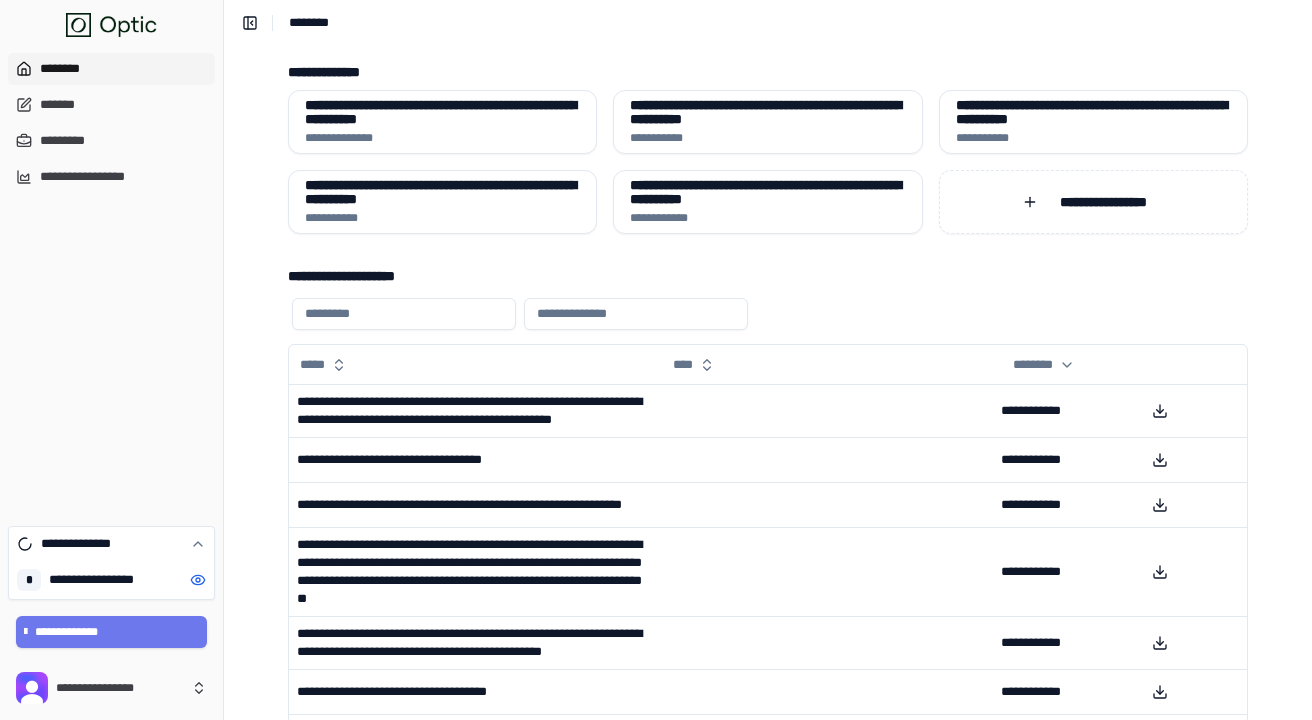 click 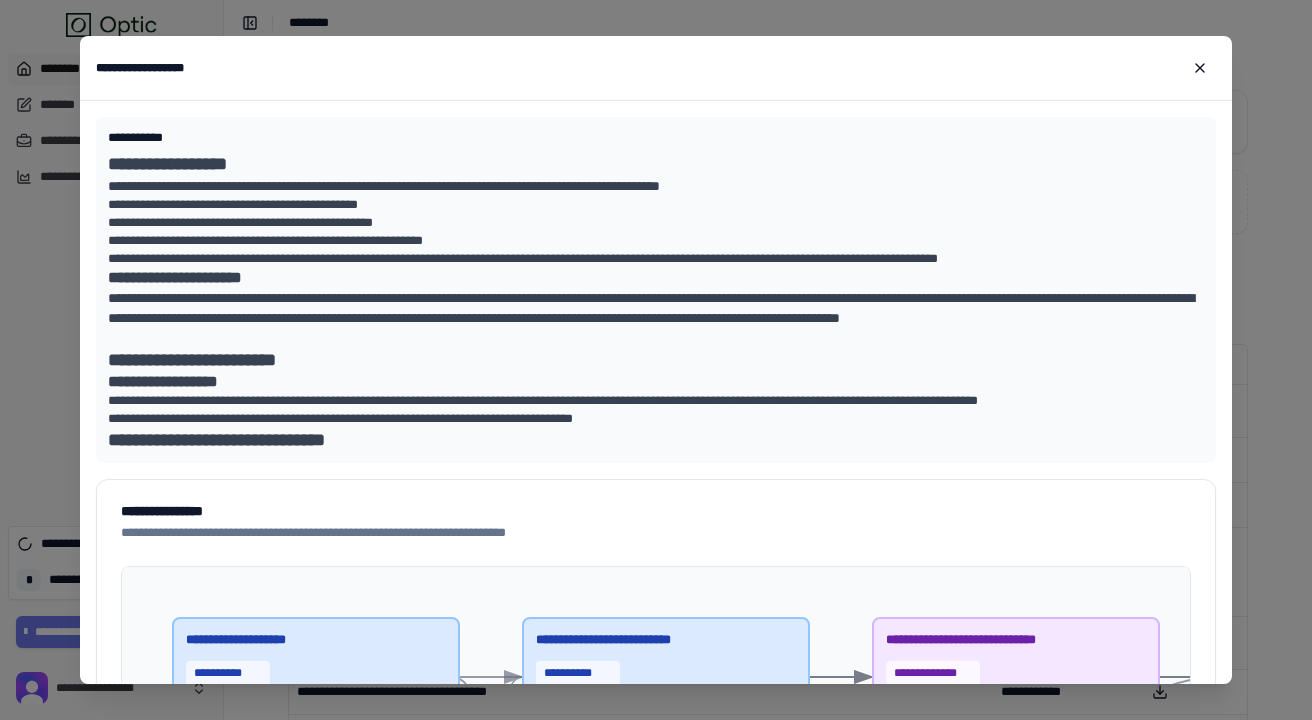 scroll, scrollTop: 0, scrollLeft: 0, axis: both 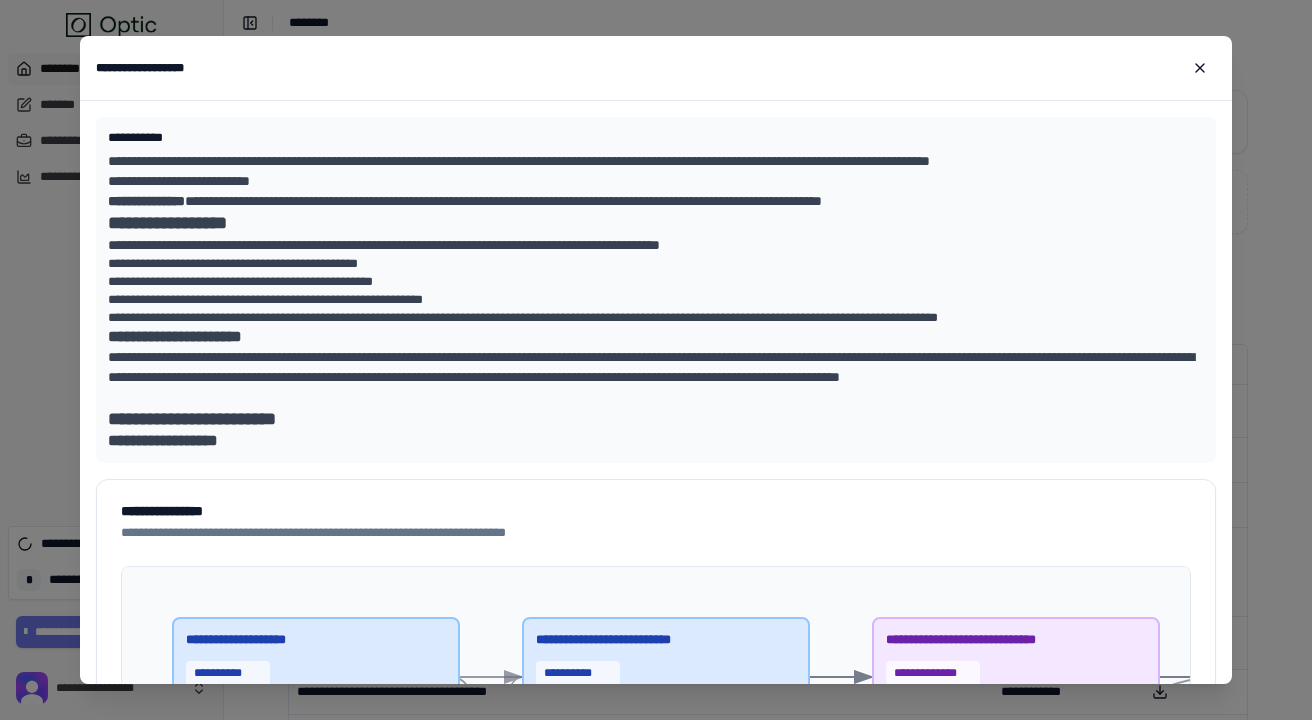 click on "[ADDRESS]
[ZIP]" at bounding box center (656, 181) 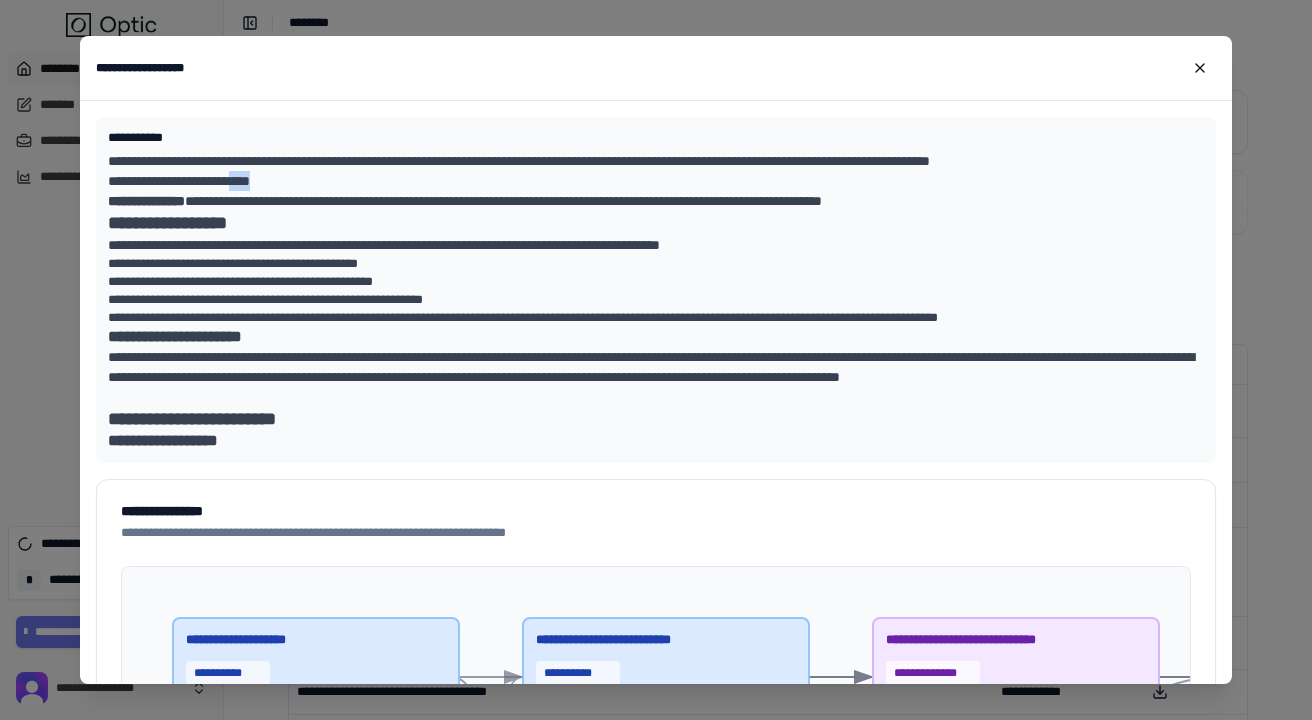 click on "**********" at bounding box center (656, 181) 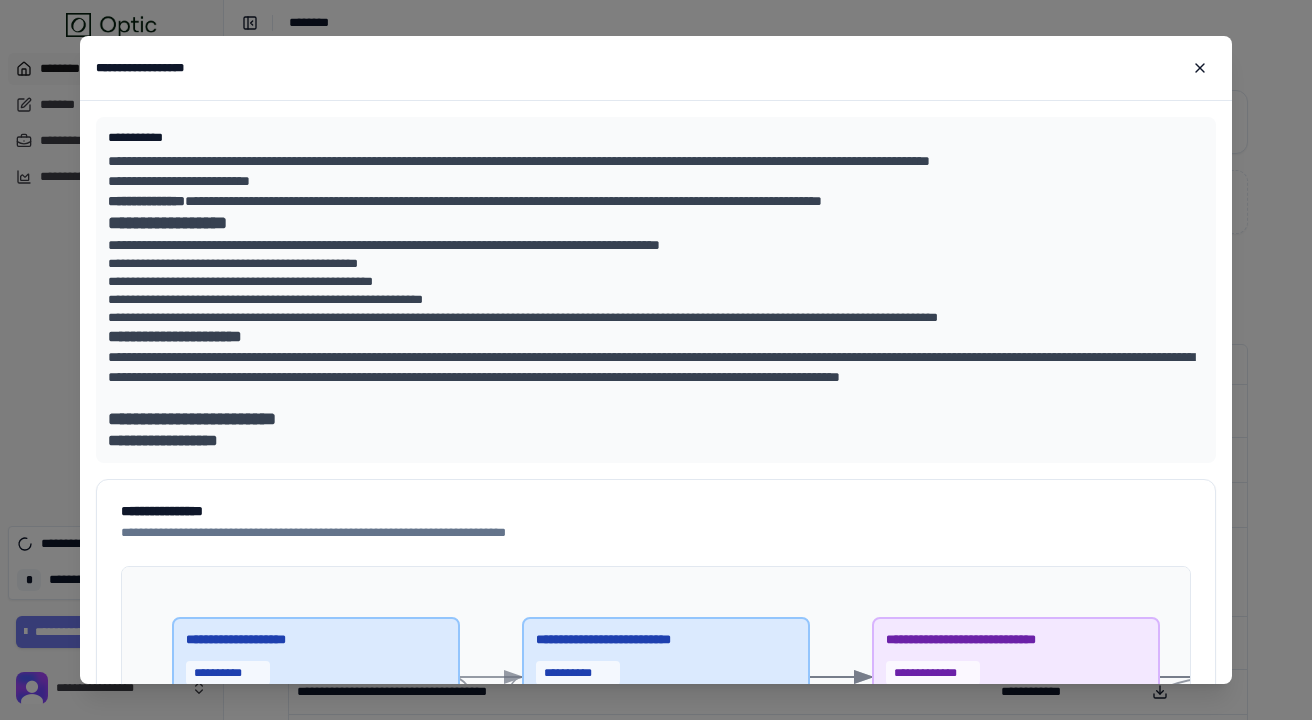 click on "**********" at bounding box center (656, 290) 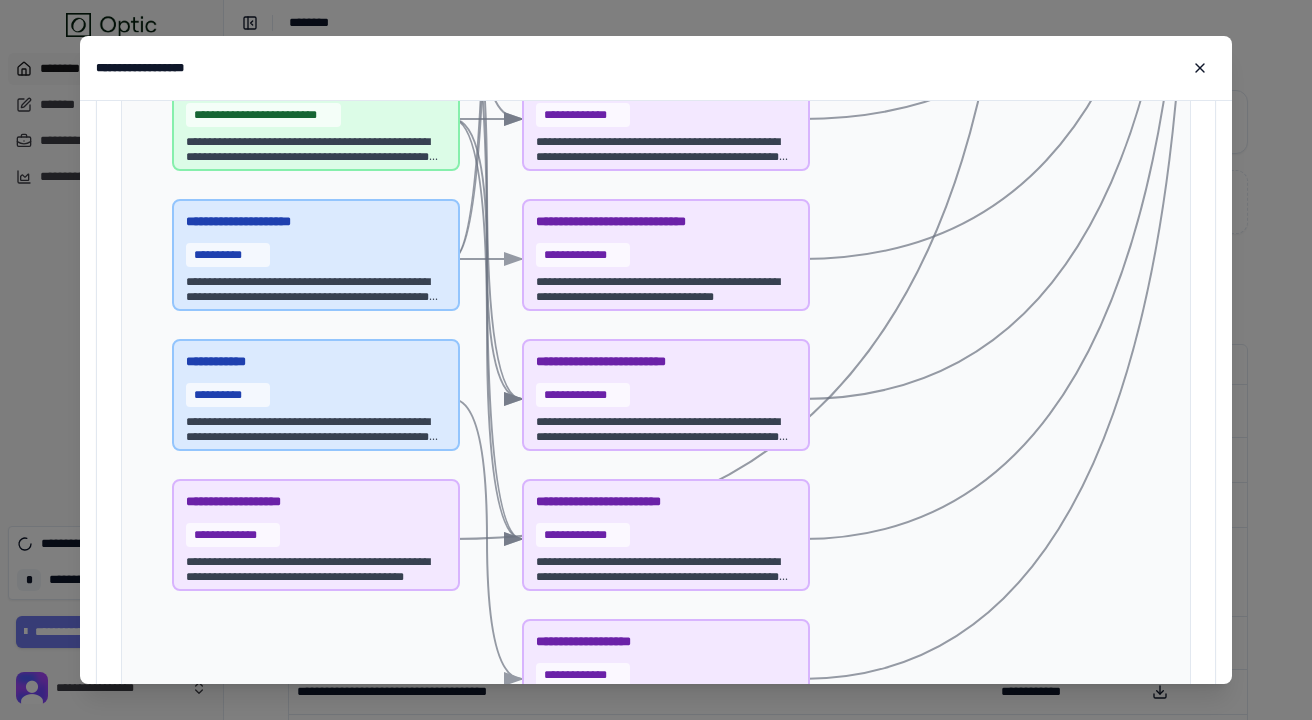 scroll, scrollTop: 1763, scrollLeft: 0, axis: vertical 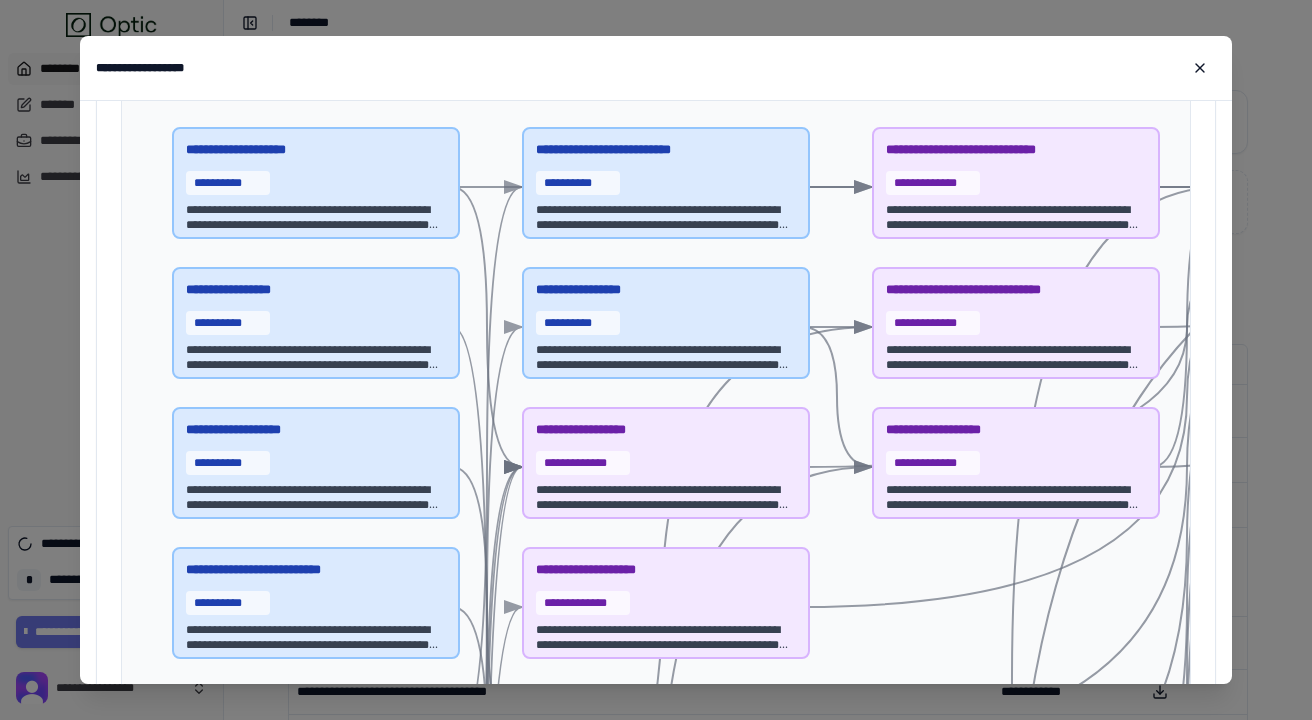 click on "**********" at bounding box center (316, 183) 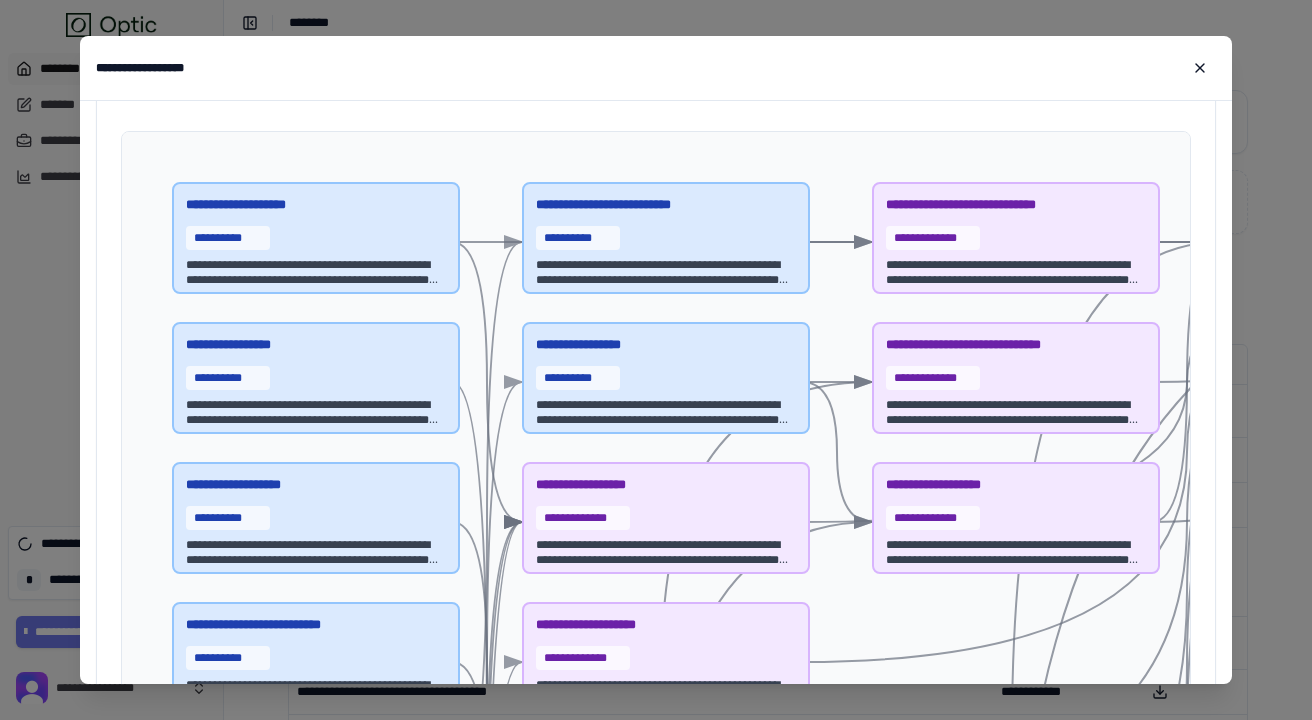 scroll, scrollTop: 306, scrollLeft: 0, axis: vertical 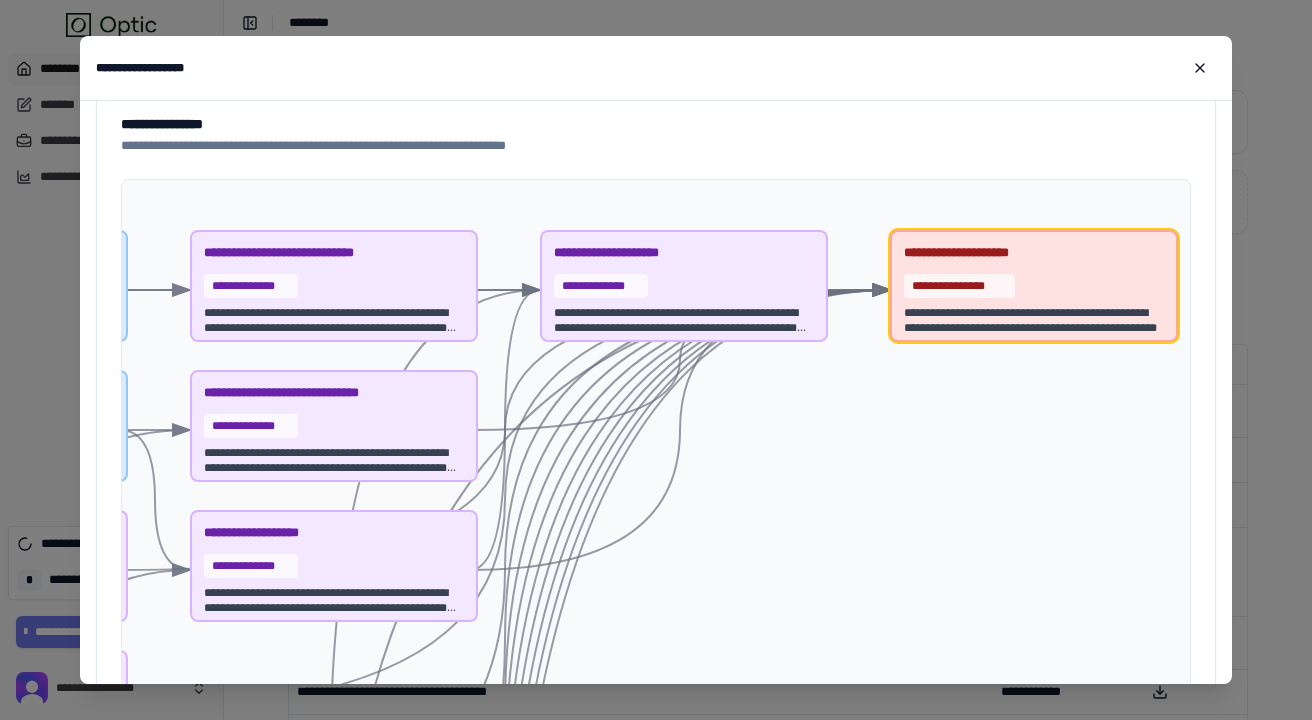 click on "**********" at bounding box center (1034, 255) 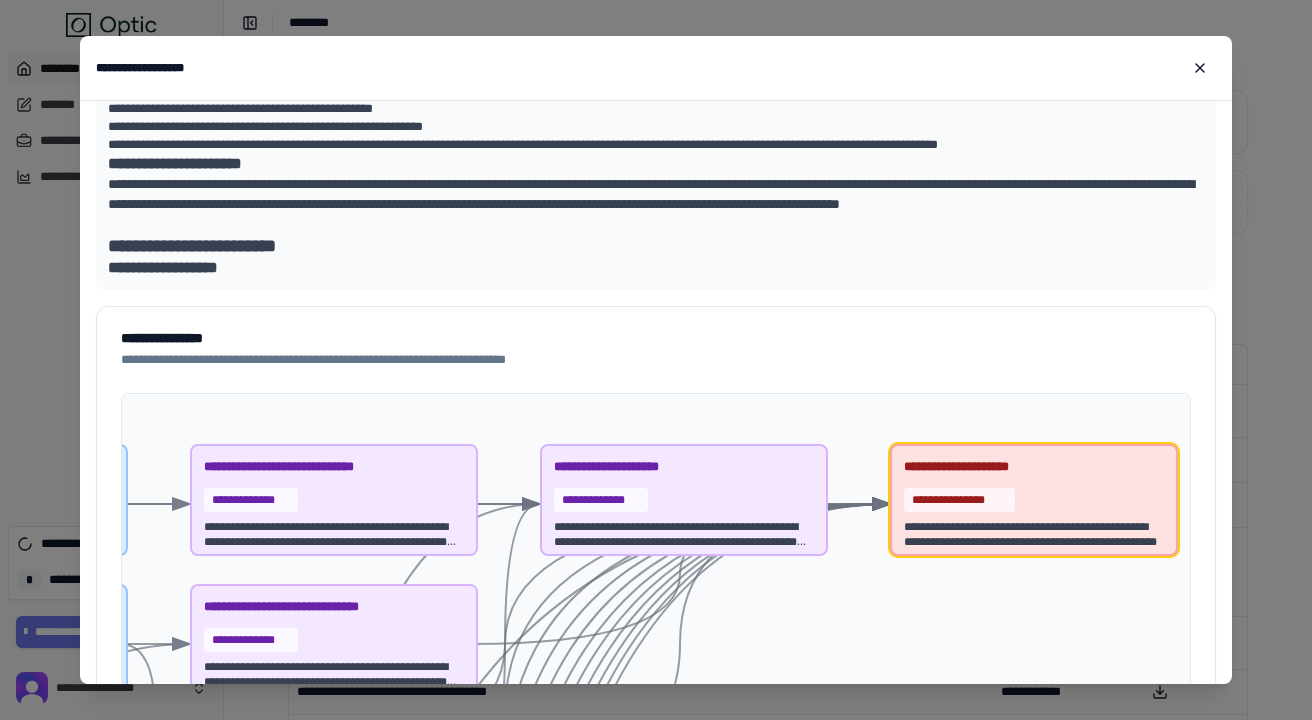 scroll, scrollTop: 133, scrollLeft: 0, axis: vertical 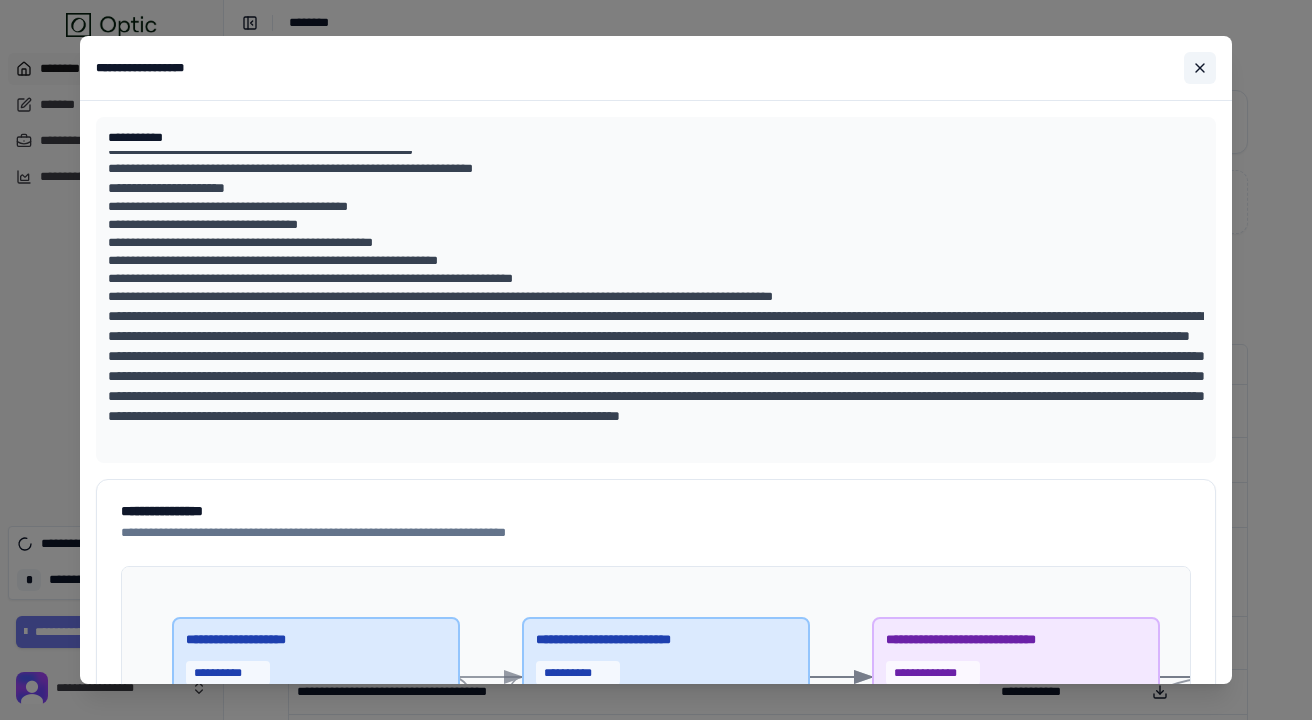 click at bounding box center (1200, 68) 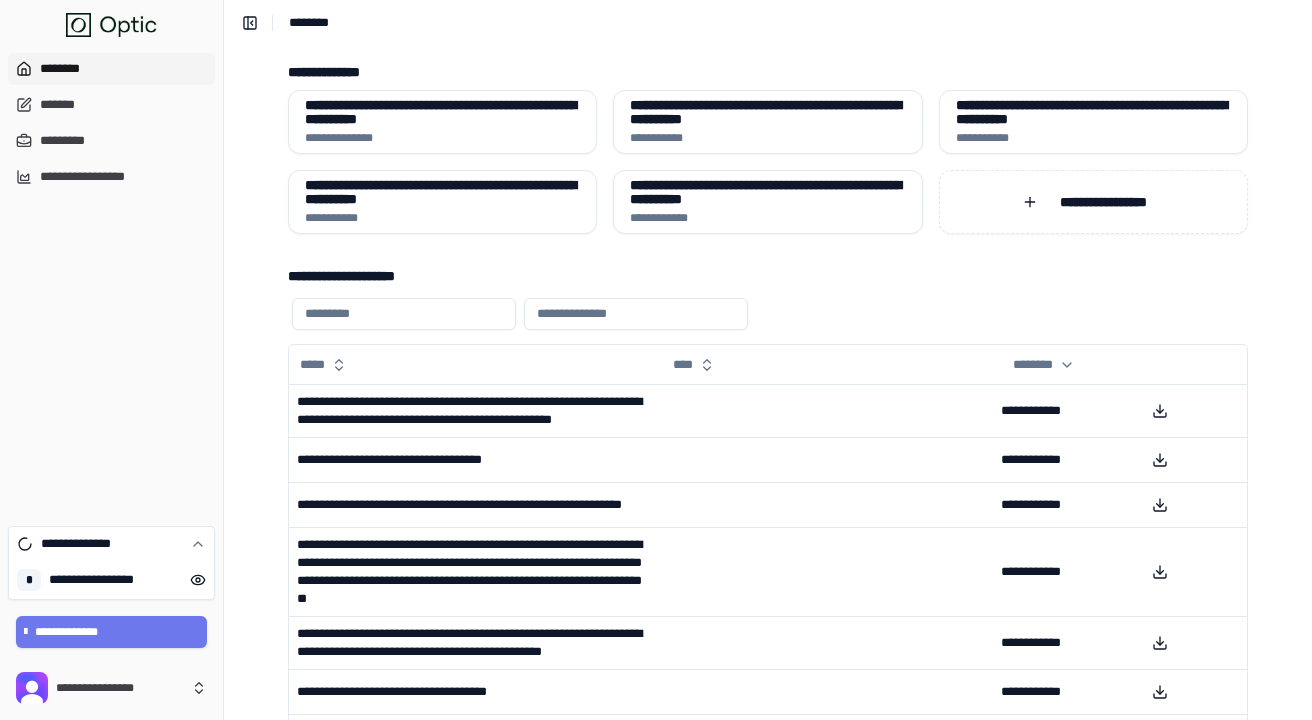 click on "**********" at bounding box center (768, 640) 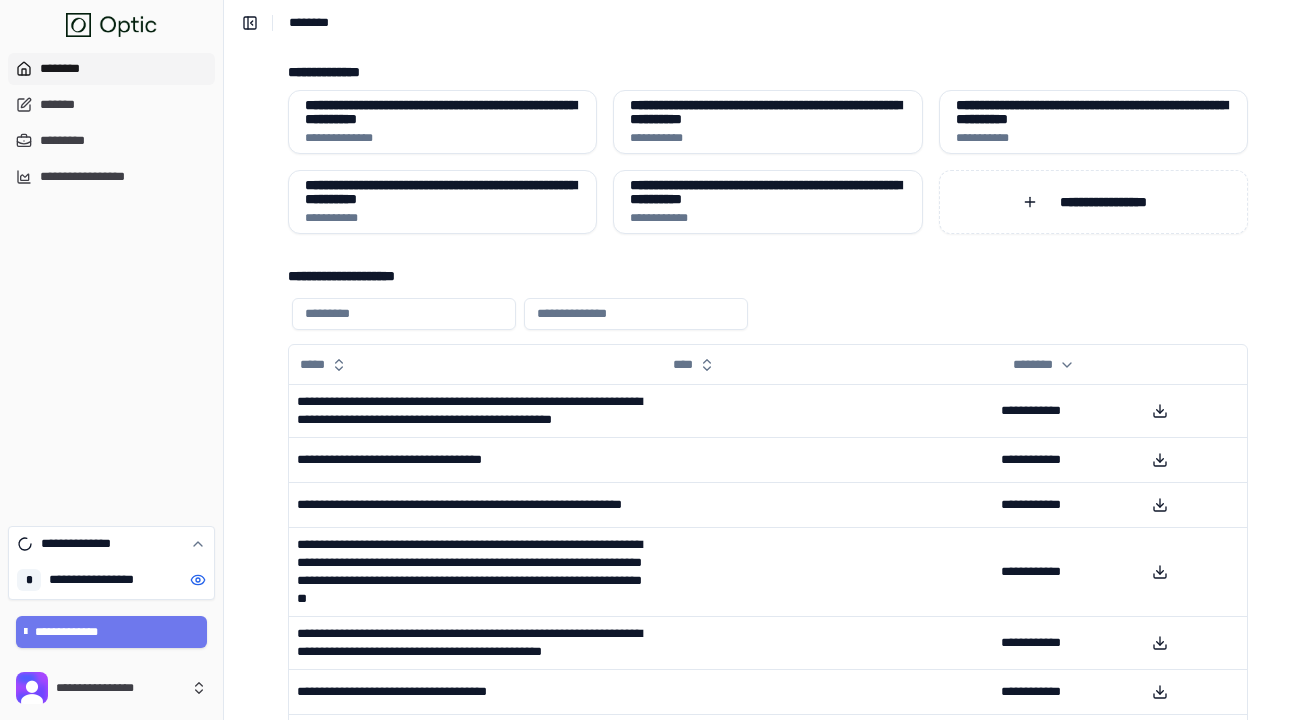 click 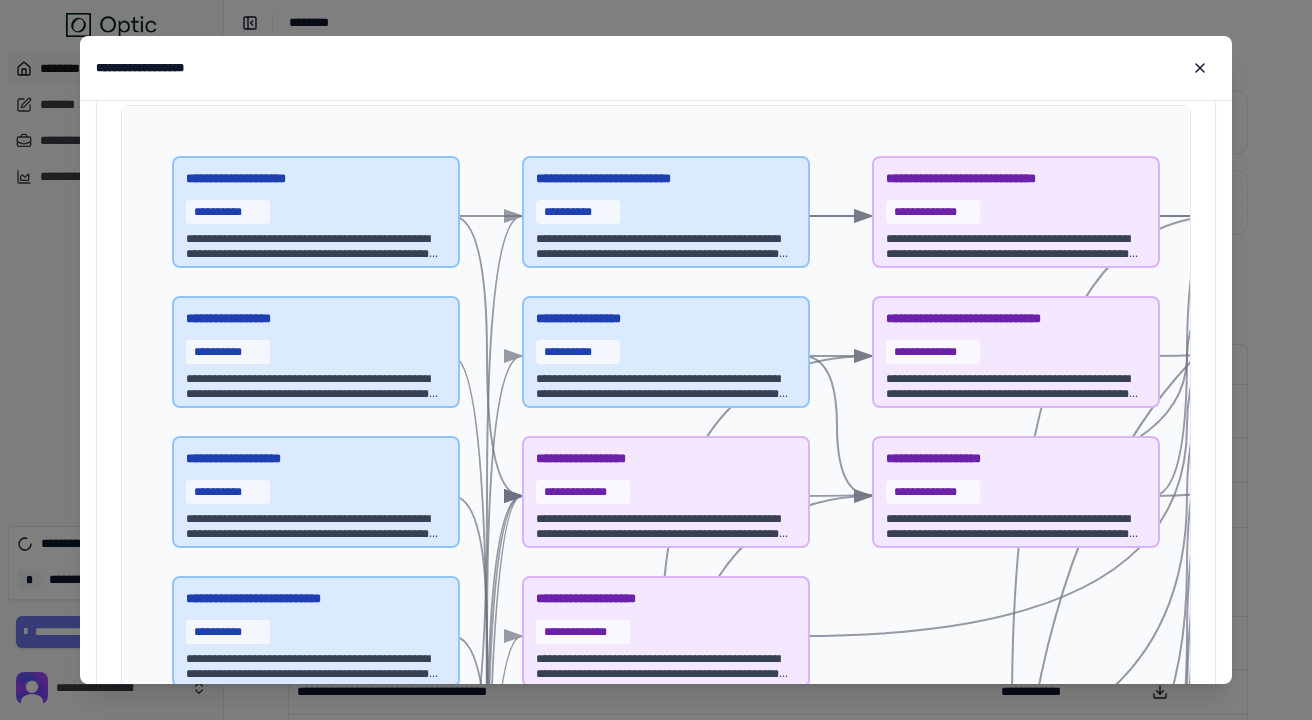 scroll, scrollTop: 442, scrollLeft: 0, axis: vertical 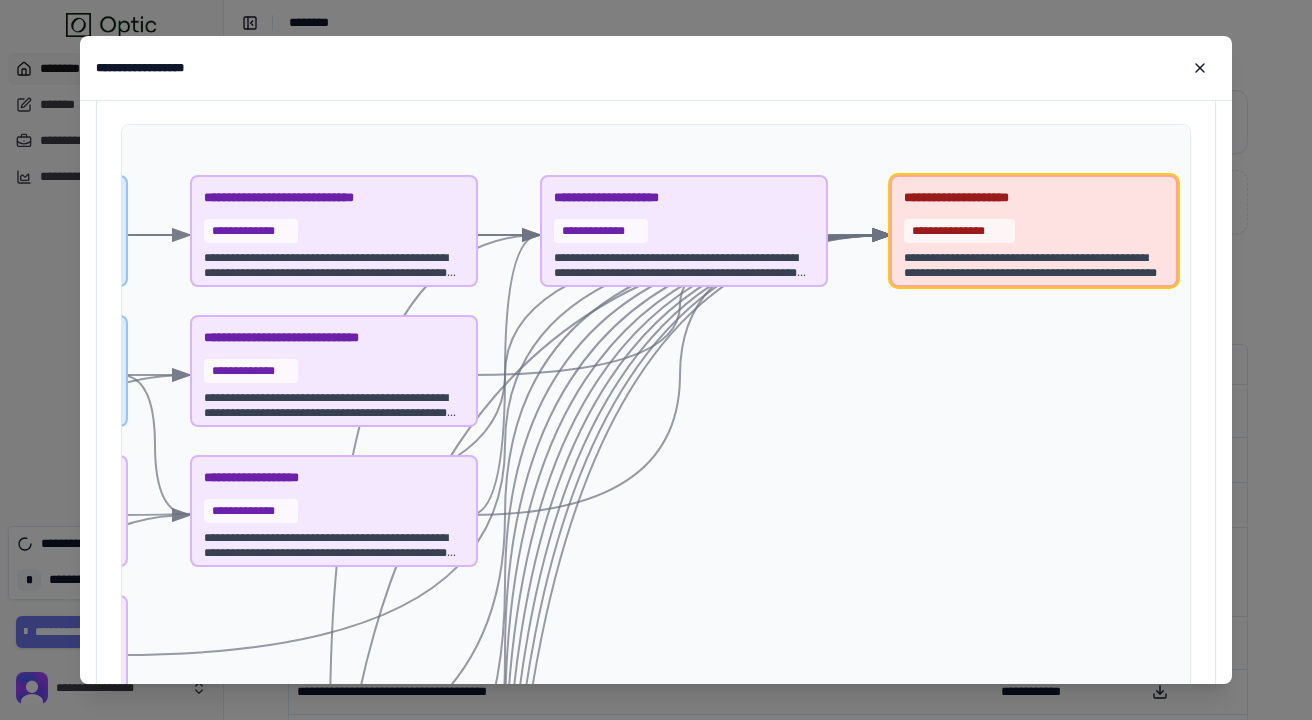 click on "**********" at bounding box center [1034, 231] 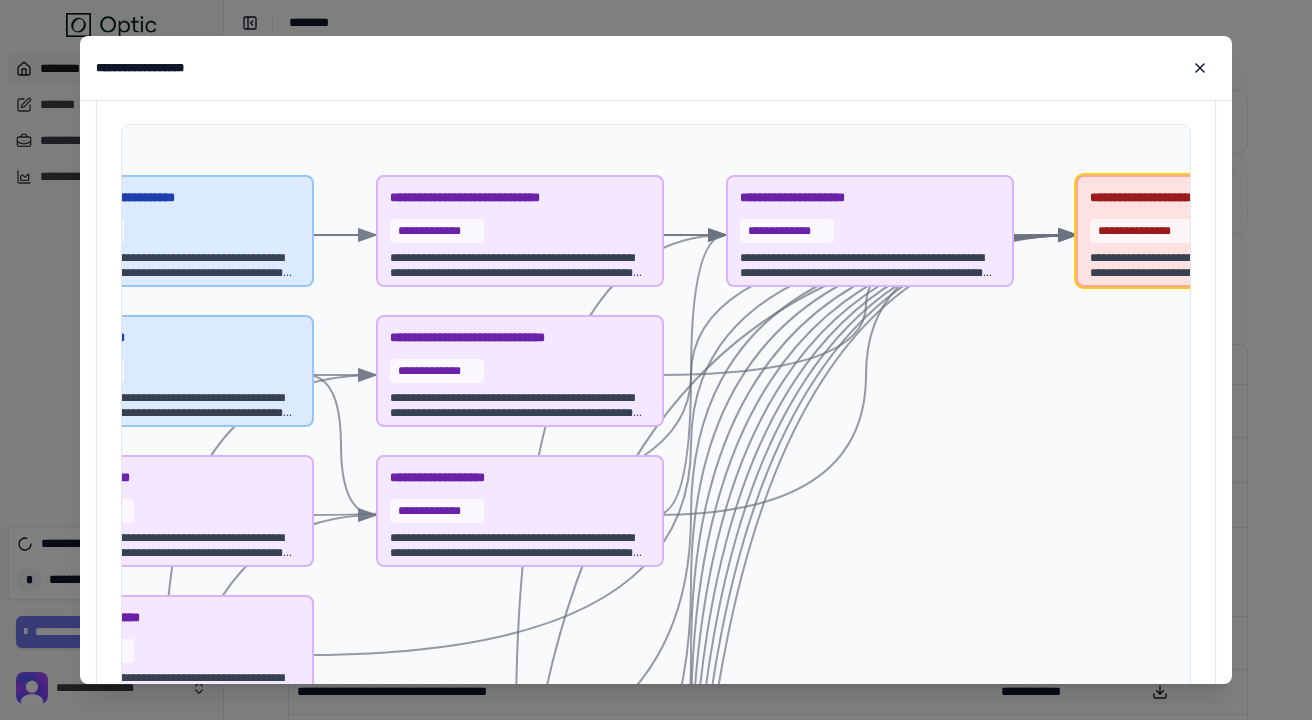 scroll, scrollTop: 0, scrollLeft: 0, axis: both 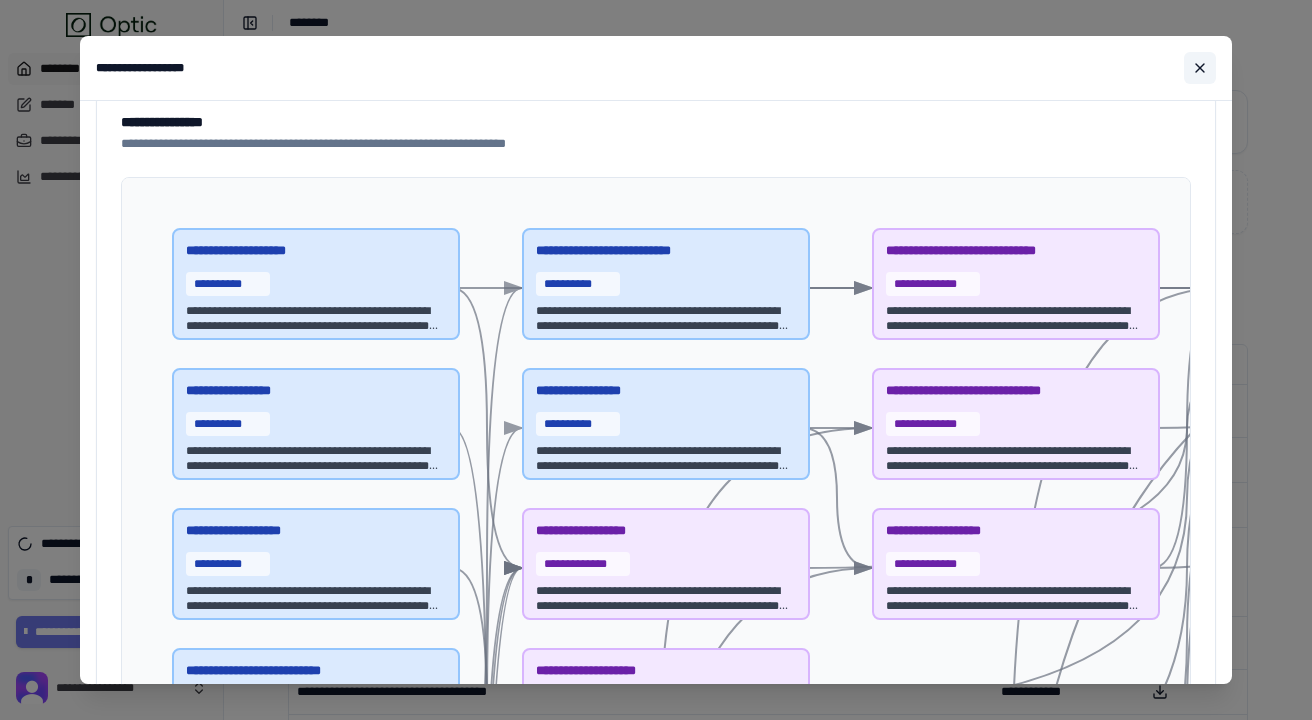 click at bounding box center [1200, 68] 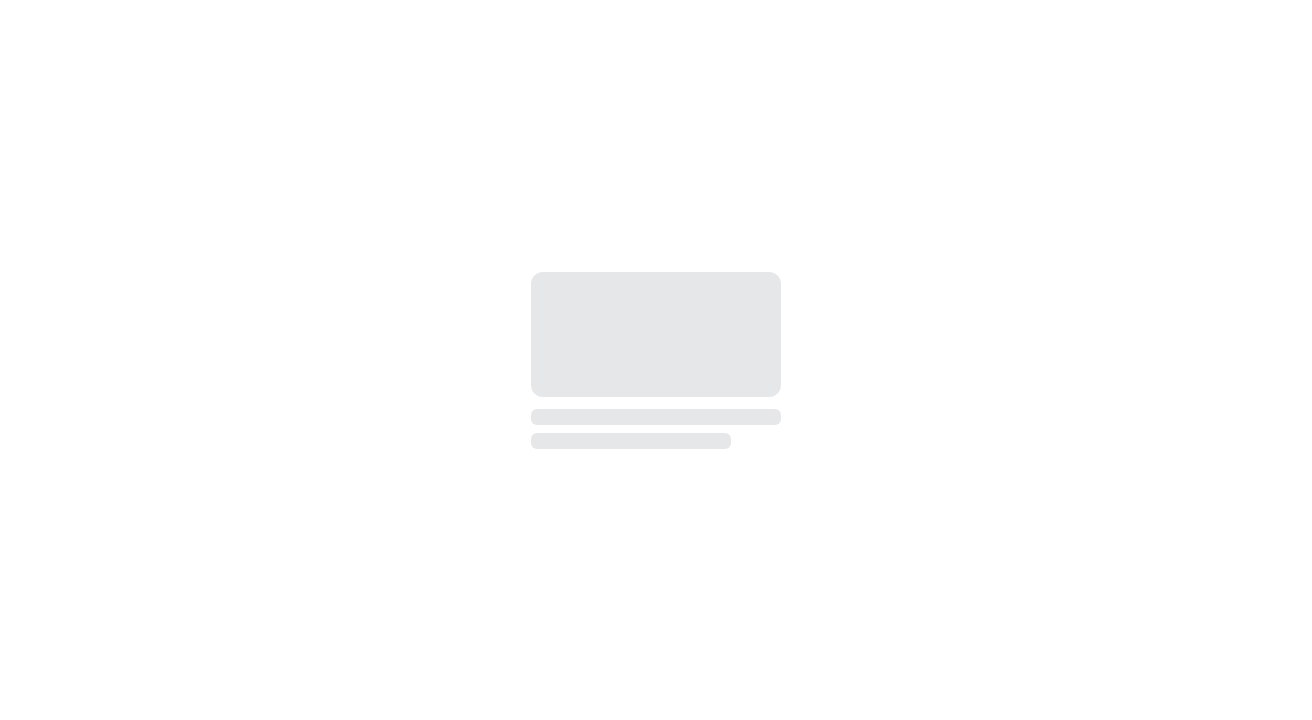 scroll, scrollTop: 0, scrollLeft: 0, axis: both 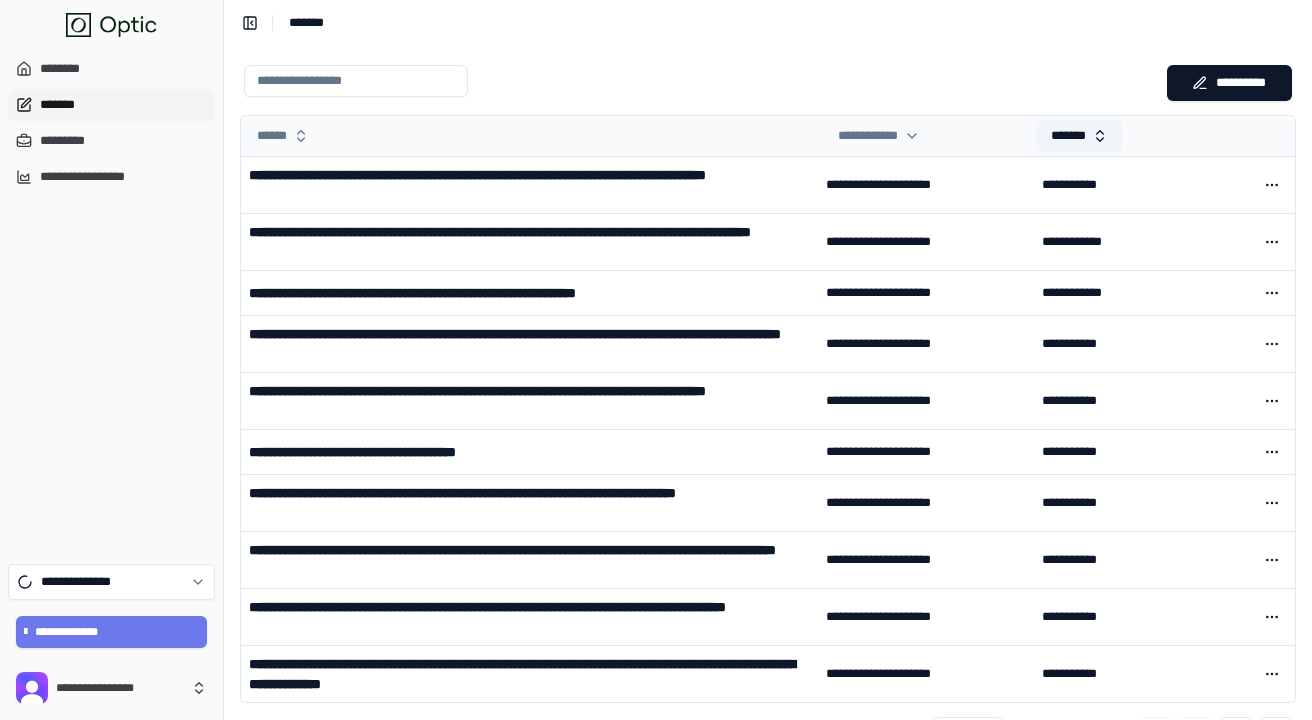 click on "*******" at bounding box center (1079, 136) 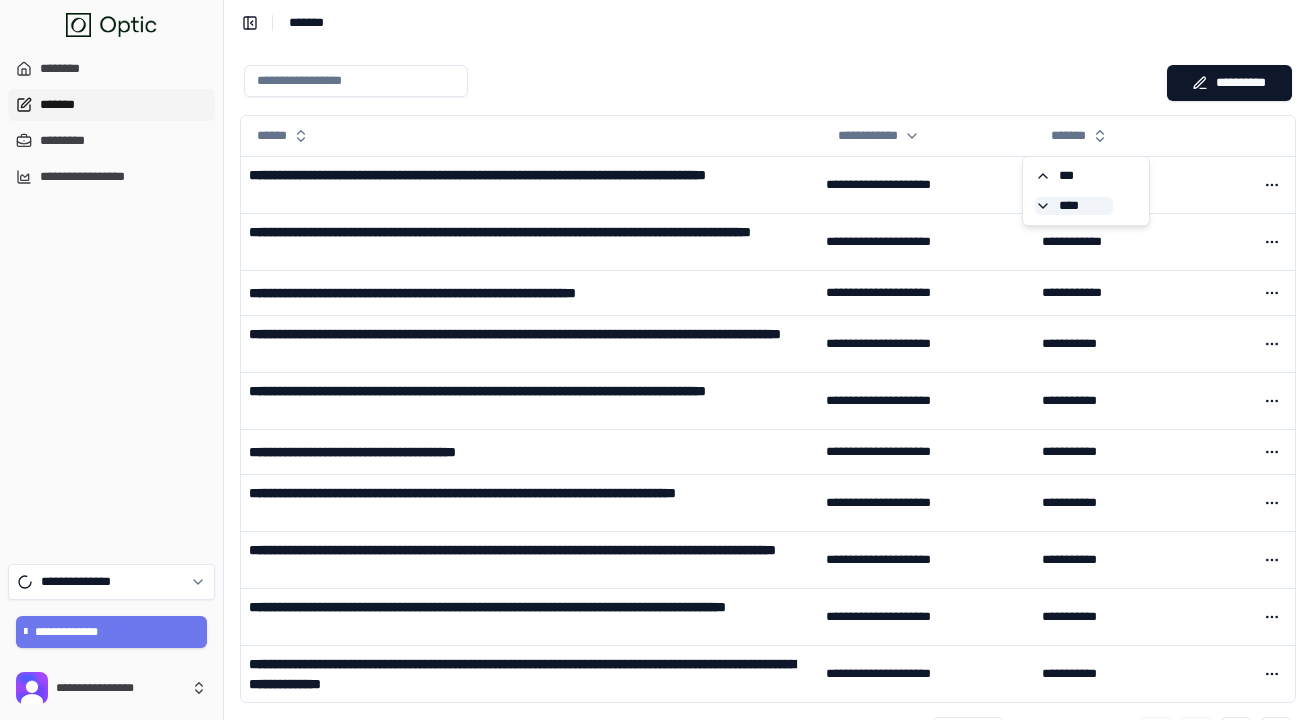 click on "****" at bounding box center [1074, 206] 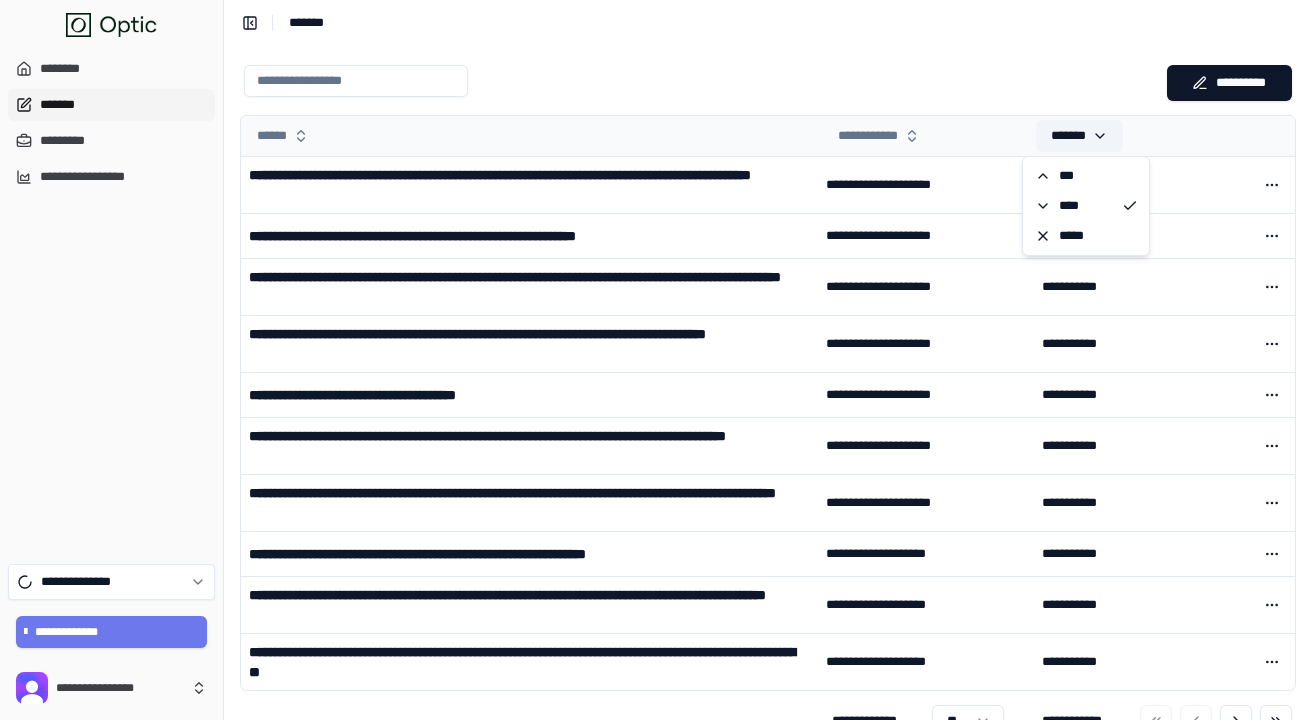 click on "*******" at bounding box center [1079, 136] 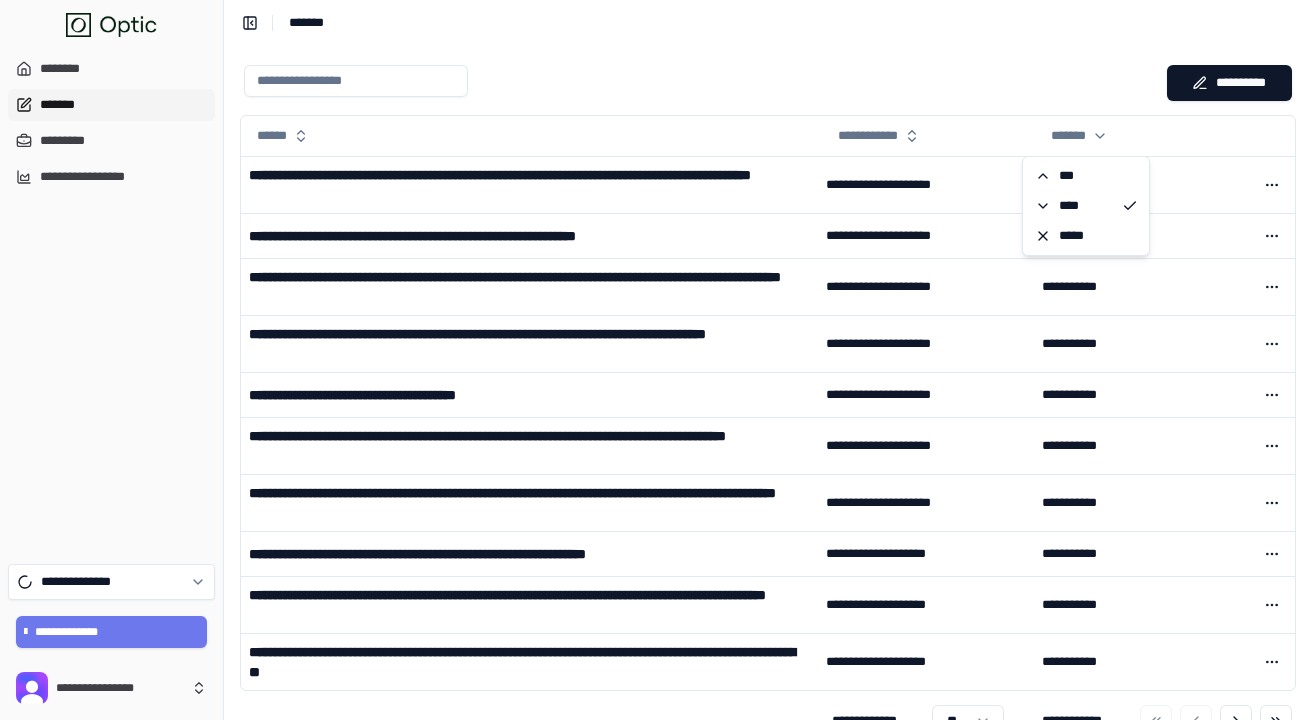 click at bounding box center (701, 81) 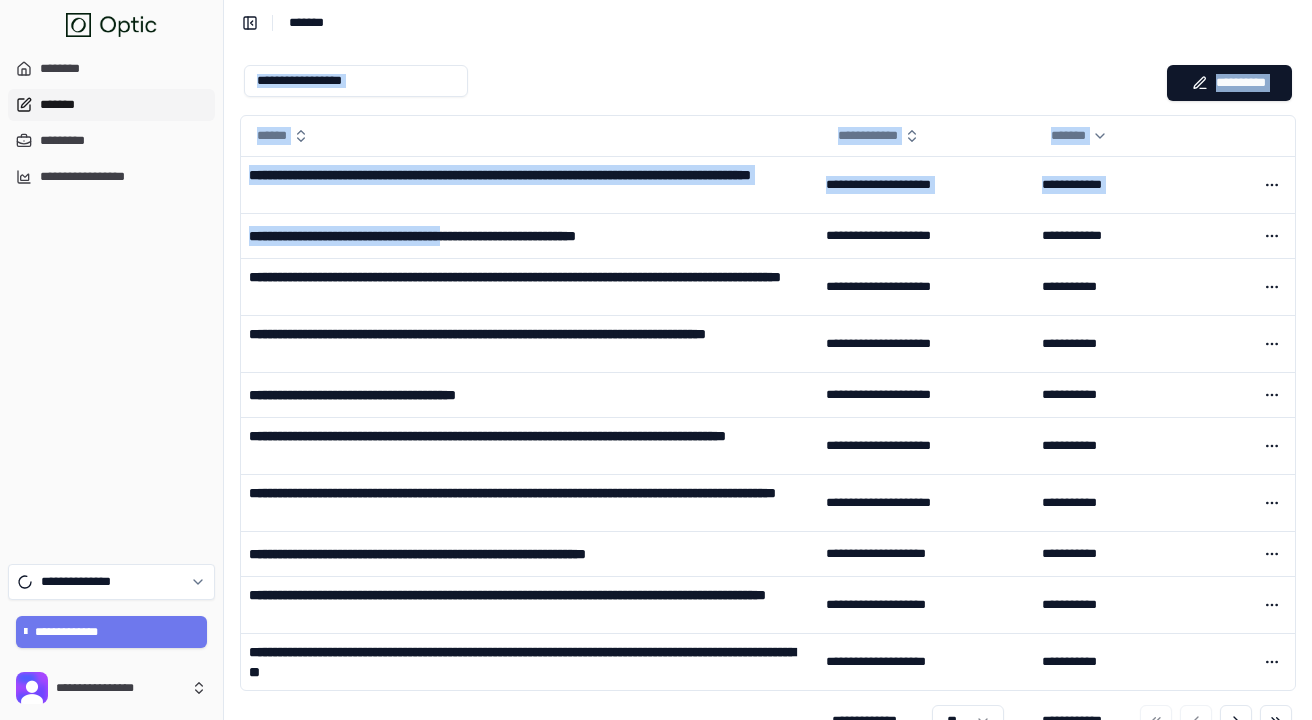 drag, startPoint x: 526, startPoint y: 240, endPoint x: 505, endPoint y: 87, distance: 154.43445 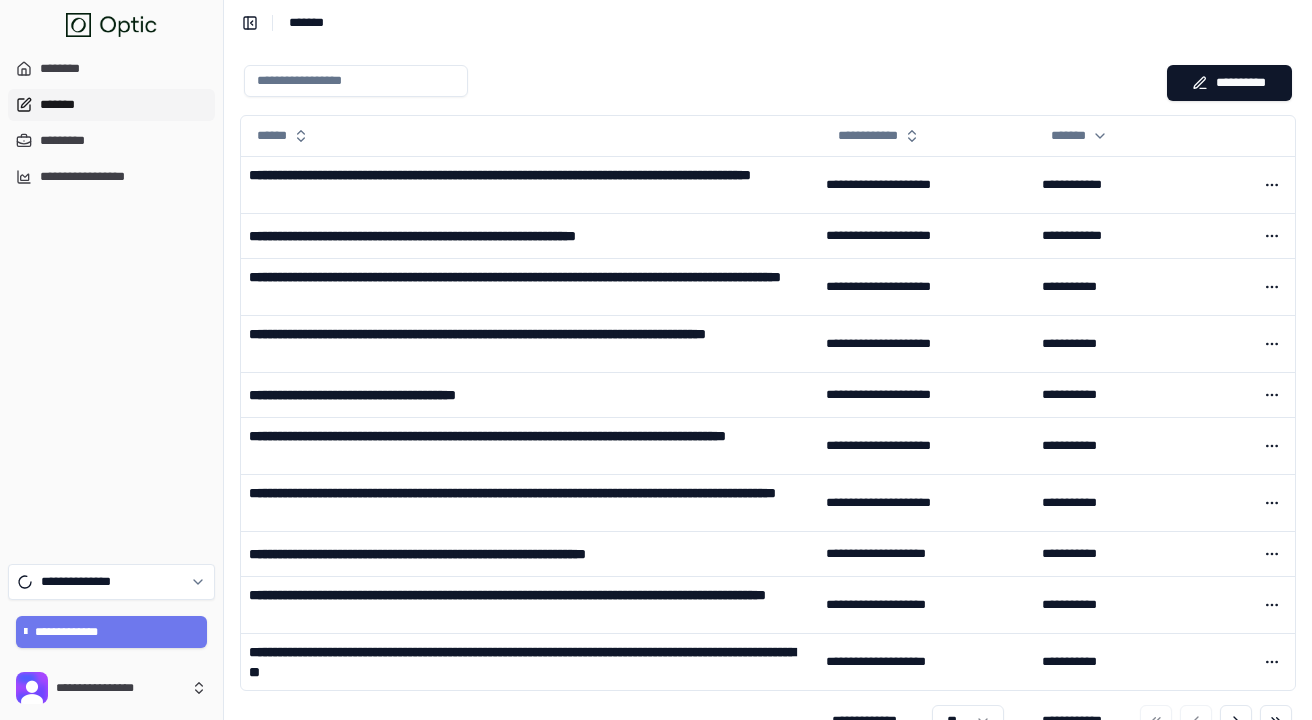 click at bounding box center (701, 81) 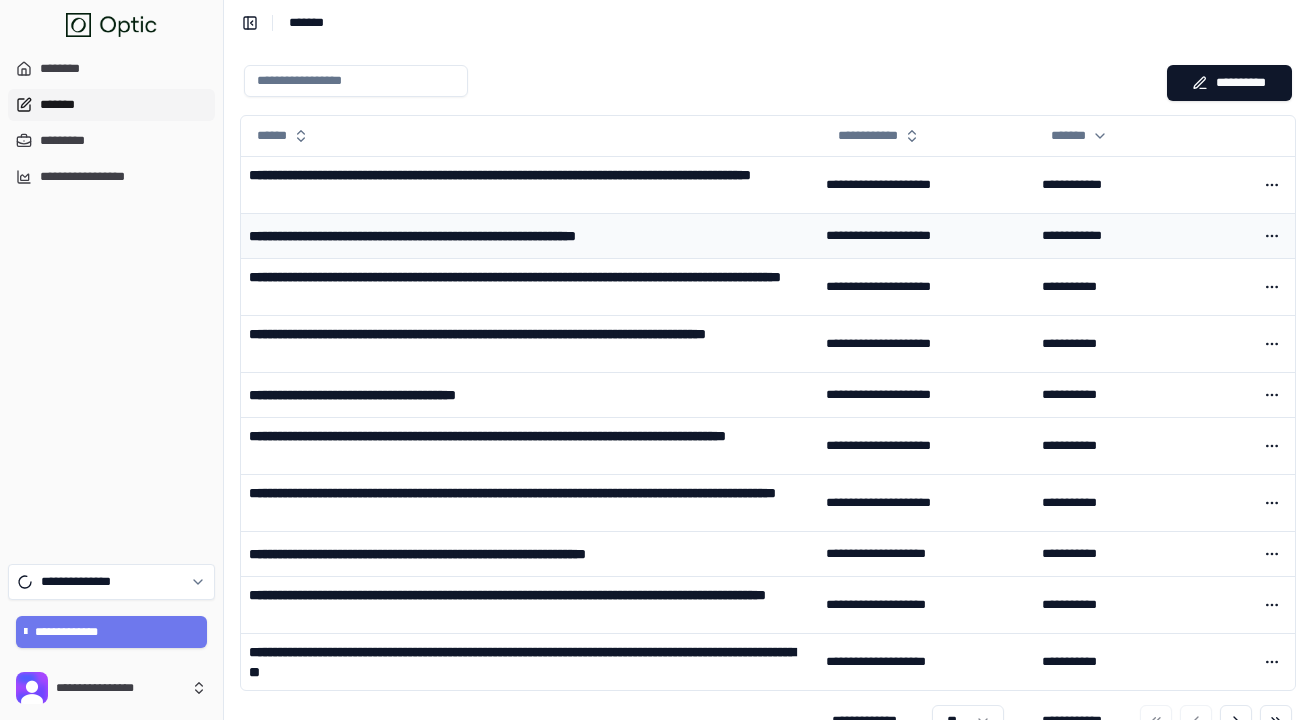 click on "**********" at bounding box center [494, 236] 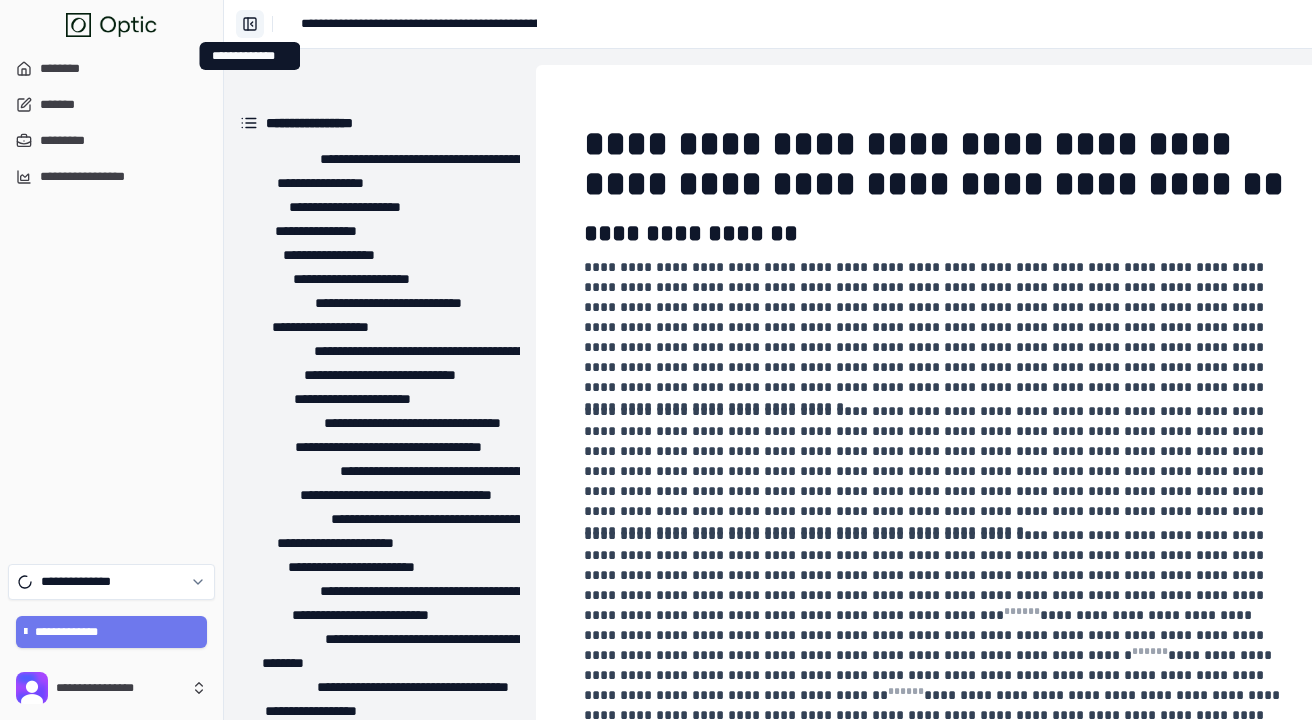 click on "**********" at bounding box center [250, 24] 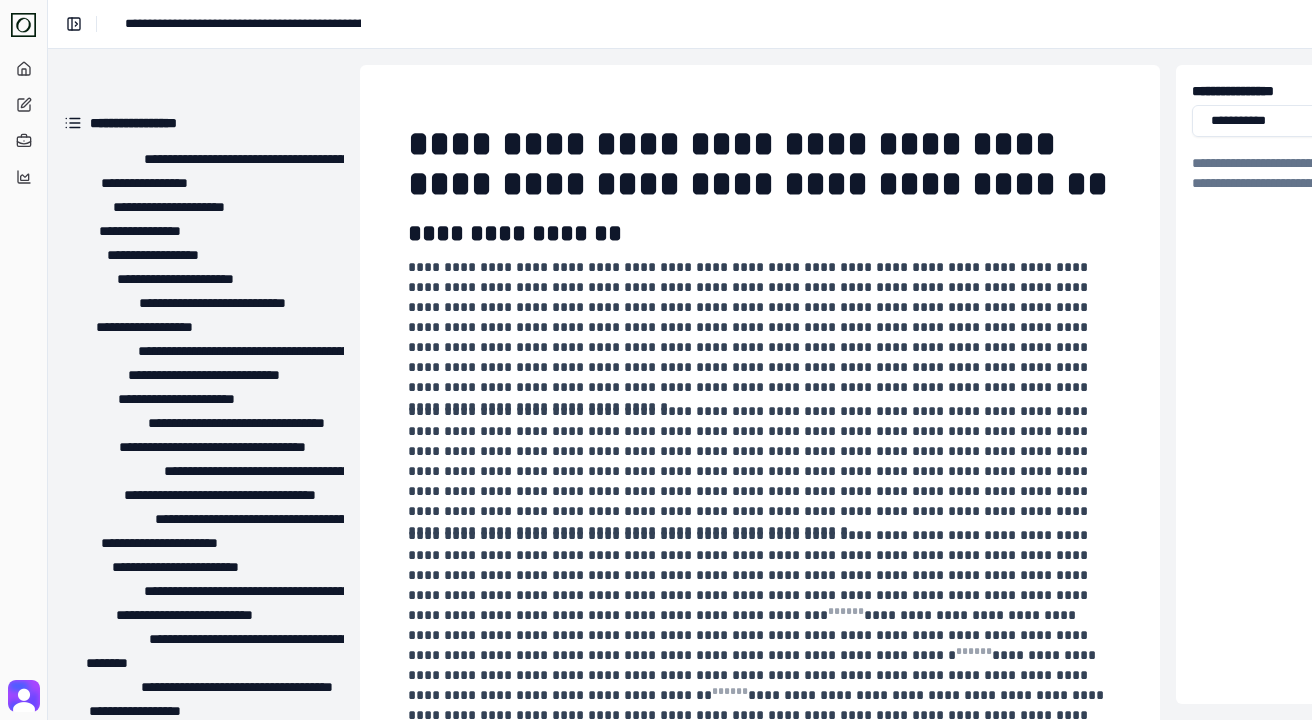 click on "**********" at bounding box center (760, 21670) 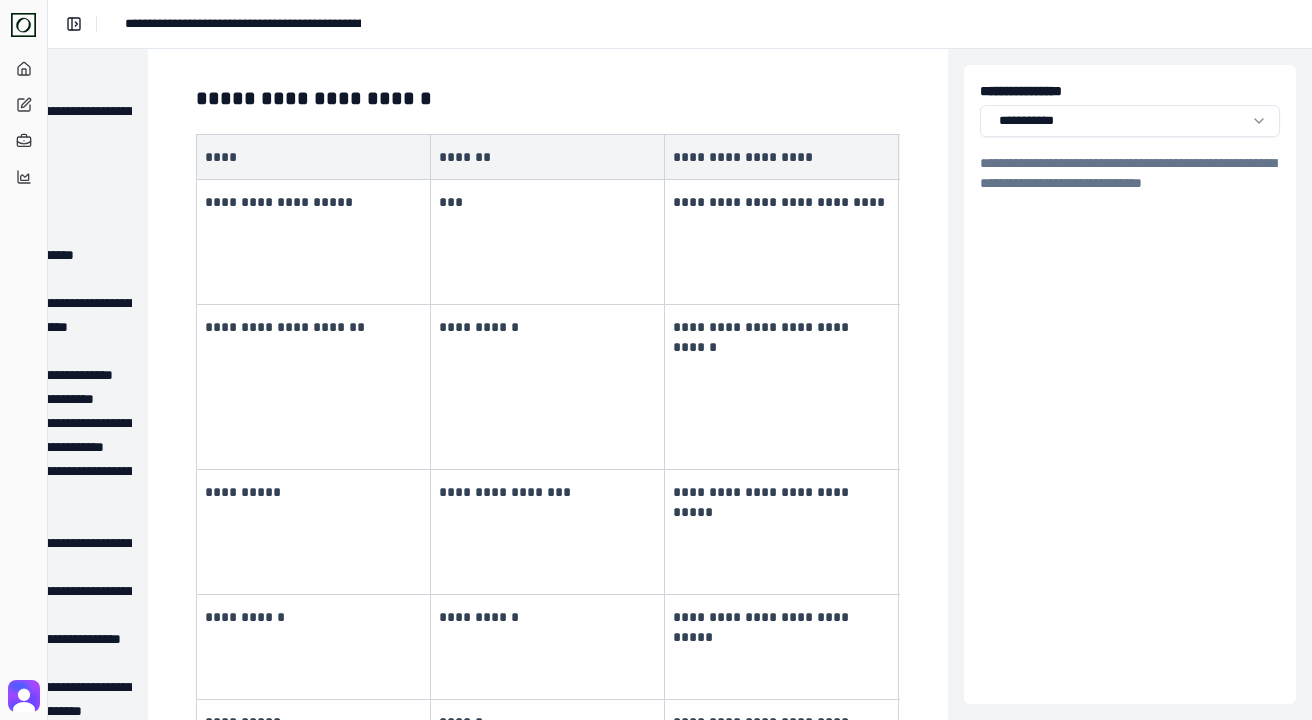 scroll, scrollTop: 759, scrollLeft: 212, axis: both 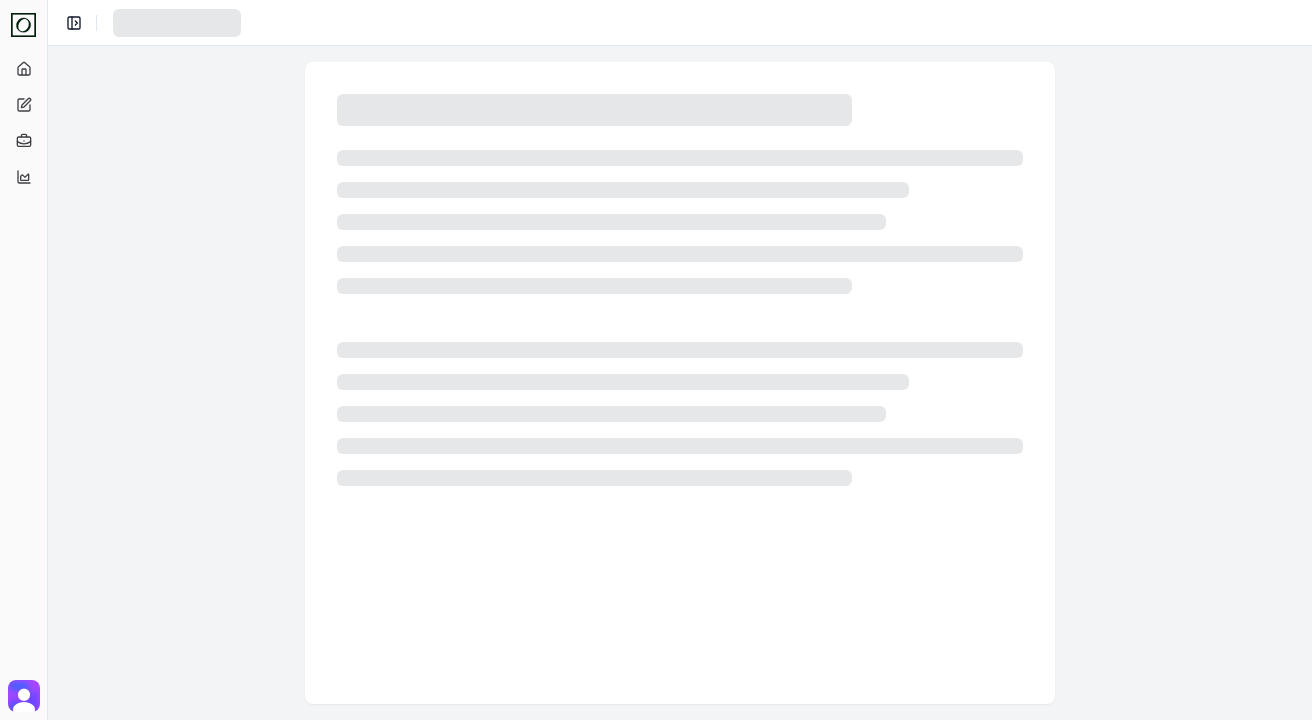 click on "**********" at bounding box center [680, 22] 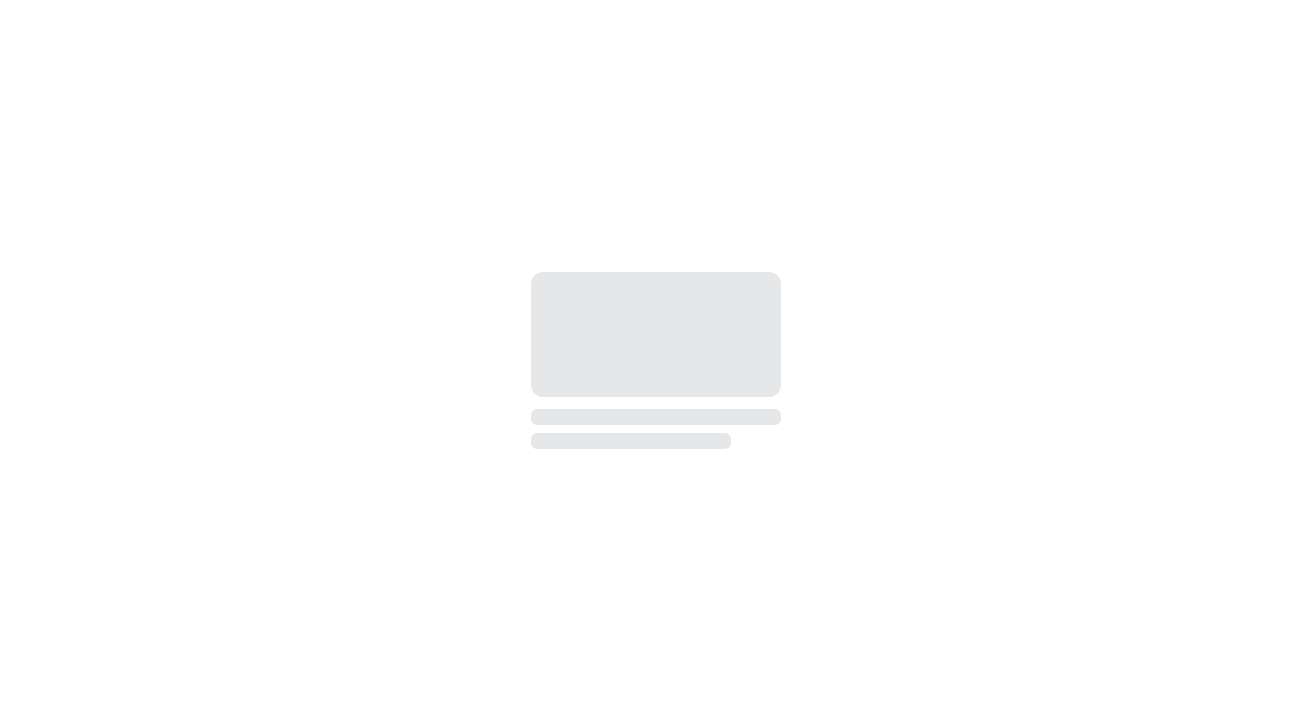 scroll, scrollTop: 0, scrollLeft: 0, axis: both 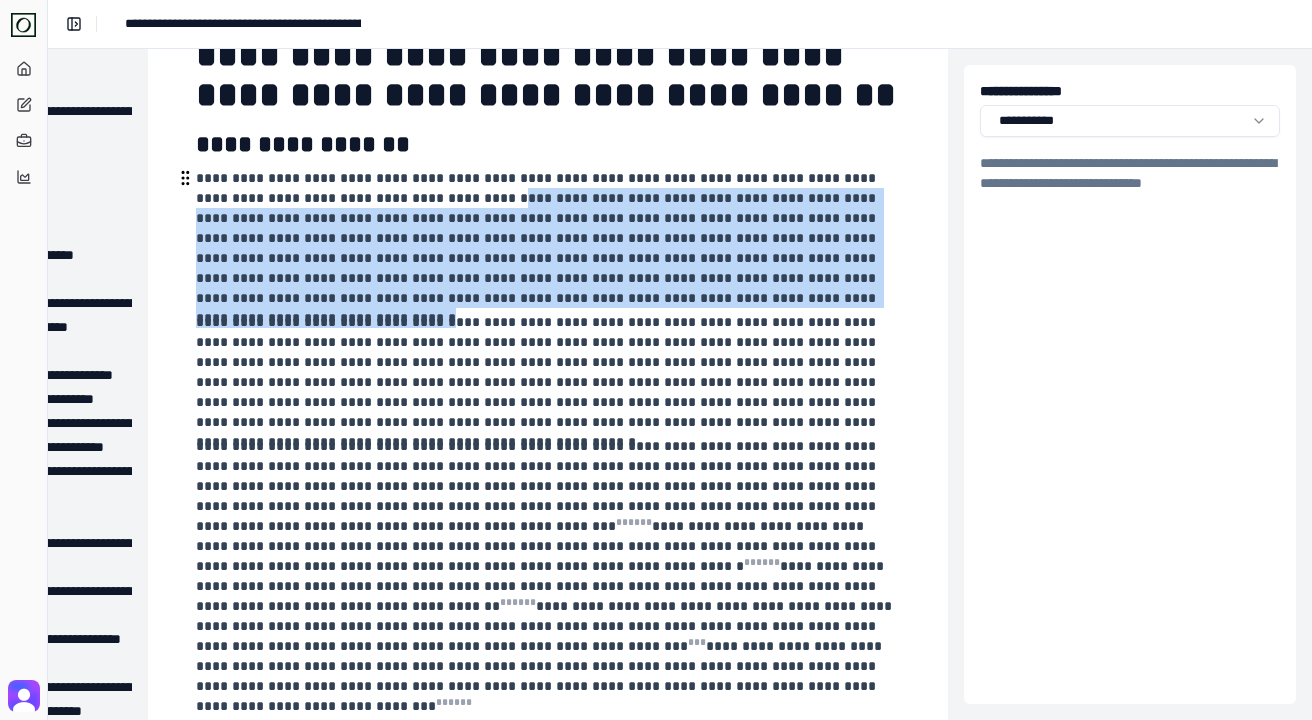 drag, startPoint x: 464, startPoint y: 190, endPoint x: 695, endPoint y: 302, distance: 256.7197 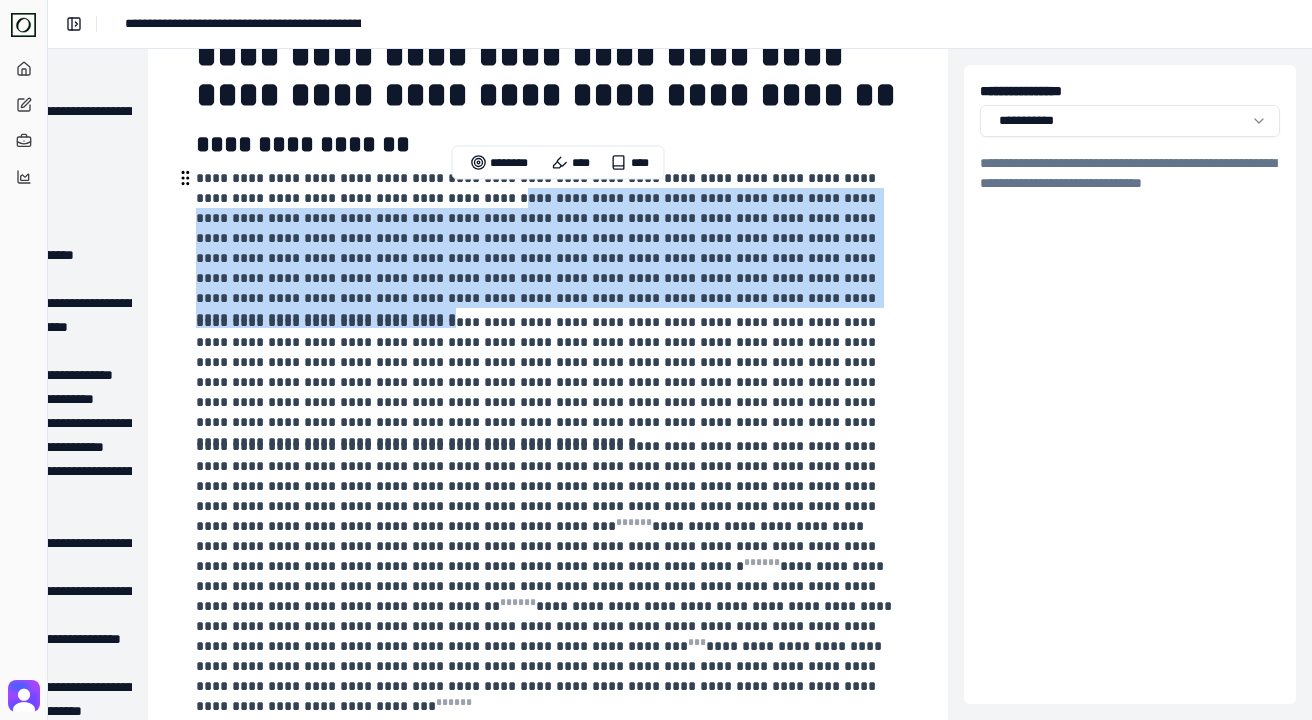 click on "**********" at bounding box center [546, 238] 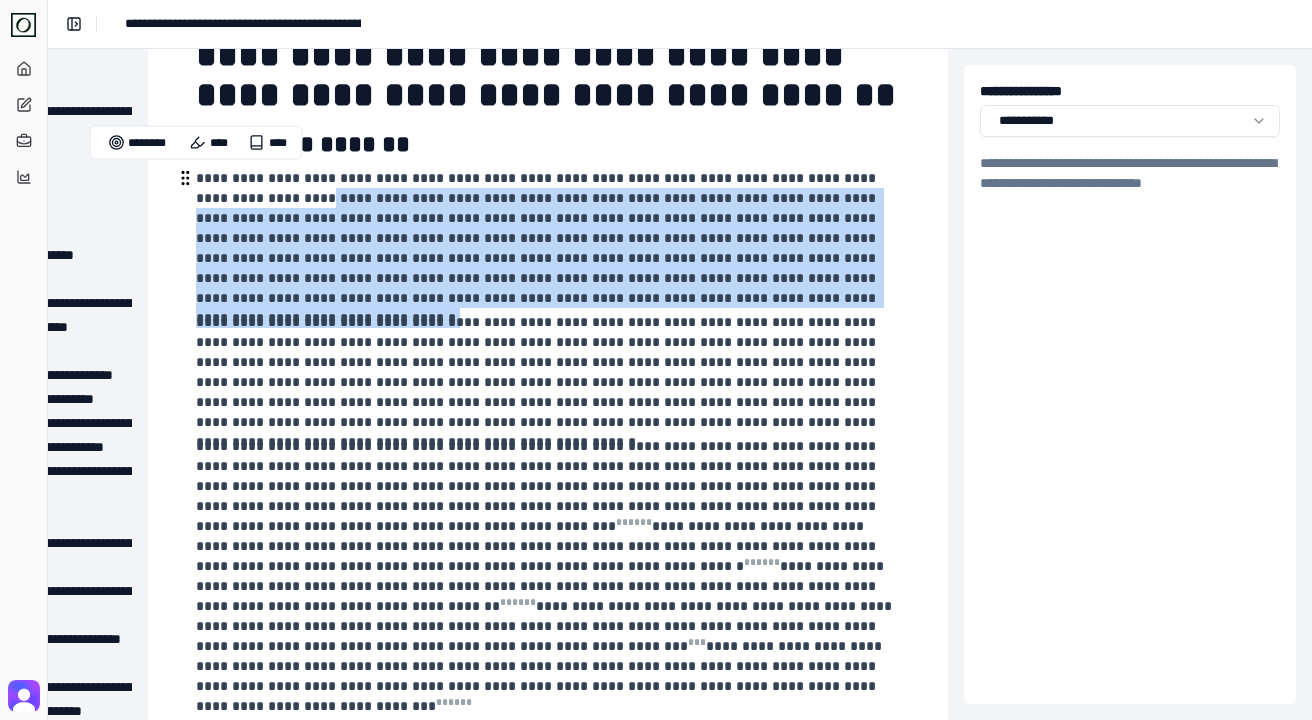 drag, startPoint x: 695, startPoint y: 302, endPoint x: 311, endPoint y: 188, distance: 400.5646 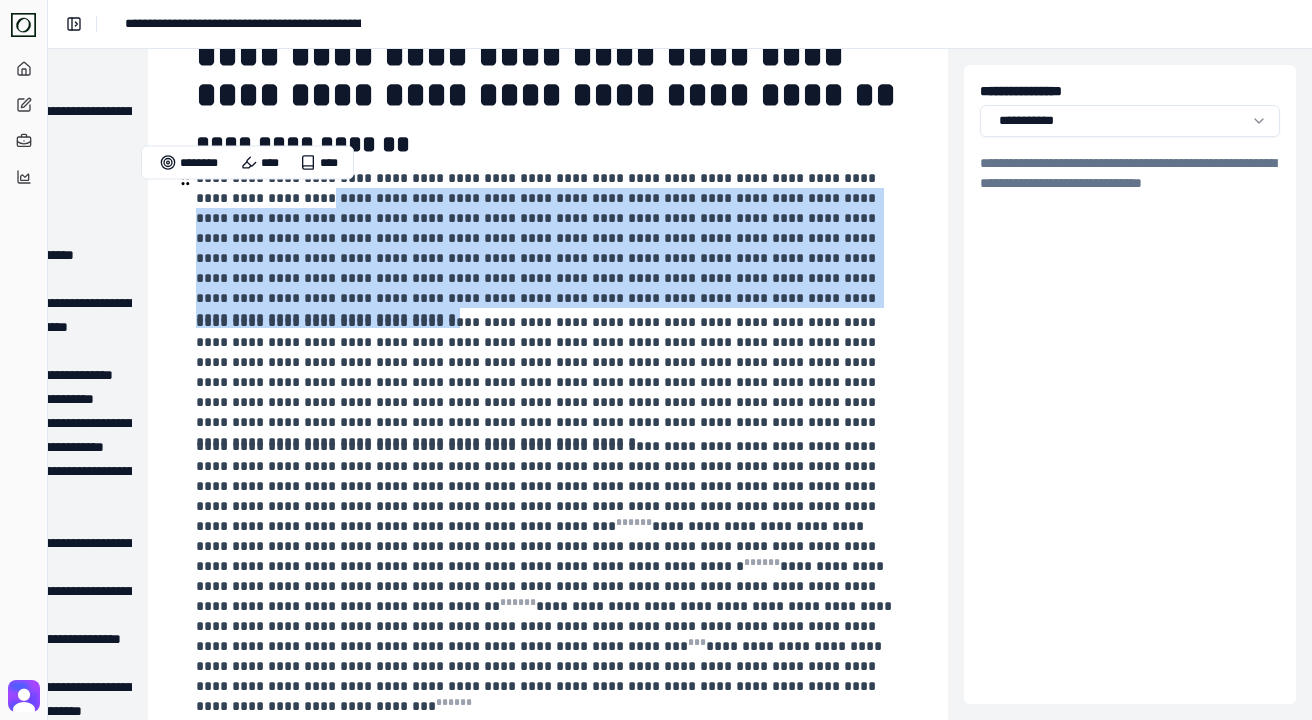 click on "**********" at bounding box center (546, 238) 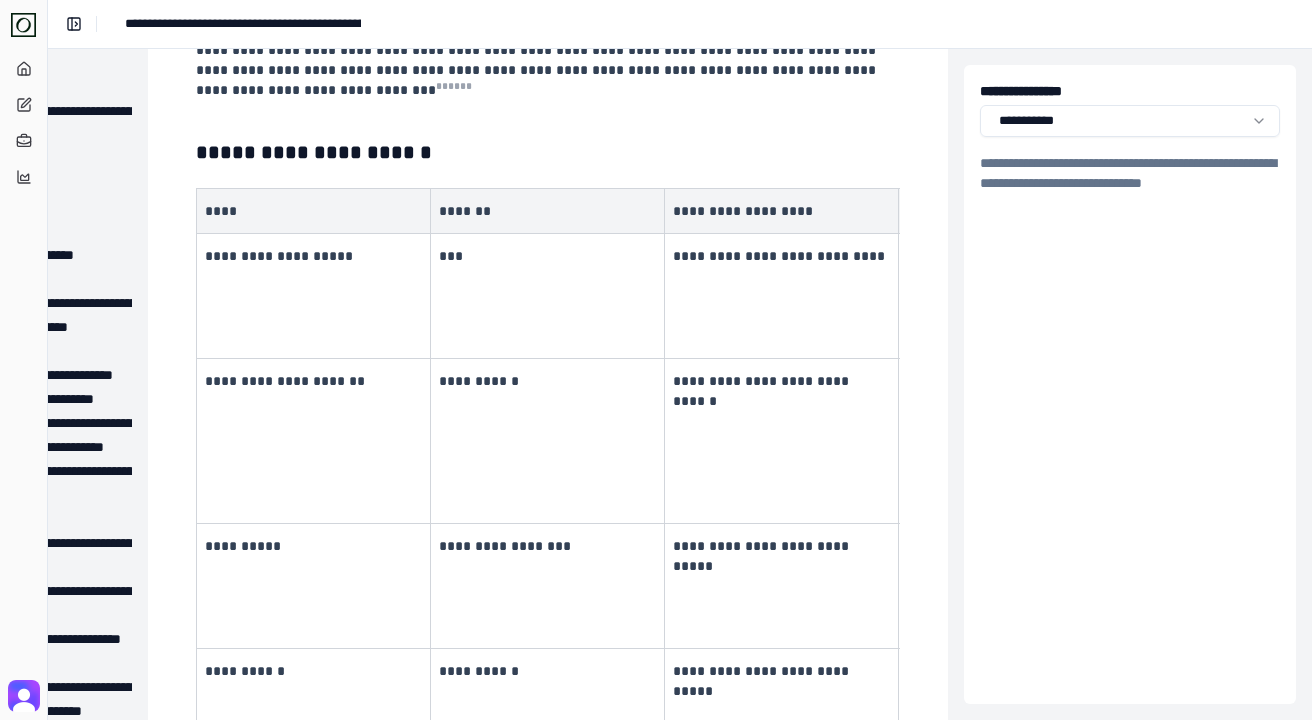 scroll, scrollTop: 690, scrollLeft: 212, axis: both 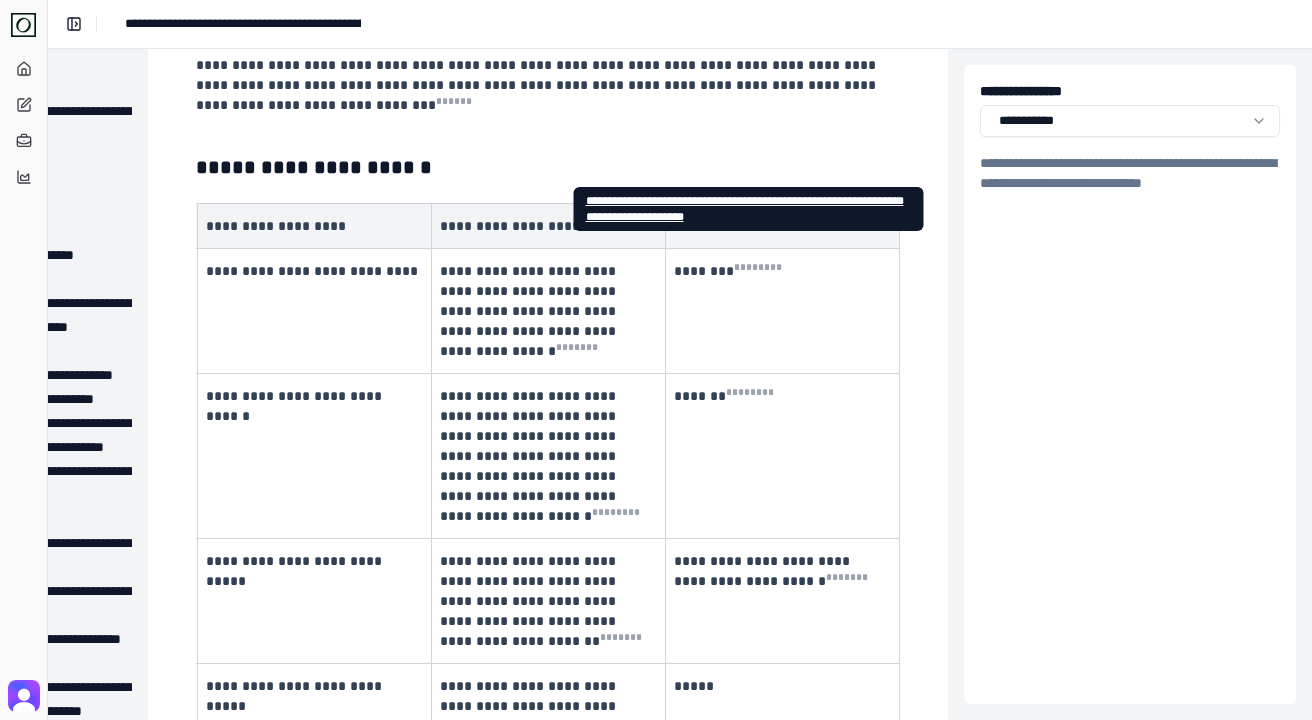 click on "**********" at bounding box center [745, 209] 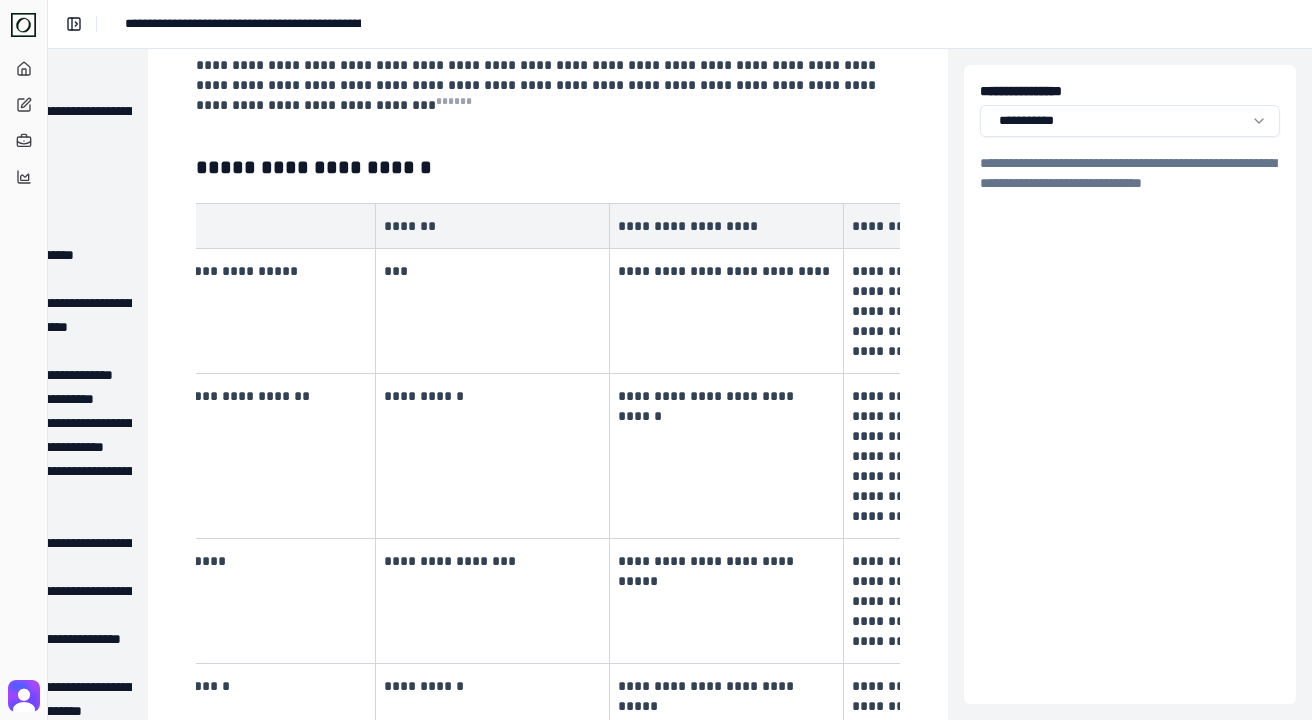 scroll, scrollTop: 0, scrollLeft: 0, axis: both 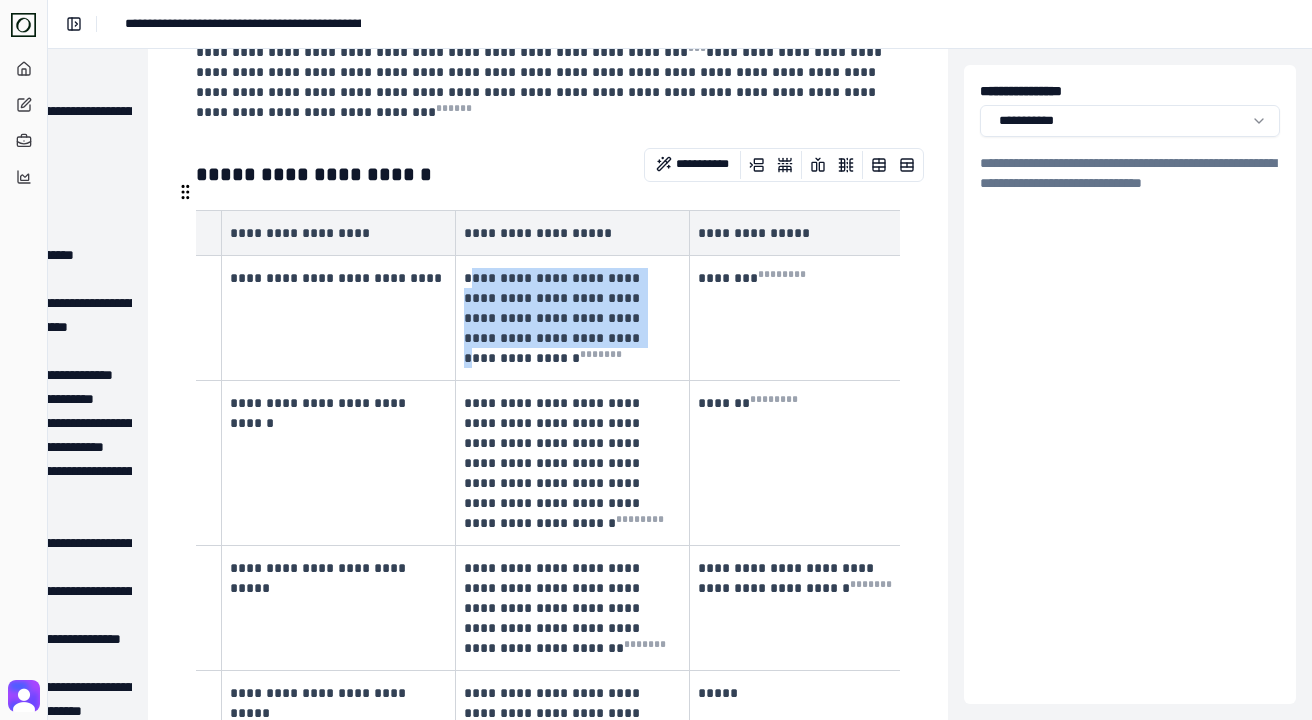 drag, startPoint x: 474, startPoint y: 265, endPoint x: 556, endPoint y: 311, distance: 94.02127 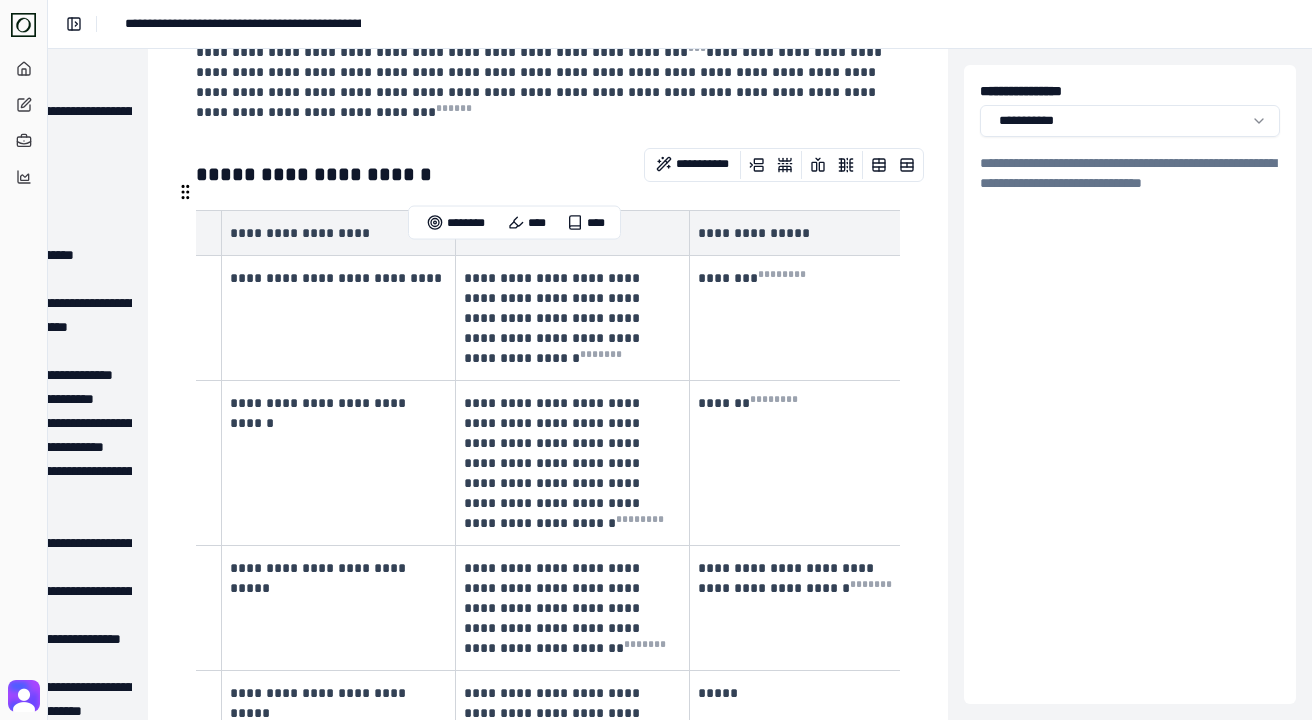 click on "**********" at bounding box center [548, 525] 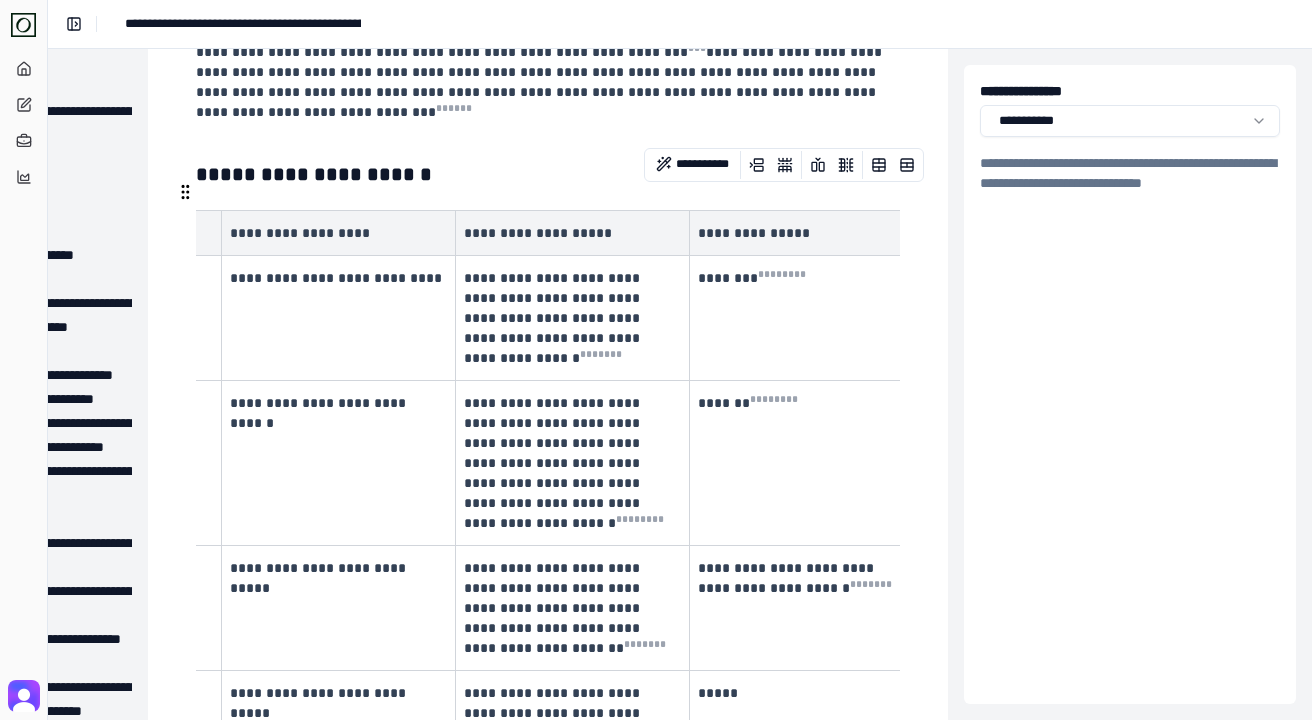 click on "**********" at bounding box center (573, 232) 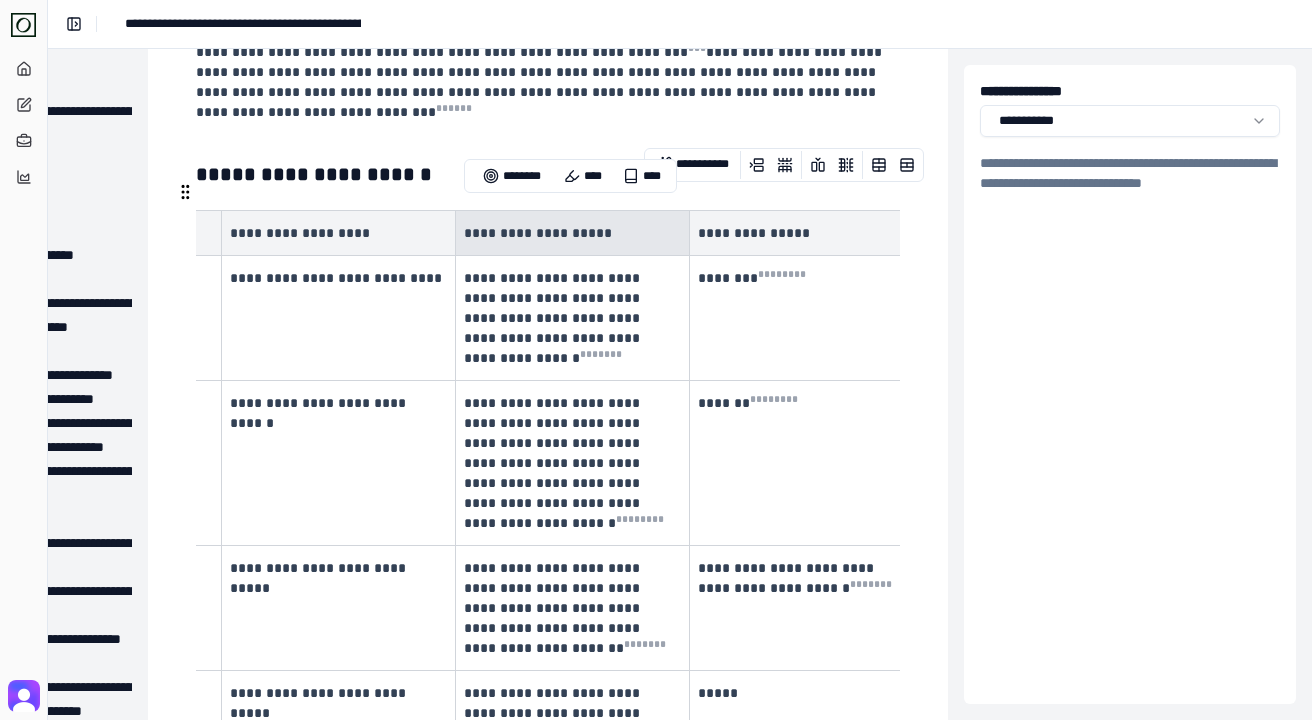 click on "**********" at bounding box center (538, 233) 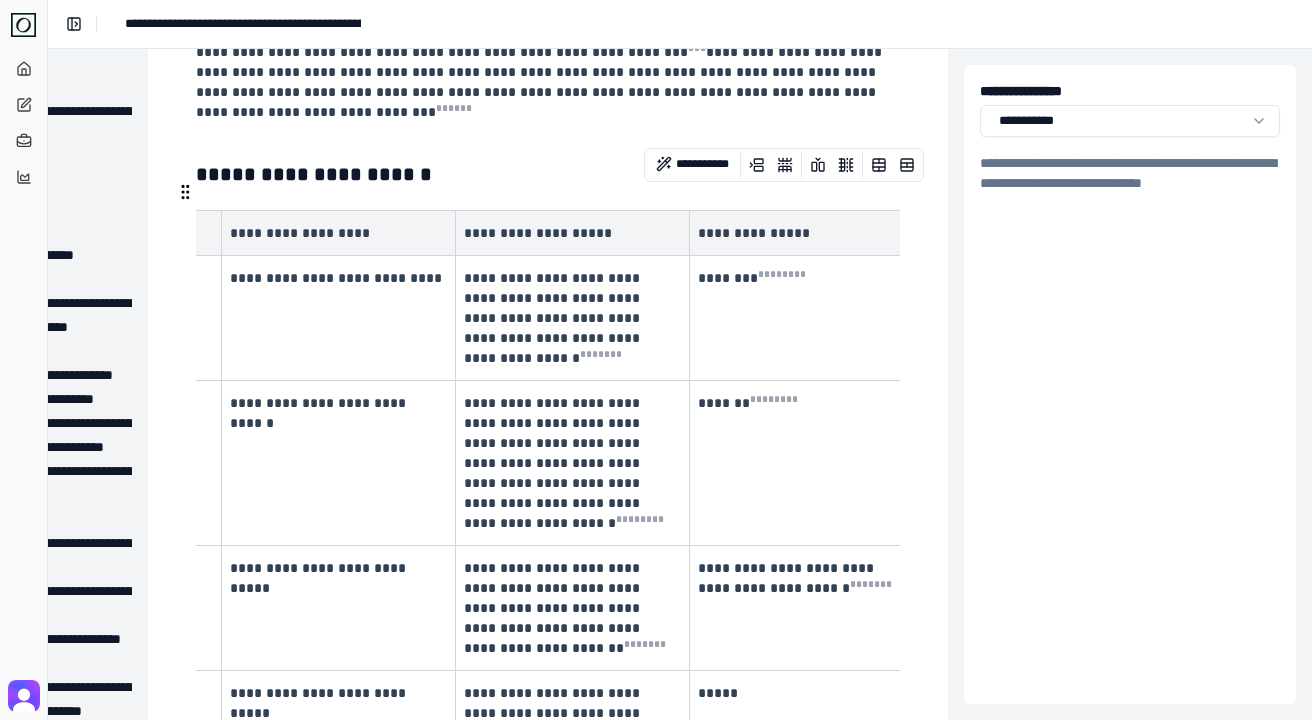 click on "**********" at bounding box center (538, 233) 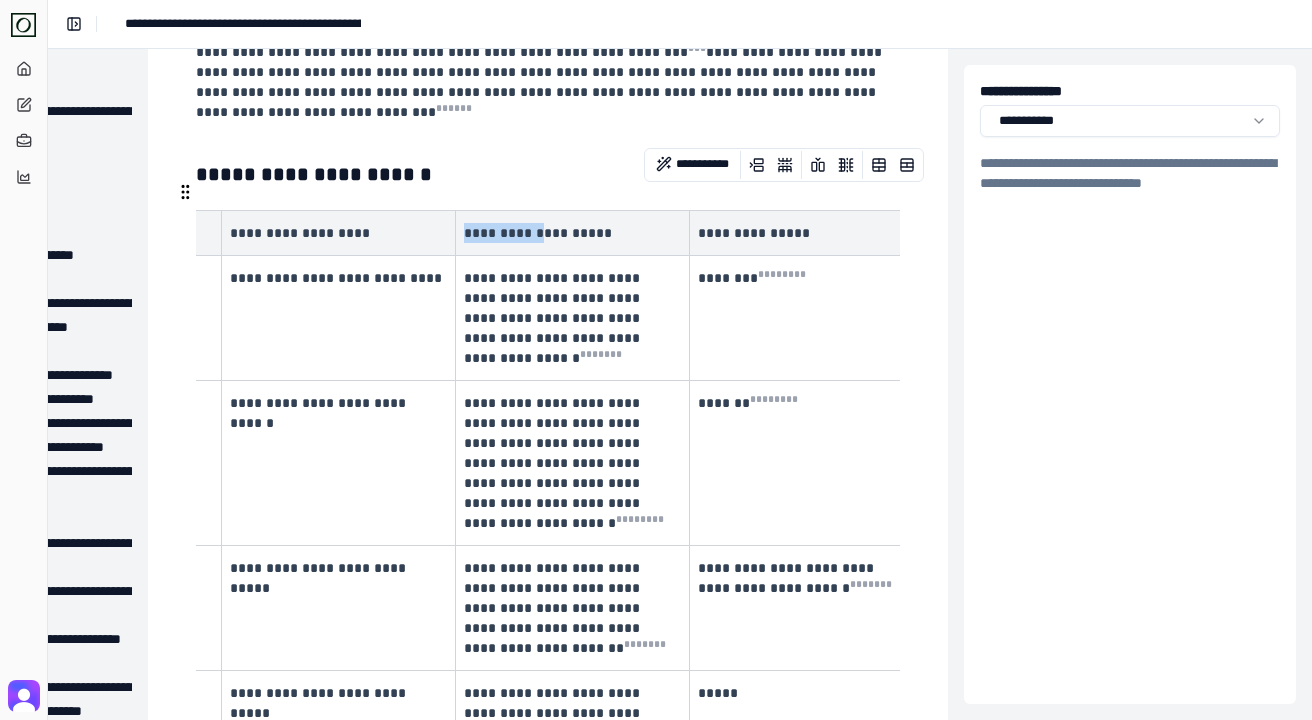 click on "**********" at bounding box center [538, 233] 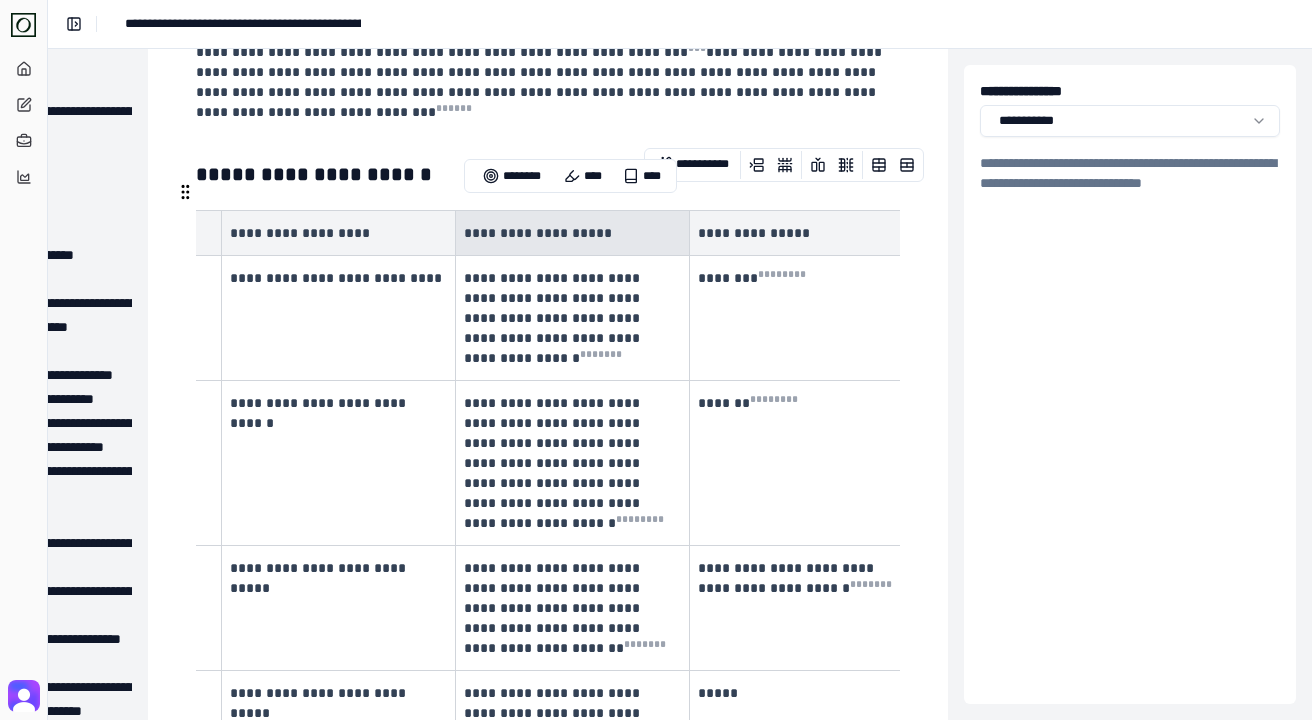 click on "**********" at bounding box center (554, 318) 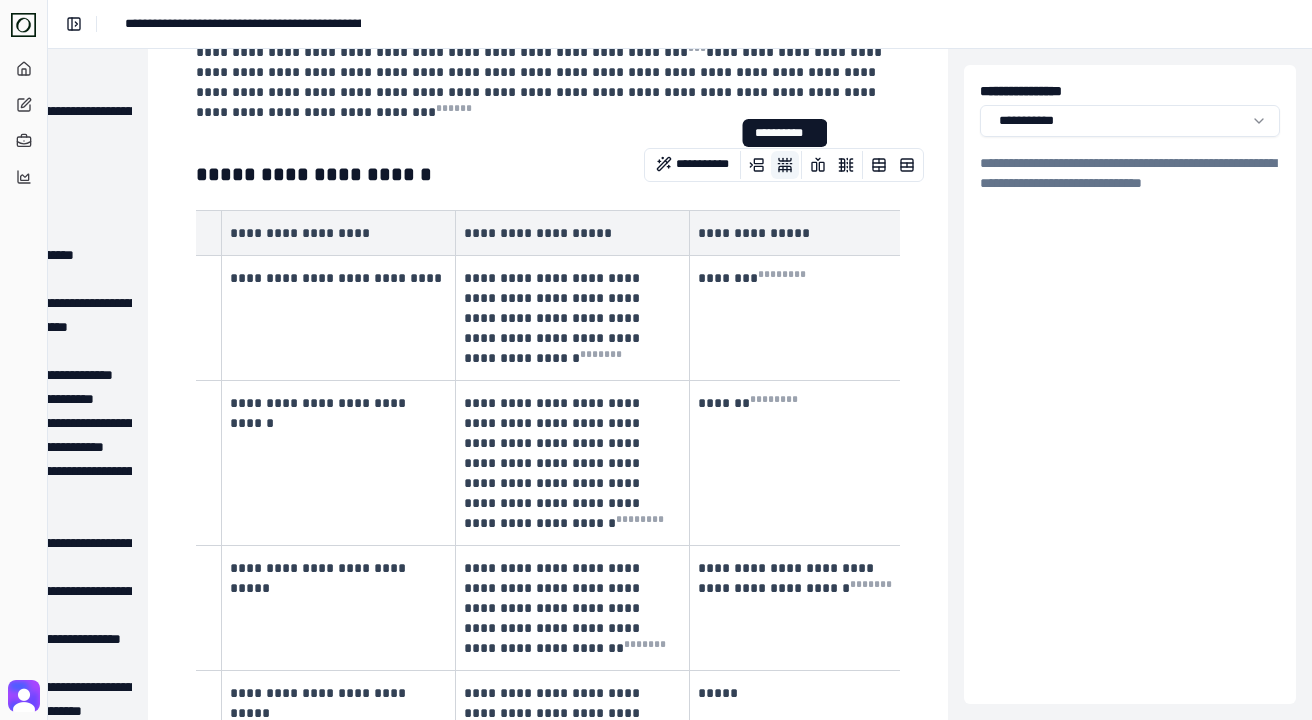 click at bounding box center [785, 165] 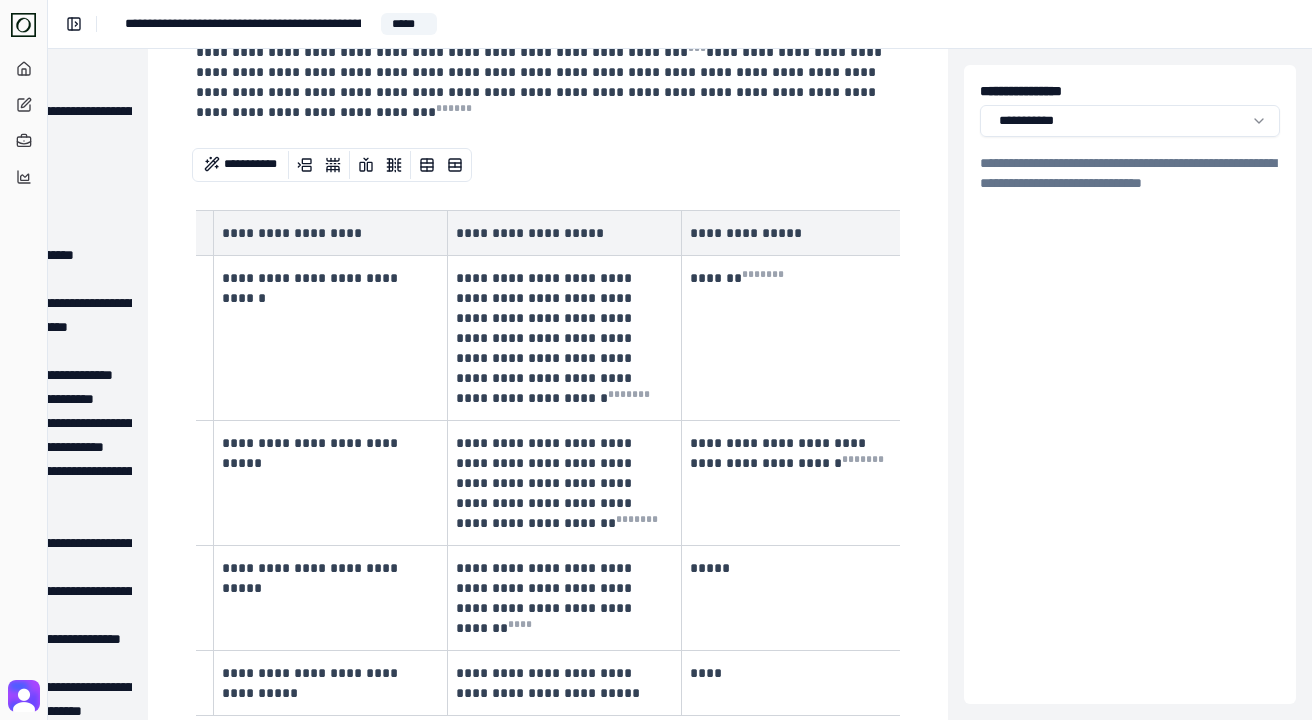 scroll, scrollTop: 0, scrollLeft: 467, axis: horizontal 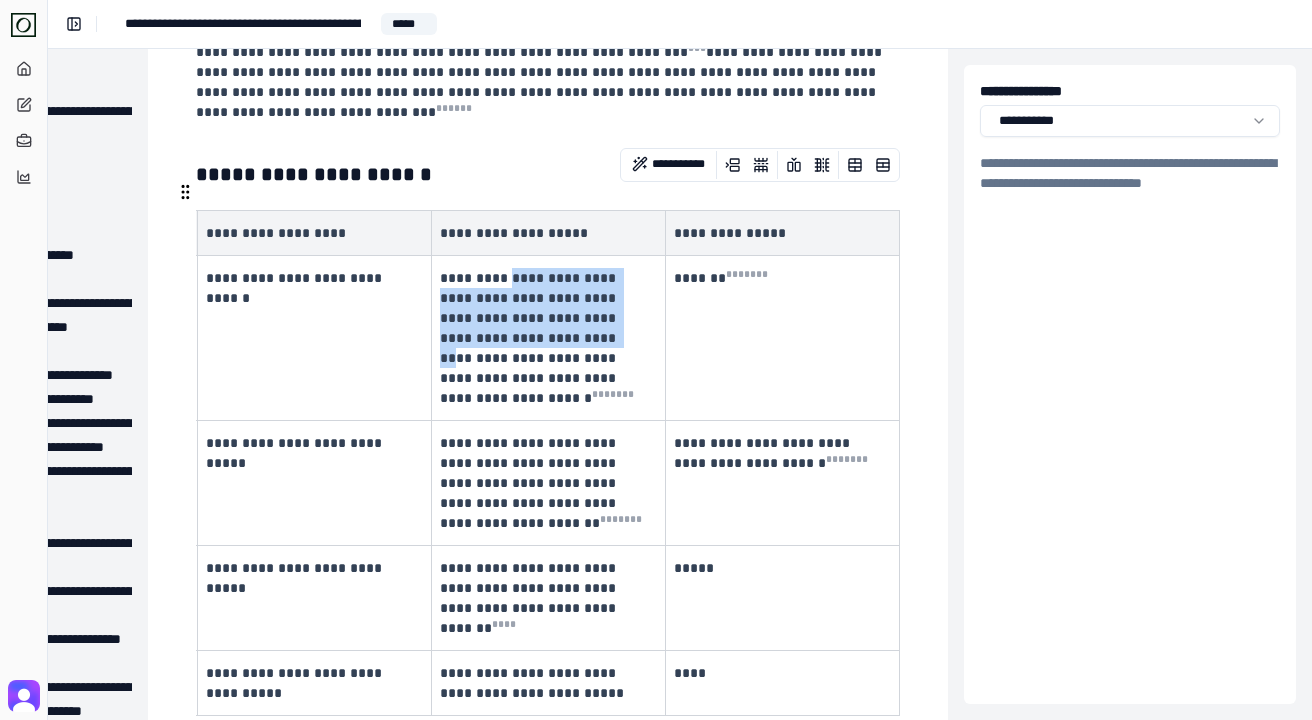 drag, startPoint x: 507, startPoint y: 260, endPoint x: 549, endPoint y: 318, distance: 71.610054 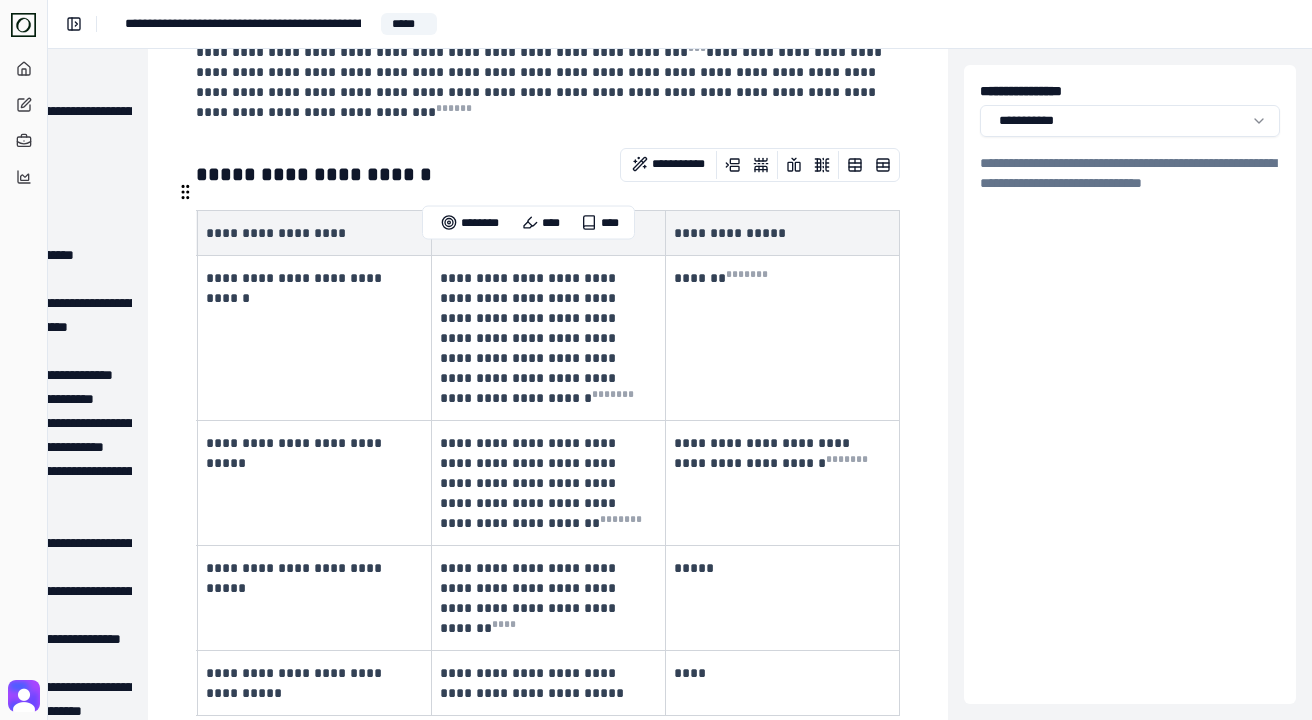 click on "******* * ** * * * *" at bounding box center [721, 278] 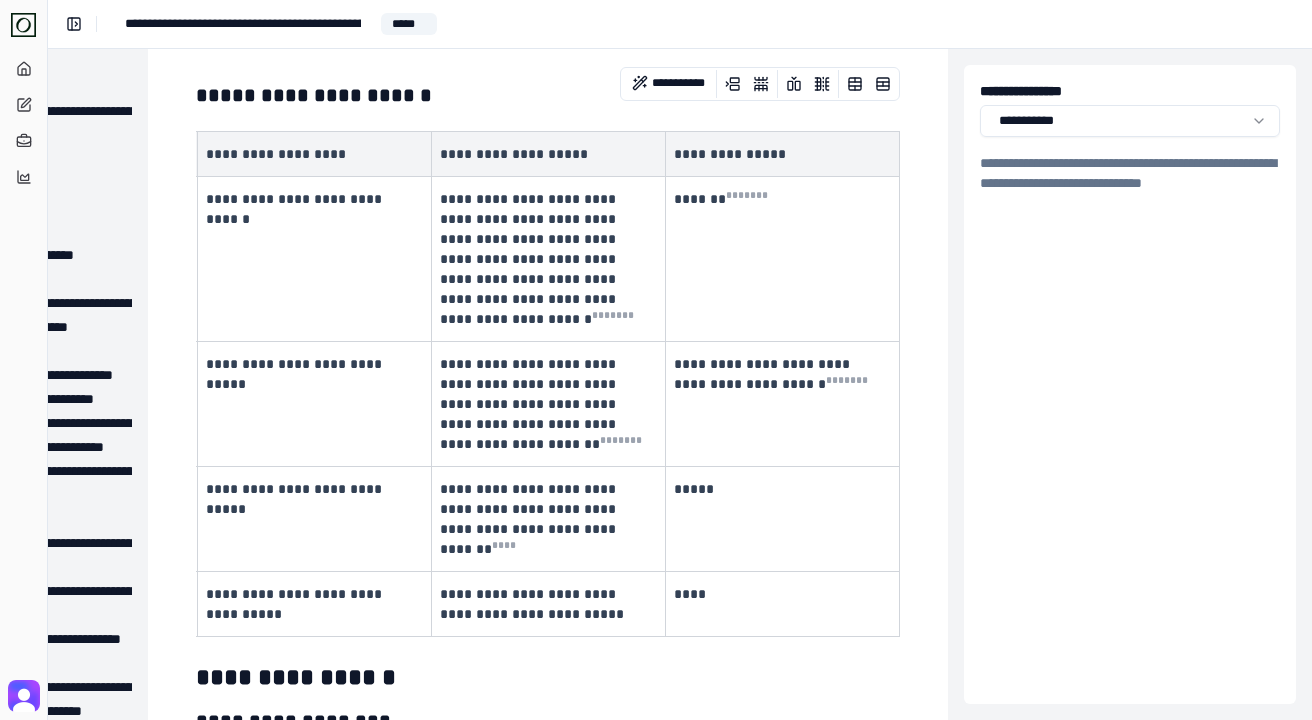 scroll, scrollTop: 764, scrollLeft: 212, axis: both 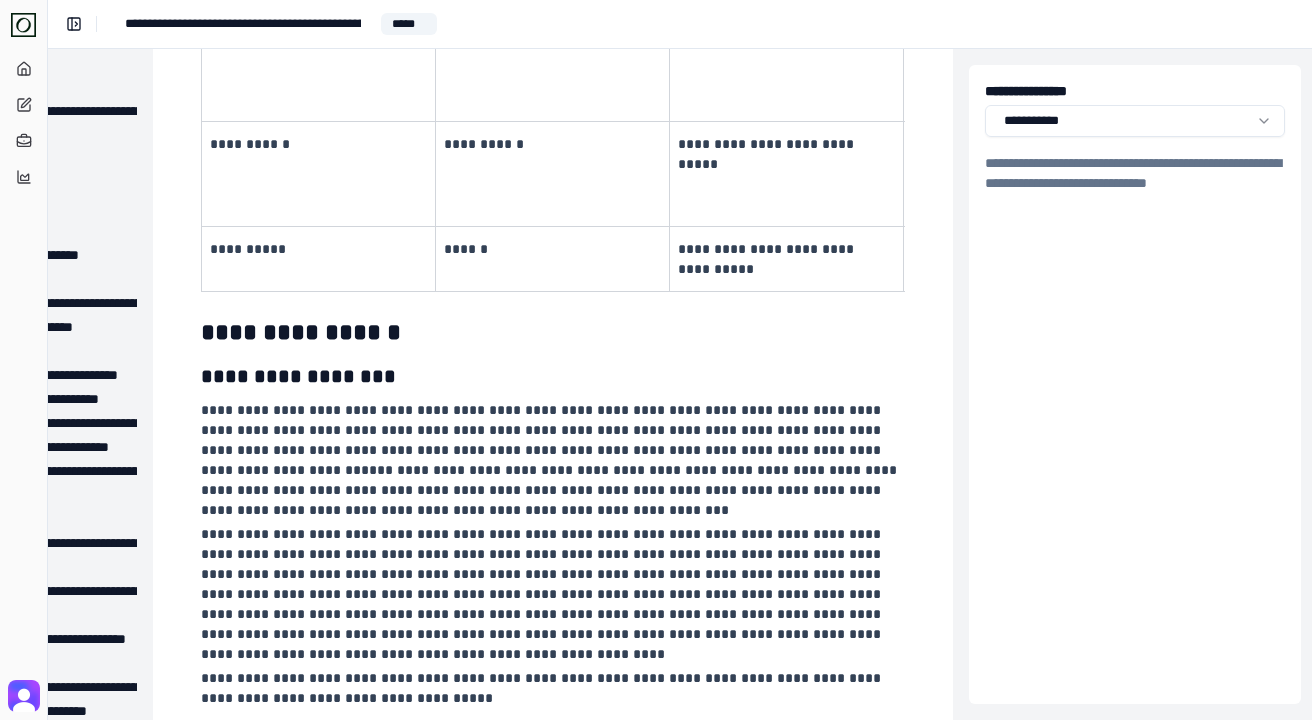click on "**********" at bounding box center (553, 20396) 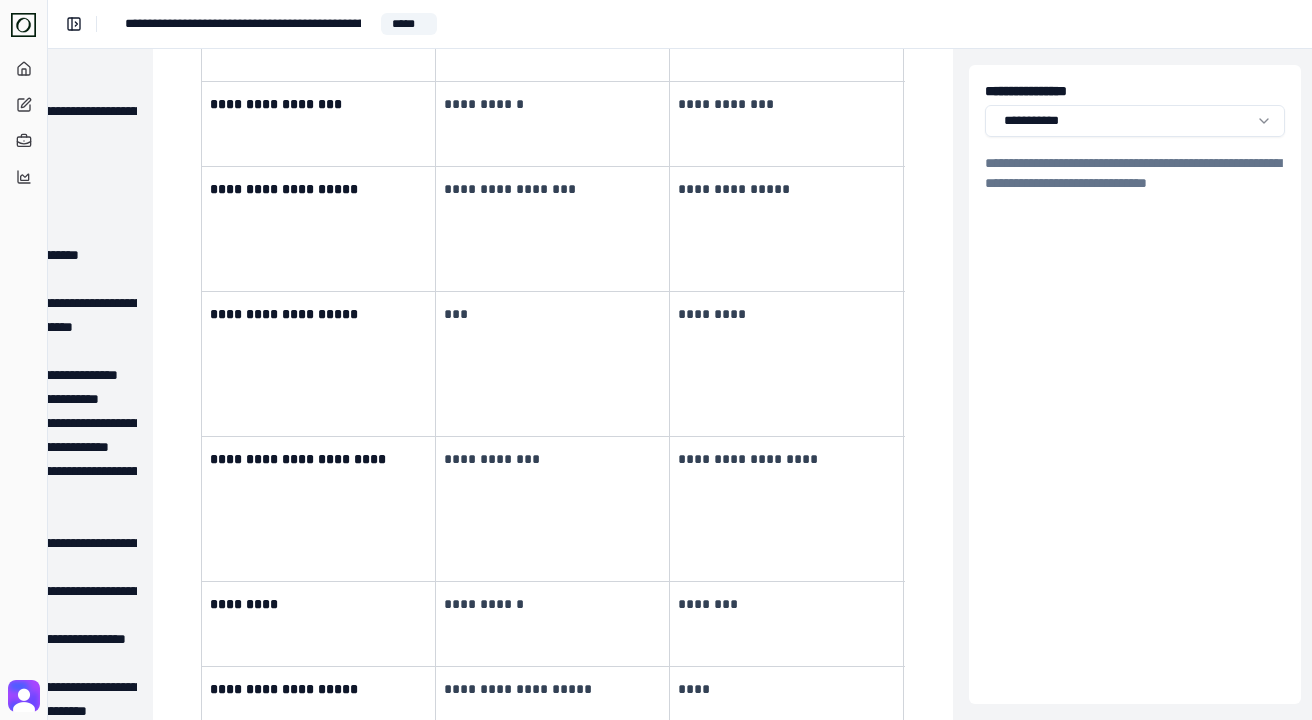 scroll, scrollTop: 4564, scrollLeft: 207, axis: both 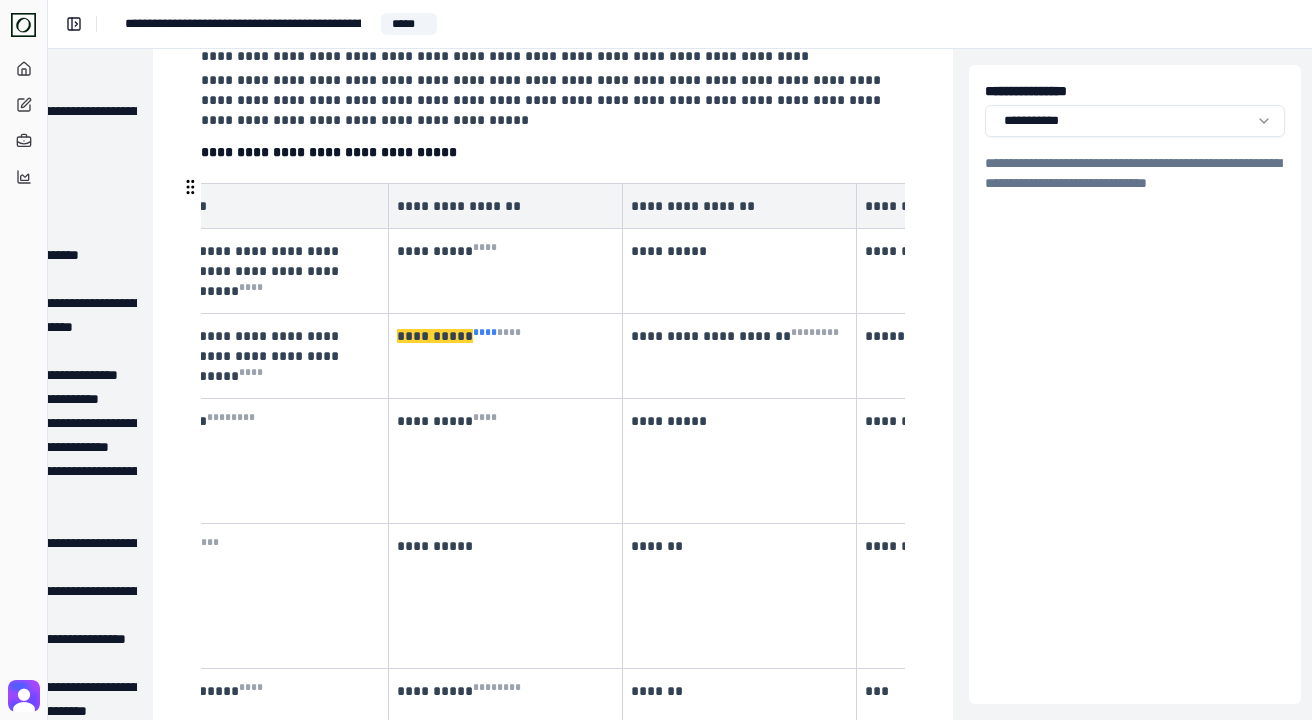 click on "* ** *" at bounding box center [485, 332] 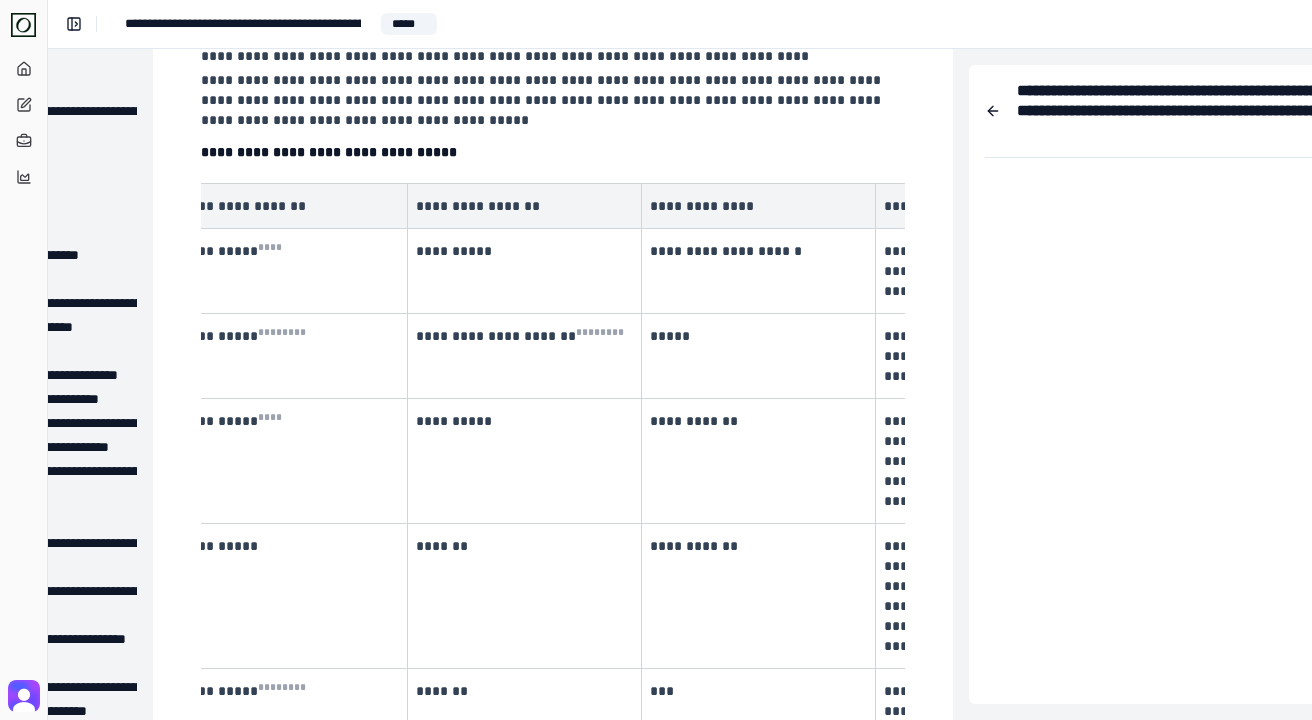 scroll, scrollTop: 0, scrollLeft: 1466, axis: horizontal 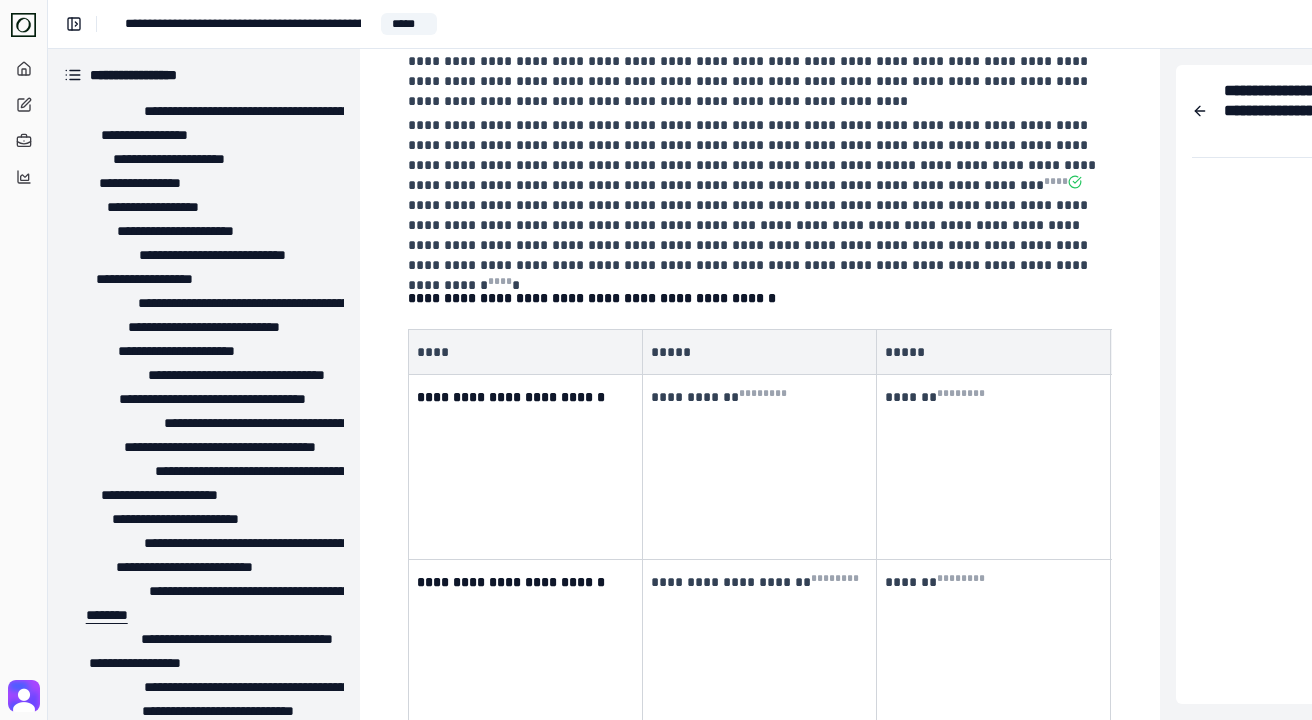 click on "********" at bounding box center [98, 615] 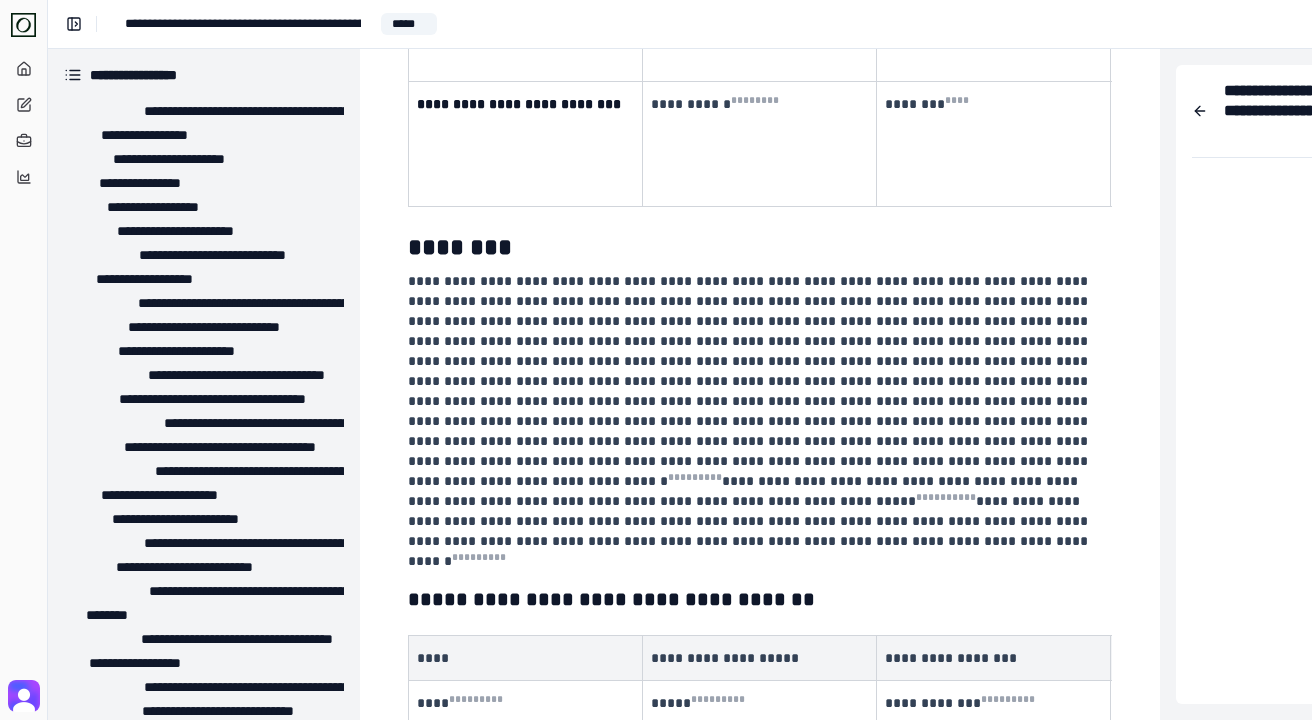 scroll, scrollTop: 11506, scrollLeft: 0, axis: vertical 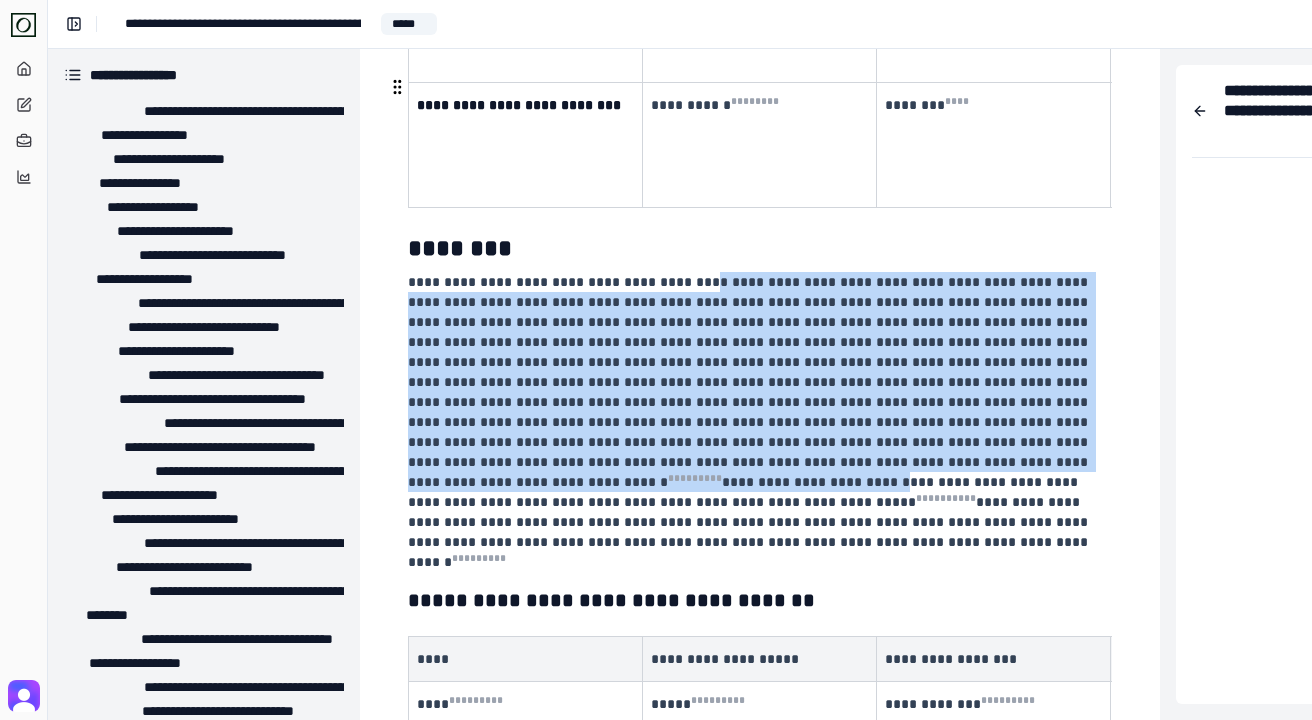 drag, startPoint x: 692, startPoint y: 90, endPoint x: 942, endPoint y: 262, distance: 303.45346 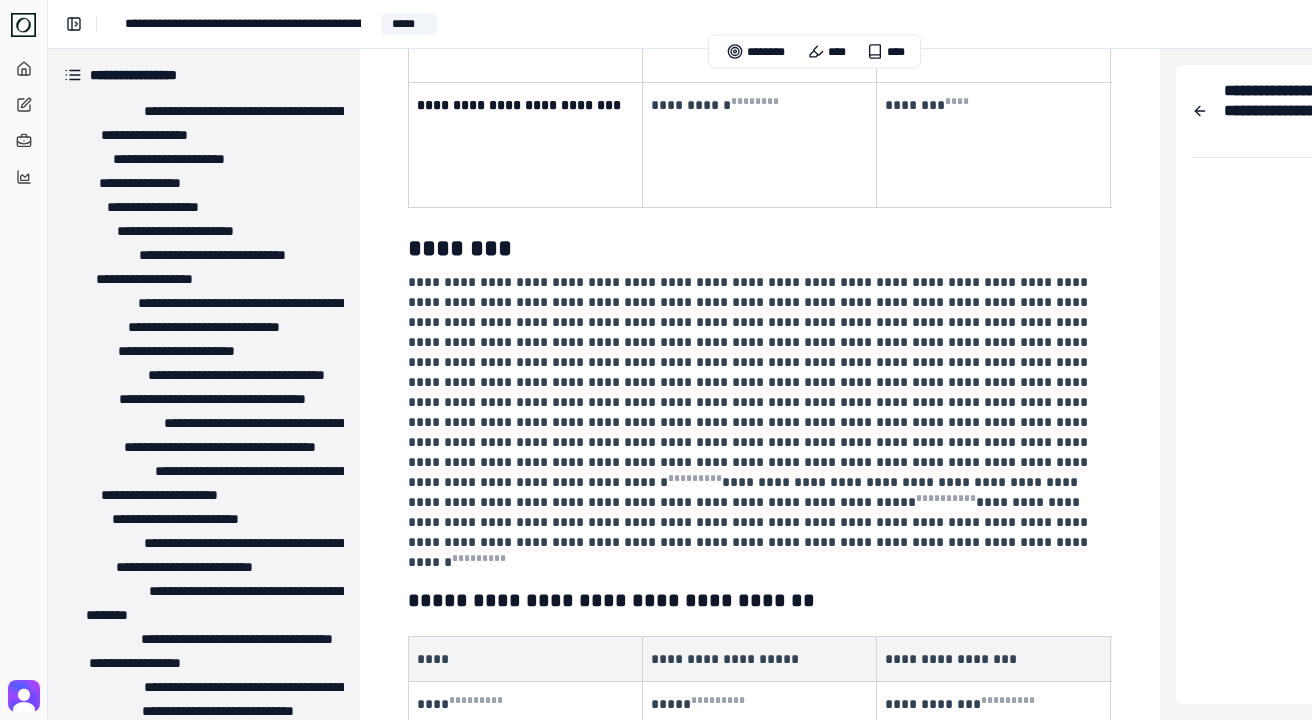 click on "**********" at bounding box center (758, 422) 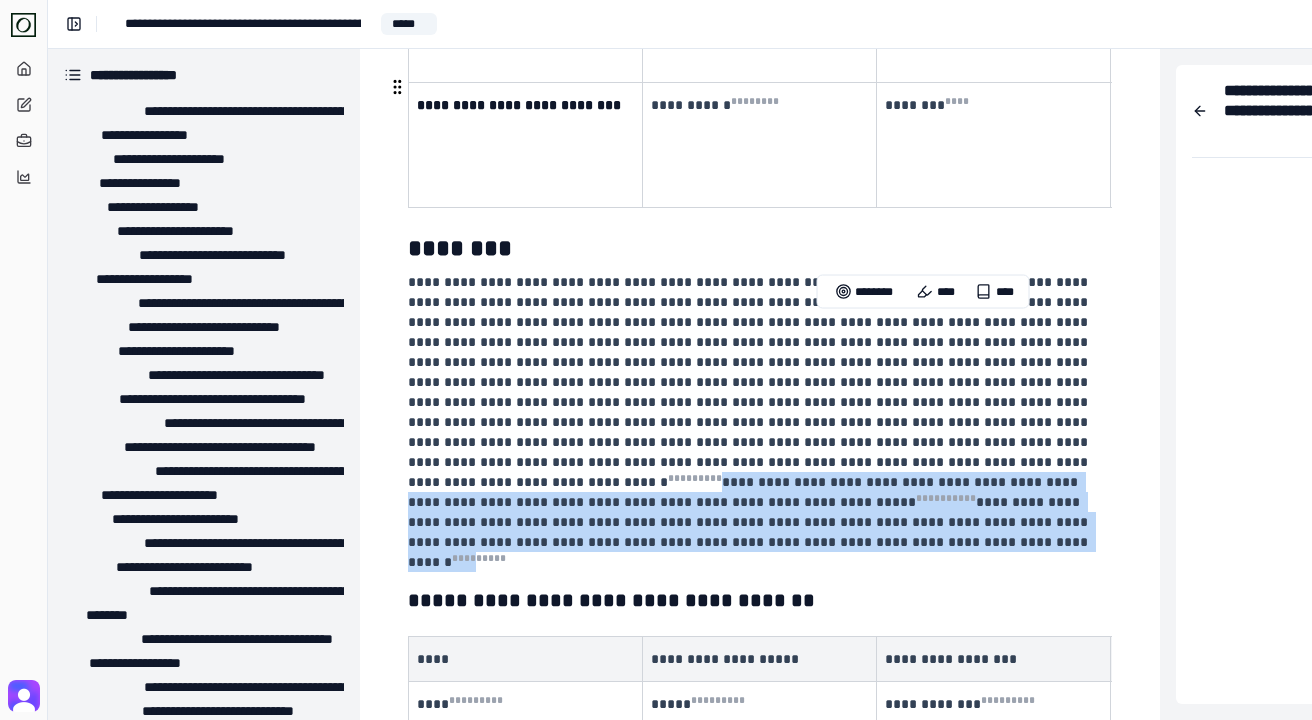 drag, startPoint x: 1070, startPoint y: 321, endPoint x: 764, endPoint y: 264, distance: 311.26355 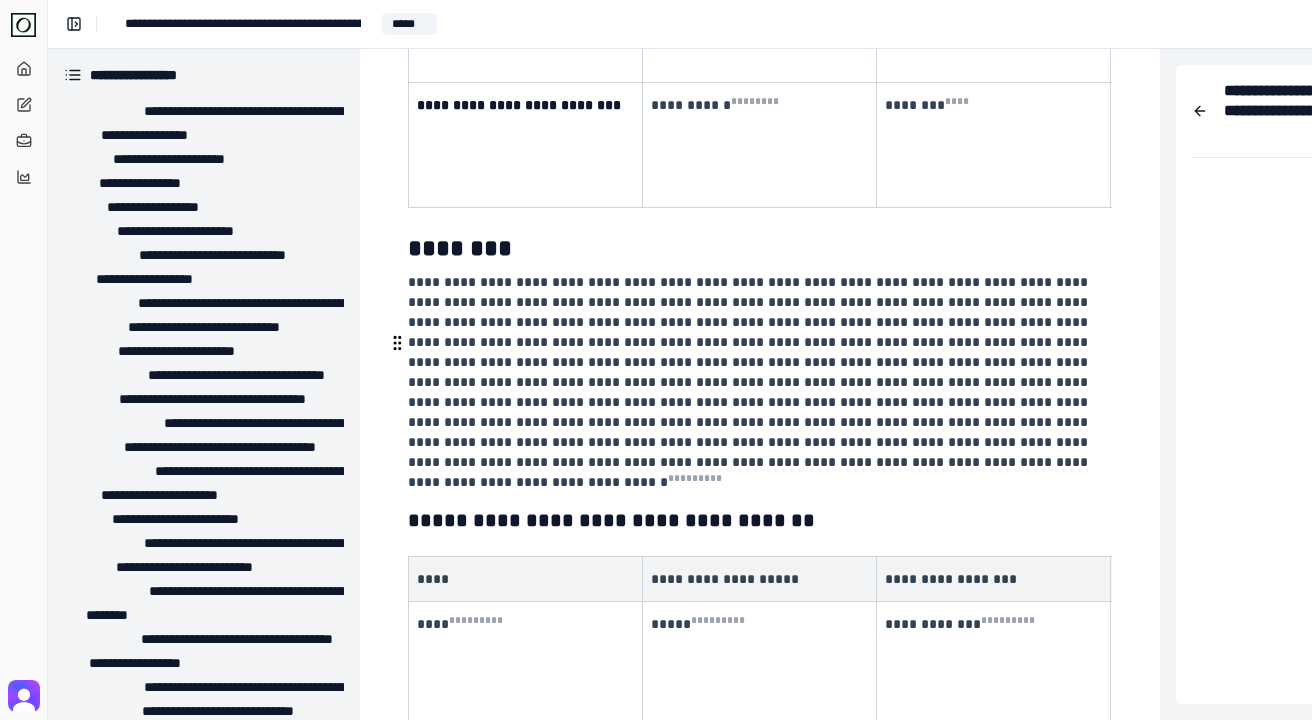 click on "**** * ** * * *** *" at bounding box center (526, 684) 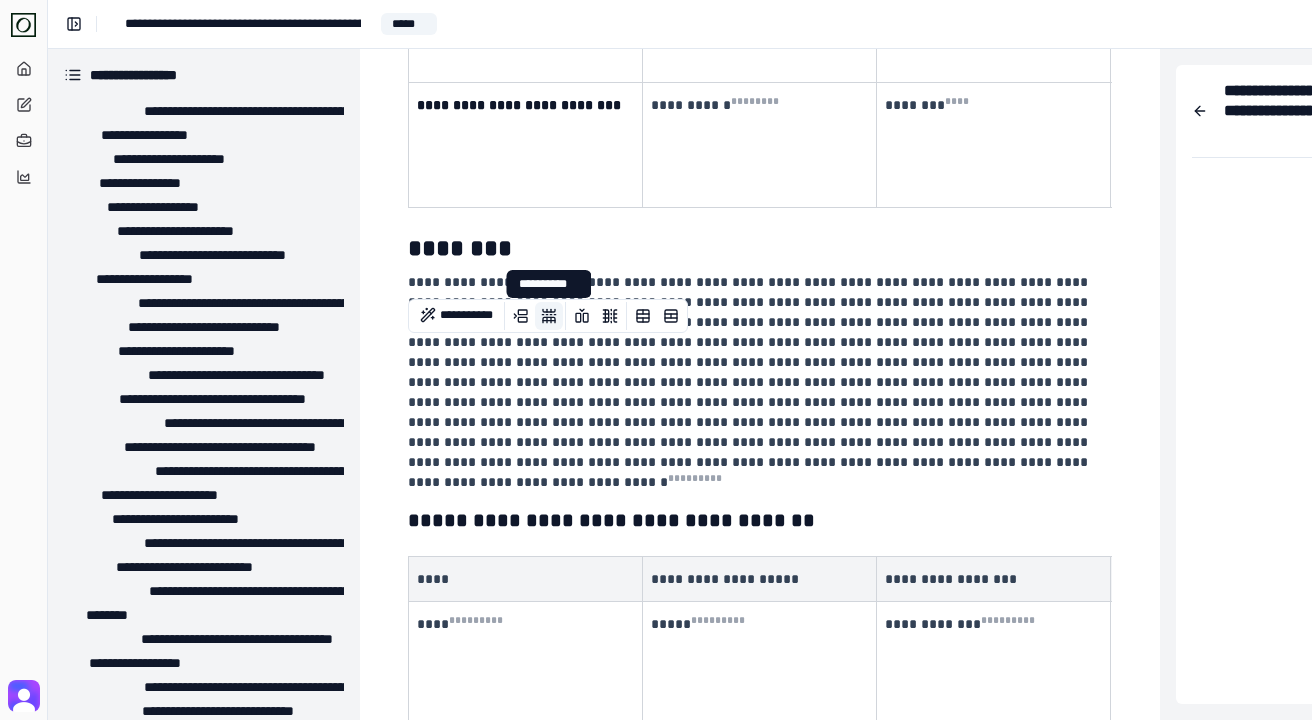 click at bounding box center [549, 316] 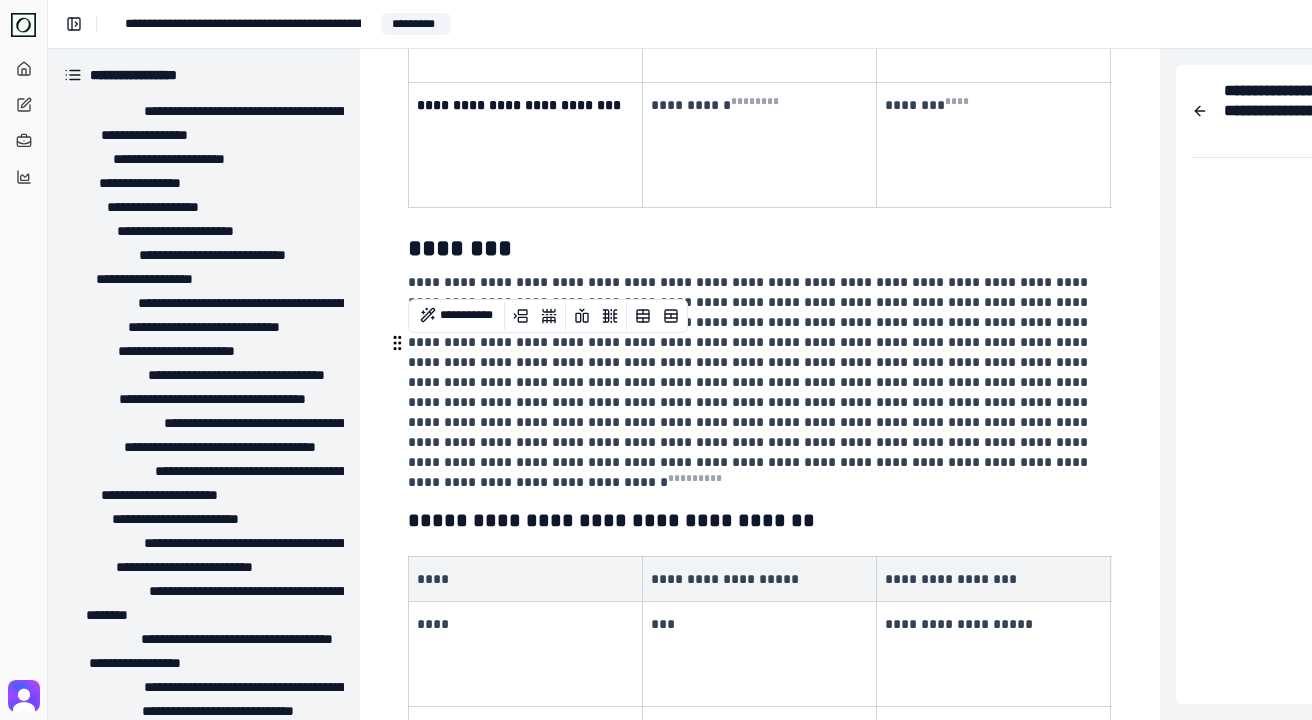 click on "****" at bounding box center (526, 654) 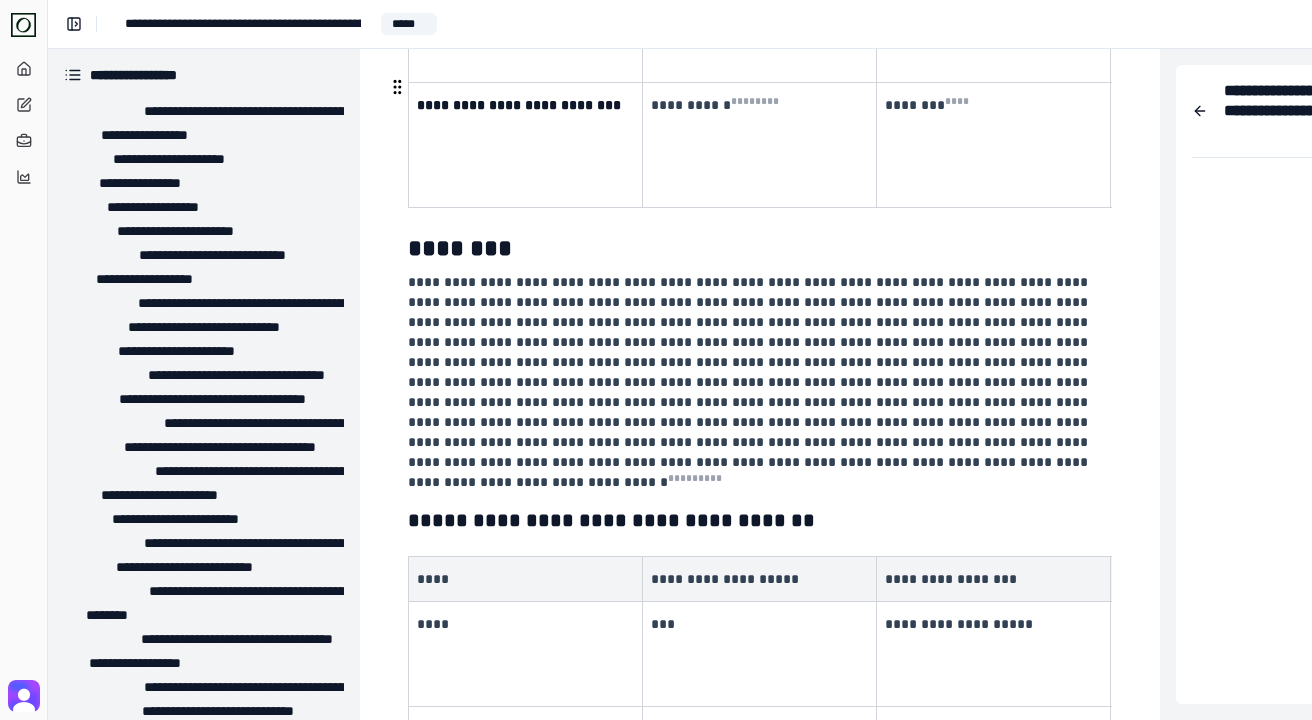 click on "**********" at bounding box center (750, 382) 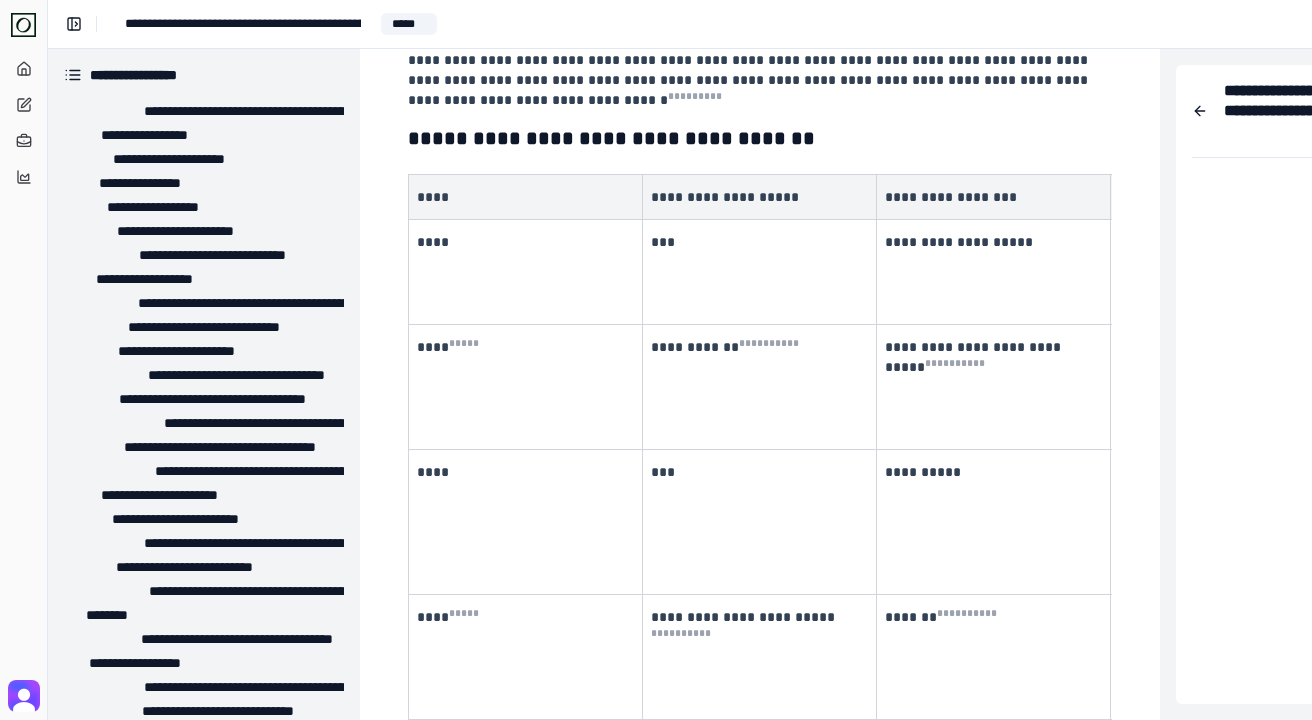 scroll, scrollTop: 11720, scrollLeft: 0, axis: vertical 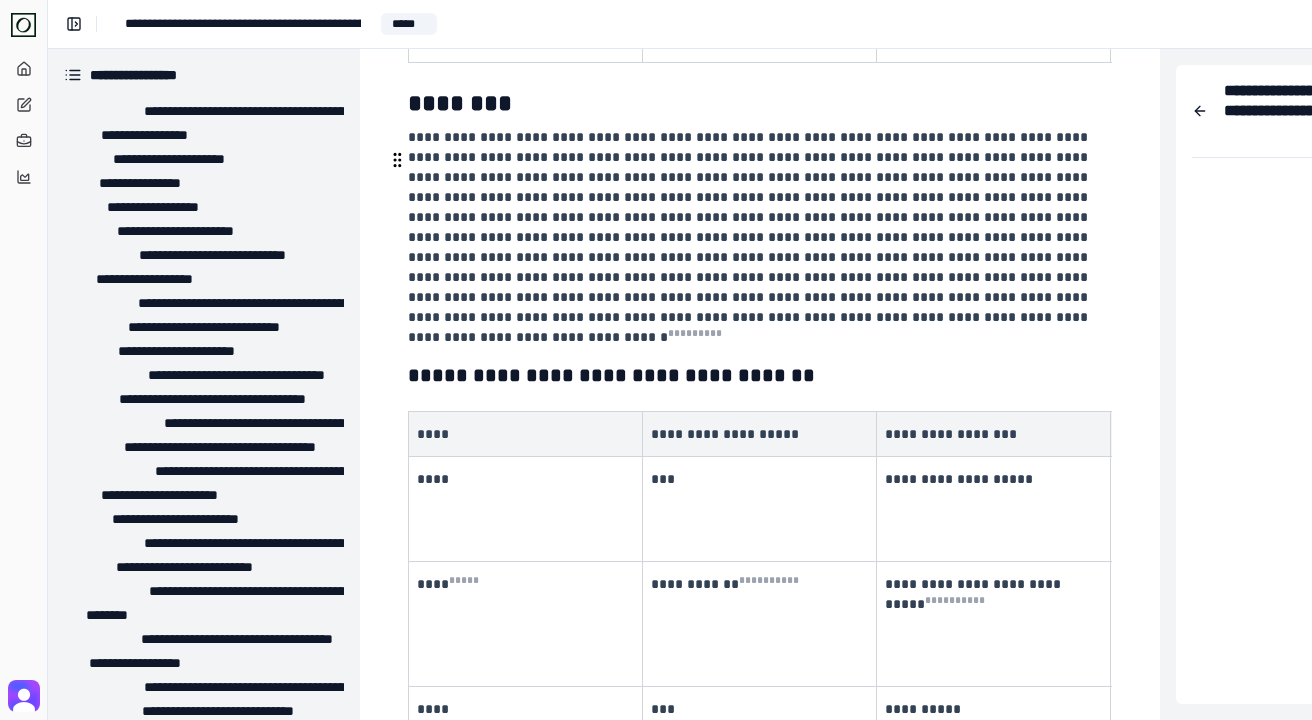 click on "**********" at bounding box center (760, 375) 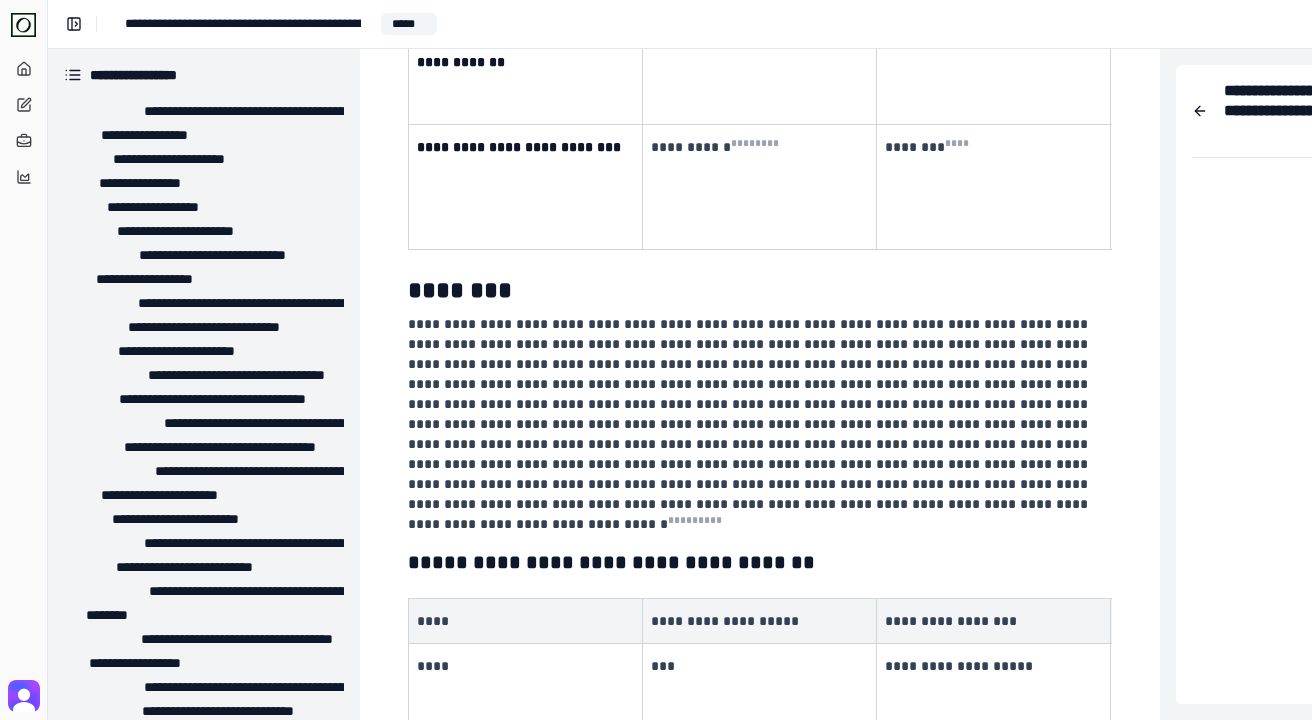 scroll, scrollTop: 11444, scrollLeft: 0, axis: vertical 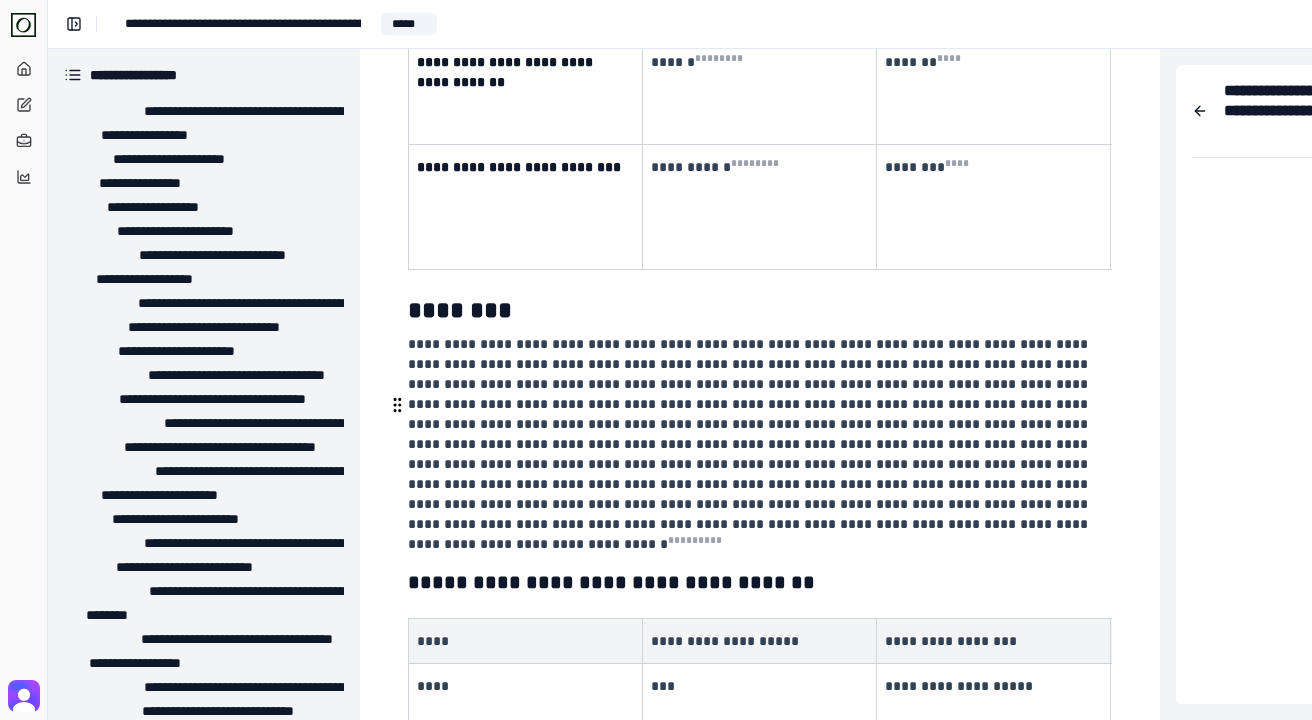 click on "****" at bounding box center (523, 641) 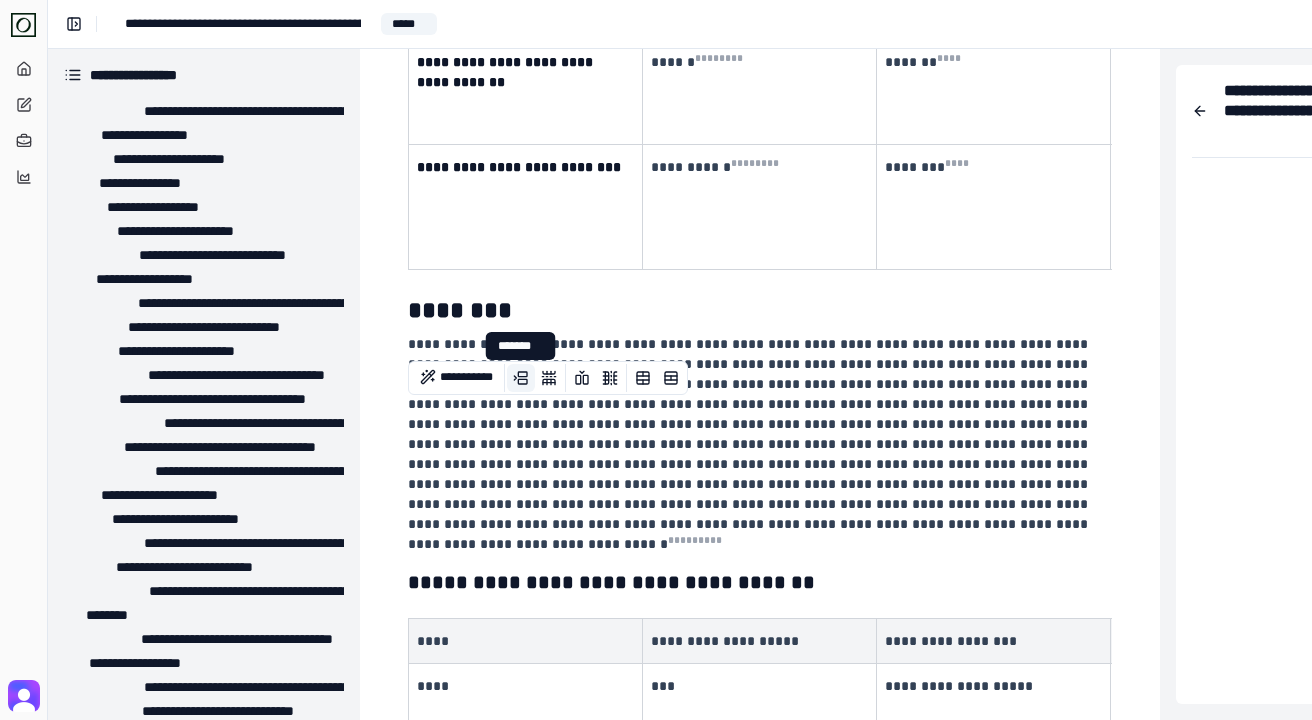 click at bounding box center (521, 378) 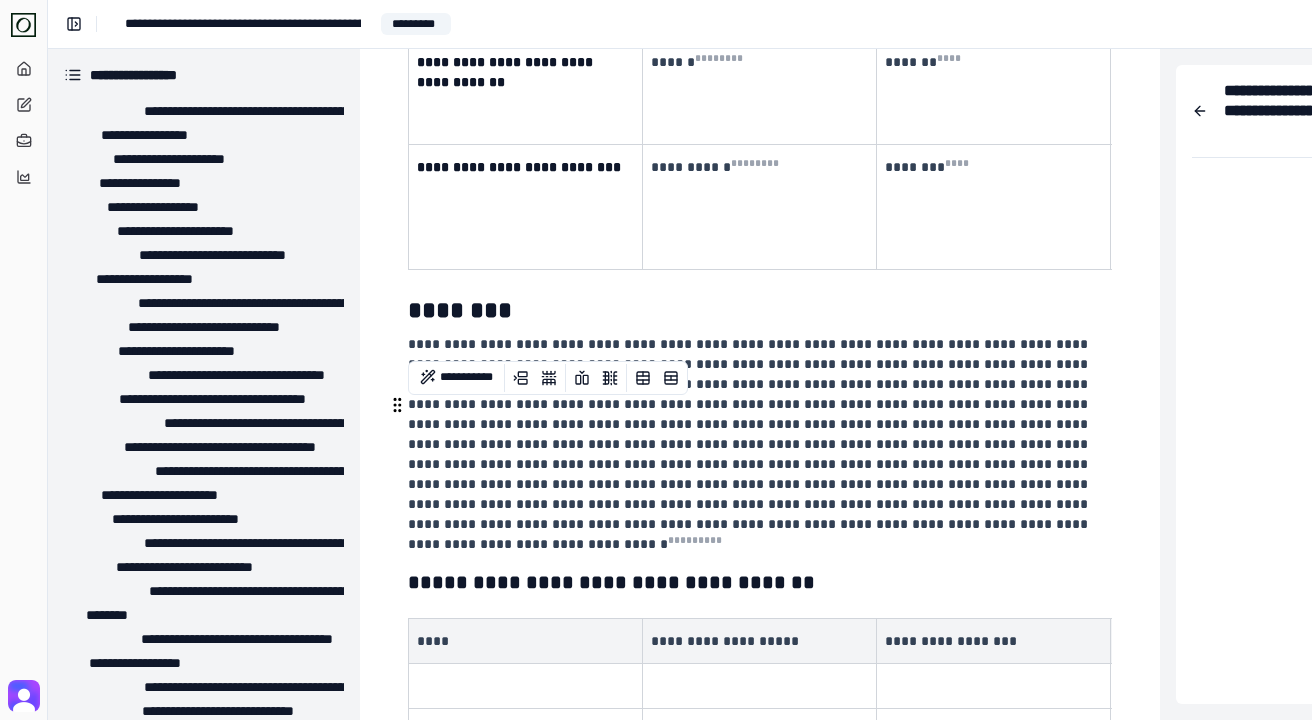 click at bounding box center (757, 686) 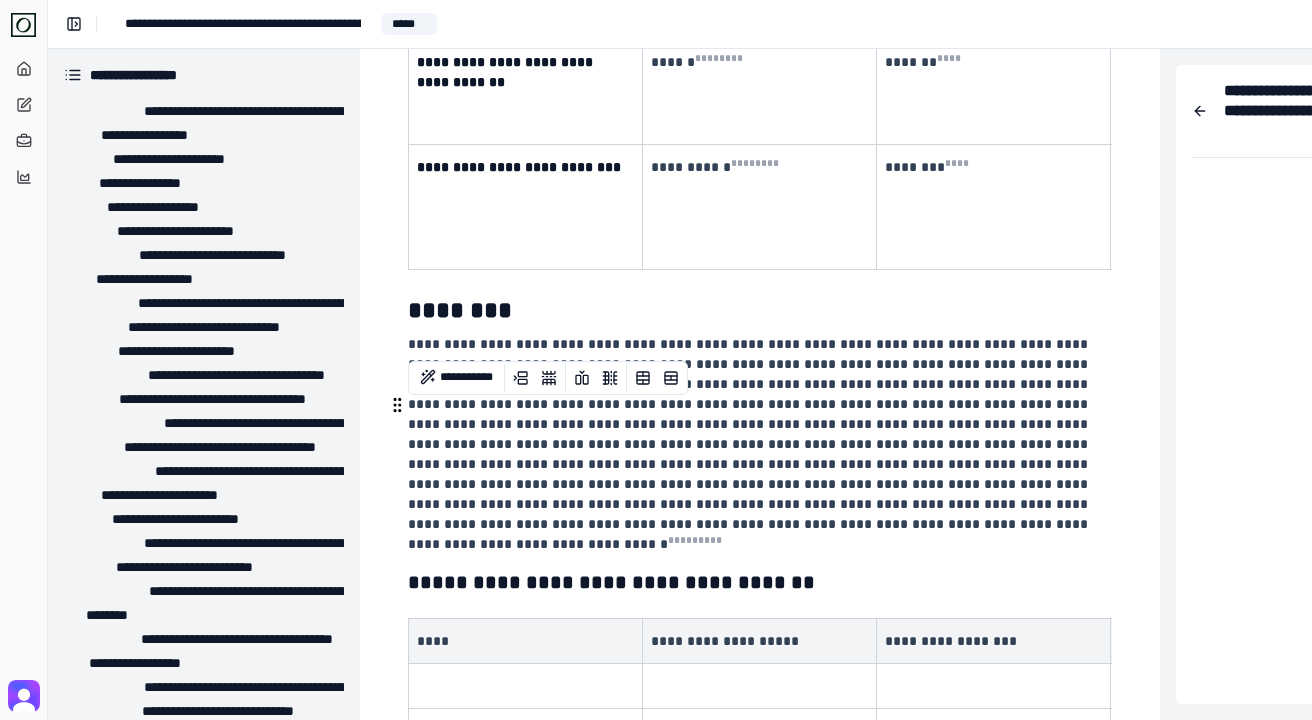 click at bounding box center (994, 686) 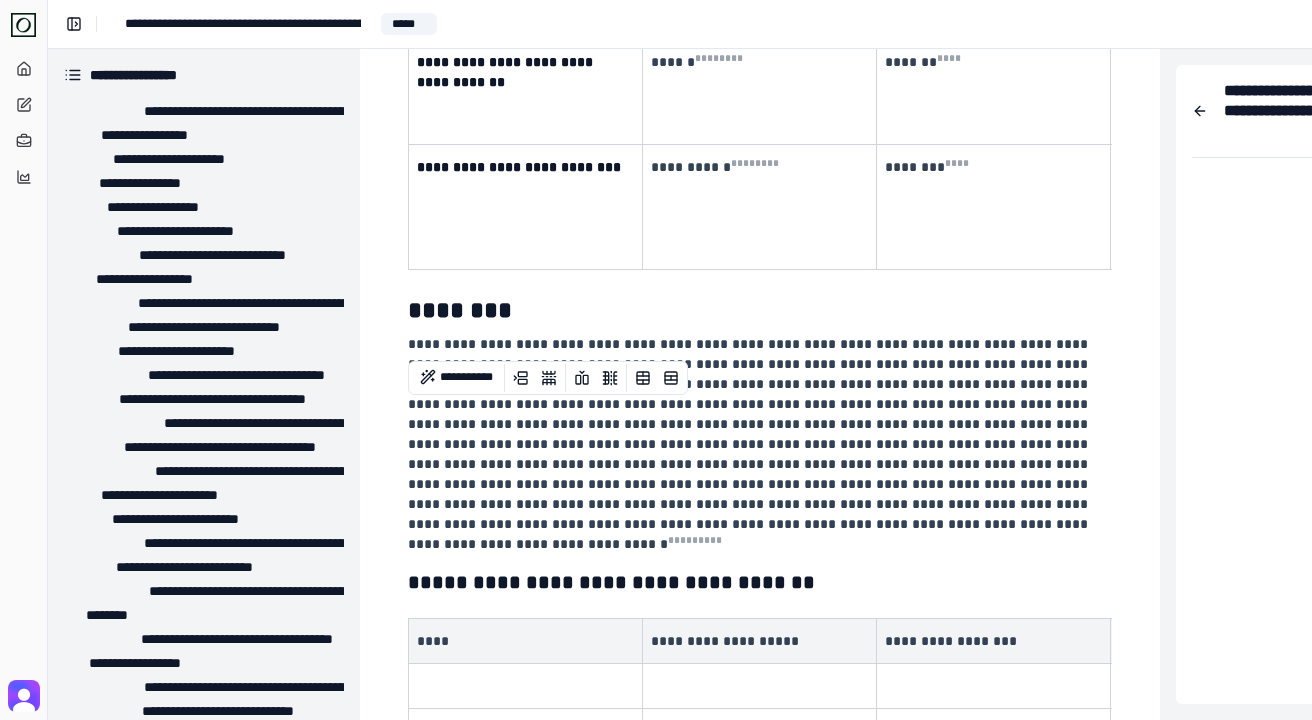 type 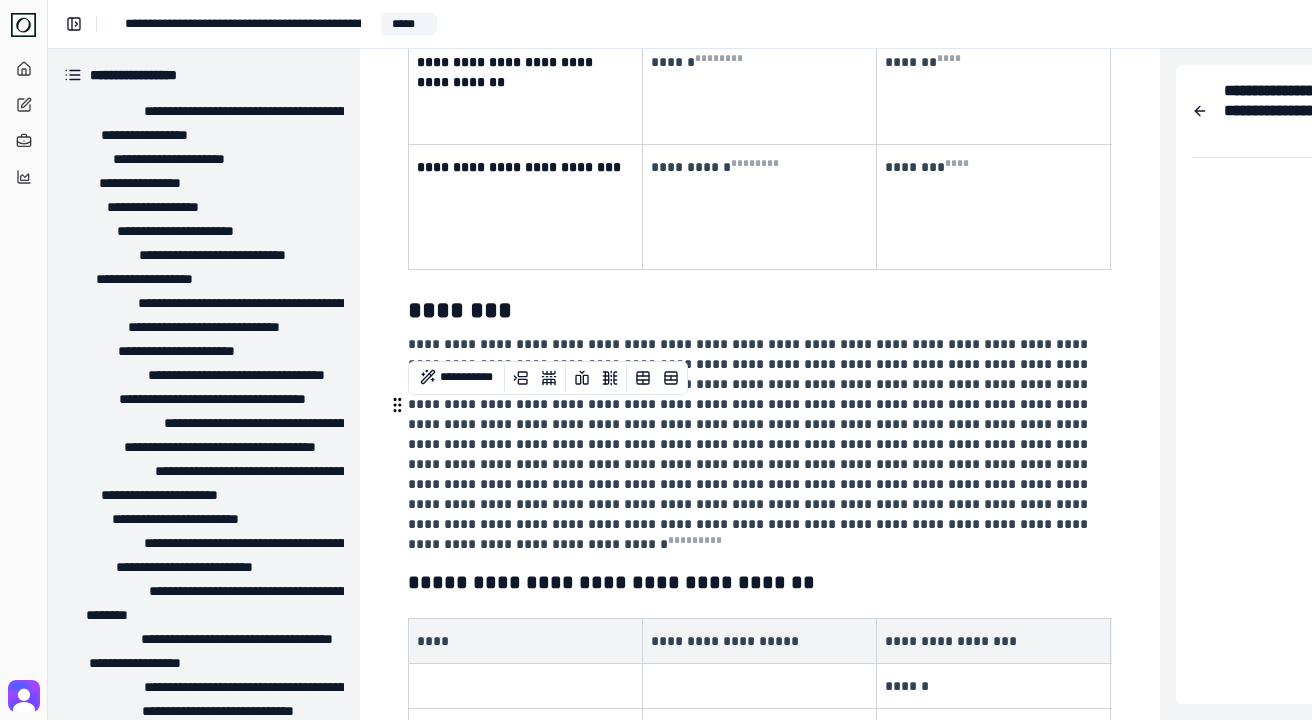 click on "**********" at bounding box center [991, 641] 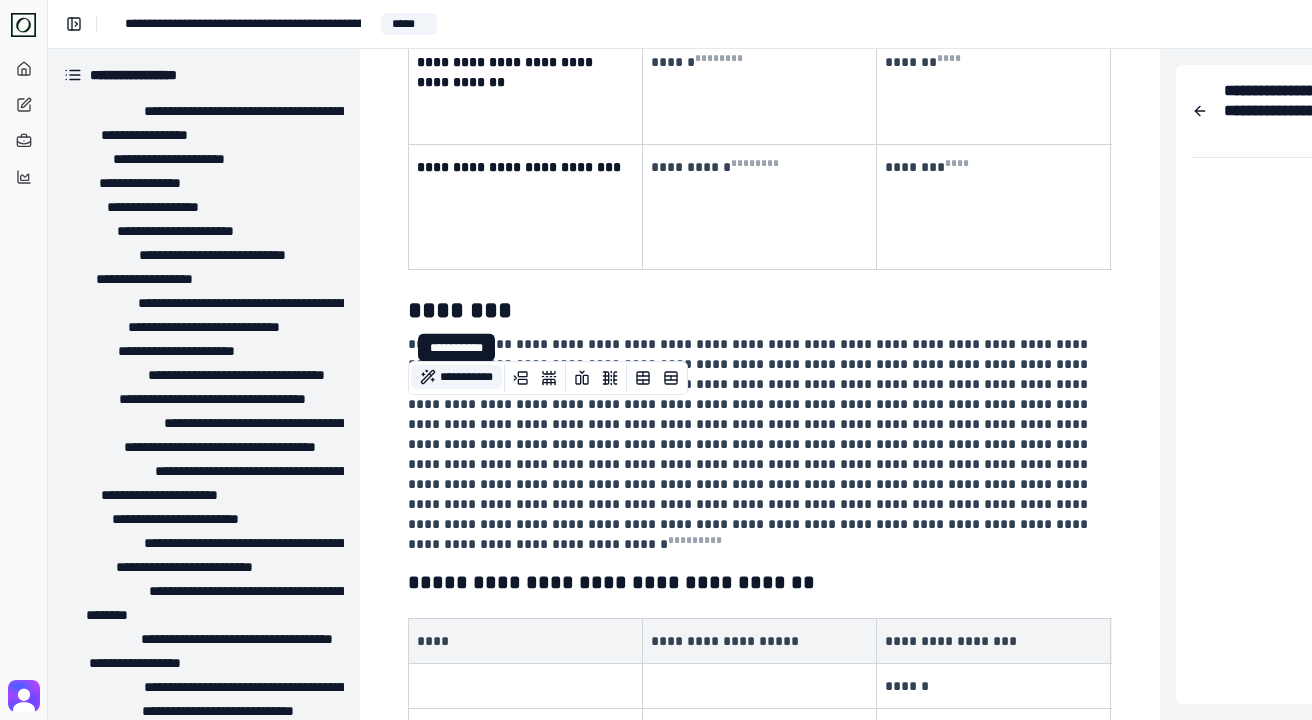 click on "**********" at bounding box center [456, 377] 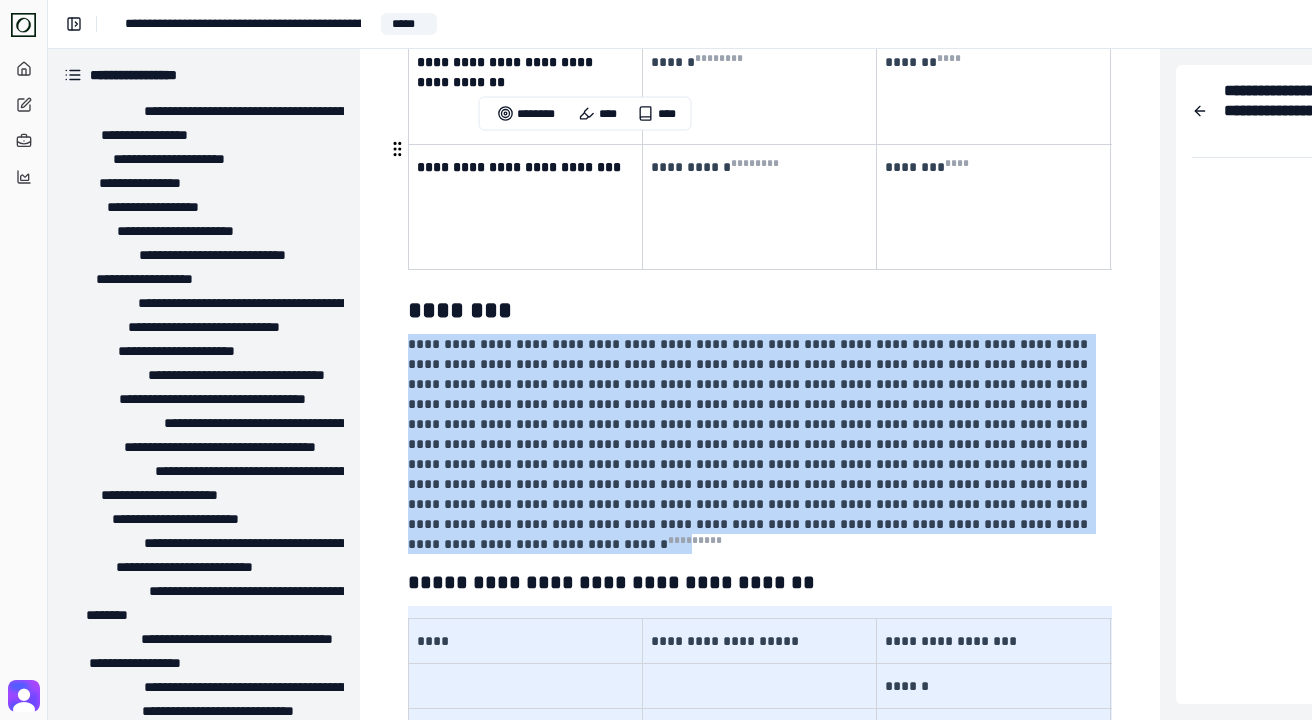 drag, startPoint x: 774, startPoint y: 325, endPoint x: 403, endPoint y: 142, distance: 413.67862 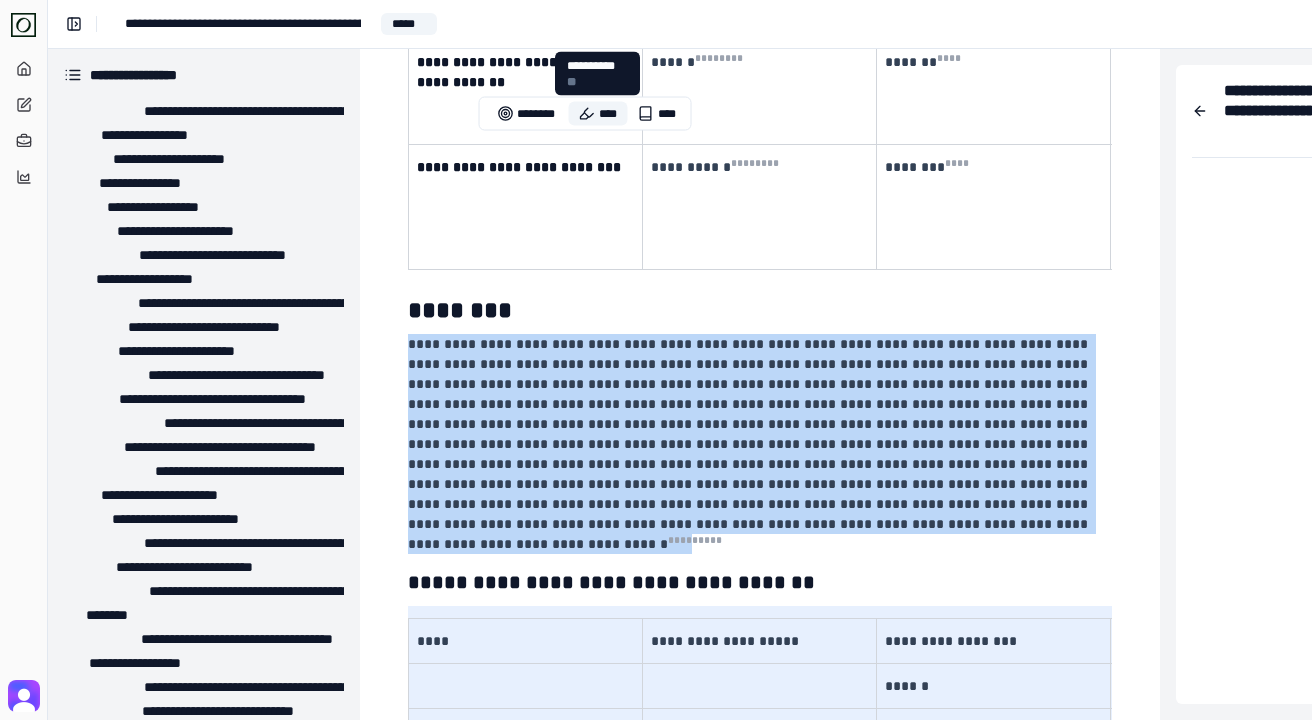 click on "****" at bounding box center (598, 114) 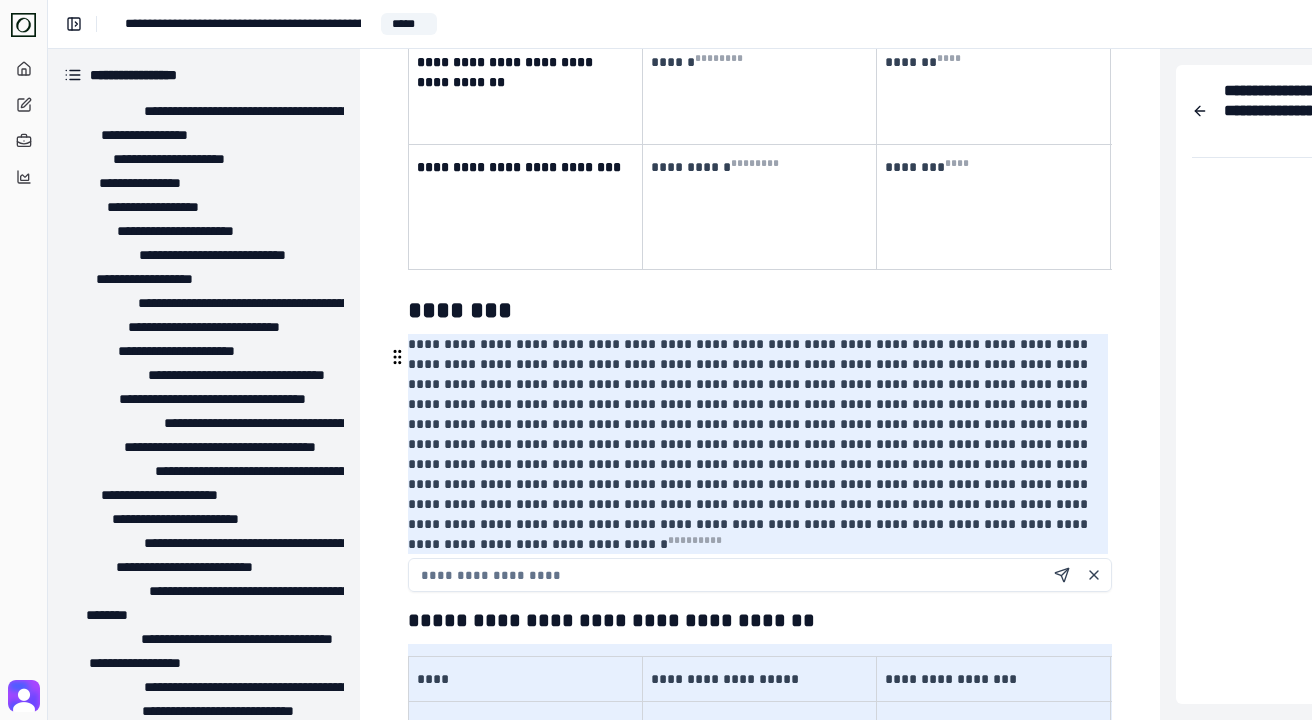 type on "*" 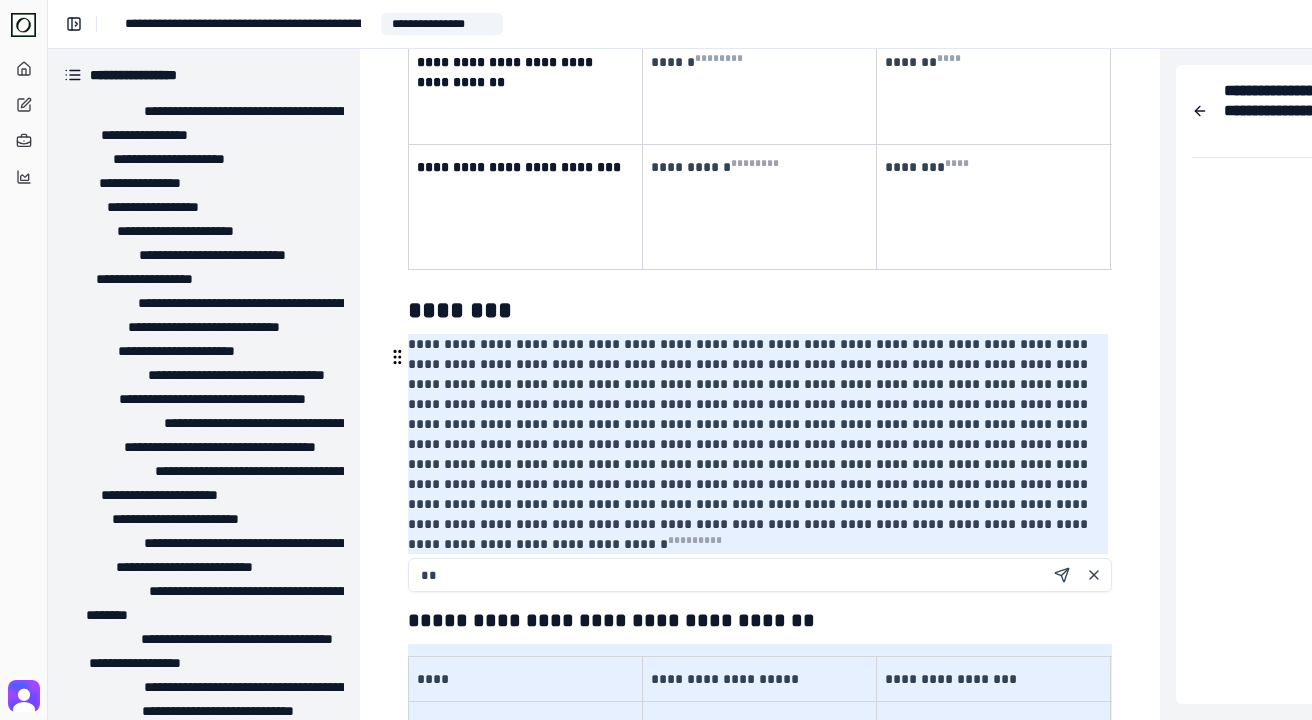 type on "*" 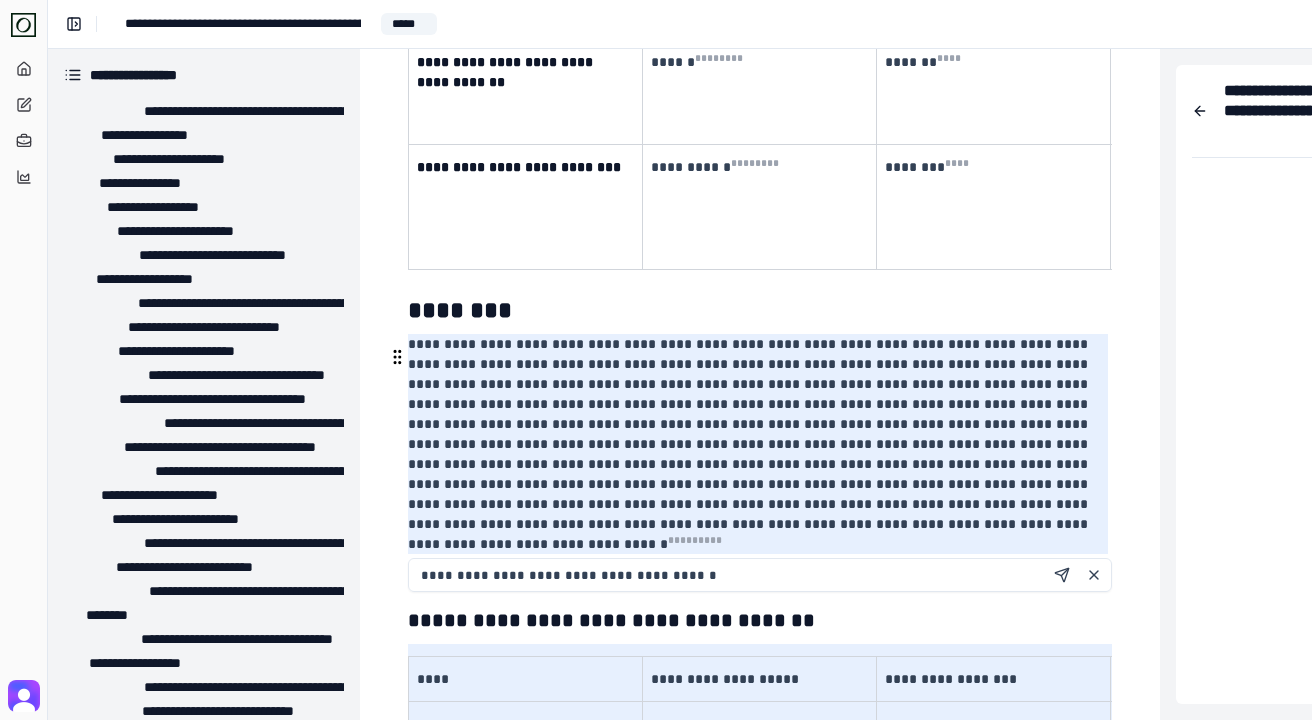 type on "**********" 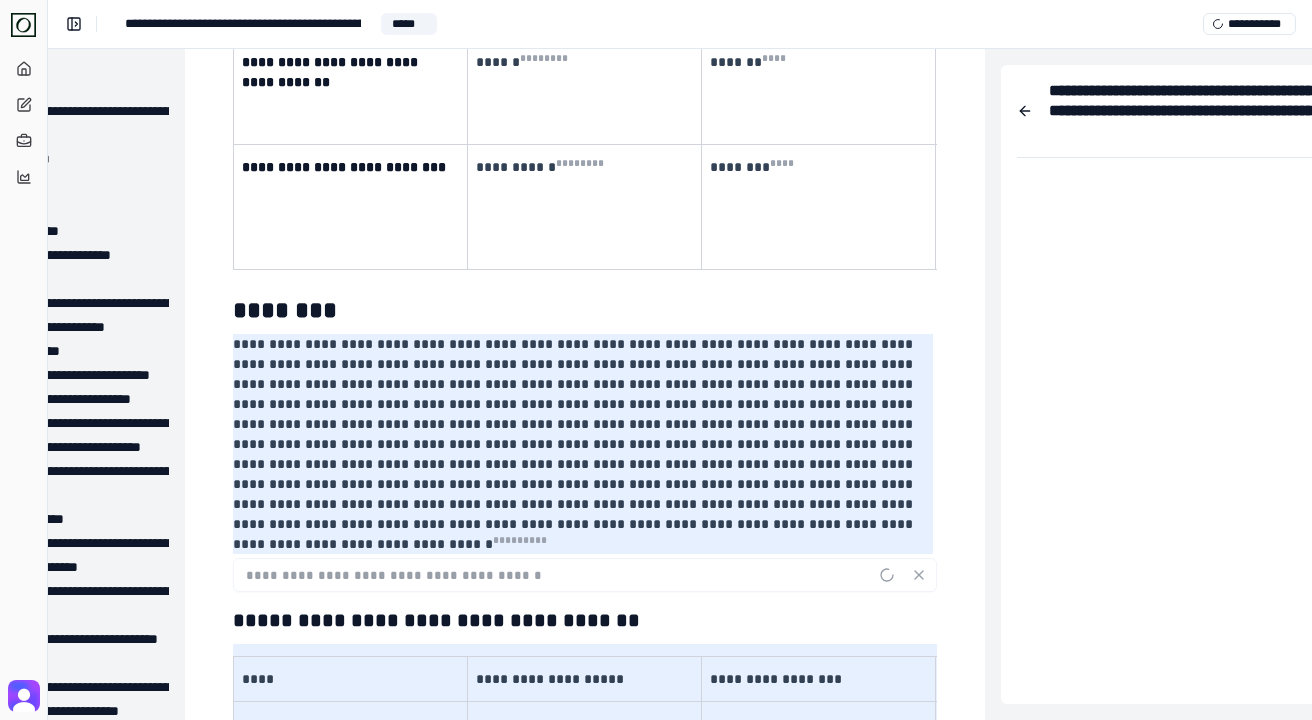 scroll, scrollTop: 11444, scrollLeft: 194, axis: both 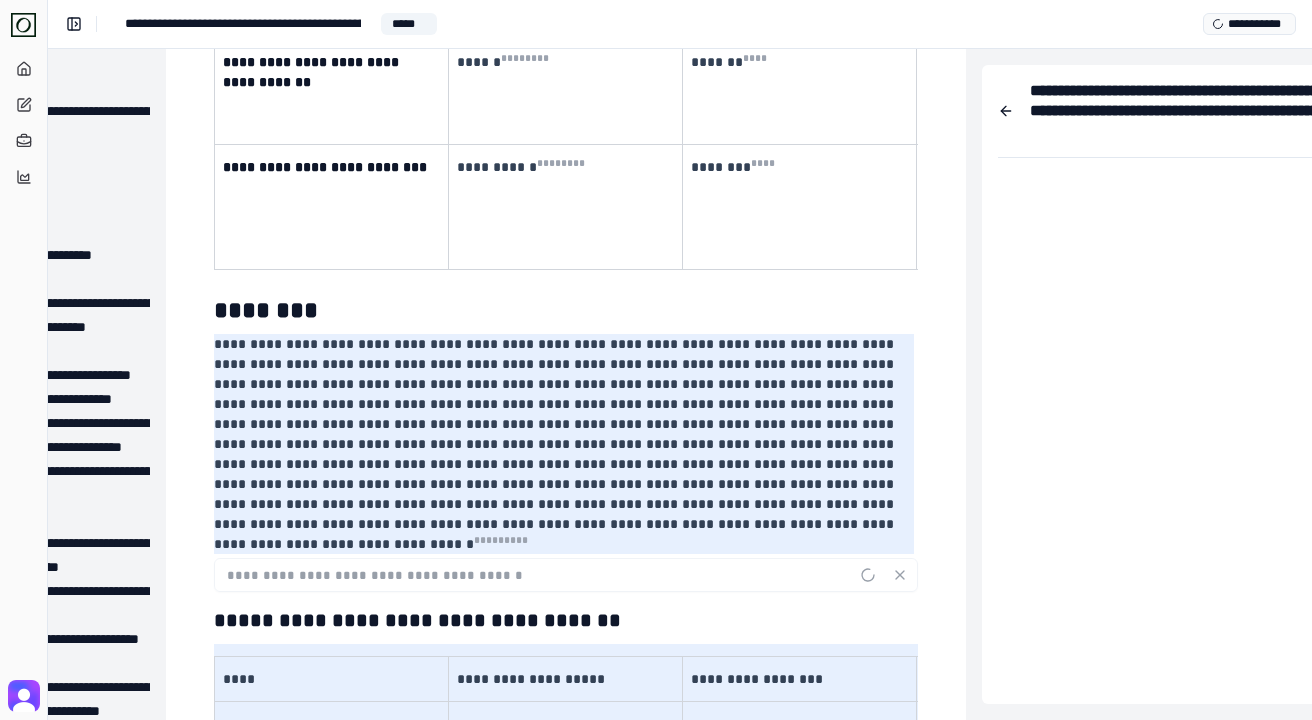 click on "**********" at bounding box center (1249, 24) 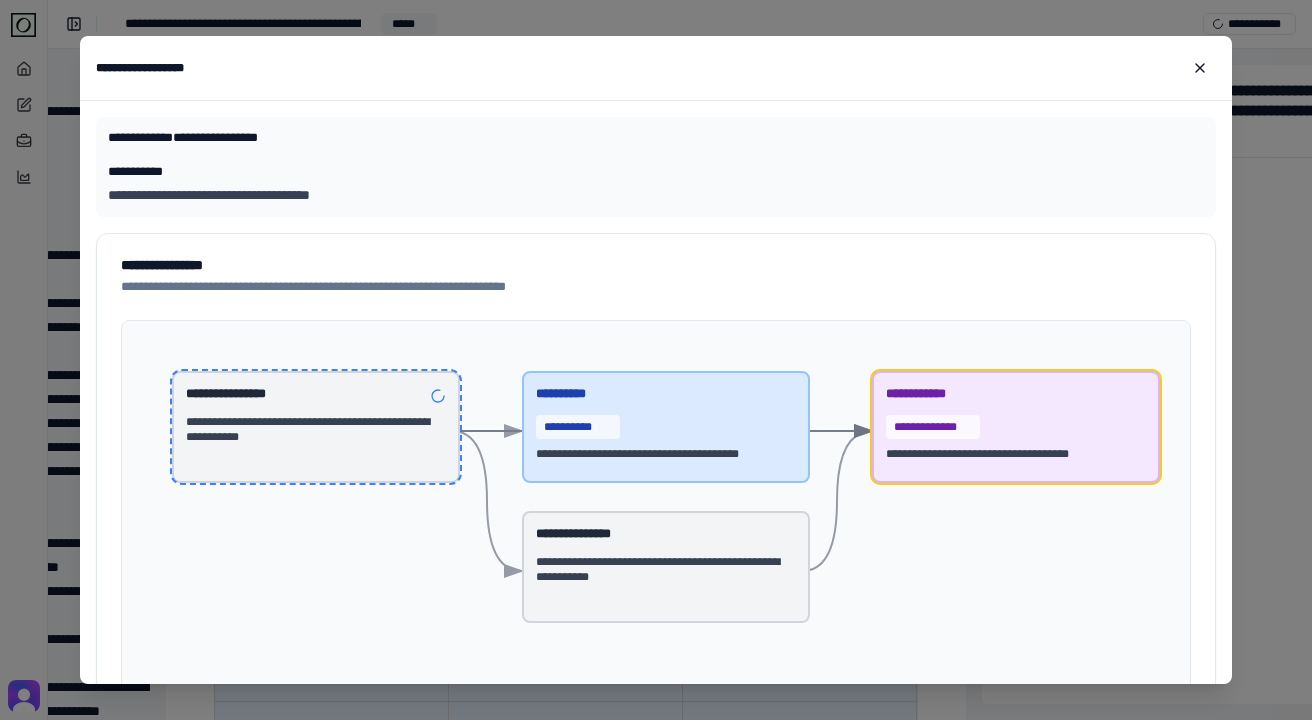 click on "**********" at bounding box center (316, 427) 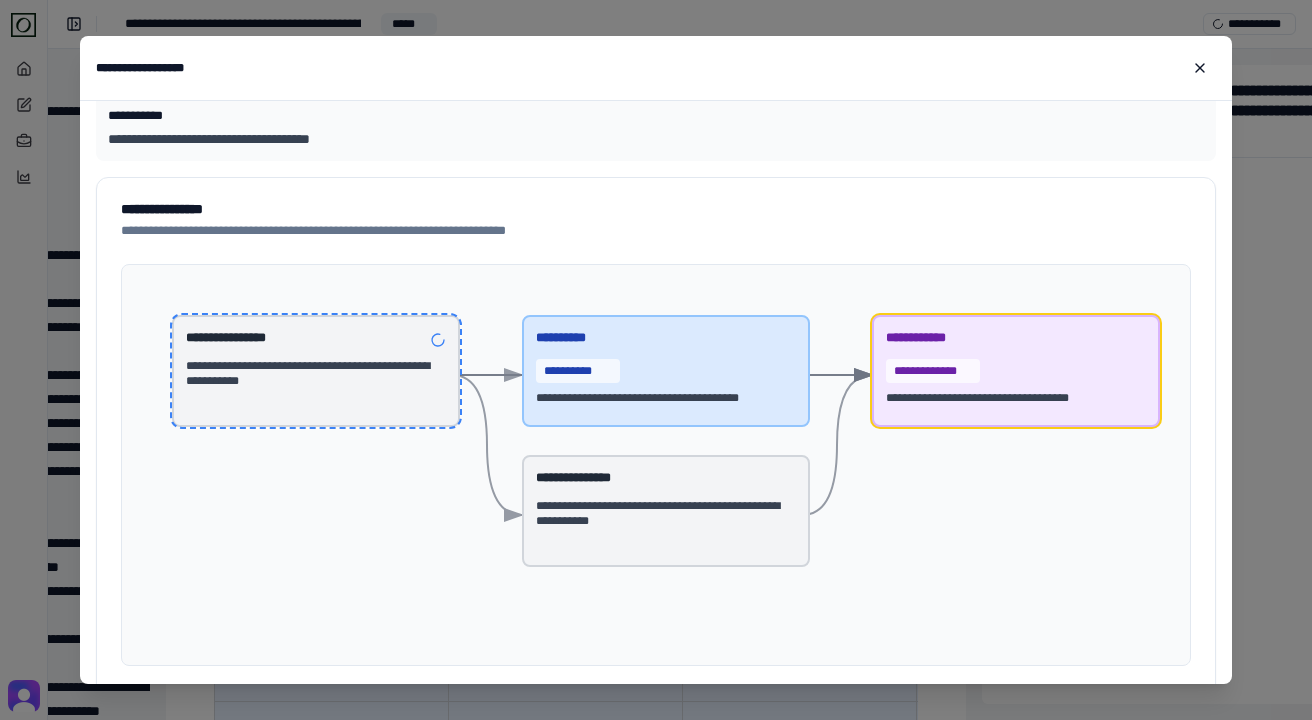 scroll, scrollTop: 57, scrollLeft: 0, axis: vertical 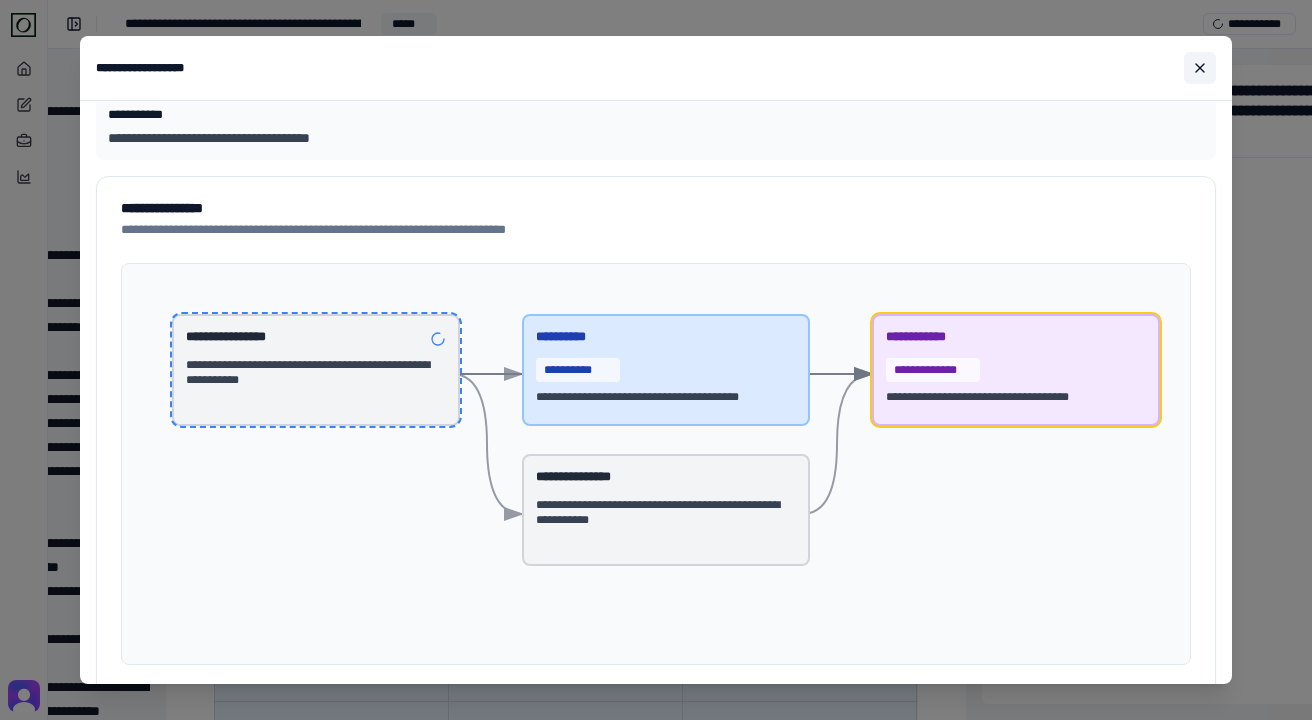click at bounding box center (1200, 68) 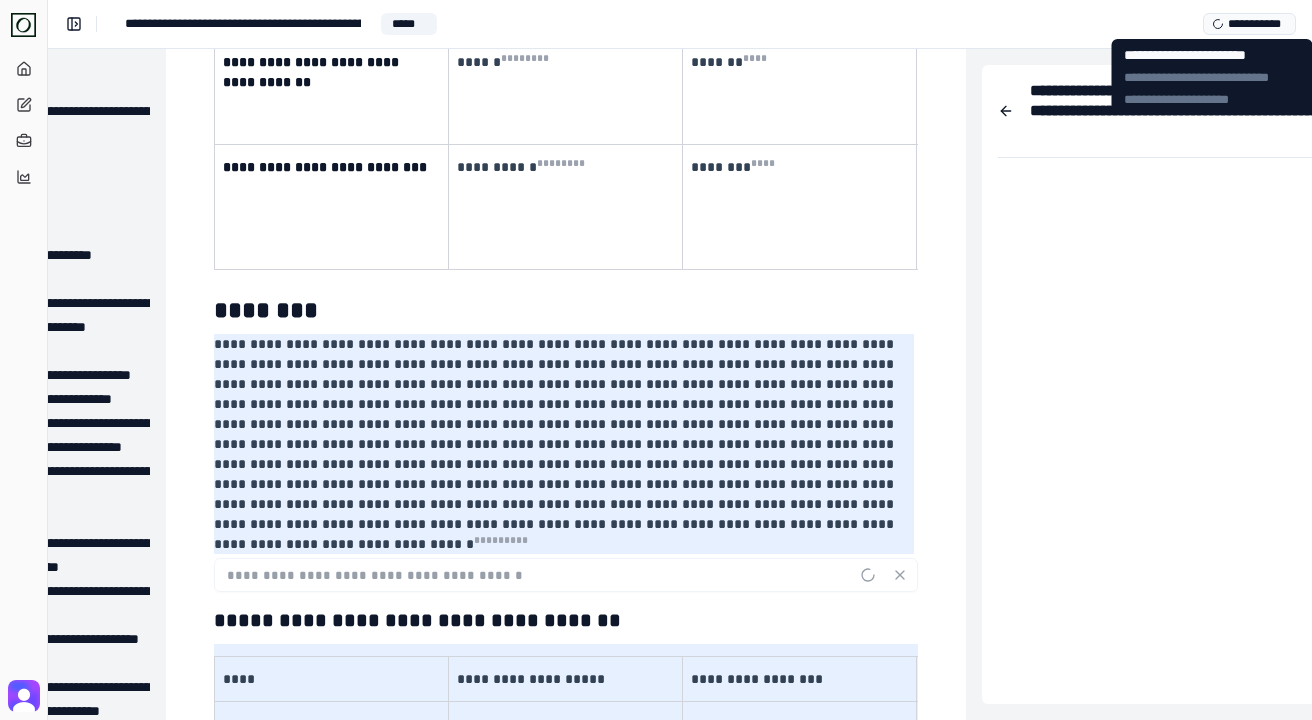 click on "**********" at bounding box center [1249, 24] 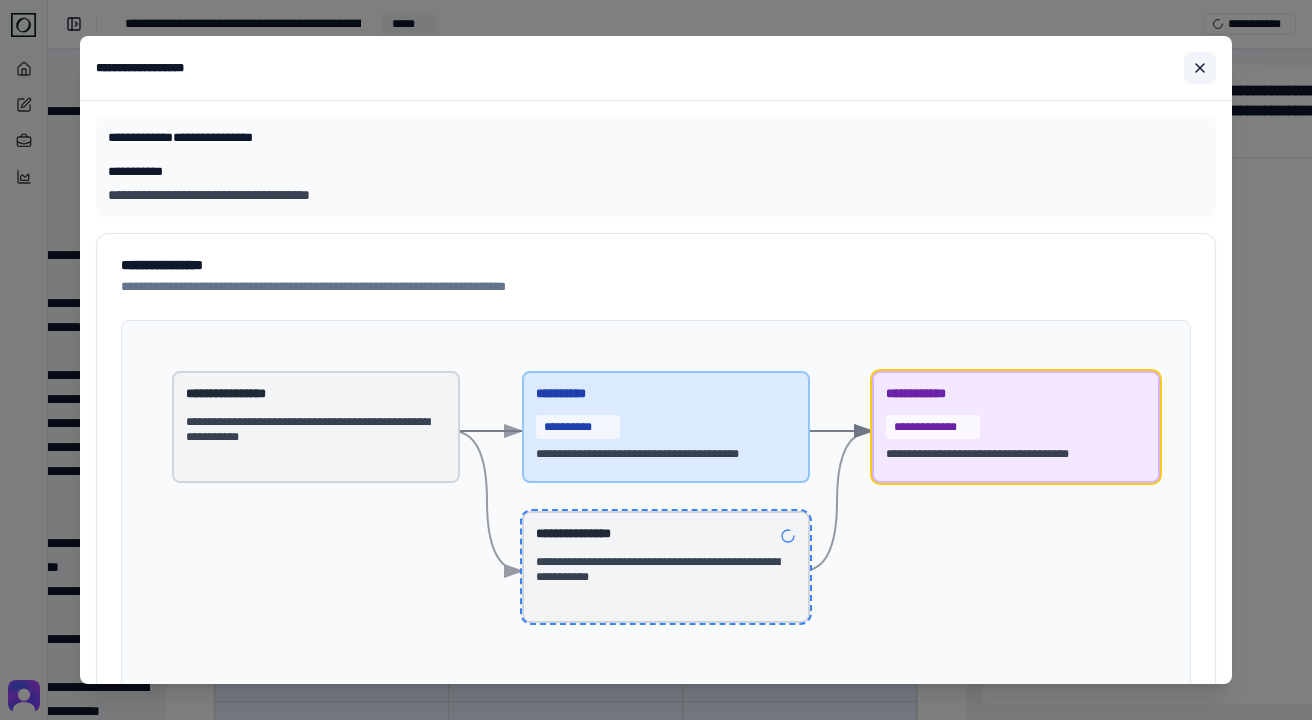 click at bounding box center [1200, 68] 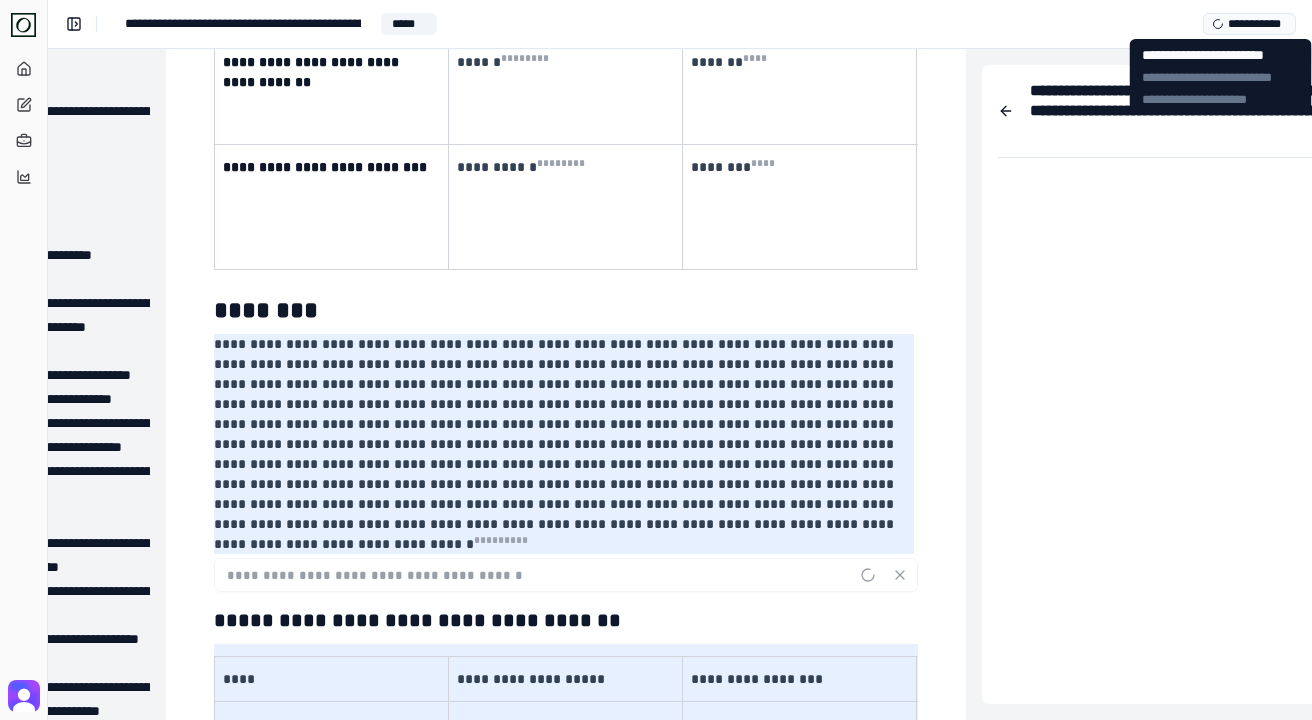 click 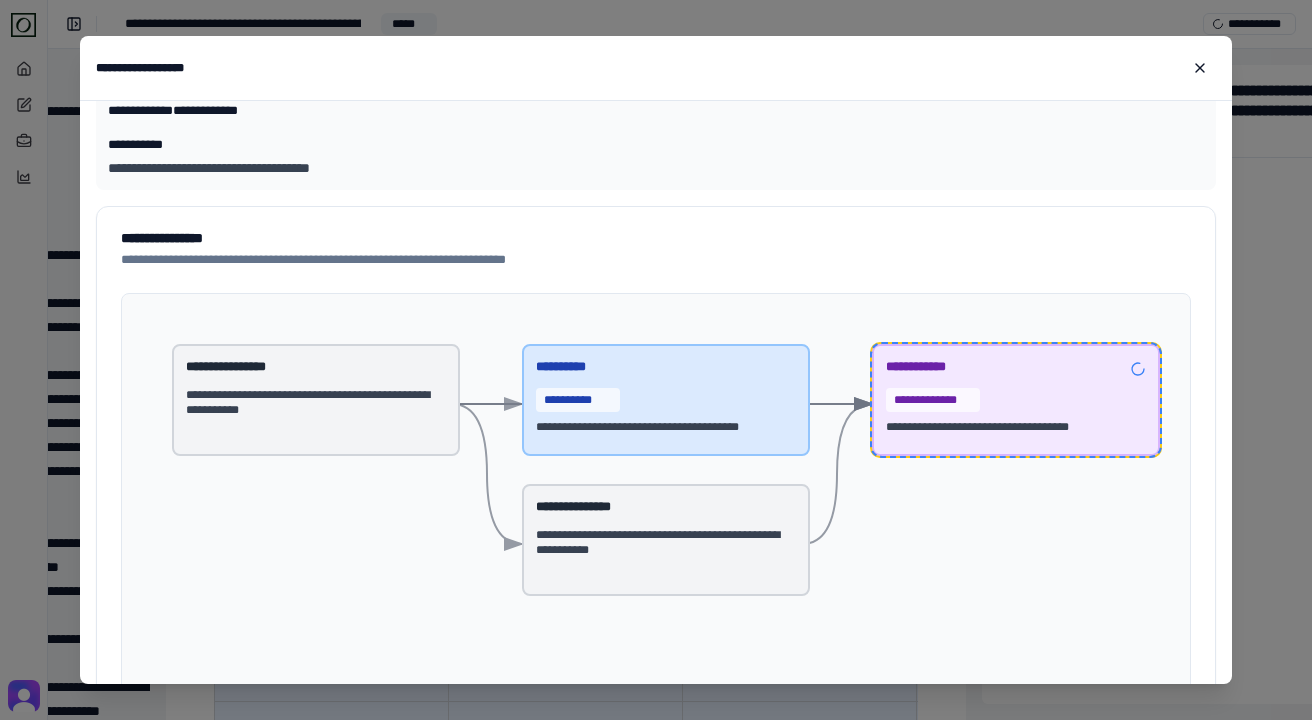 scroll, scrollTop: 0, scrollLeft: 0, axis: both 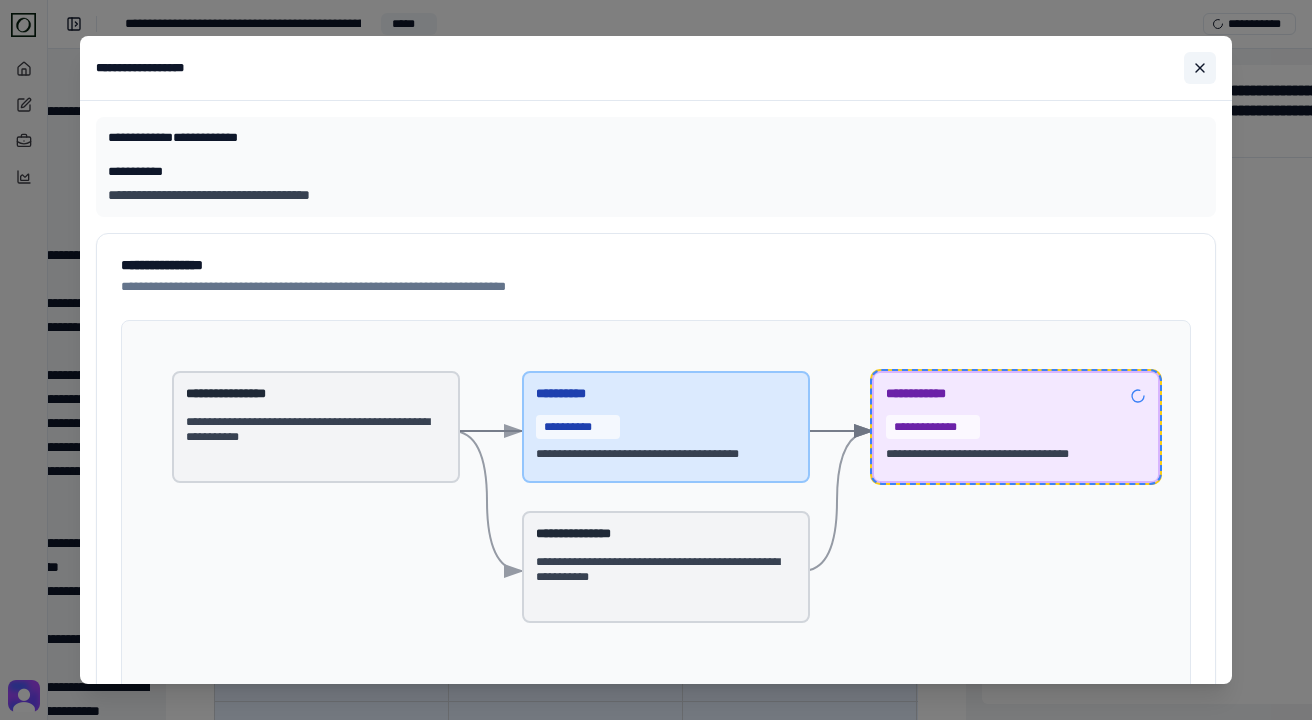 click at bounding box center (1200, 68) 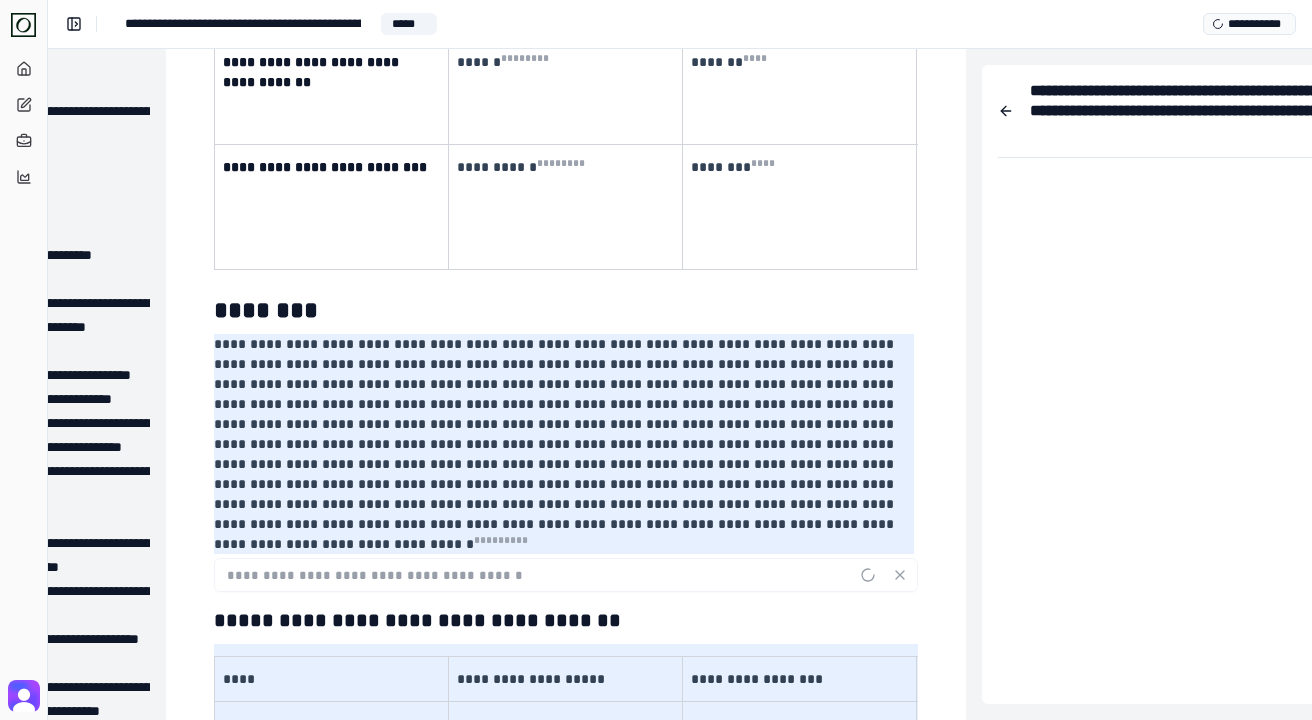 click on "**********" at bounding box center (1249, 24) 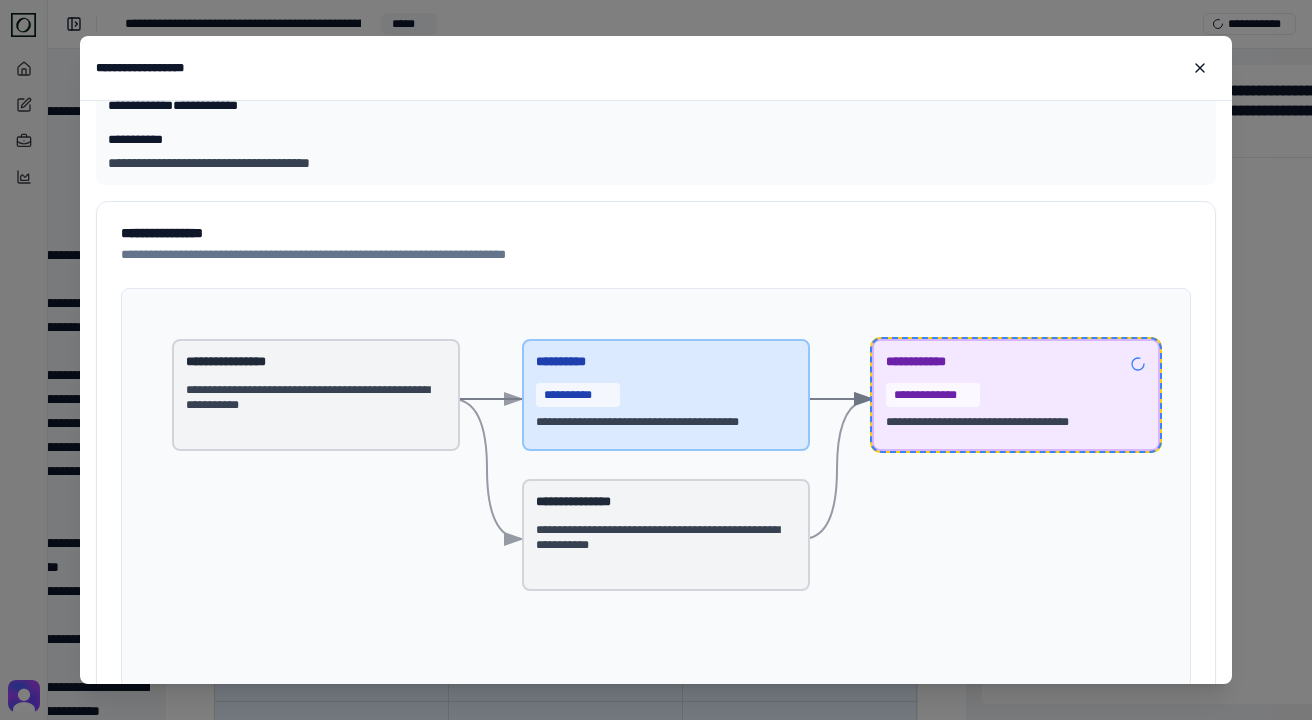 scroll, scrollTop: 0, scrollLeft: 0, axis: both 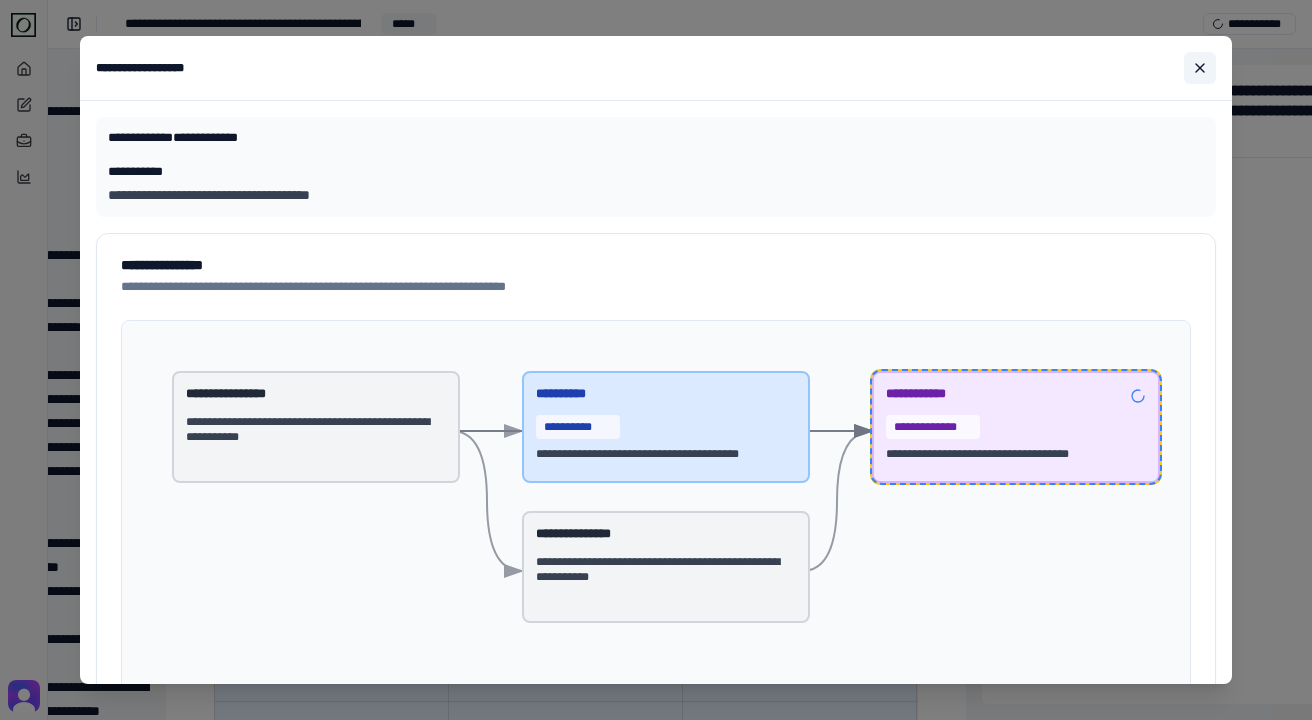 click at bounding box center (1200, 68) 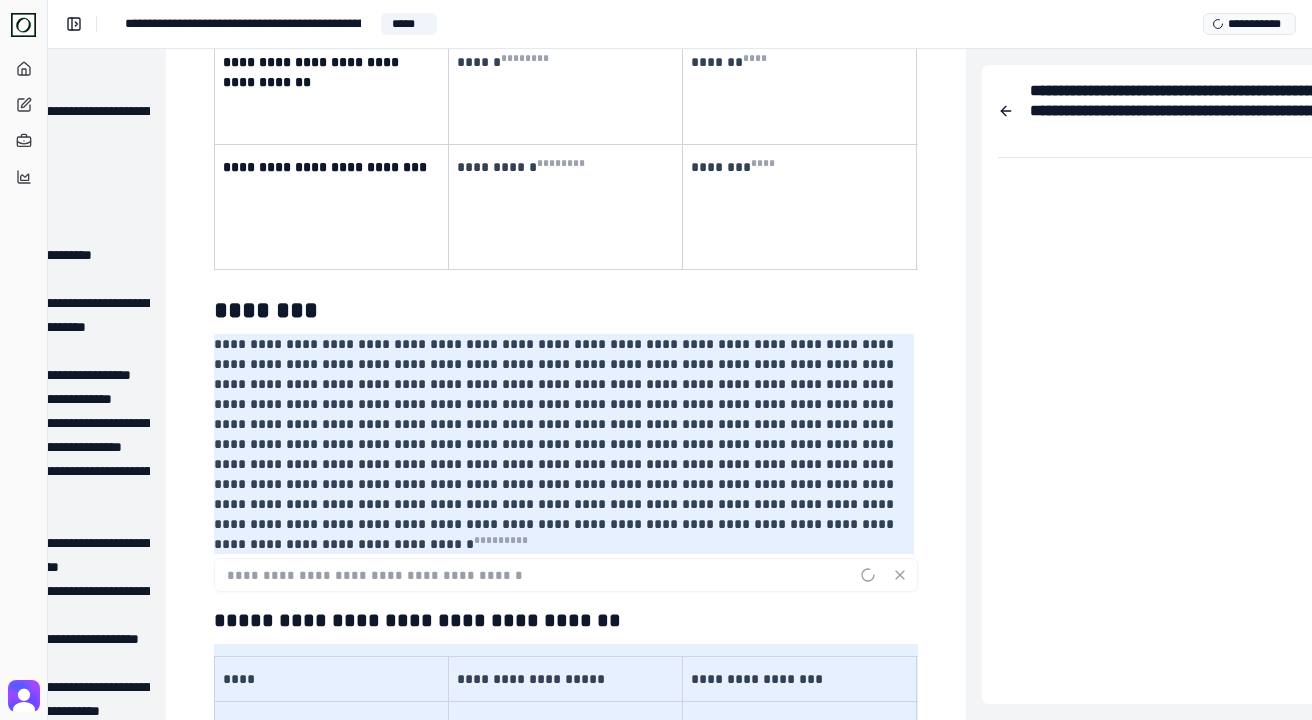 click on "**********" at bounding box center (1249, 24) 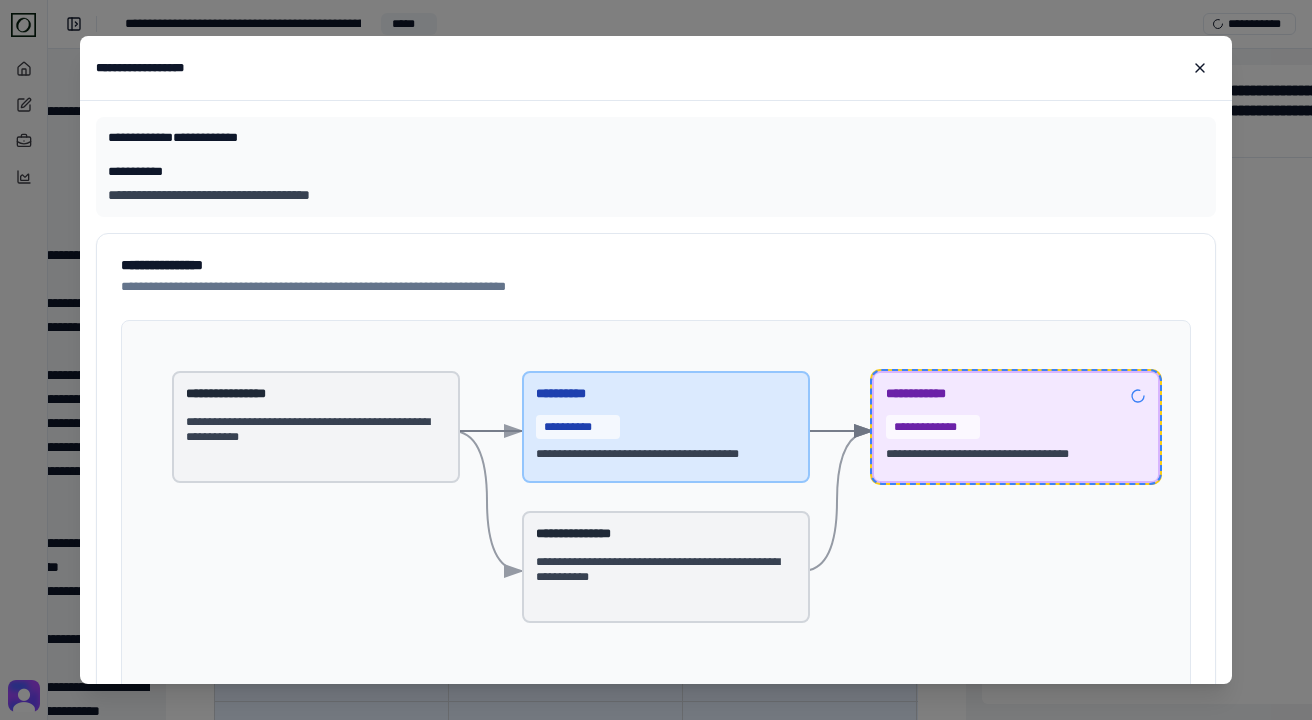click on "**********" at bounding box center [656, 167] 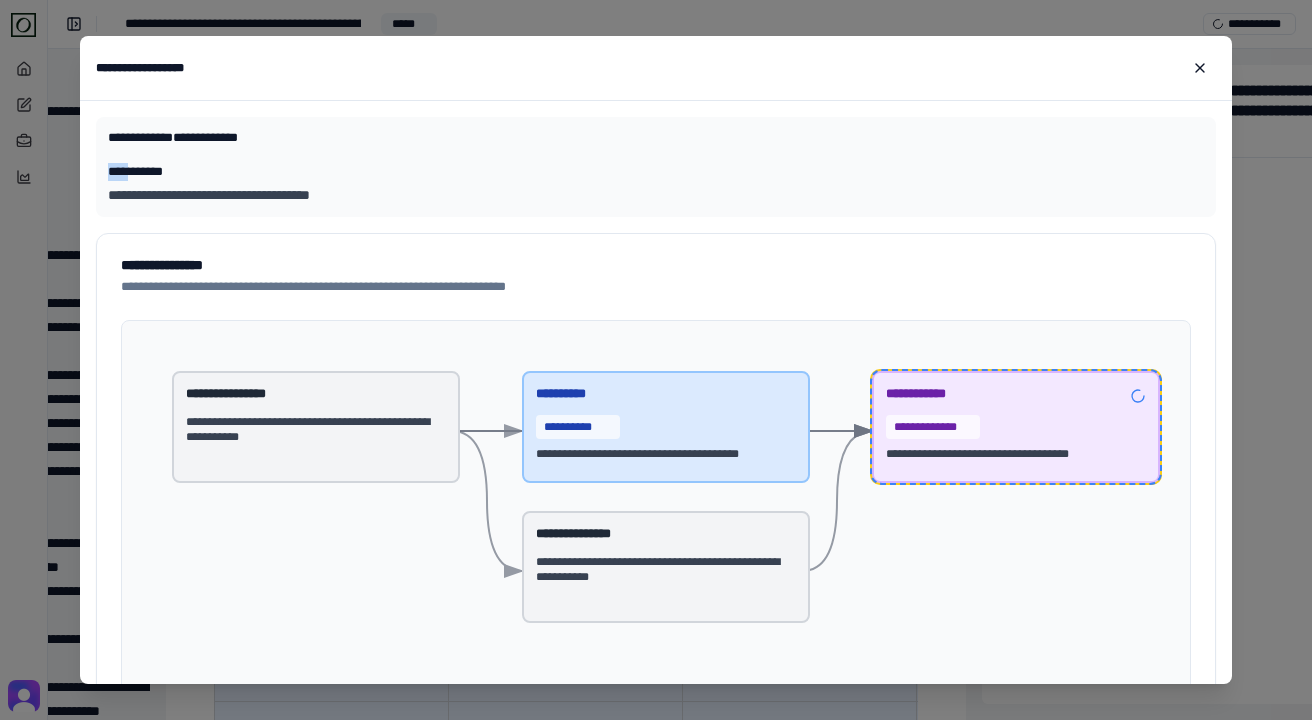 click on "**********" at bounding box center [656, 167] 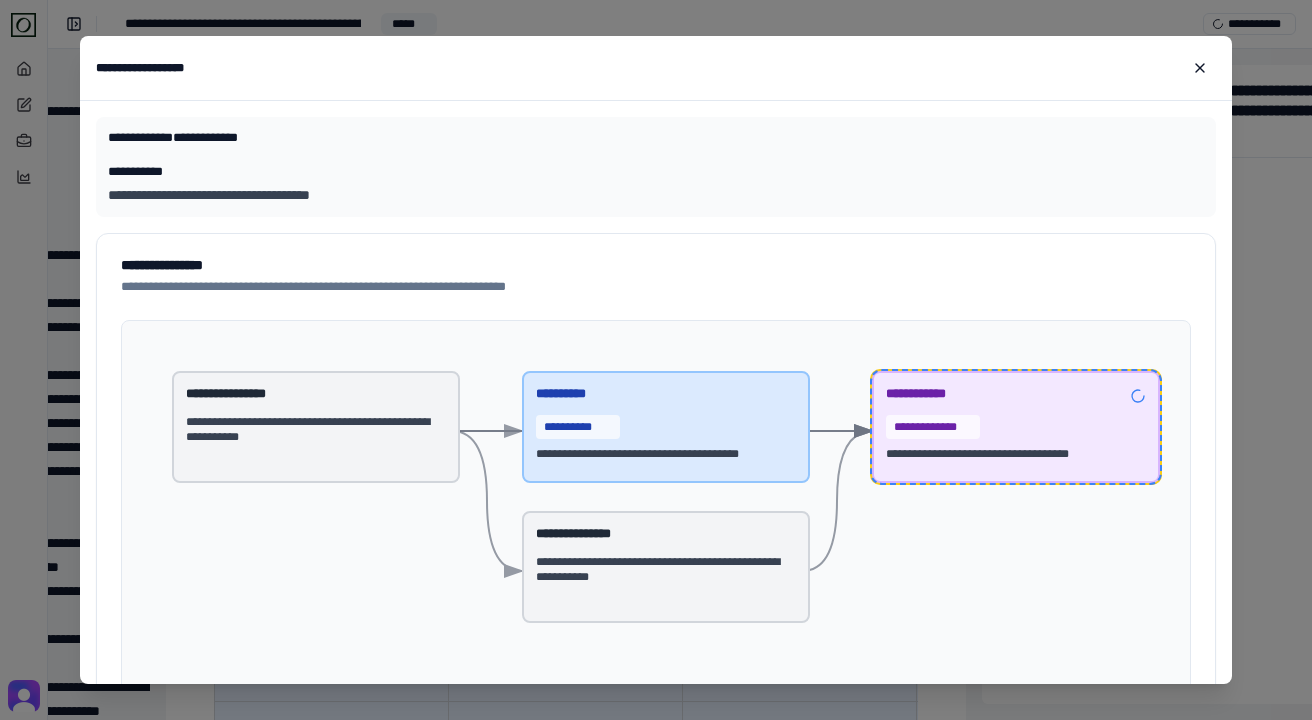 drag, startPoint x: 1035, startPoint y: 73, endPoint x: 801, endPoint y: 185, distance: 259.42242 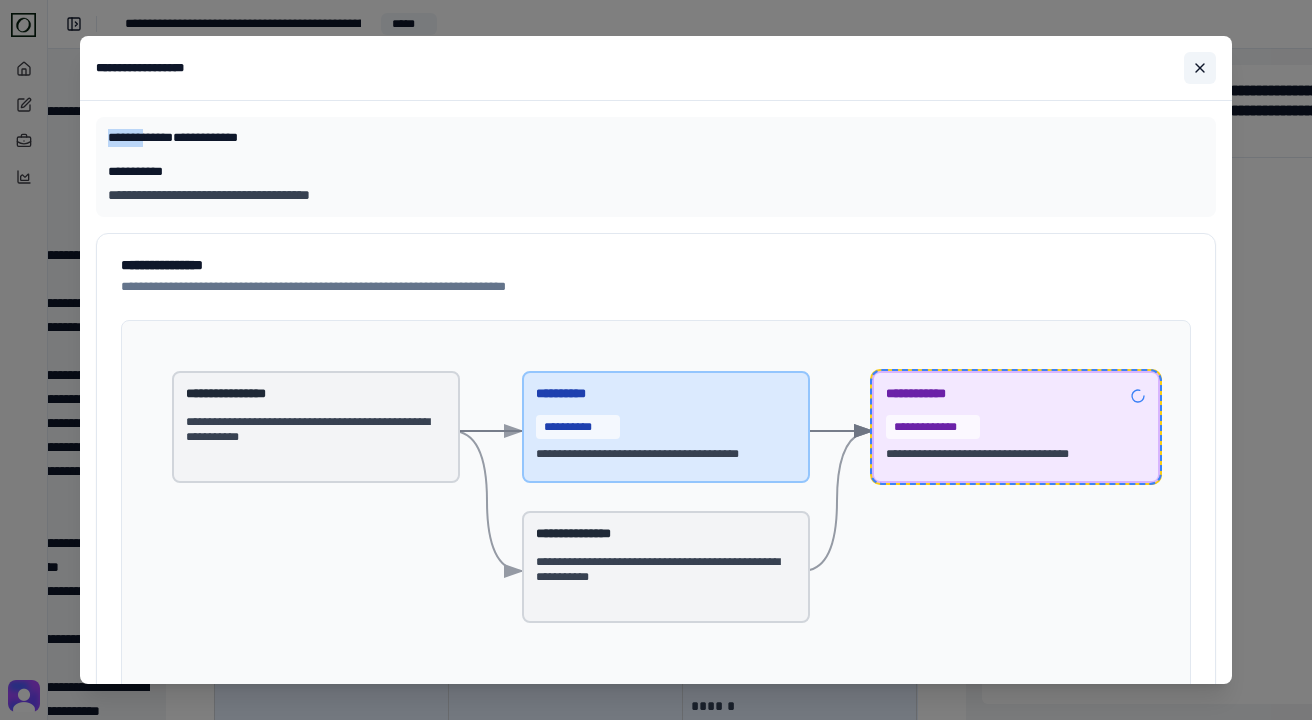 click at bounding box center [1200, 68] 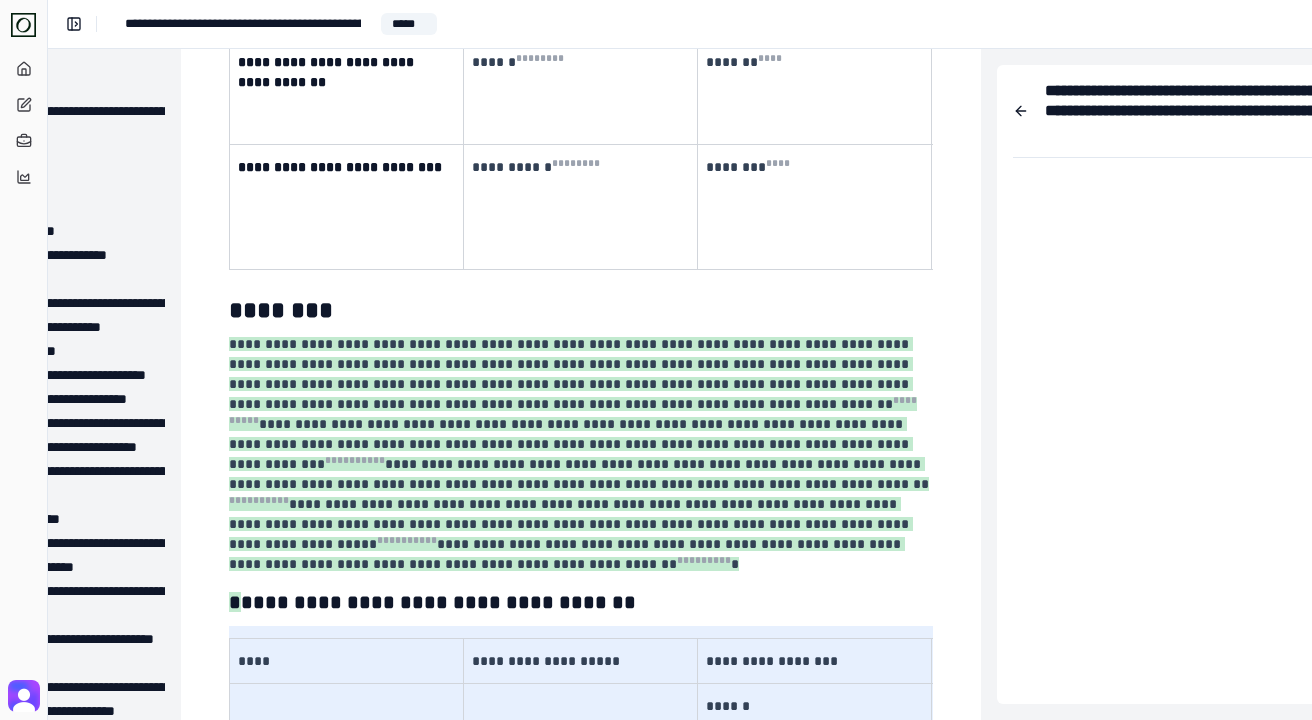 scroll, scrollTop: 11444, scrollLeft: 175, axis: both 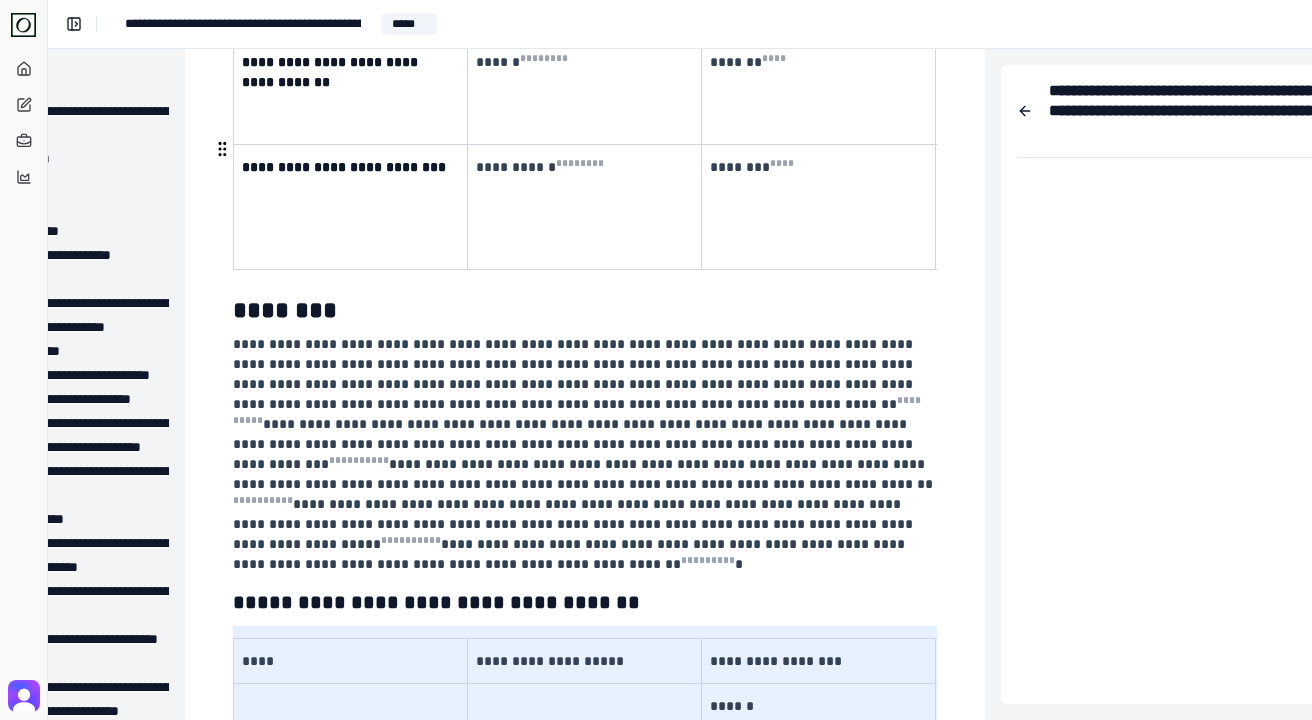 click on "**********" at bounding box center [583, 454] 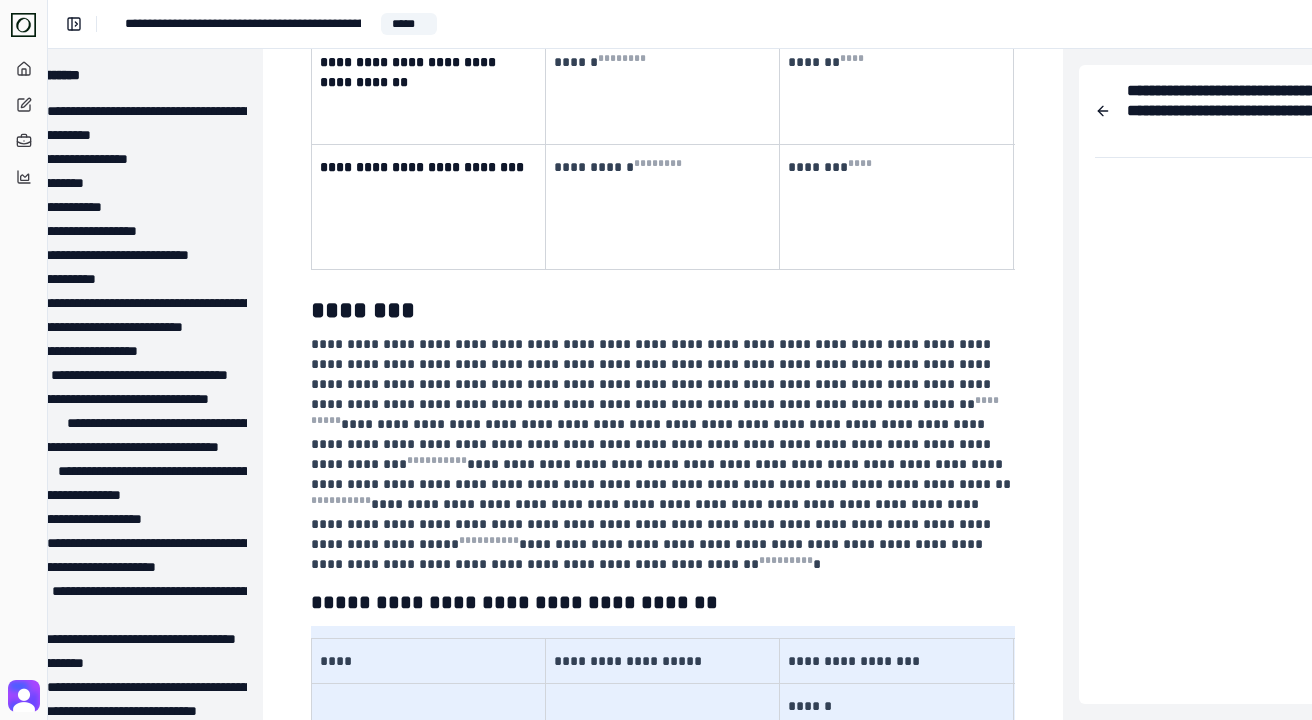 scroll, scrollTop: 11444, scrollLeft: 84, axis: both 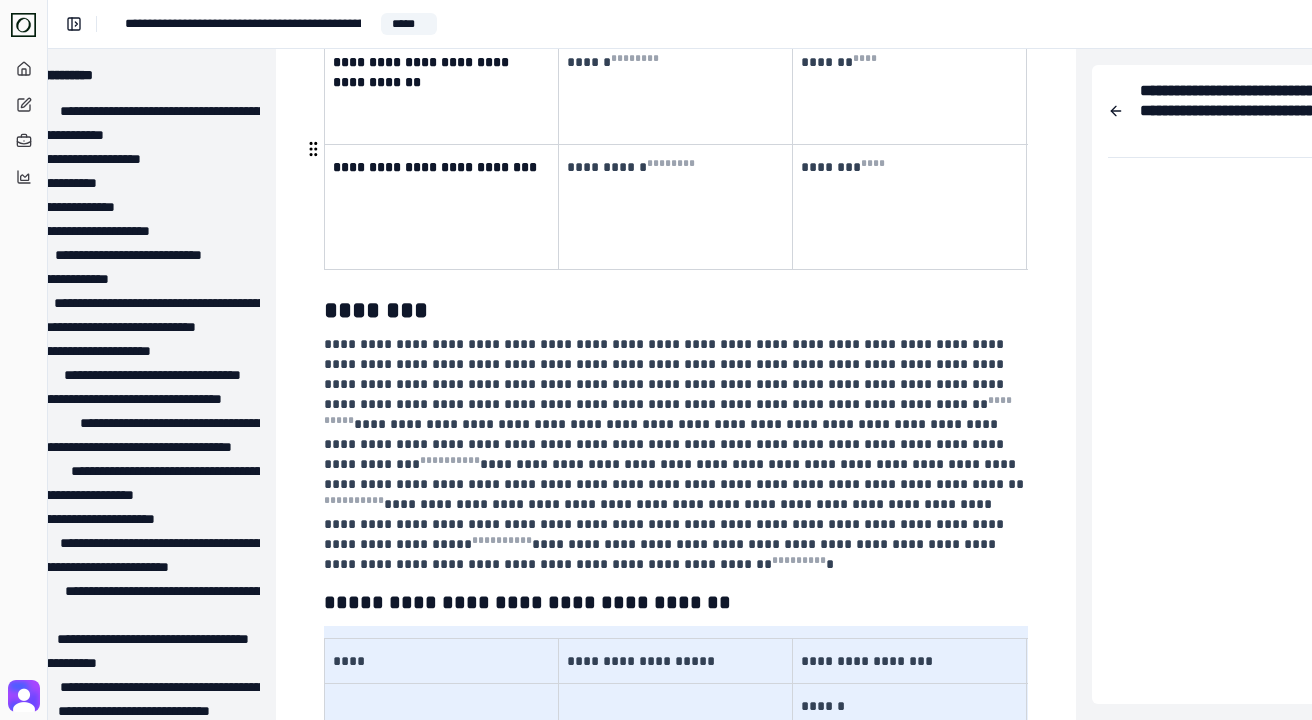 click on "**********" at bounding box center (674, 454) 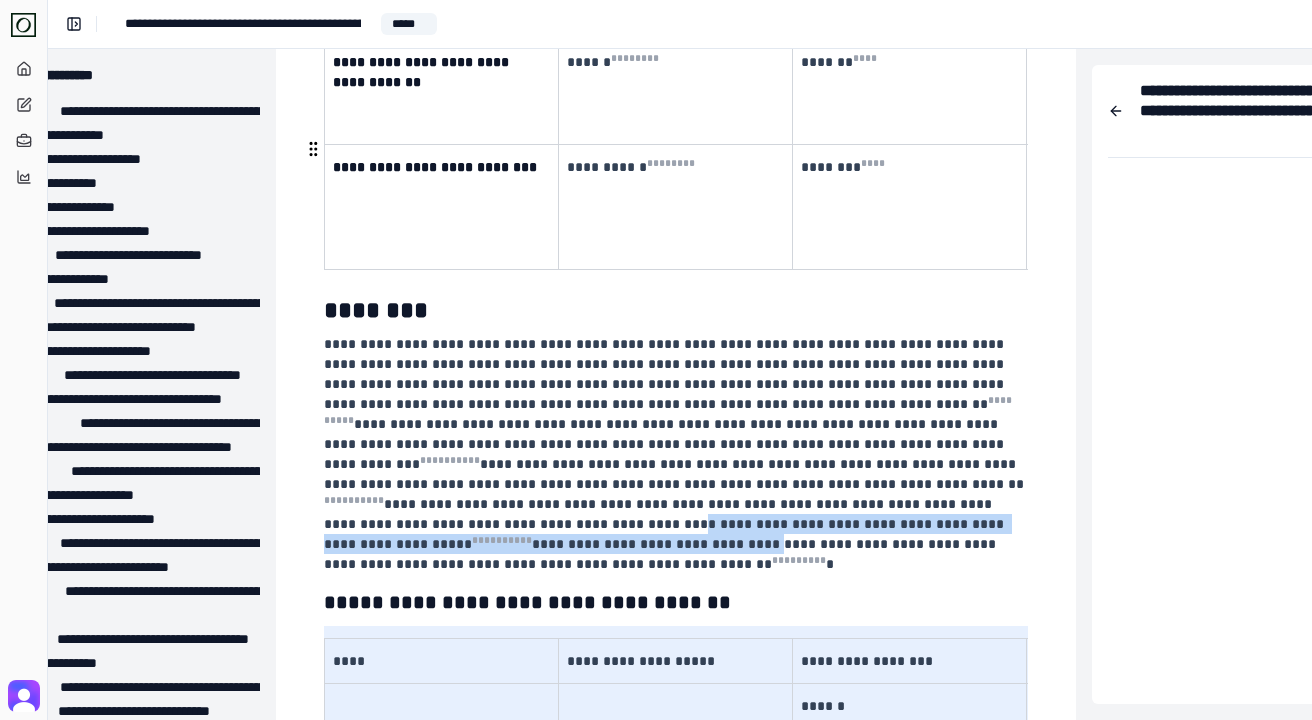 drag, startPoint x: 860, startPoint y: 327, endPoint x: 824, endPoint y: 307, distance: 41.18252 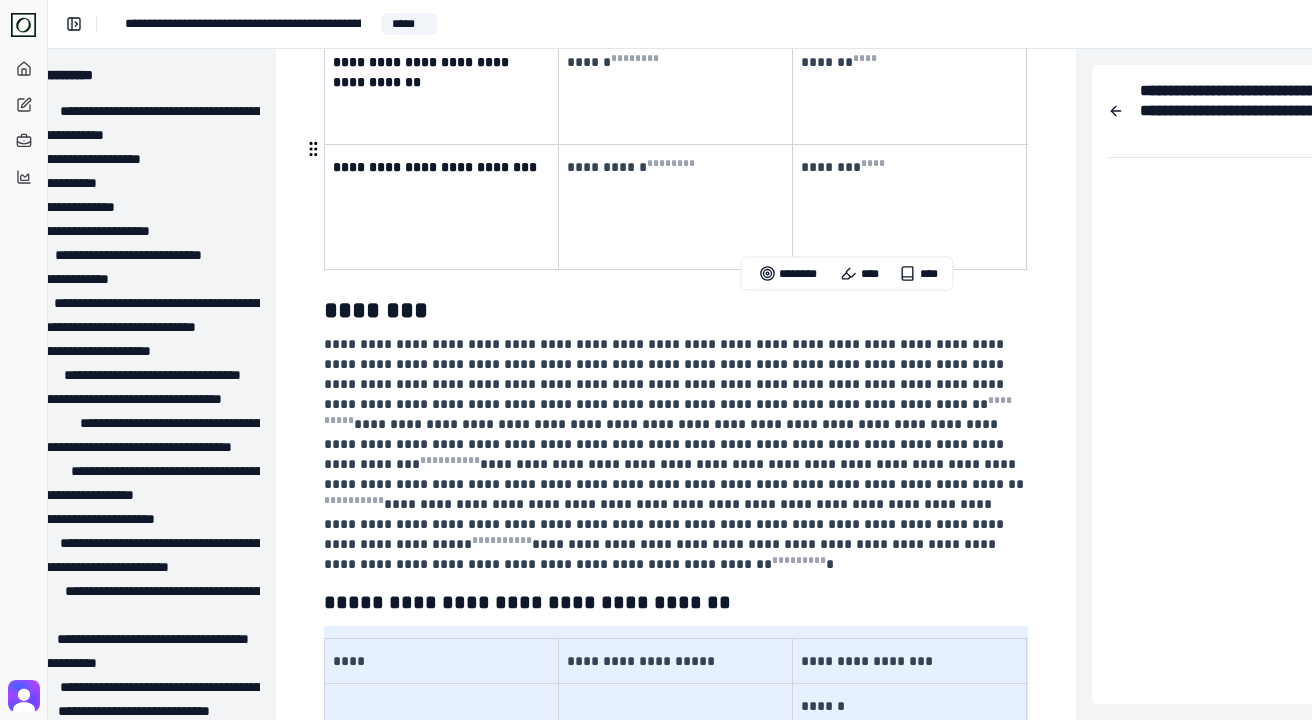 click on "**********" at bounding box center [674, 454] 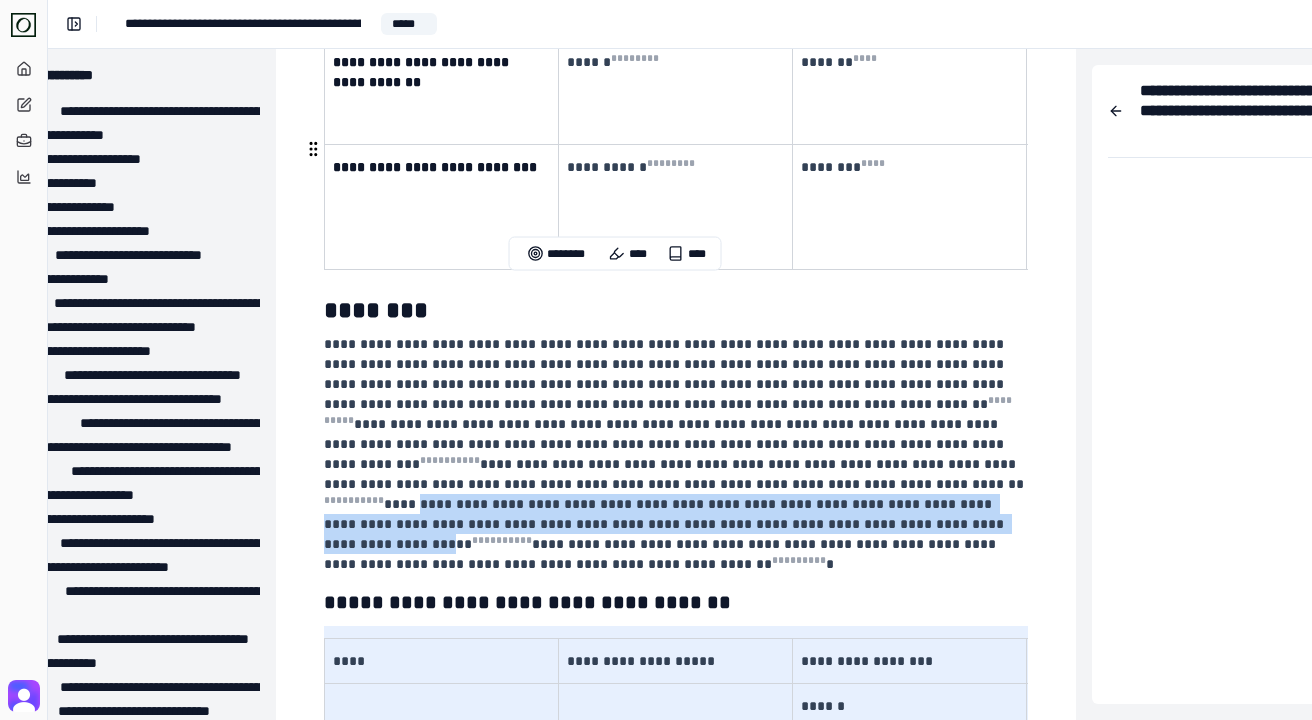 drag, startPoint x: 663, startPoint y: 286, endPoint x: 562, endPoint y: 319, distance: 106.25441 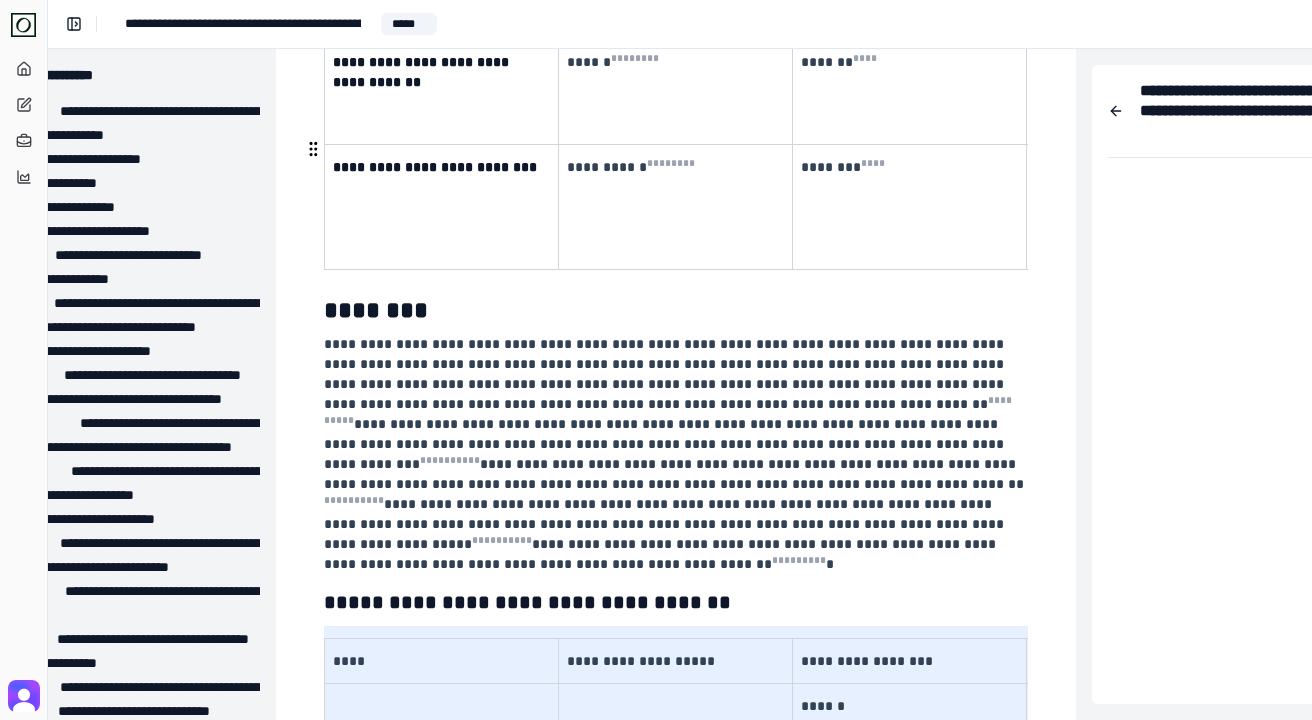 click on "**********" at bounding box center [674, 454] 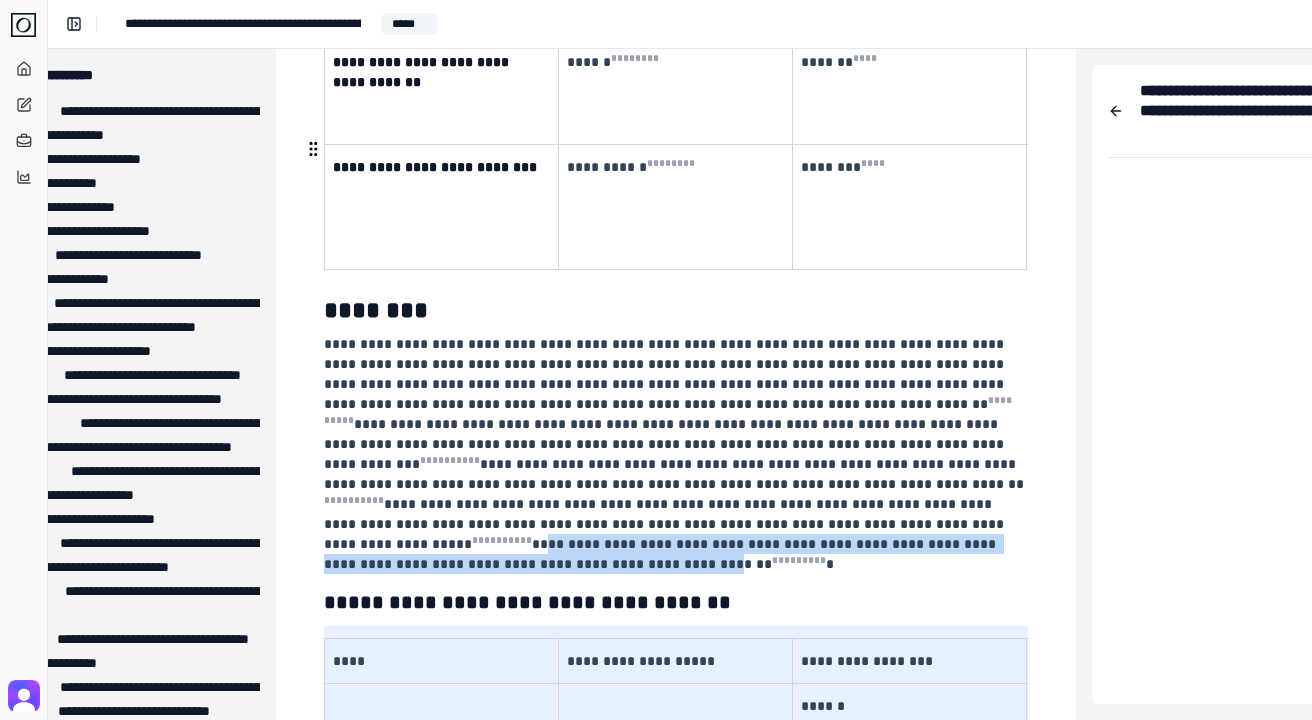 drag, startPoint x: 657, startPoint y: 329, endPoint x: 735, endPoint y: 353, distance: 81.608826 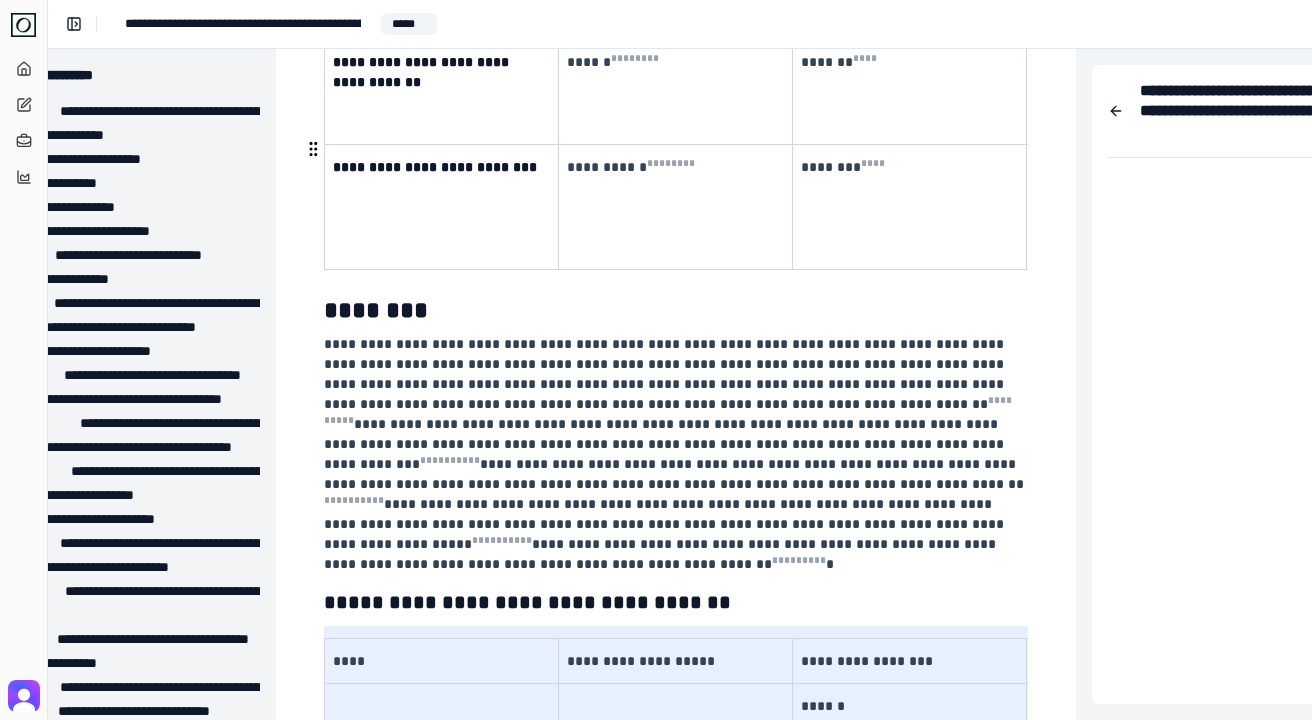 click on "**********" at bounding box center [674, 454] 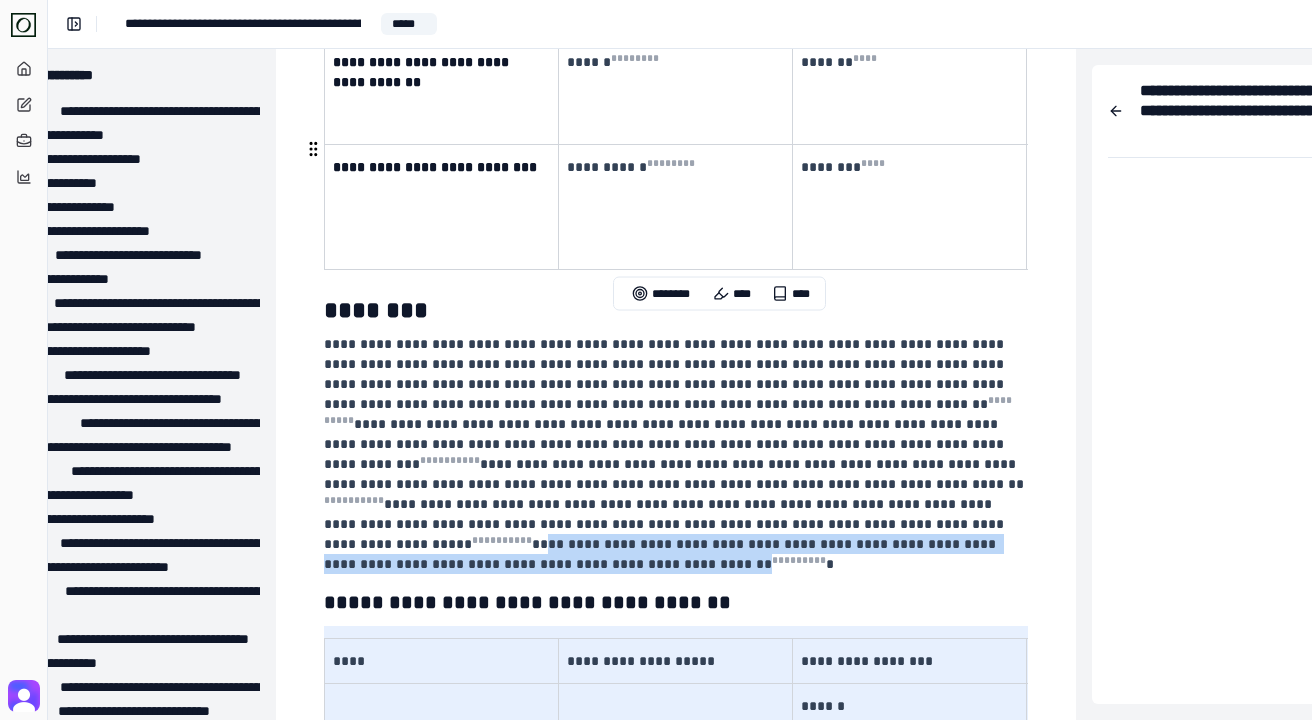 drag, startPoint x: 756, startPoint y: 351, endPoint x: 657, endPoint y: 325, distance: 102.357216 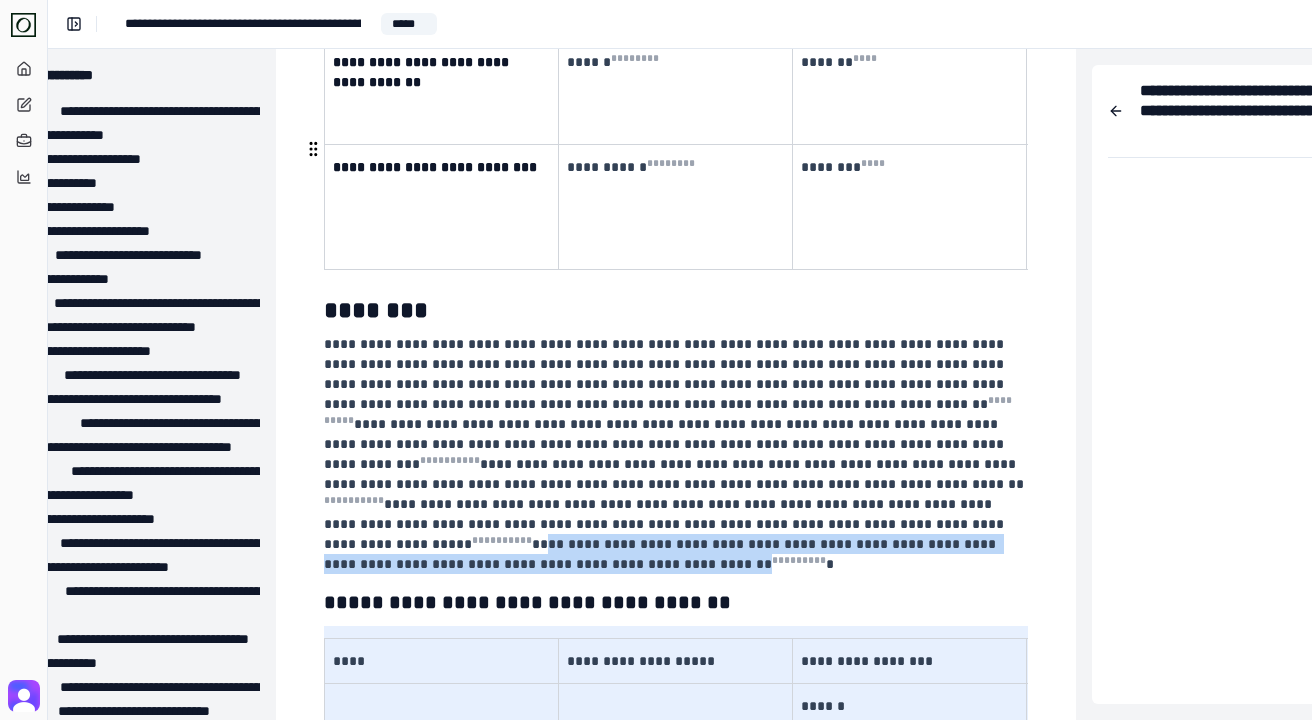 drag, startPoint x: 657, startPoint y: 325, endPoint x: 741, endPoint y: 354, distance: 88.86507 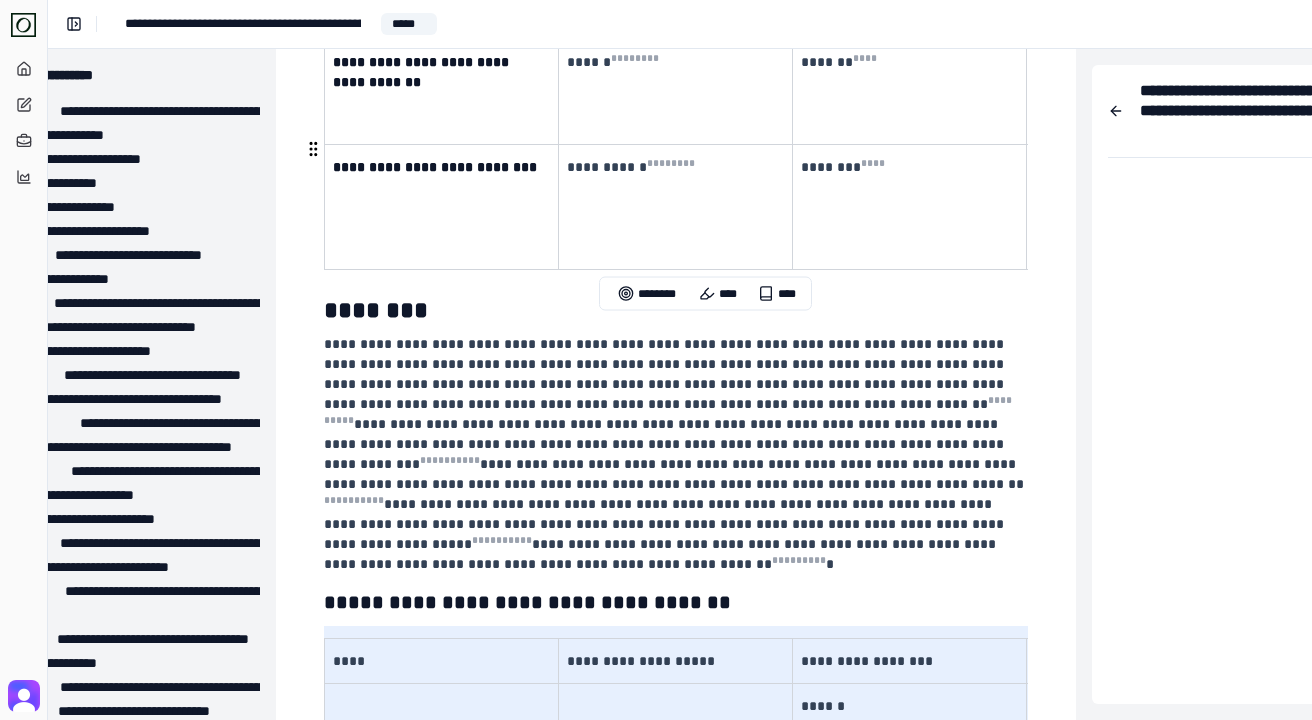click on "**********" at bounding box center (674, 454) 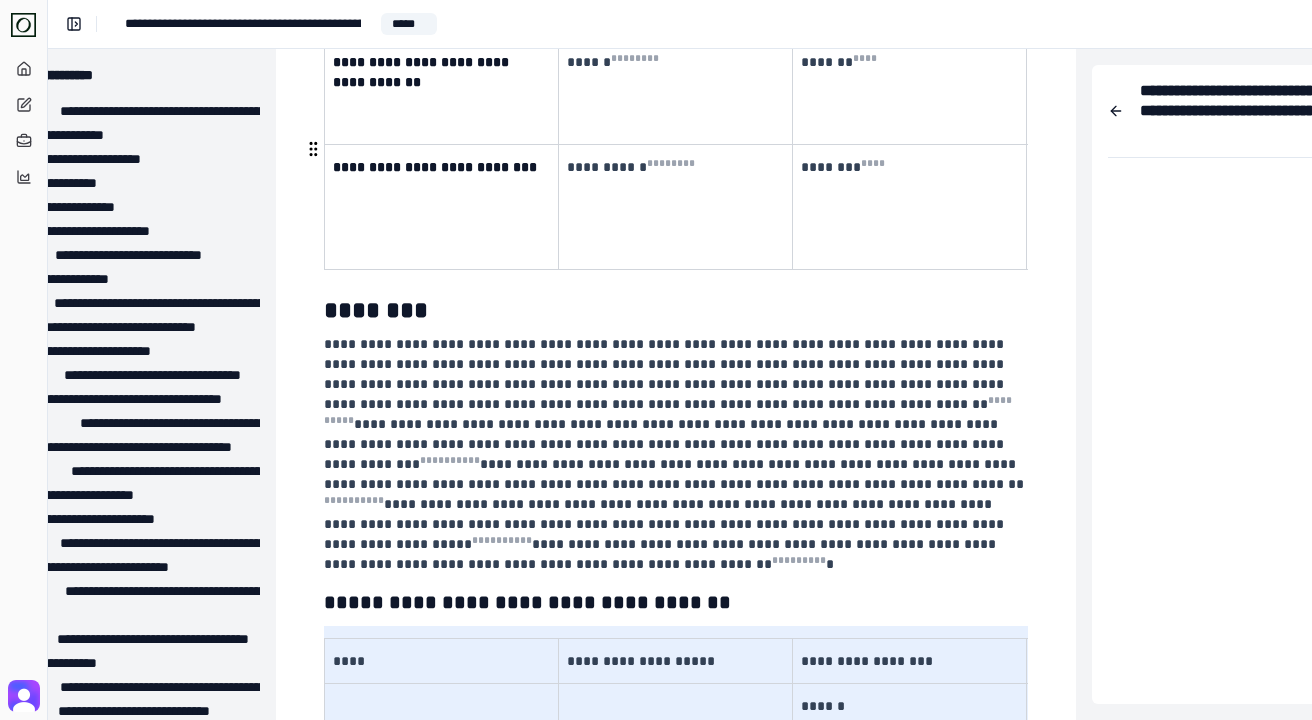click on "**********" at bounding box center [674, 454] 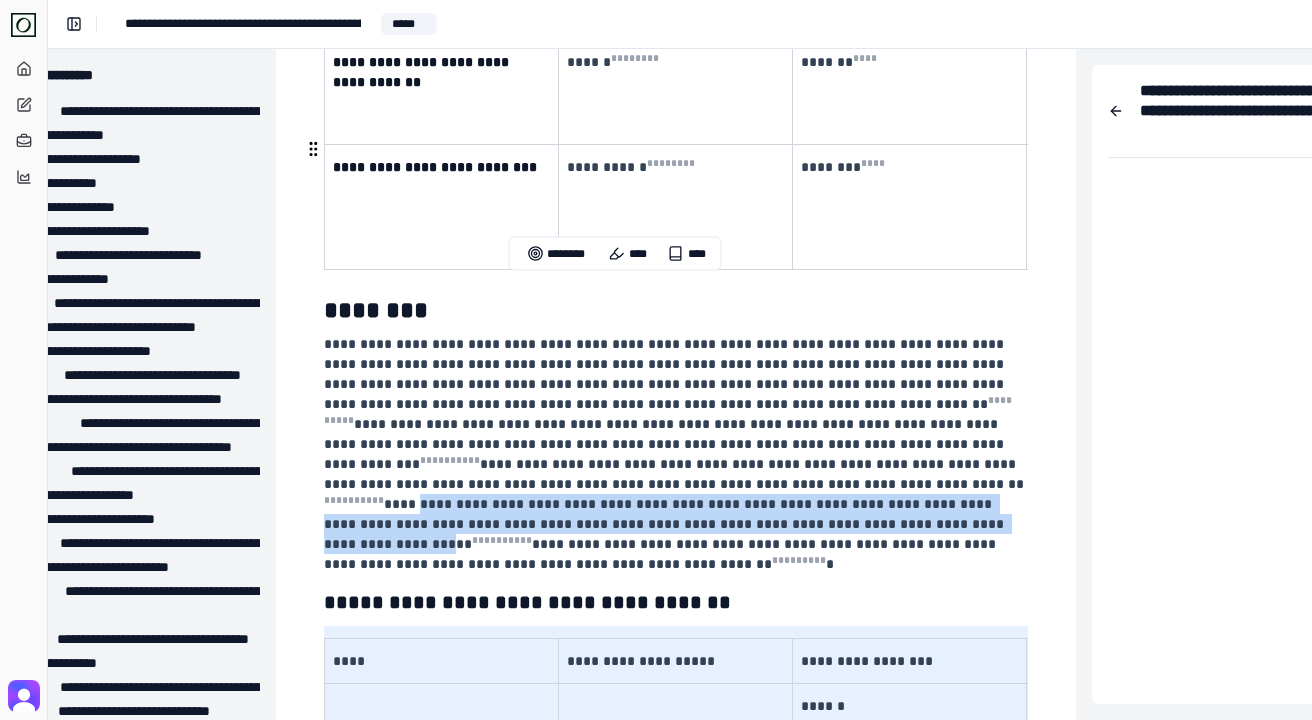 drag, startPoint x: 664, startPoint y: 285, endPoint x: 561, endPoint y: 319, distance: 108.46658 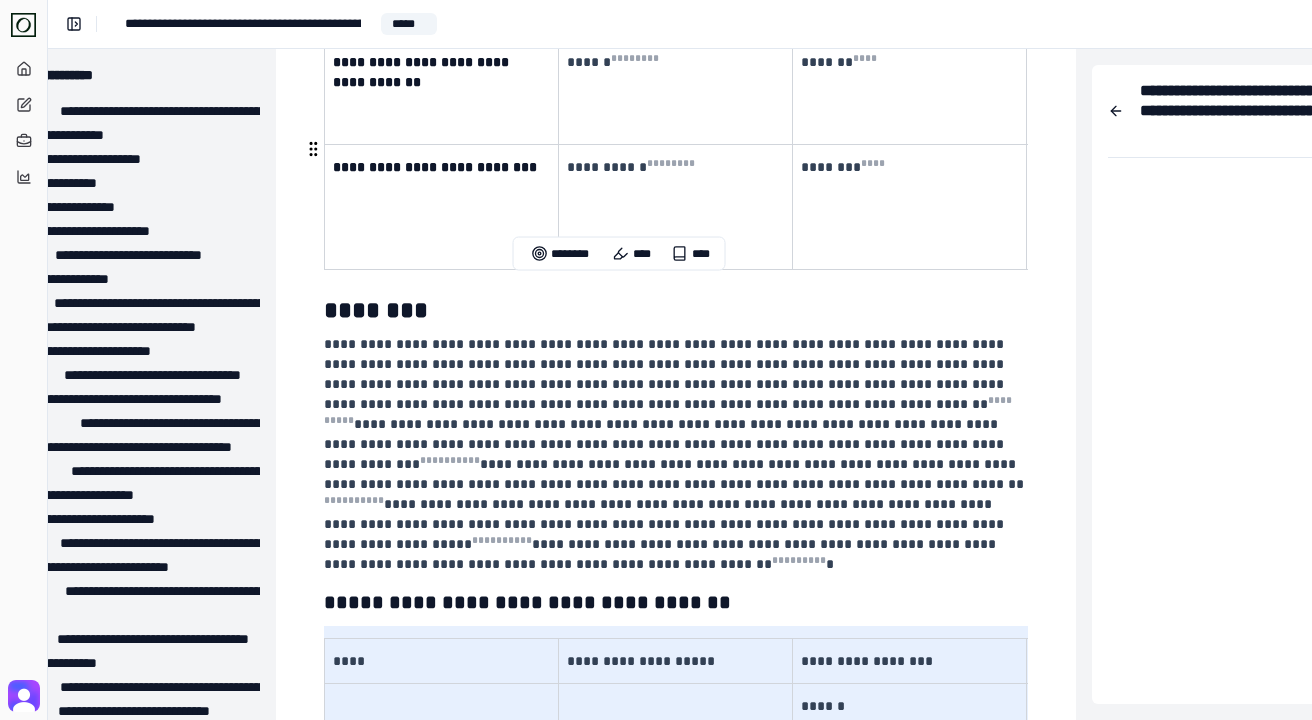 click on "**********" at bounding box center [674, 454] 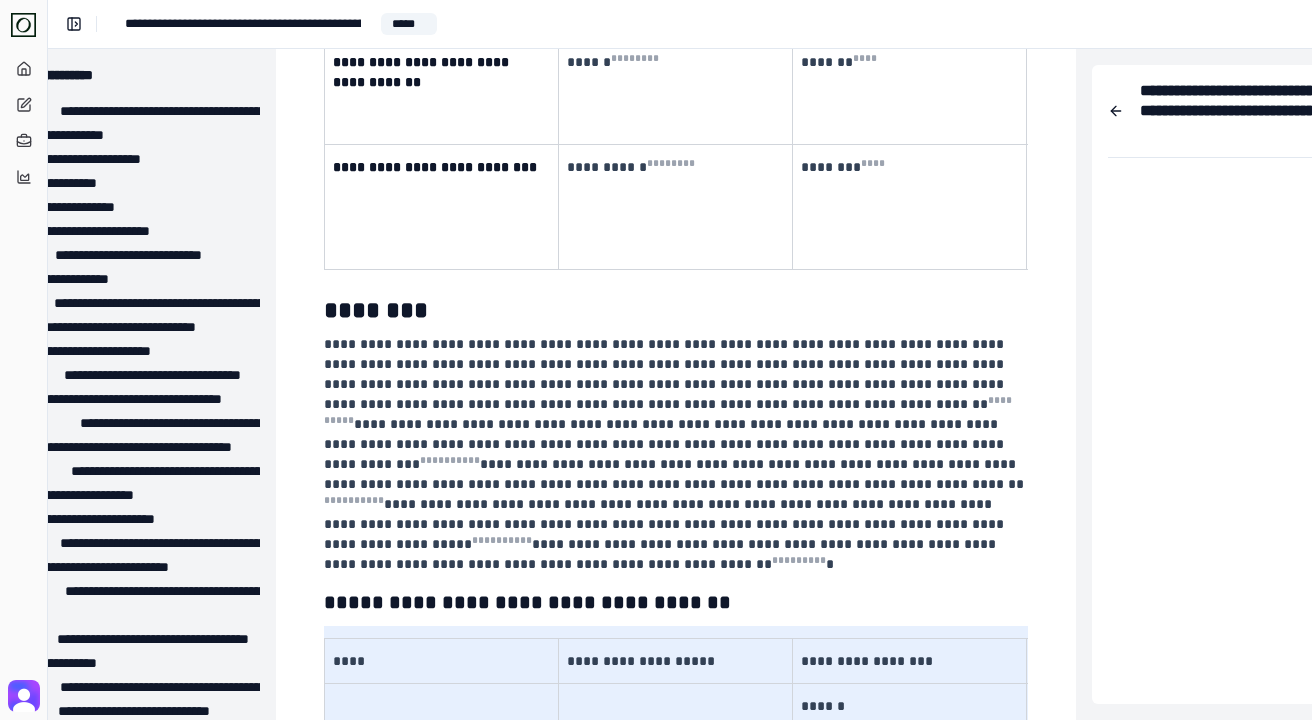 click on "**********" at bounding box center [676, 9993] 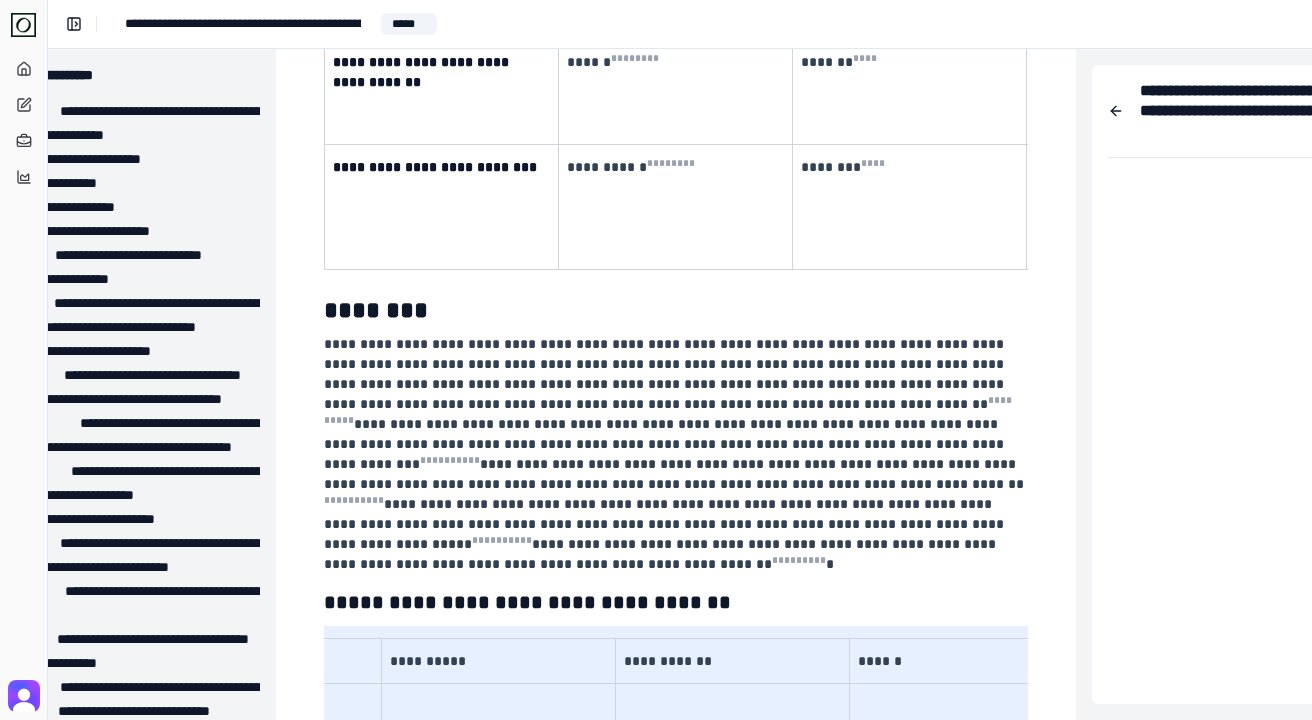 scroll, scrollTop: 0, scrollLeft: 0, axis: both 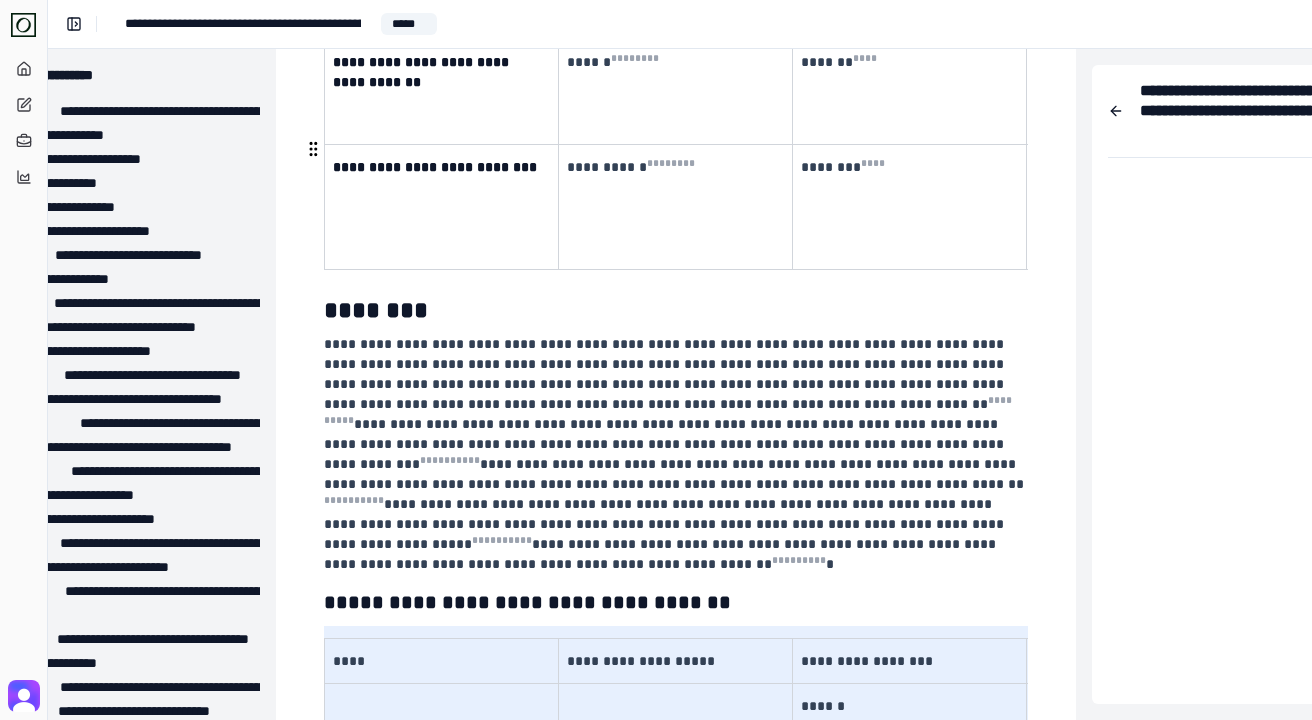click on "**********" at bounding box center [674, 454] 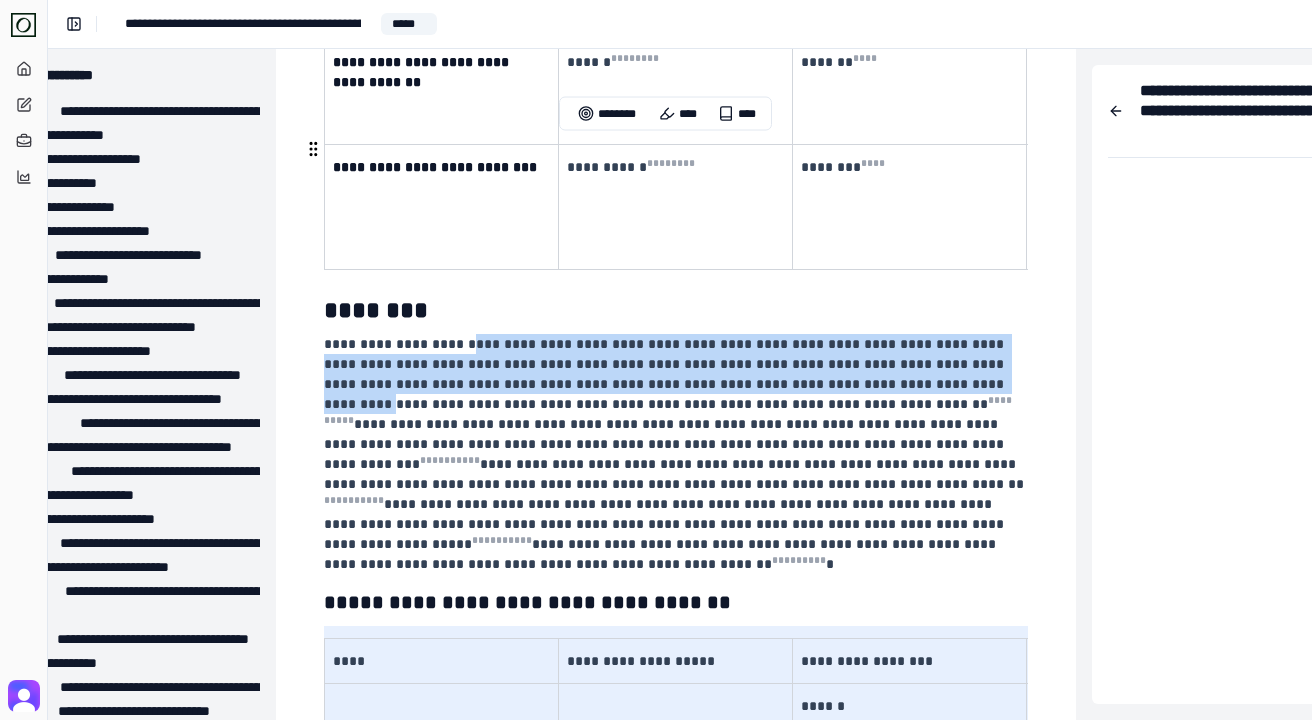 drag, startPoint x: 460, startPoint y: 157, endPoint x: 879, endPoint y: 190, distance: 420.29752 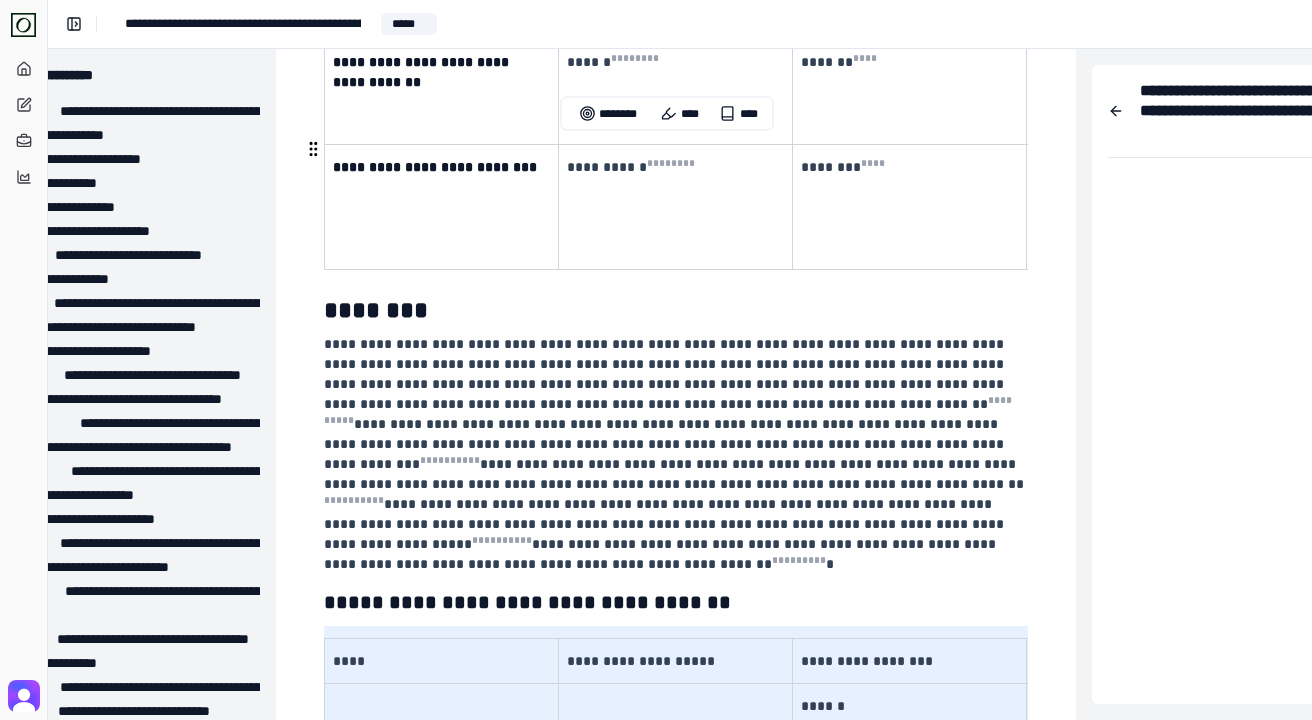 click on "**********" at bounding box center [674, 454] 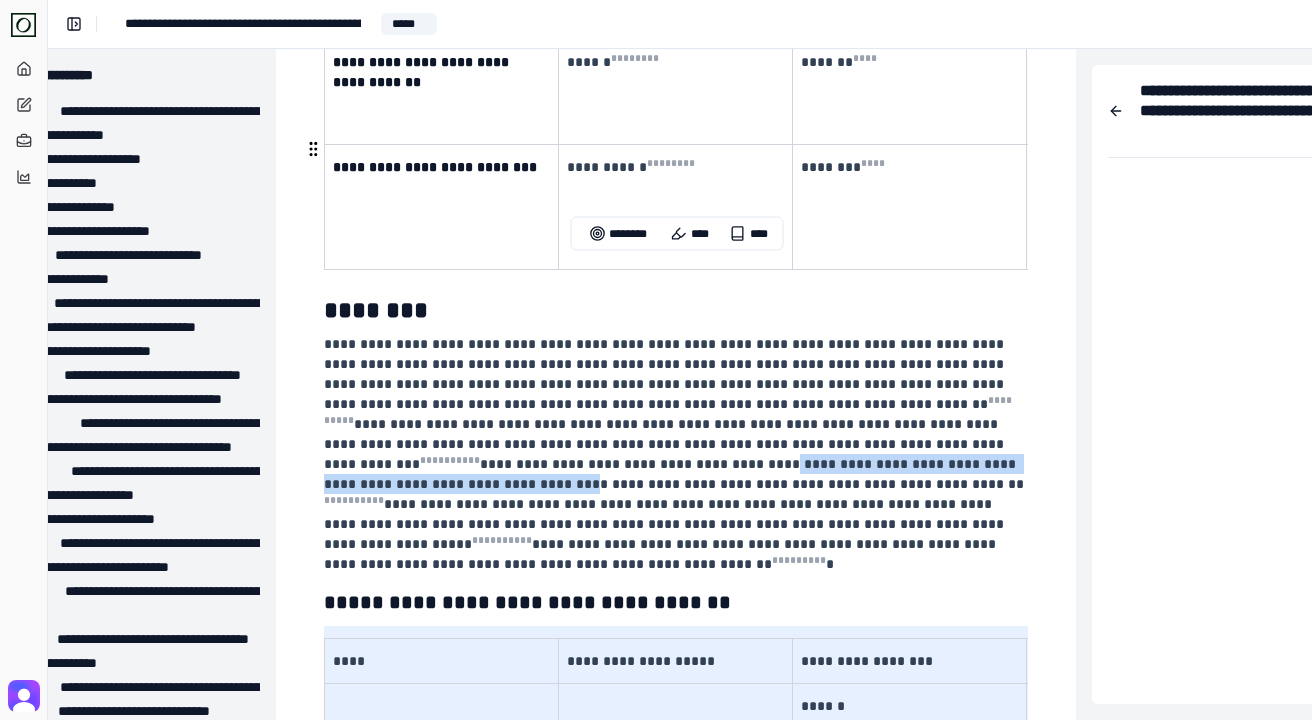 drag, startPoint x: 894, startPoint y: 269, endPoint x: 426, endPoint y: 270, distance: 468.00107 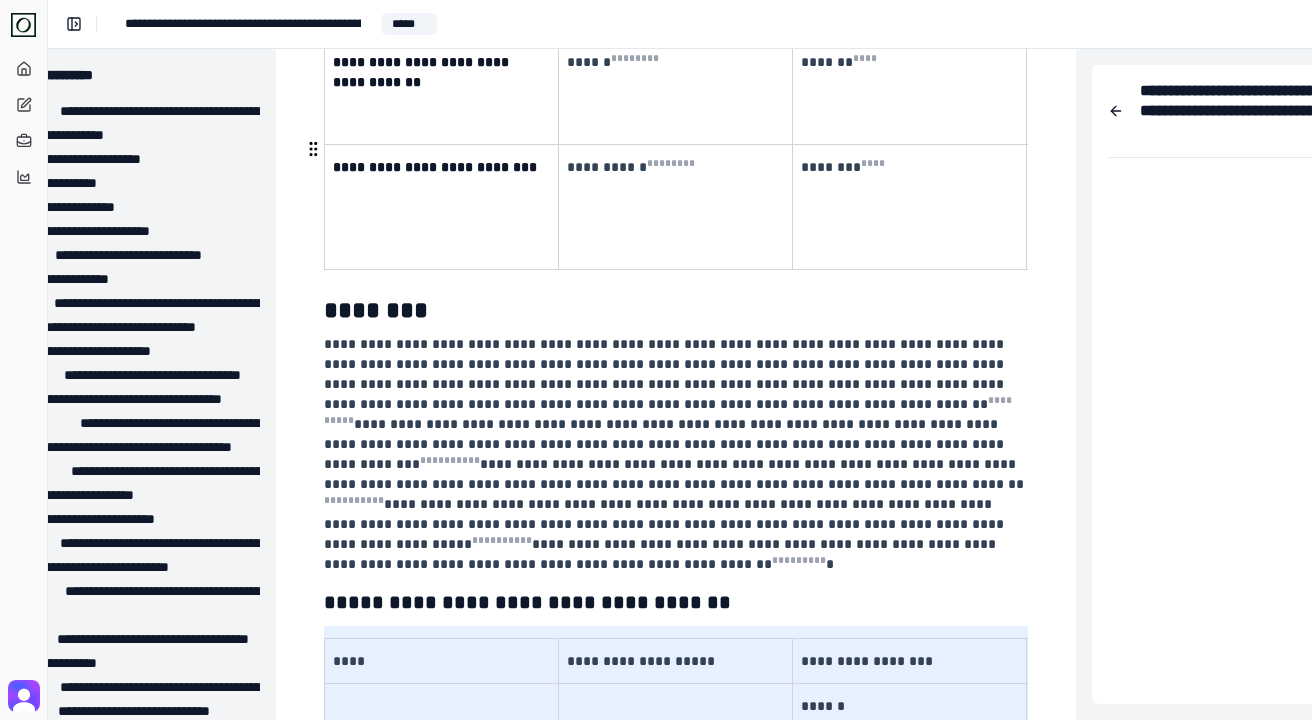click on "**********" at bounding box center (674, 454) 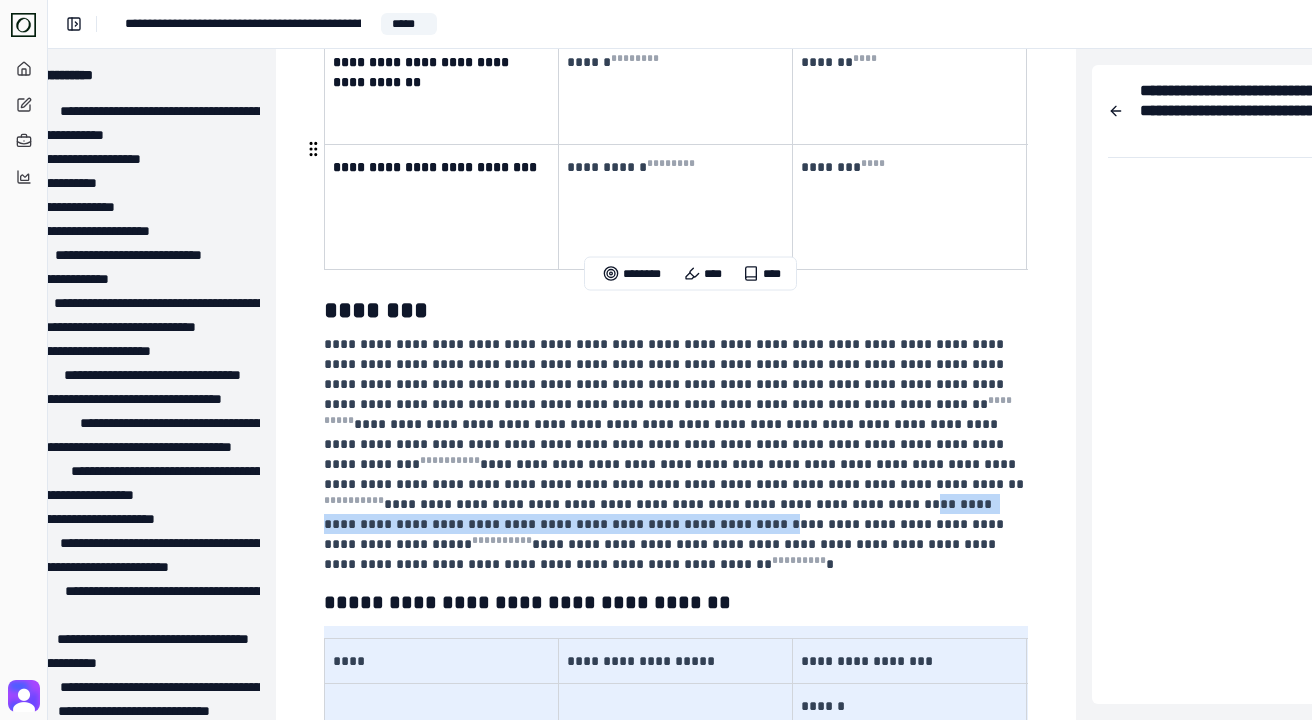 drag, startPoint x: 913, startPoint y: 313, endPoint x: 464, endPoint y: 313, distance: 449 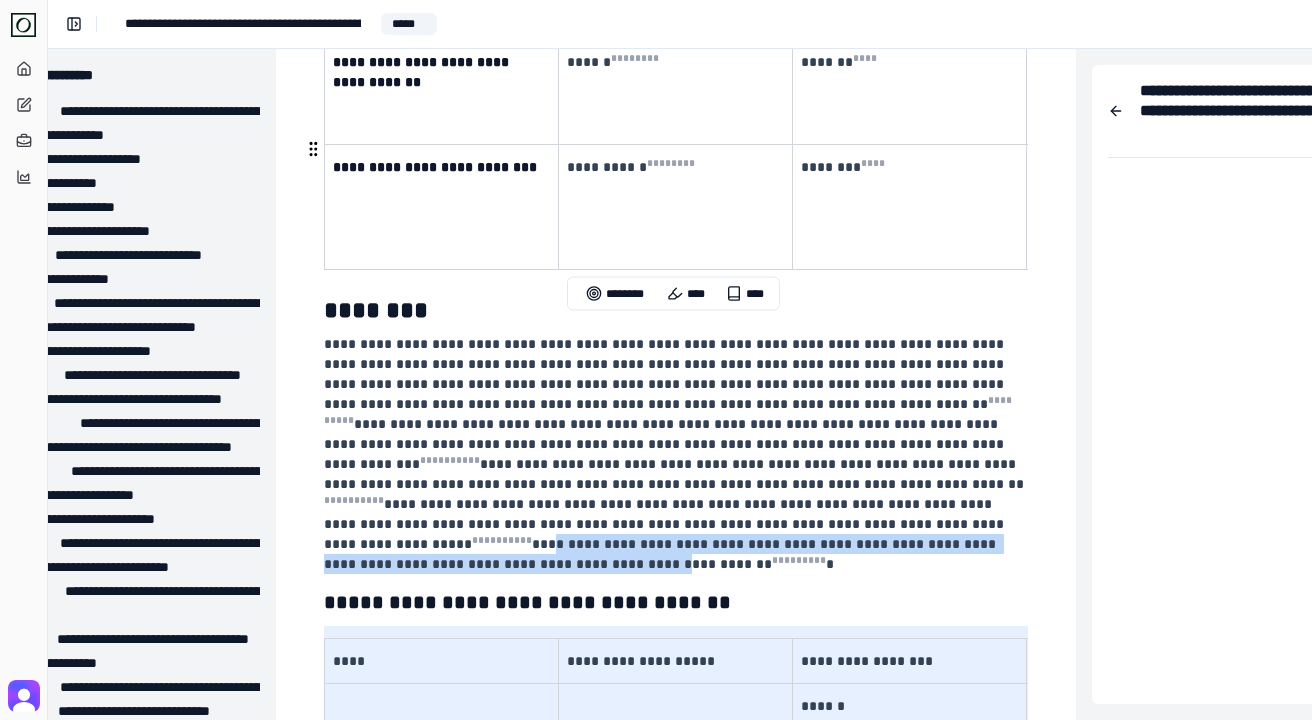 drag, startPoint x: 650, startPoint y: 331, endPoint x: 699, endPoint y: 352, distance: 53.310413 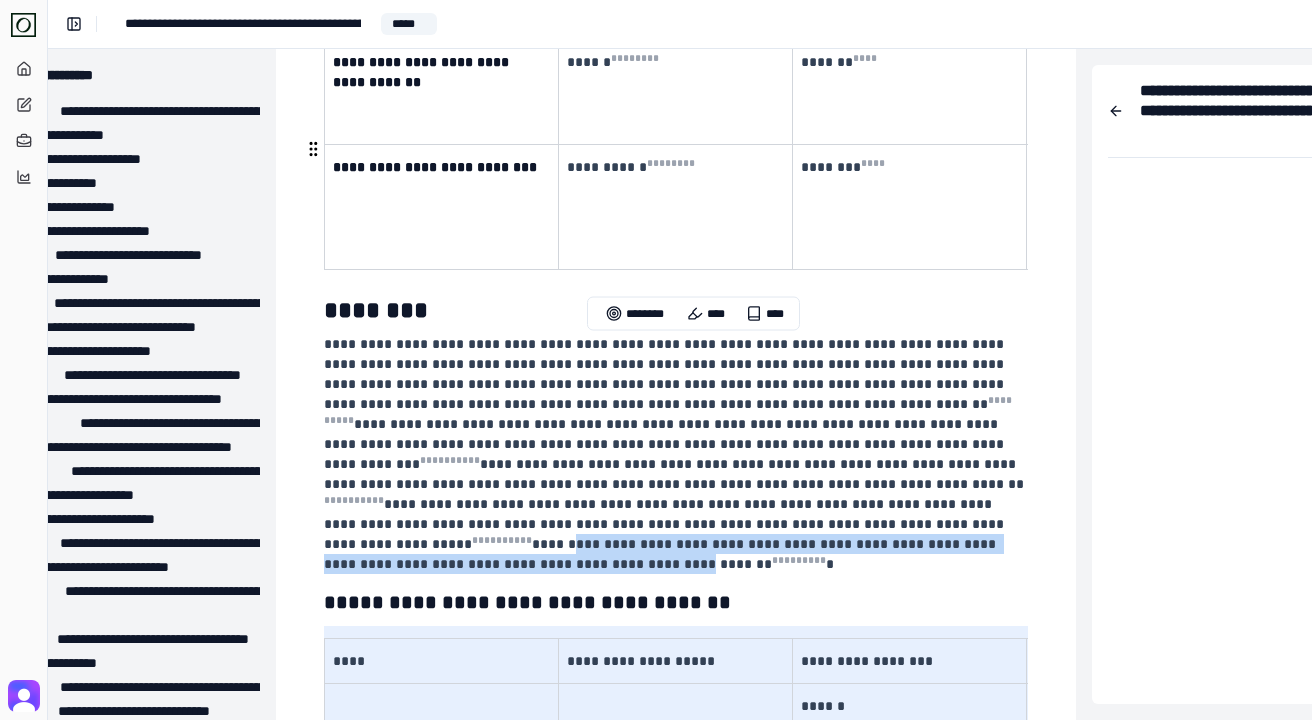 drag, startPoint x: 699, startPoint y: 352, endPoint x: 667, endPoint y: 336, distance: 35.77709 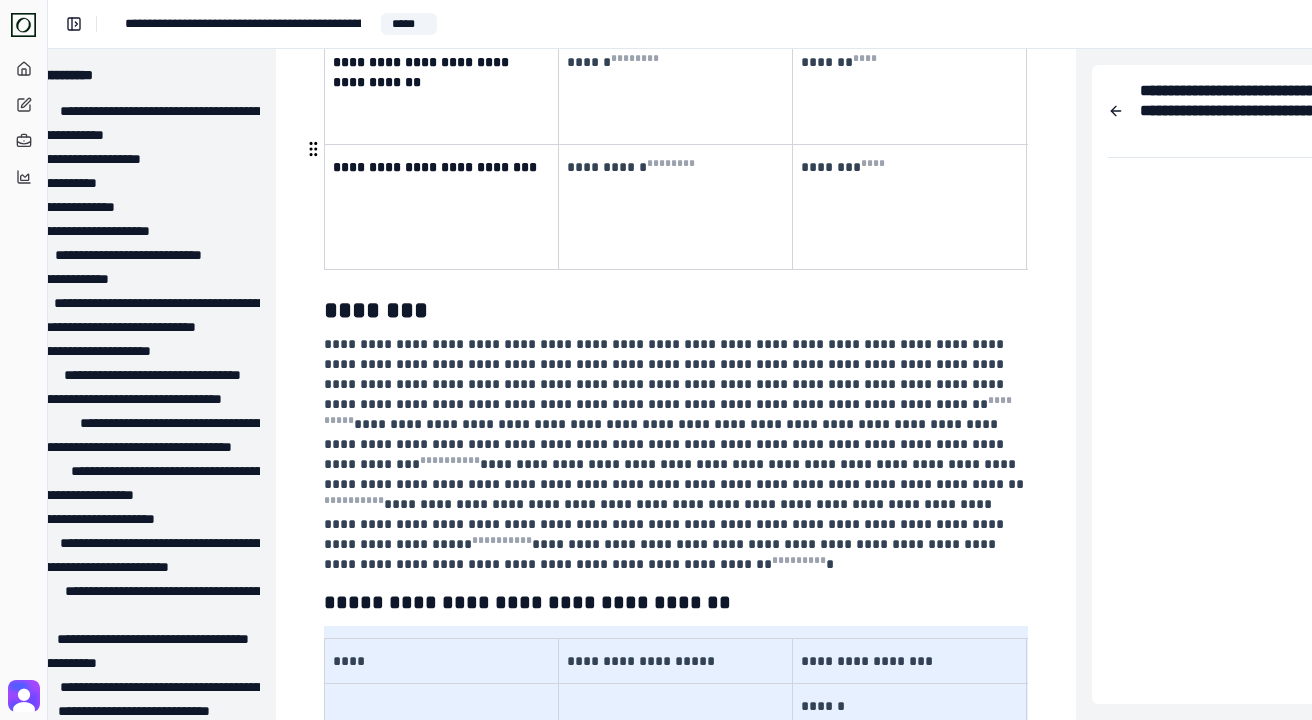 click on "**********" at bounding box center (674, 454) 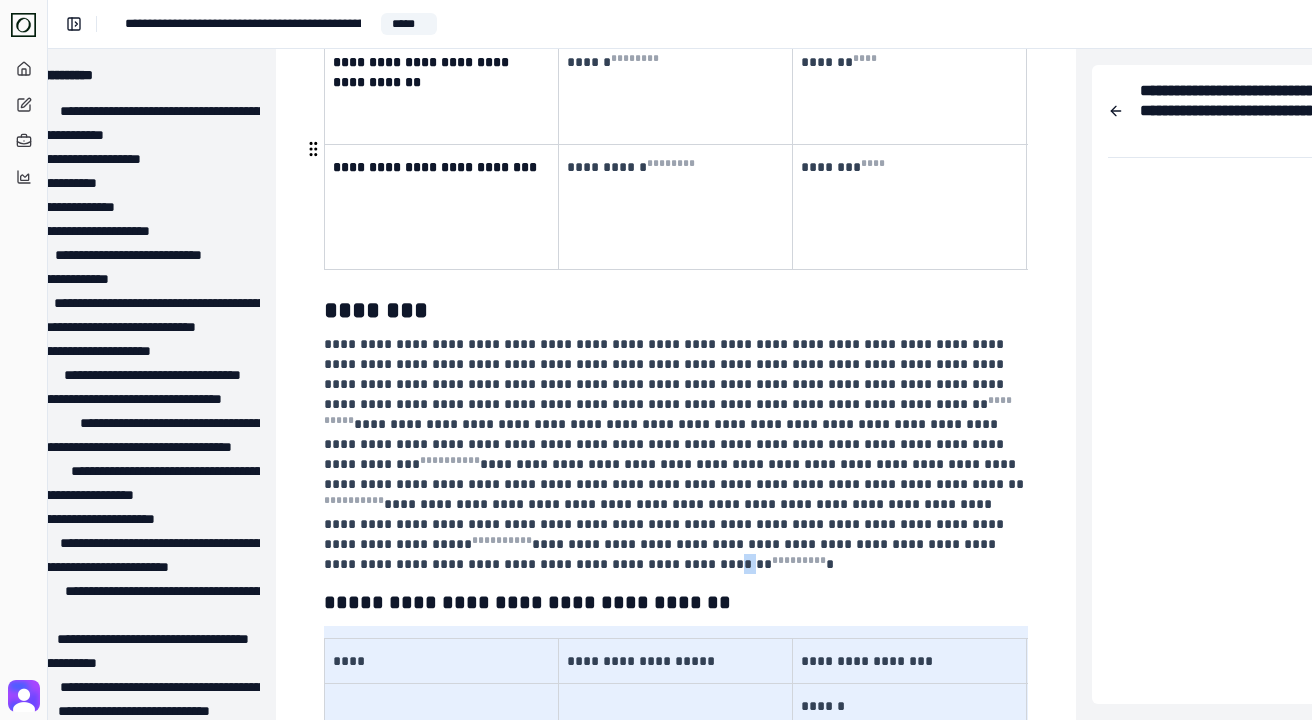 drag, startPoint x: 754, startPoint y: 355, endPoint x: 738, endPoint y: 352, distance: 16.27882 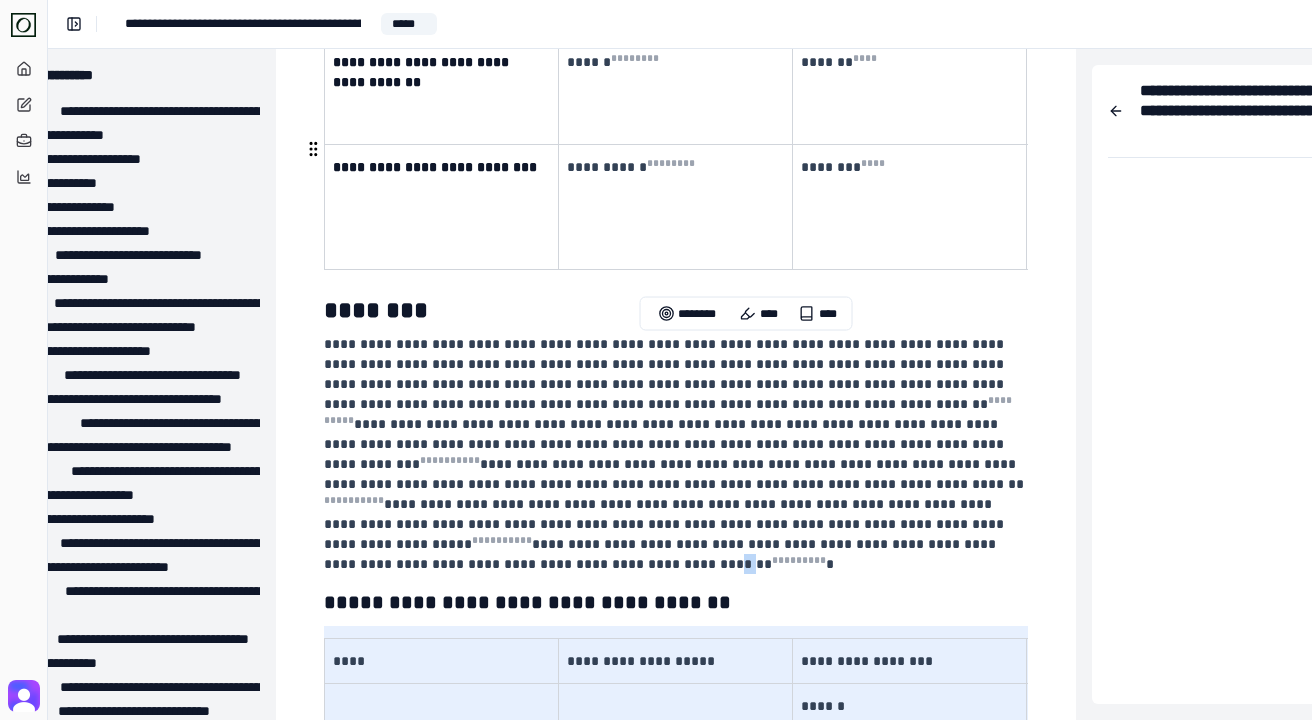 click on "**********" at bounding box center (674, 454) 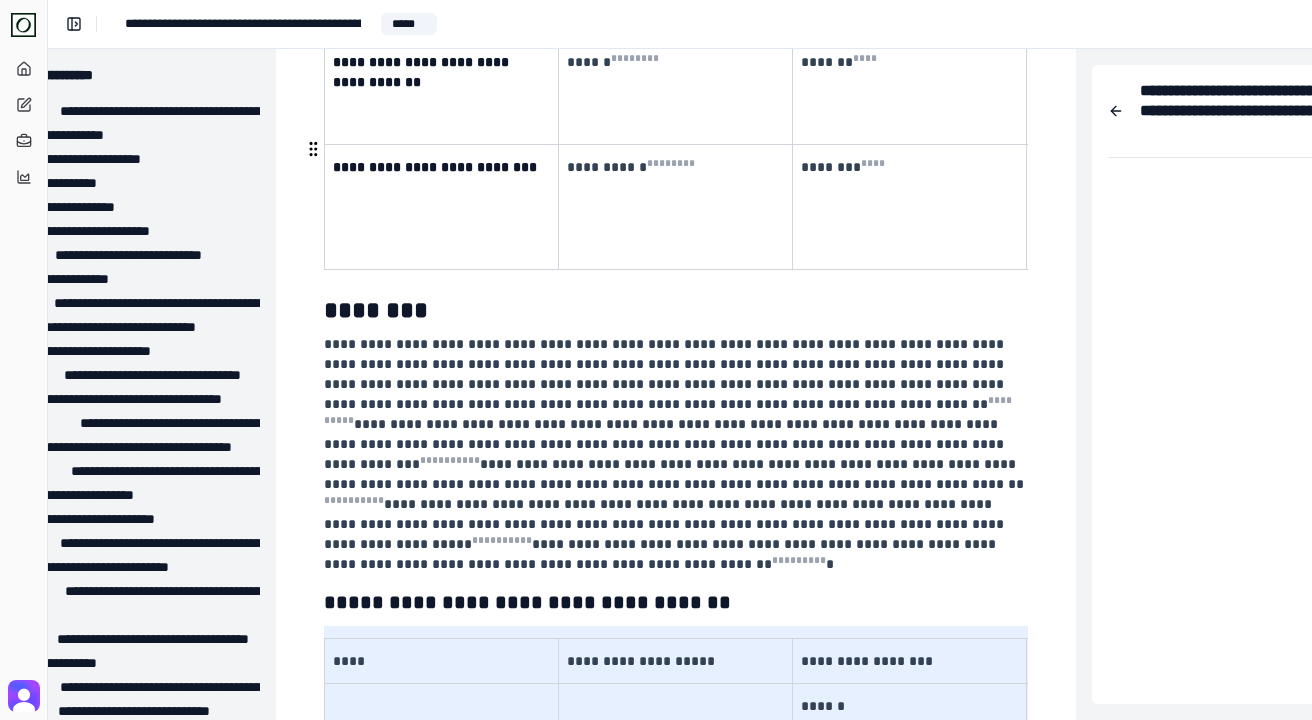 click on "**********" at bounding box center [674, 454] 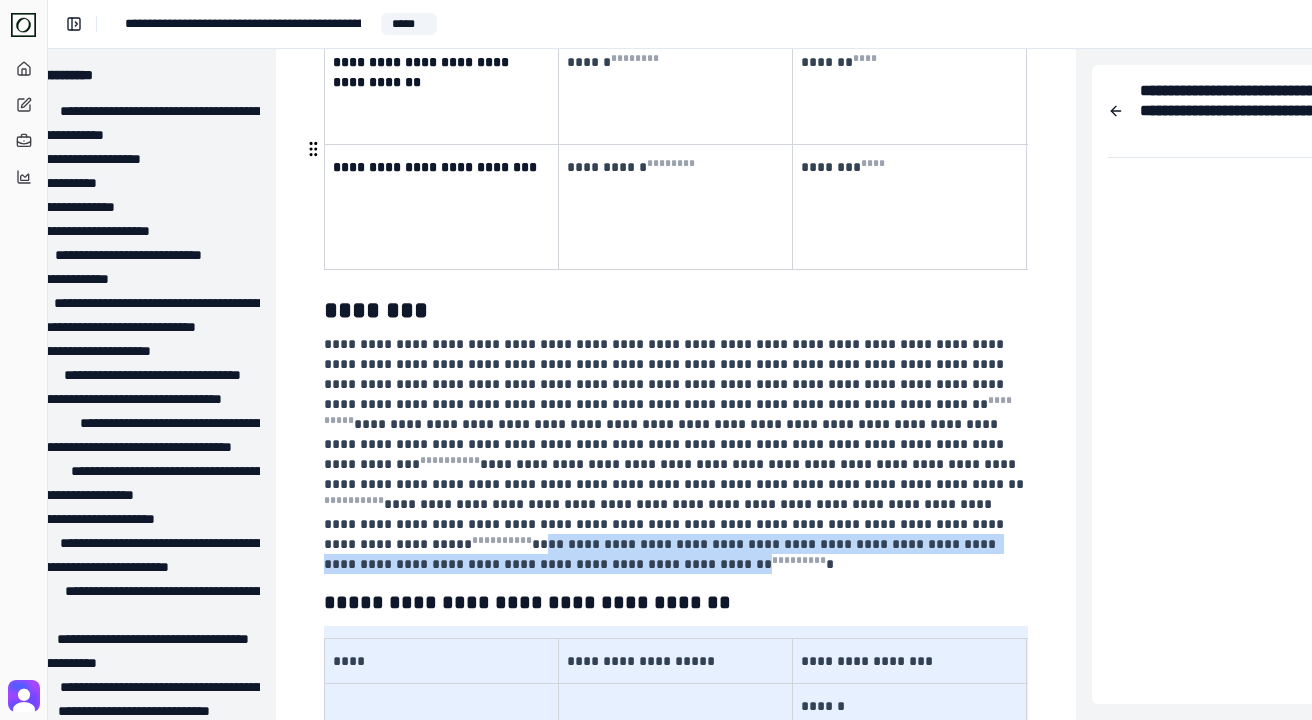 drag, startPoint x: 751, startPoint y: 351, endPoint x: 648, endPoint y: 332, distance: 104.73777 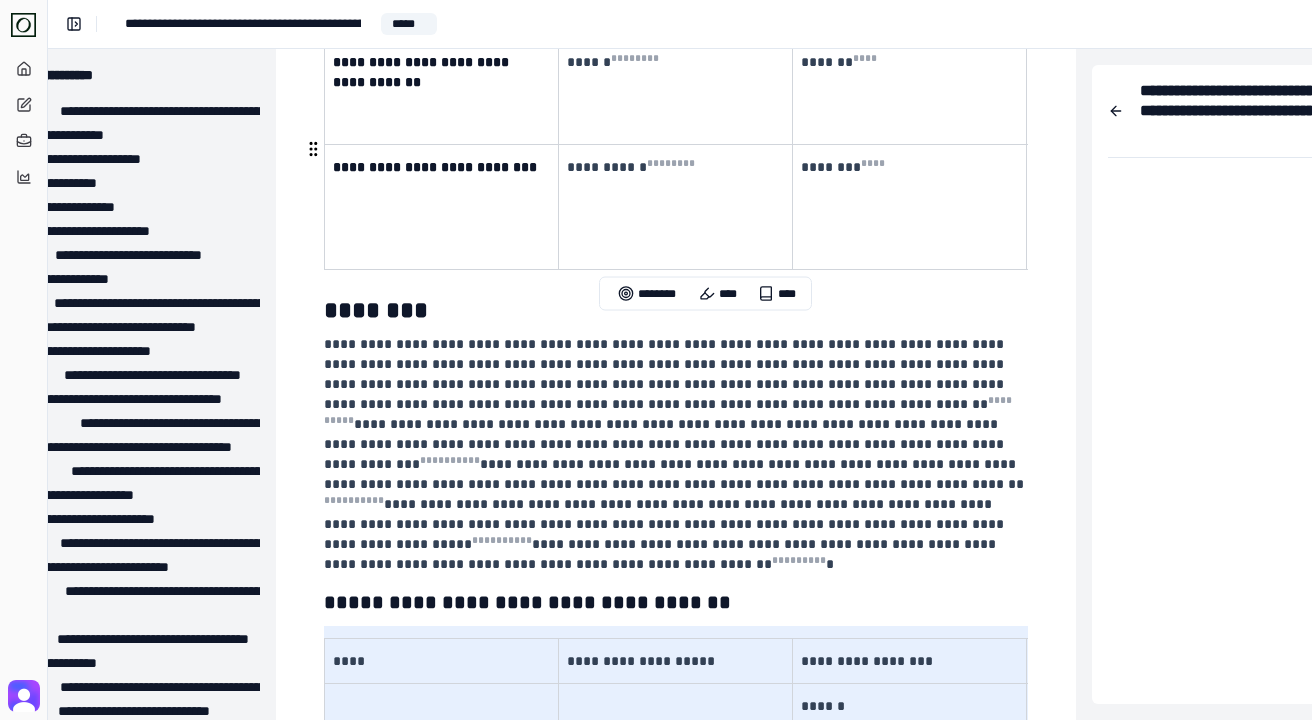 click on "**********" at bounding box center [674, 454] 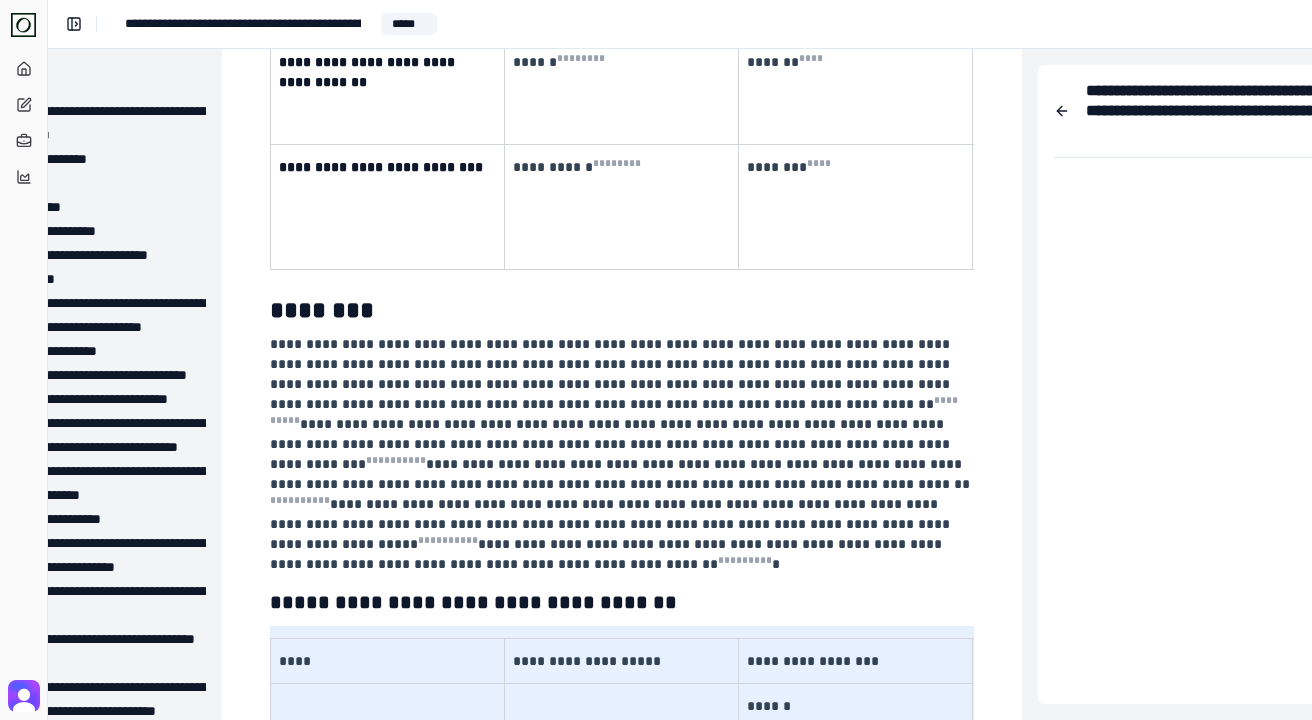 scroll, scrollTop: 11444, scrollLeft: 134, axis: both 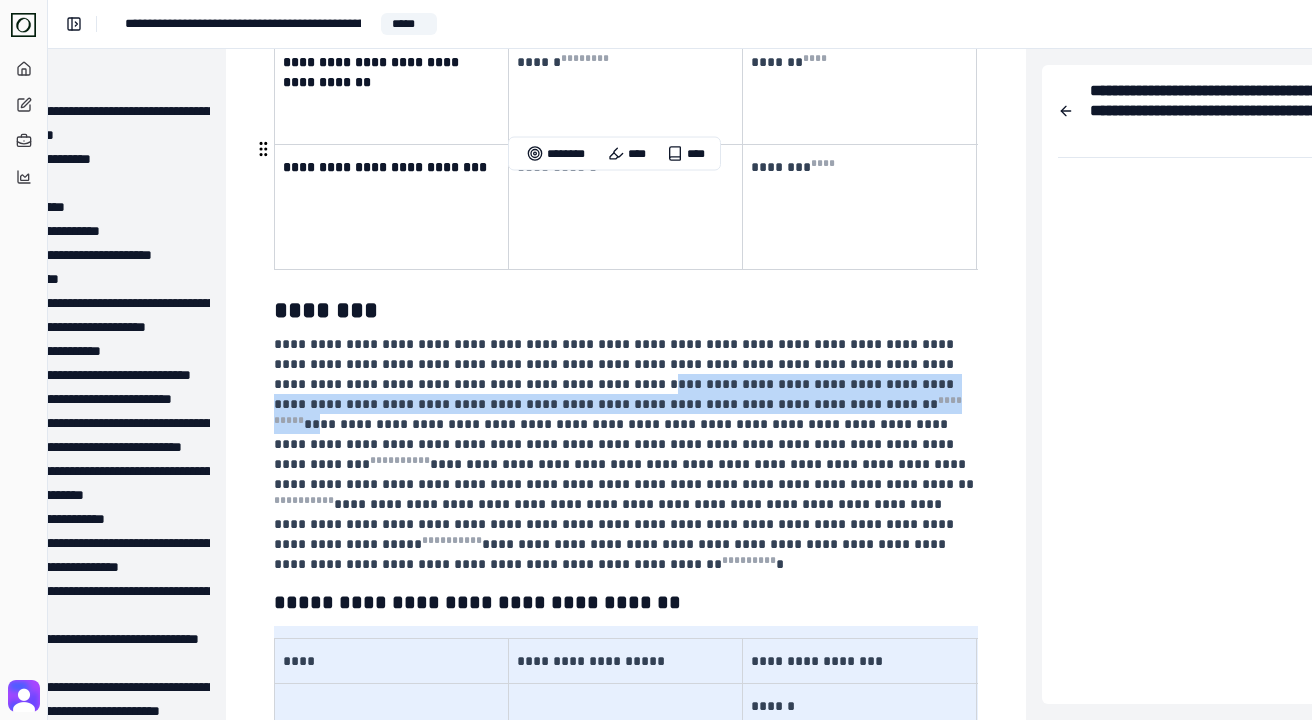 drag, startPoint x: 720, startPoint y: 210, endPoint x: 513, endPoint y: 189, distance: 208.06248 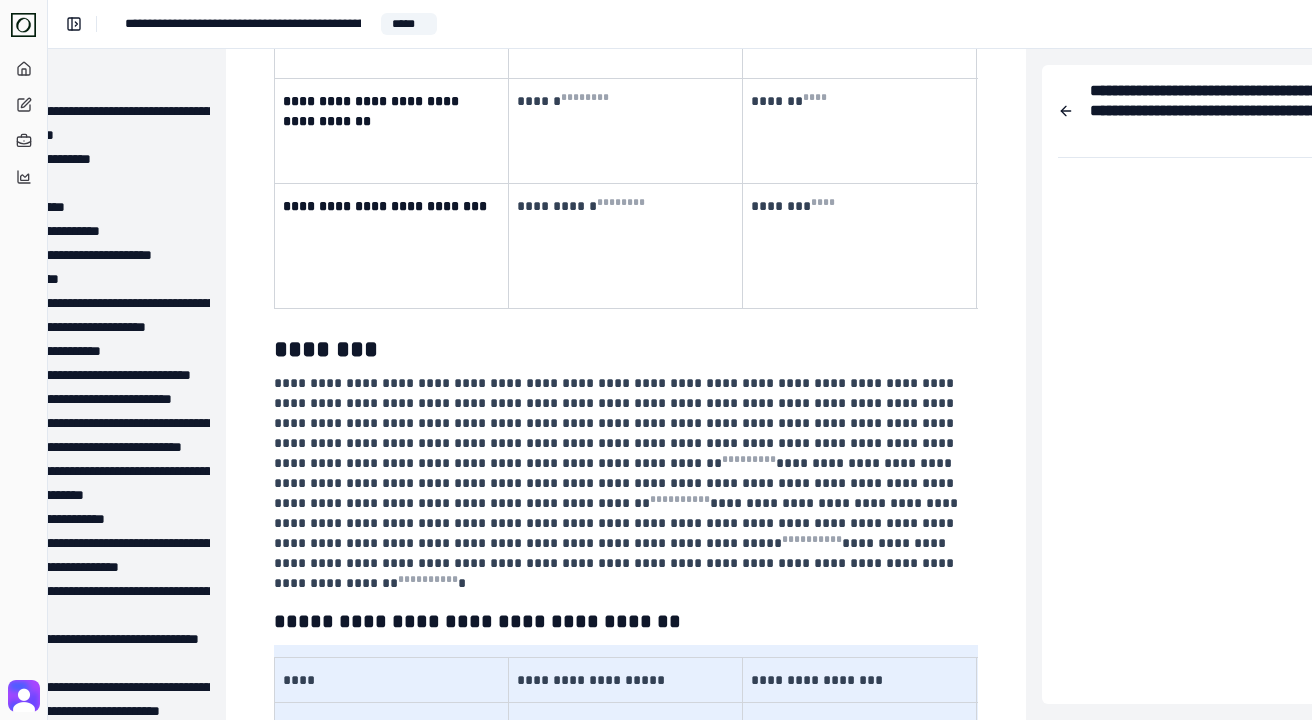 scroll, scrollTop: 11373, scrollLeft: 134, axis: both 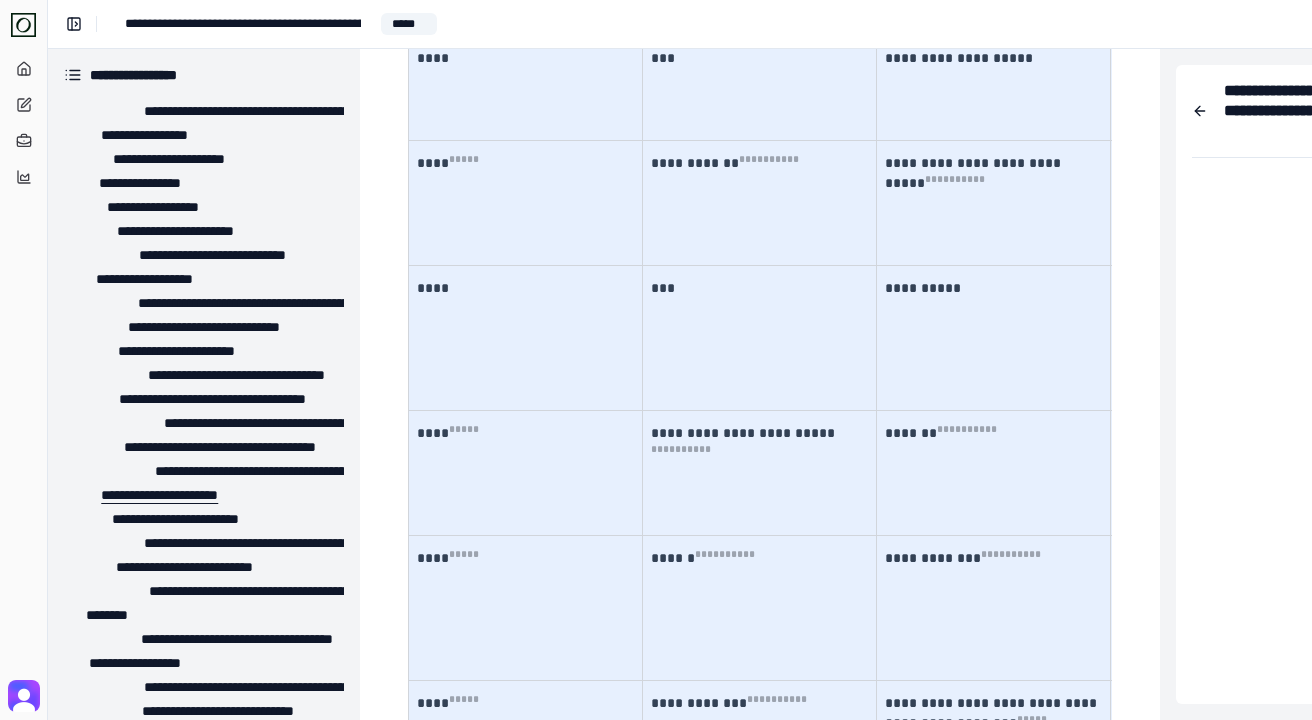 click on "**********" at bounding box center [152, 495] 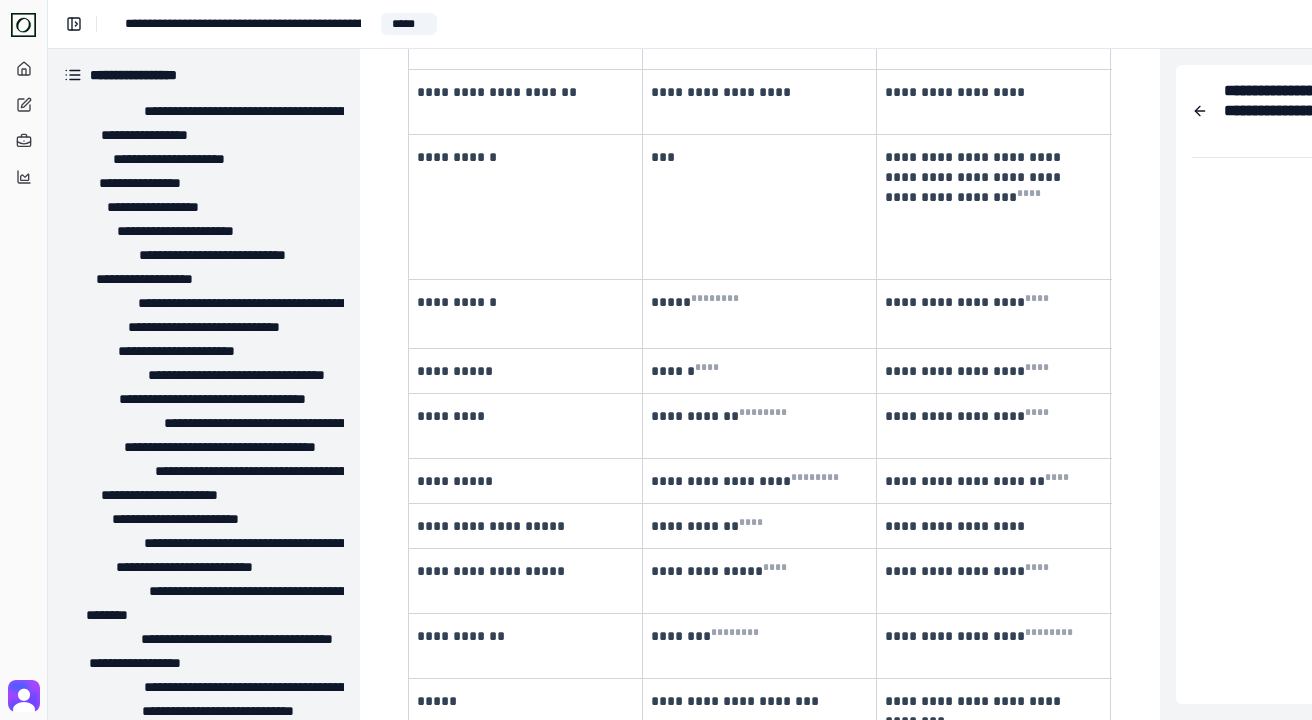 scroll, scrollTop: 8701, scrollLeft: 0, axis: vertical 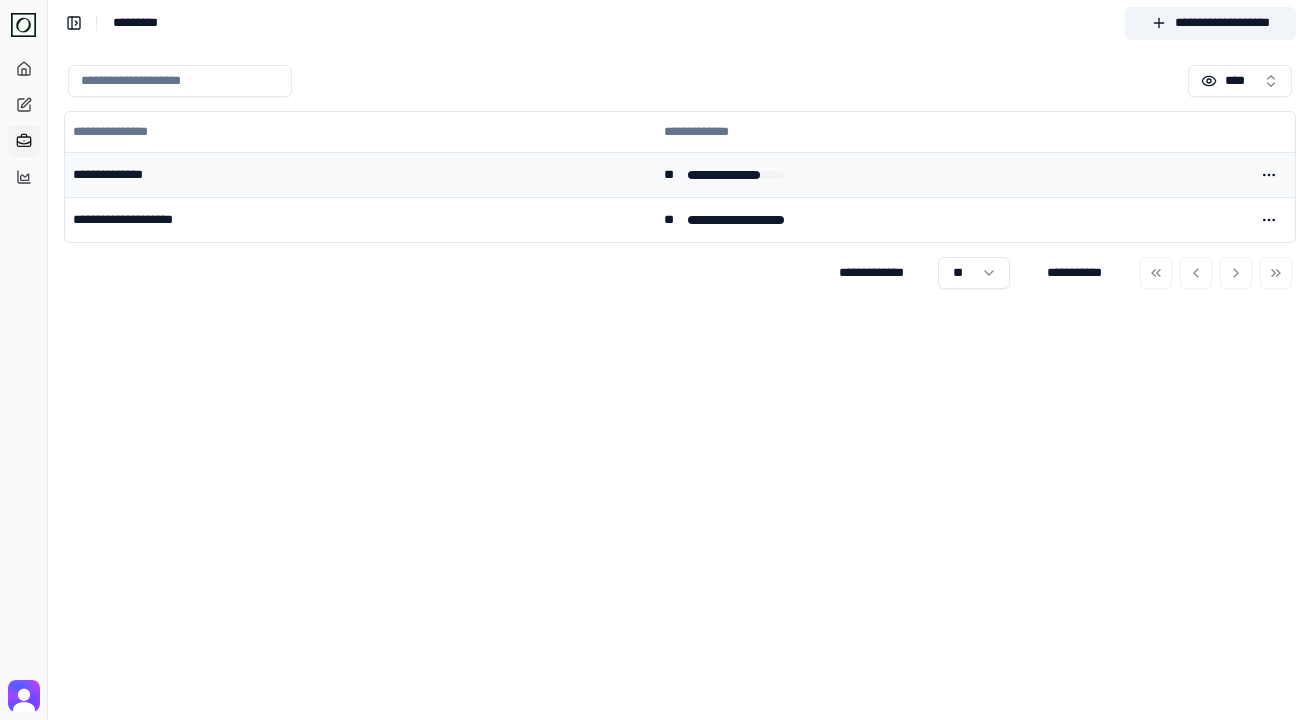 click on "**********" at bounding box center [360, 174] 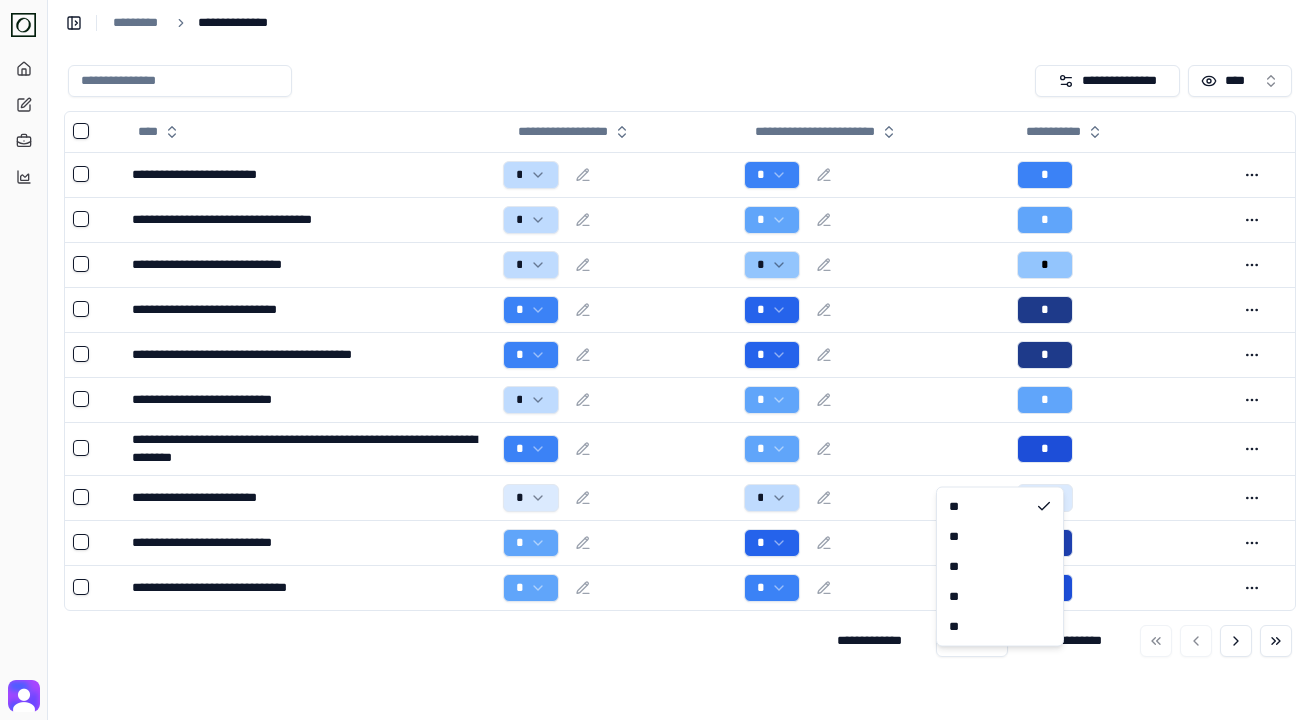 click on "**********" at bounding box center [656, 360] 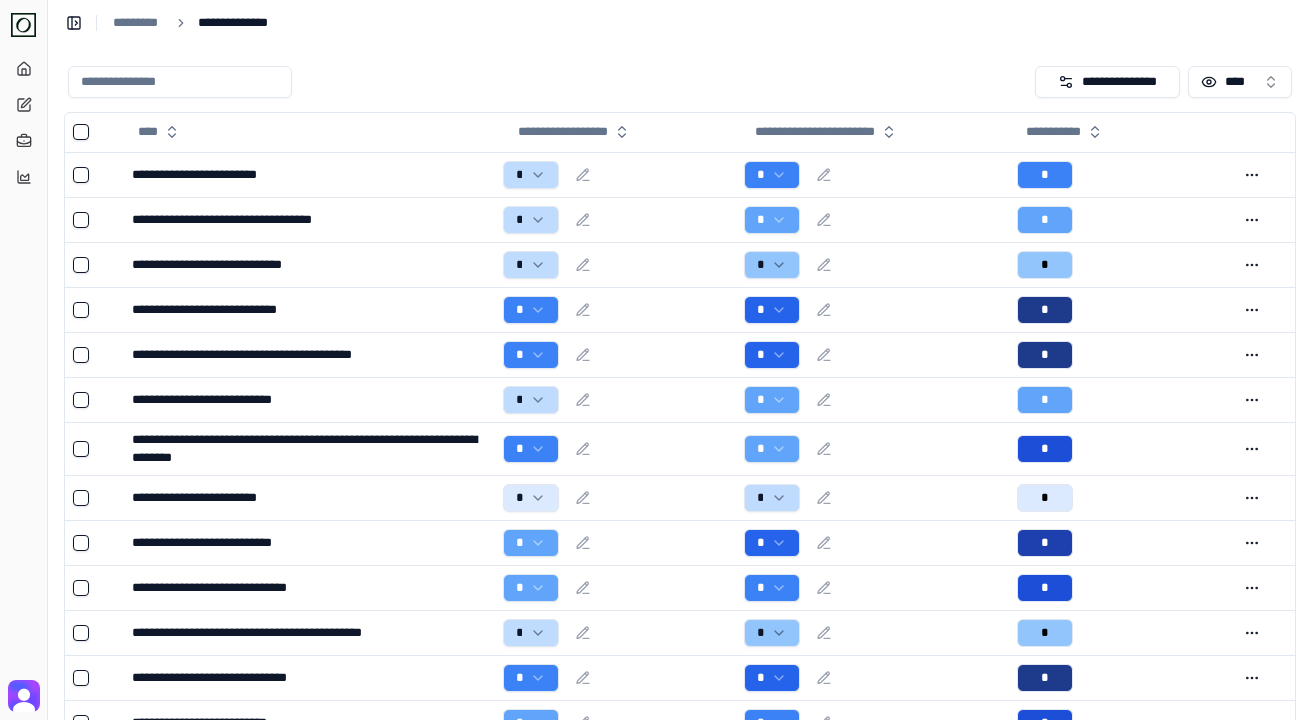 click at bounding box center [547, 82] 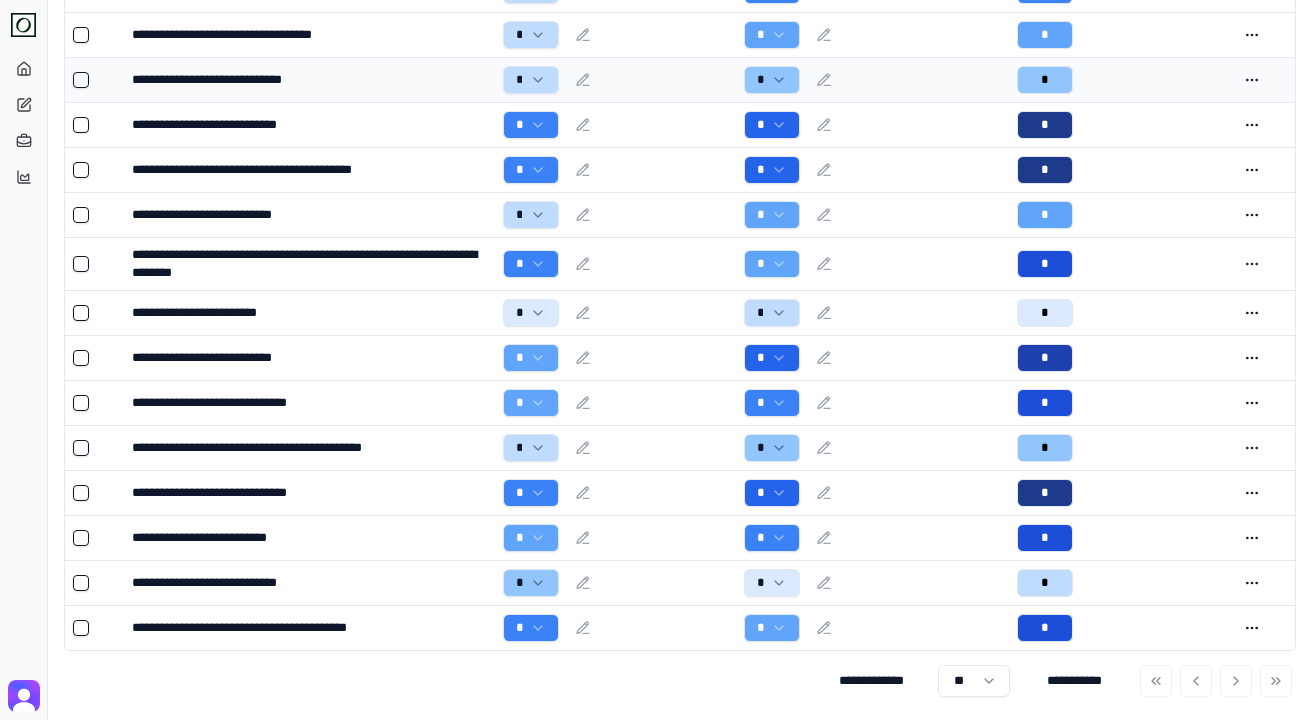 scroll, scrollTop: 0, scrollLeft: 0, axis: both 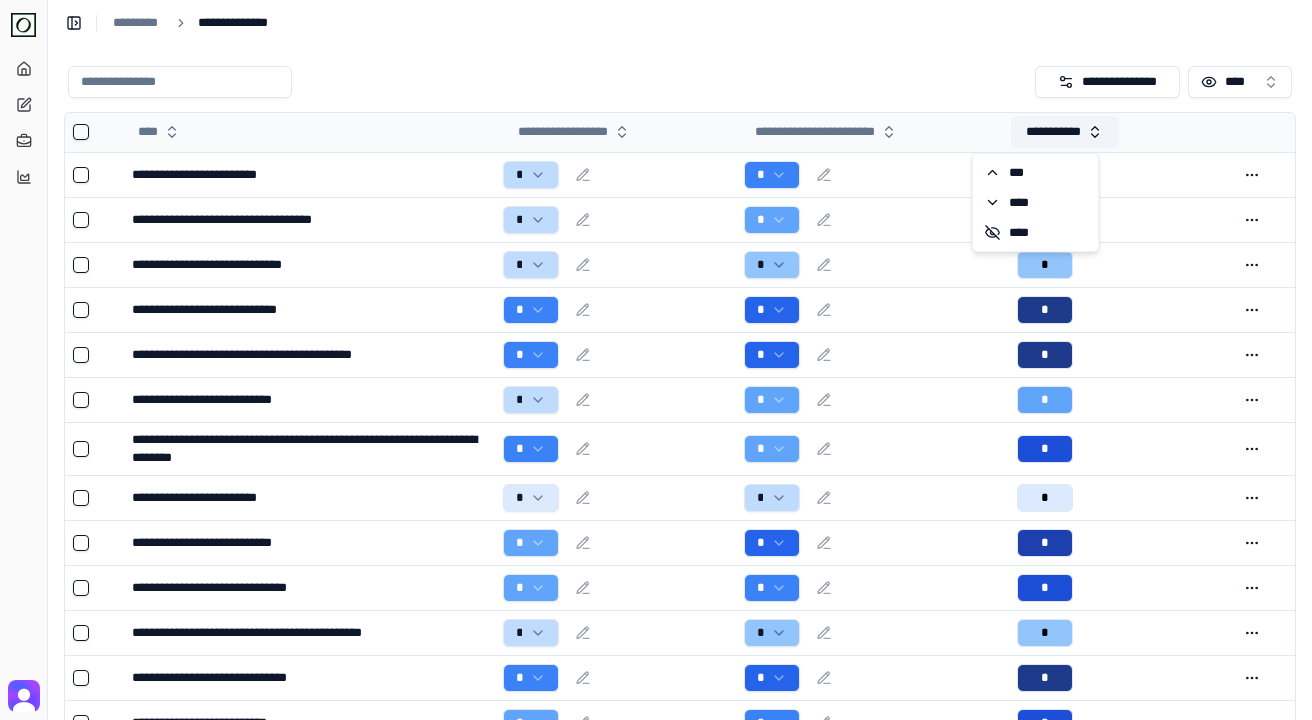 click on "**********" at bounding box center (1065, 132) 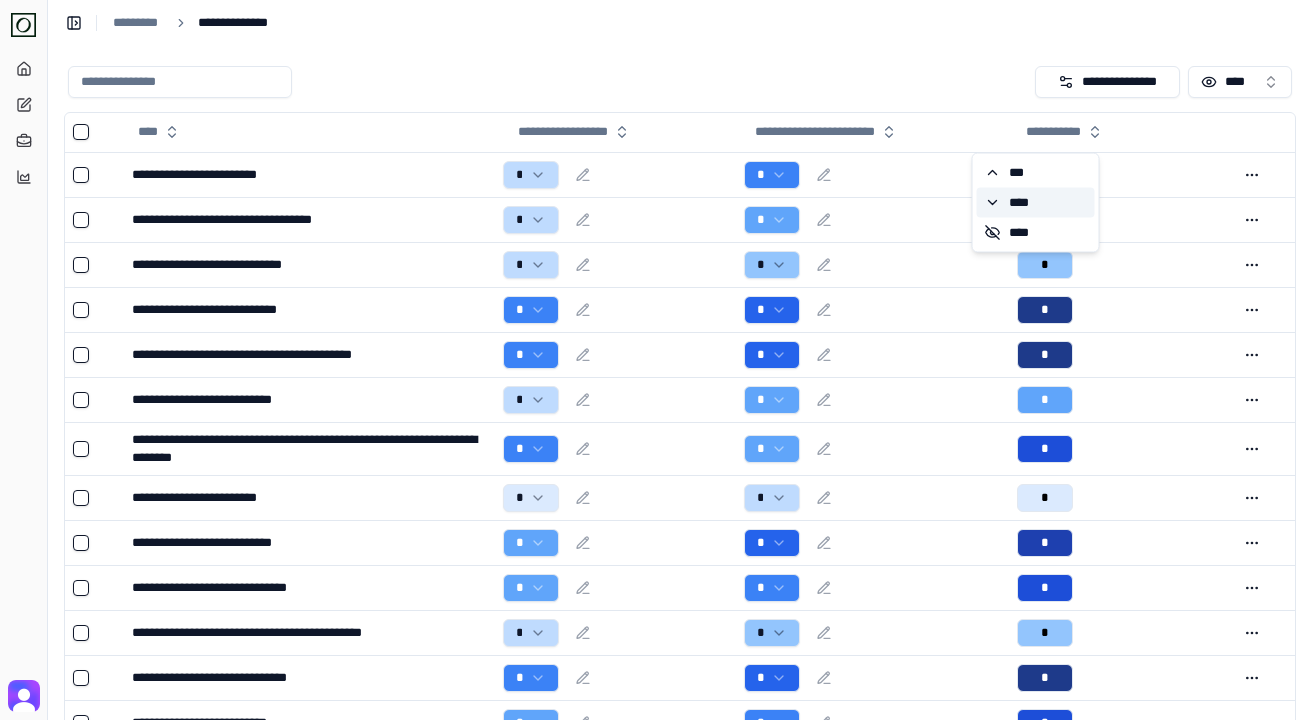 click on "****" at bounding box center [1036, 203] 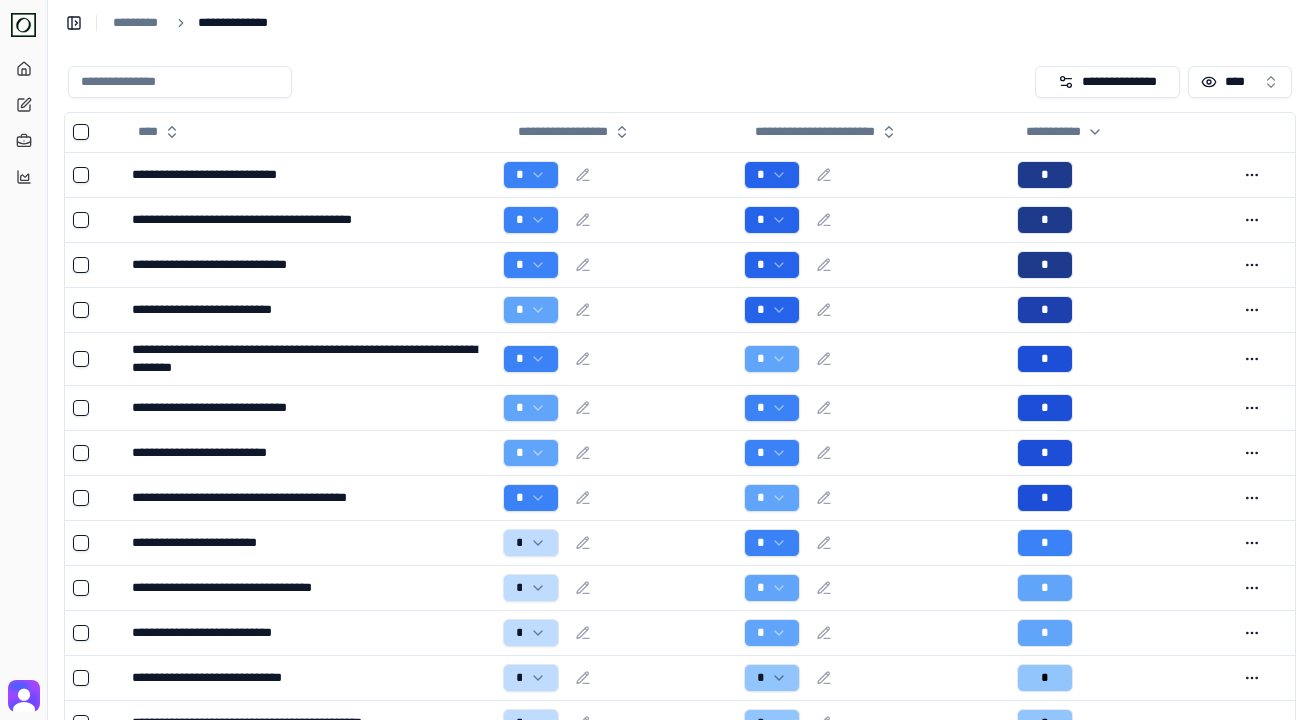 click at bounding box center [547, 82] 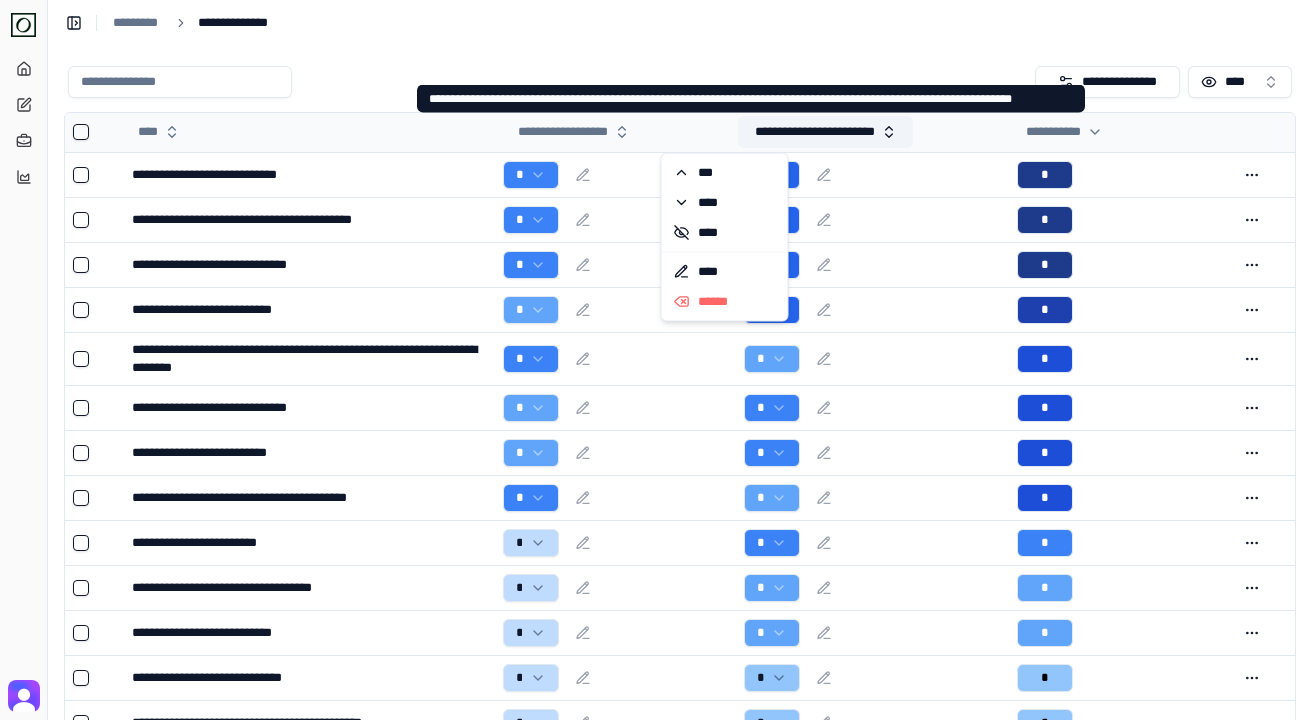 click on "**********" at bounding box center [825, 132] 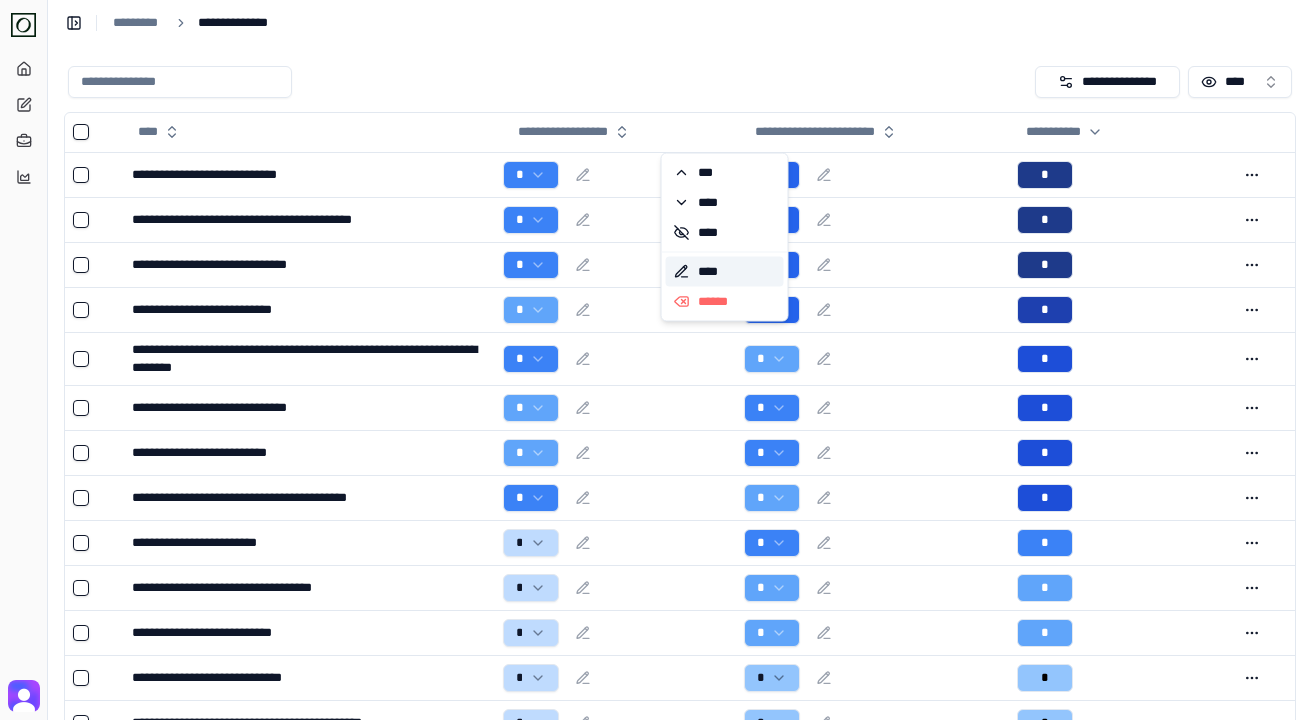 click on "****" at bounding box center [725, 272] 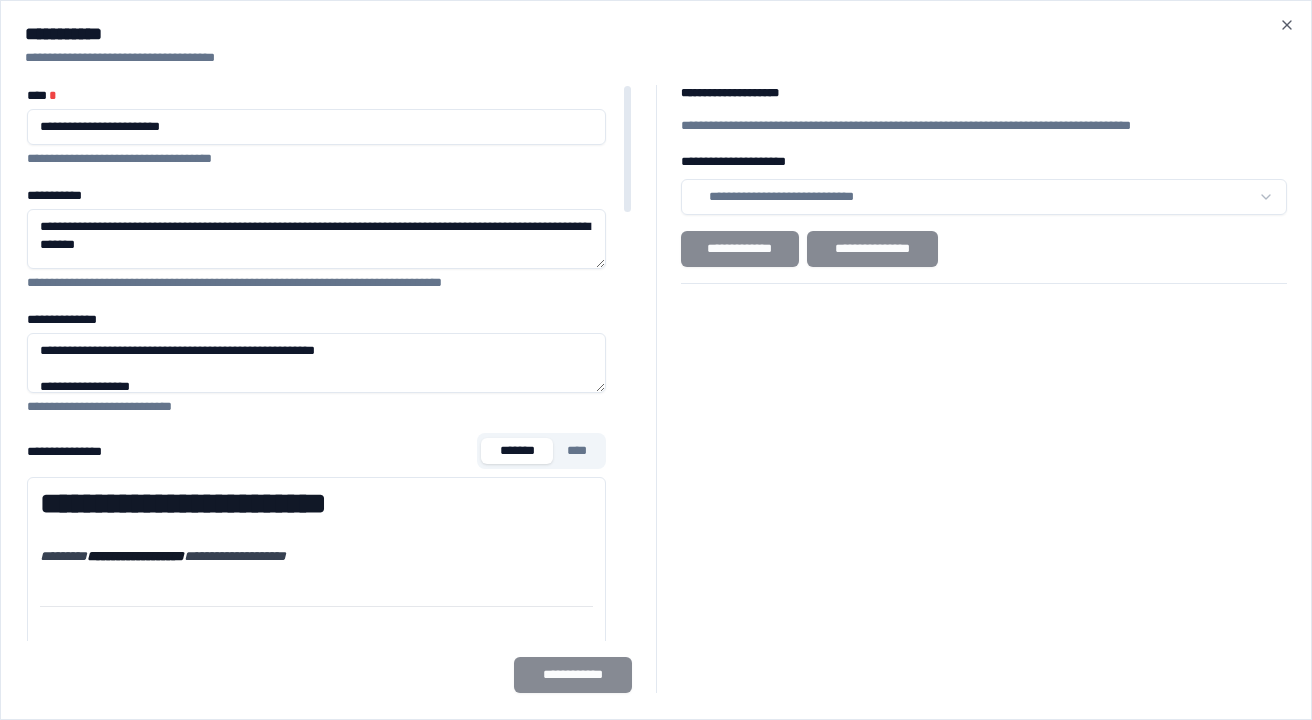 scroll, scrollTop: 1, scrollLeft: 0, axis: vertical 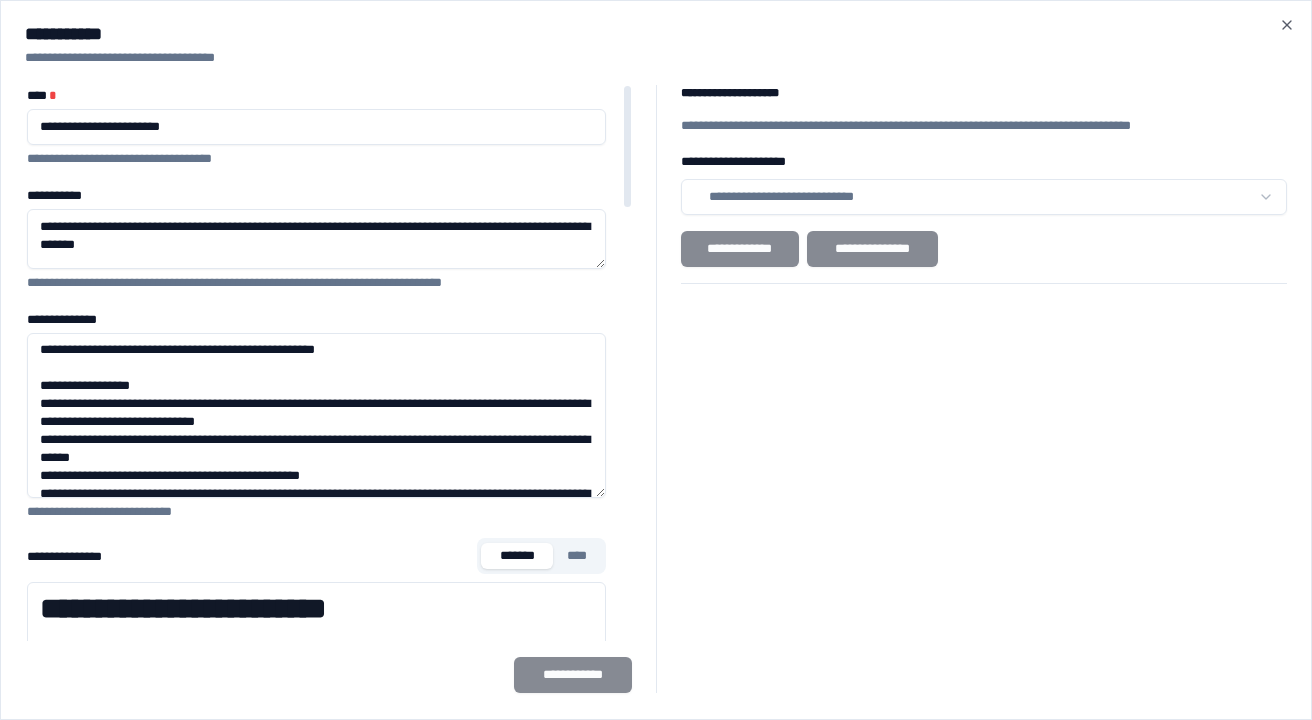 drag, startPoint x: 597, startPoint y: 386, endPoint x: 610, endPoint y: 528, distance: 142.59383 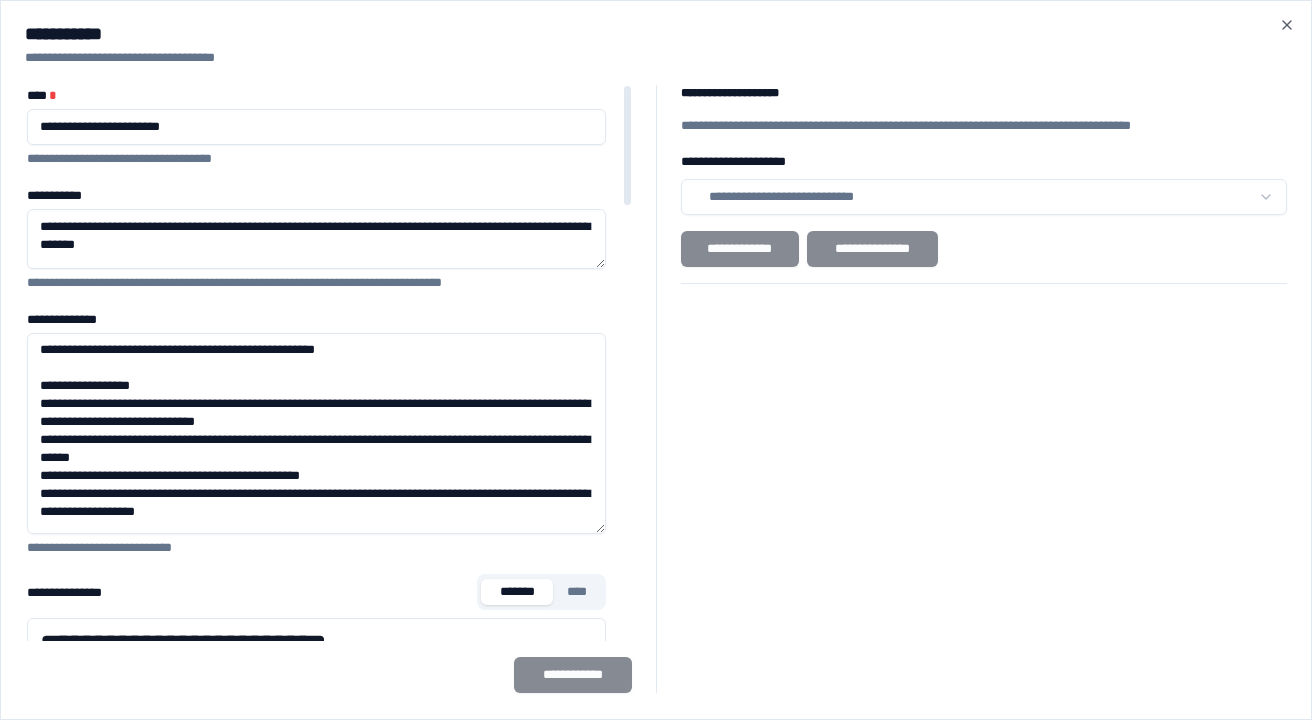 scroll, scrollTop: 23, scrollLeft: 0, axis: vertical 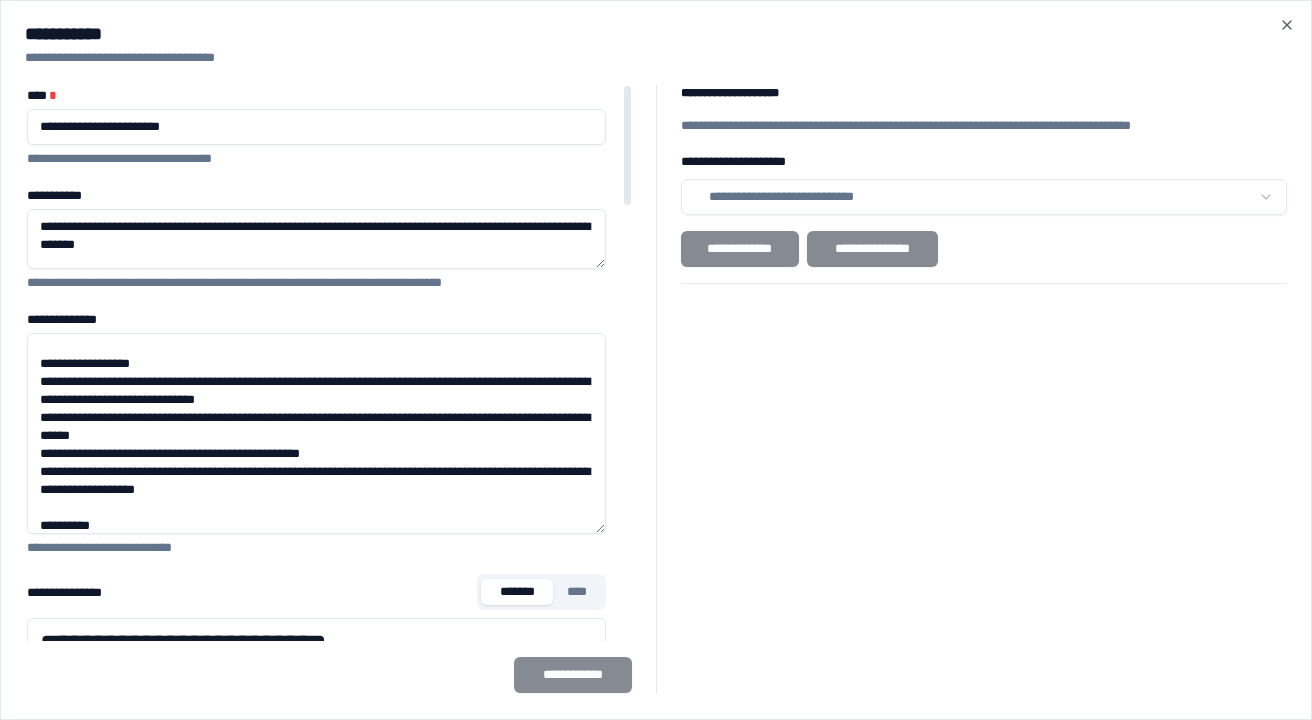 drag, startPoint x: 540, startPoint y: 450, endPoint x: 482, endPoint y: 374, distance: 95.60335 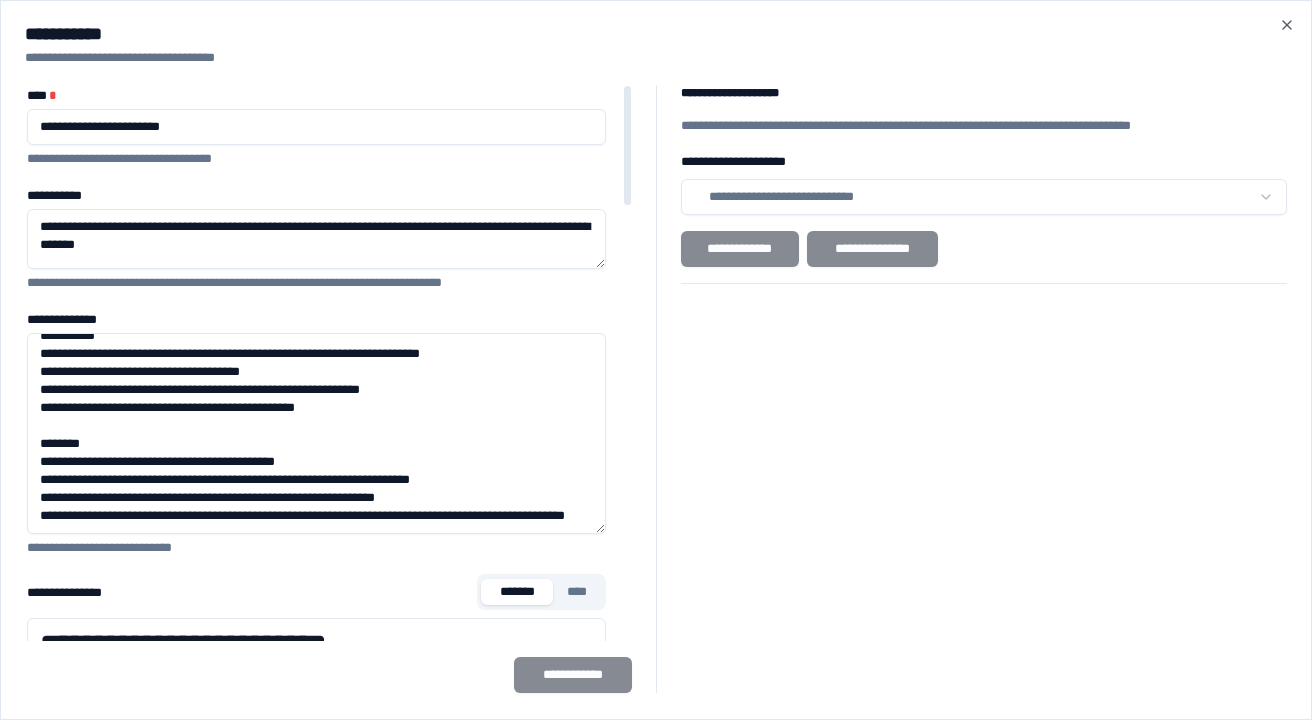 scroll, scrollTop: 483, scrollLeft: 0, axis: vertical 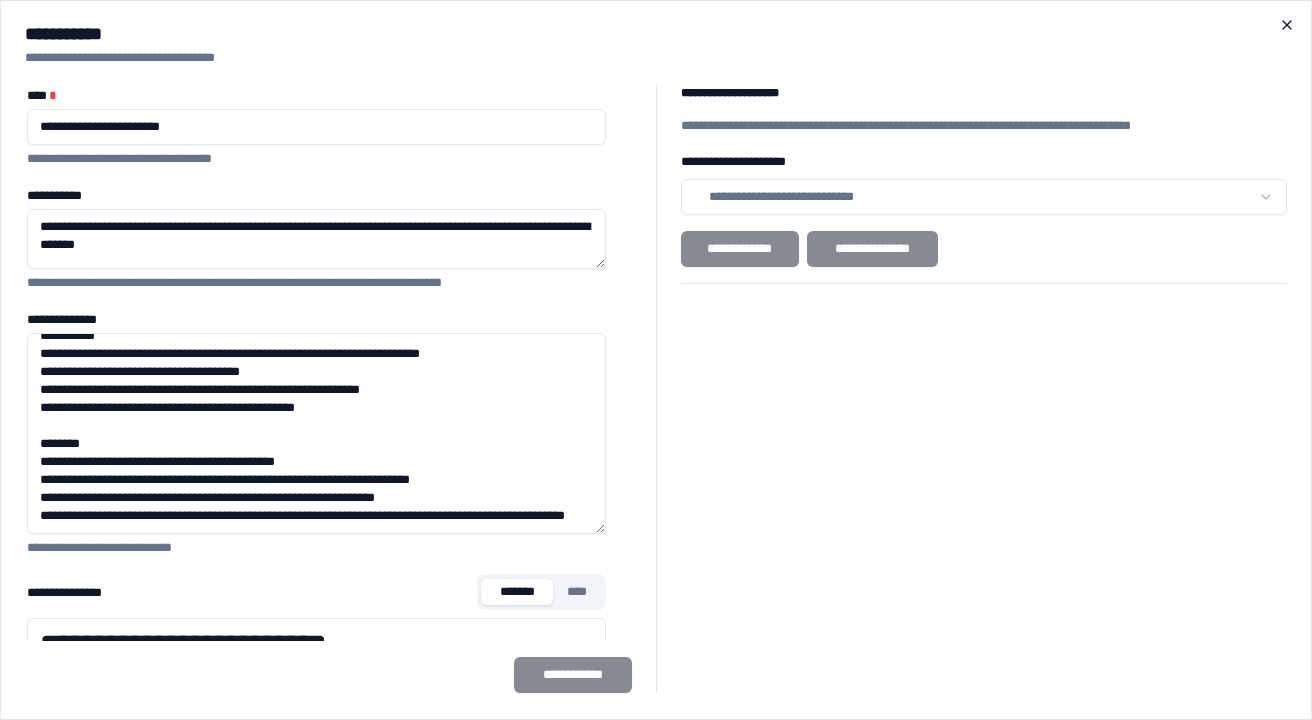 click 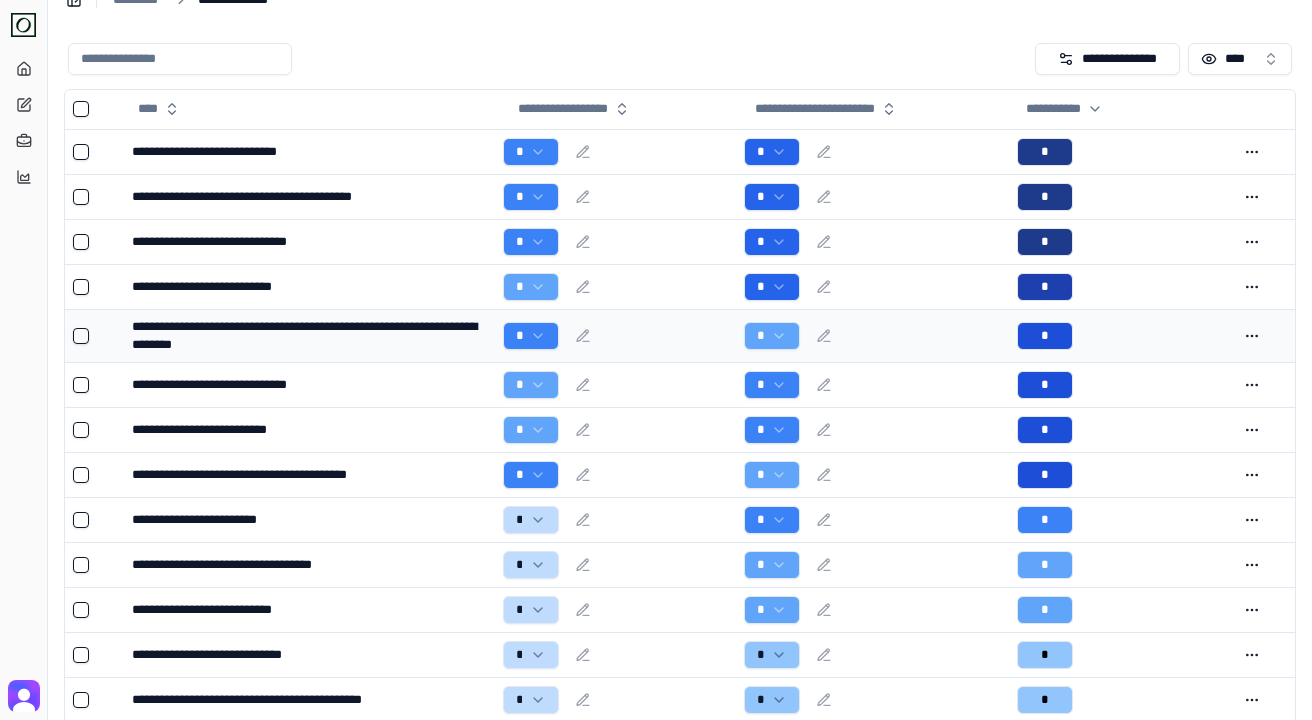 scroll, scrollTop: 0, scrollLeft: 0, axis: both 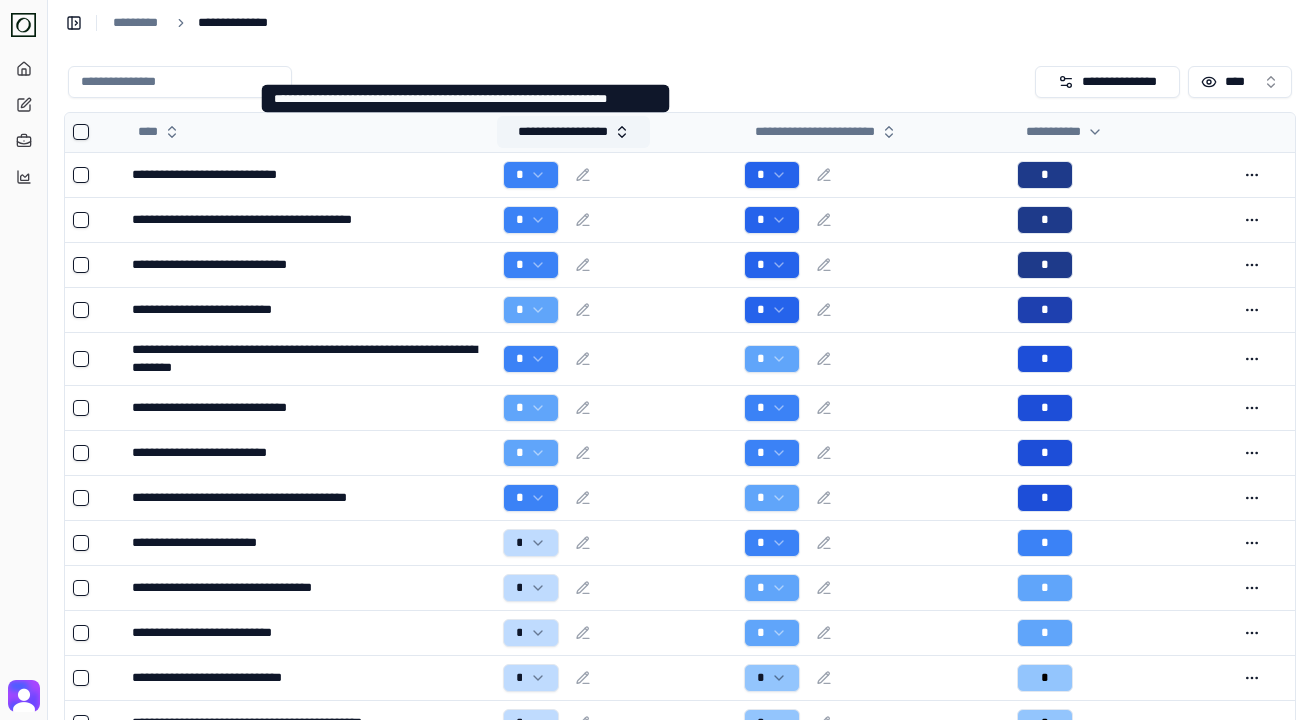 click on "**********" at bounding box center (573, 132) 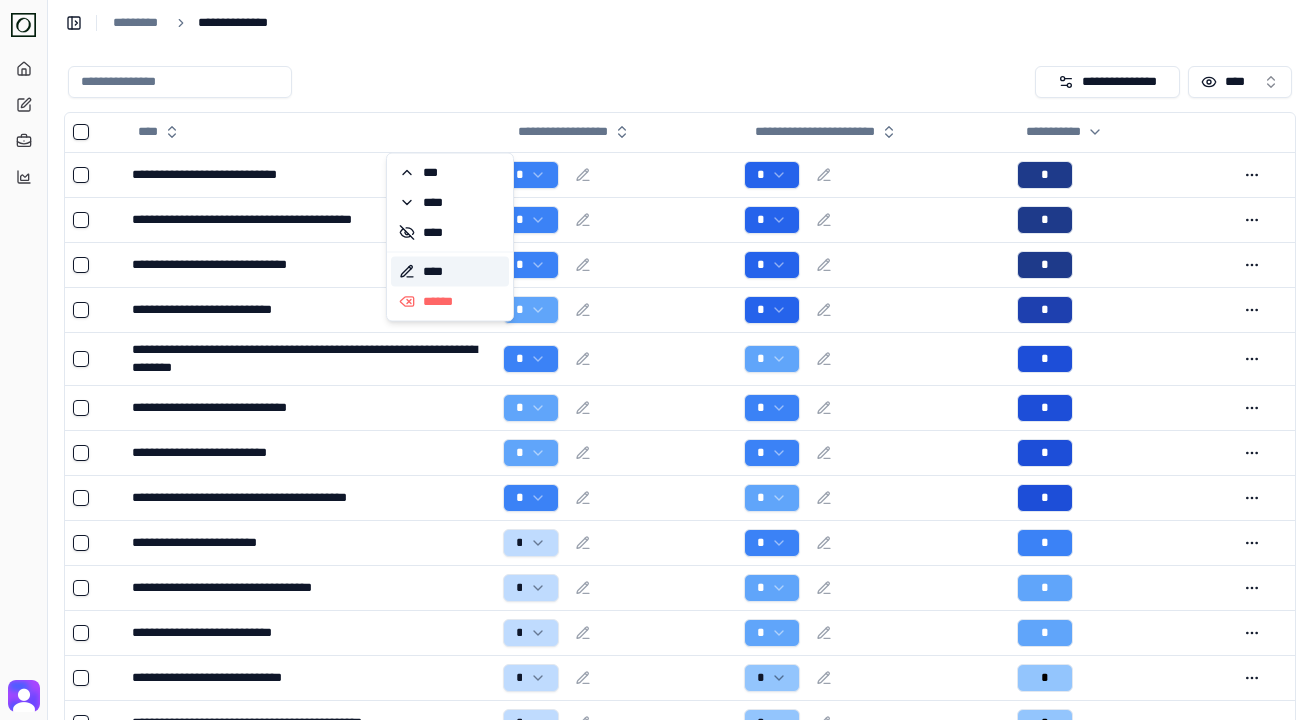 click on "****" at bounding box center [450, 272] 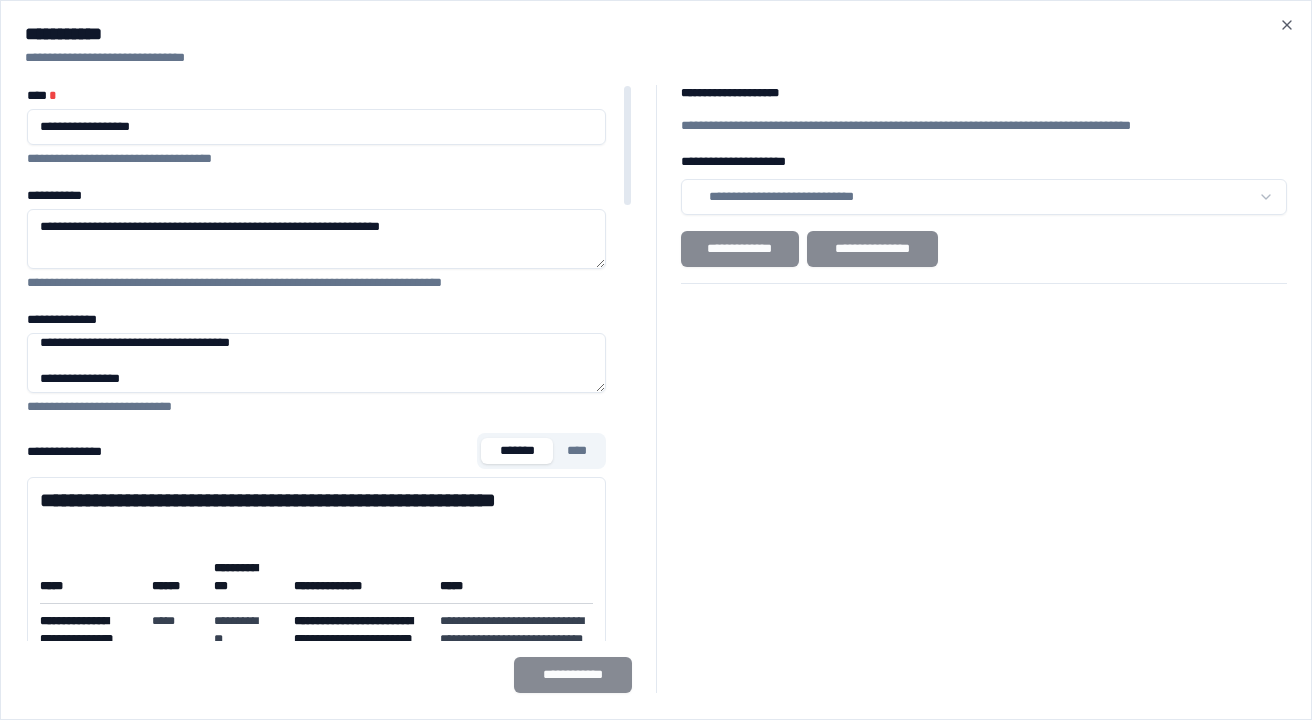 scroll, scrollTop: 5, scrollLeft: 0, axis: vertical 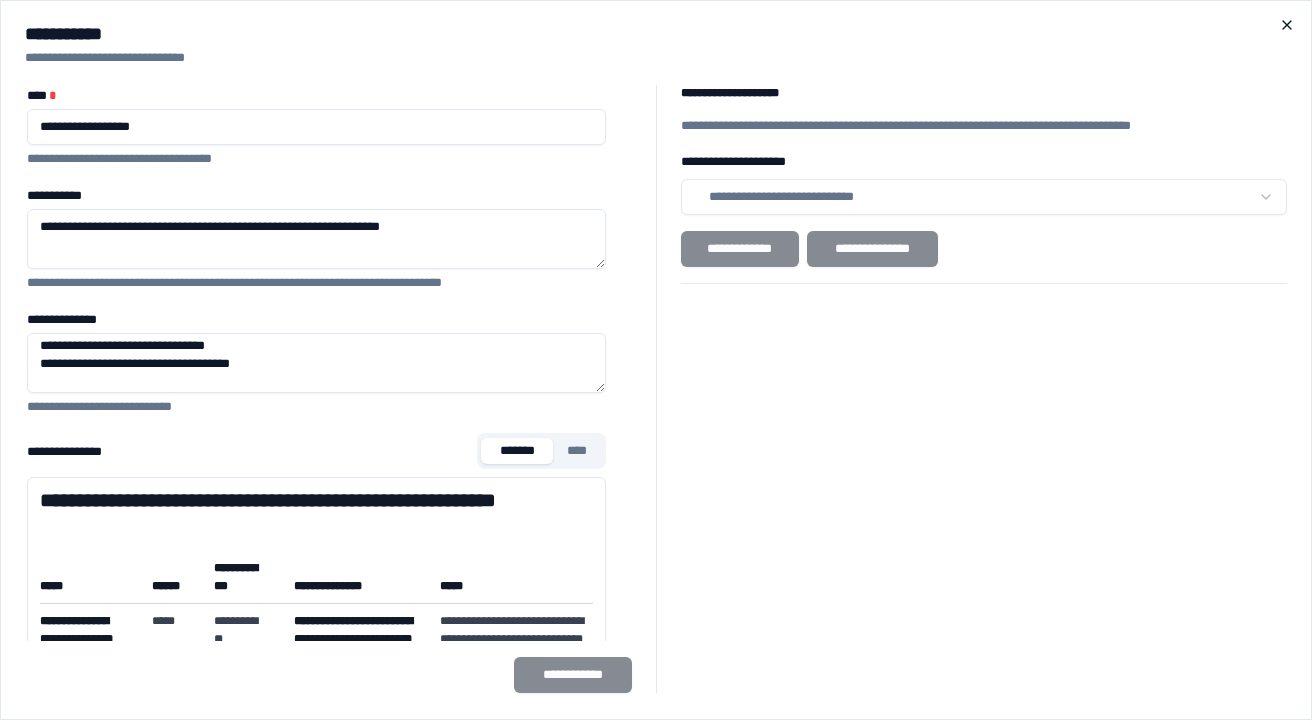 click 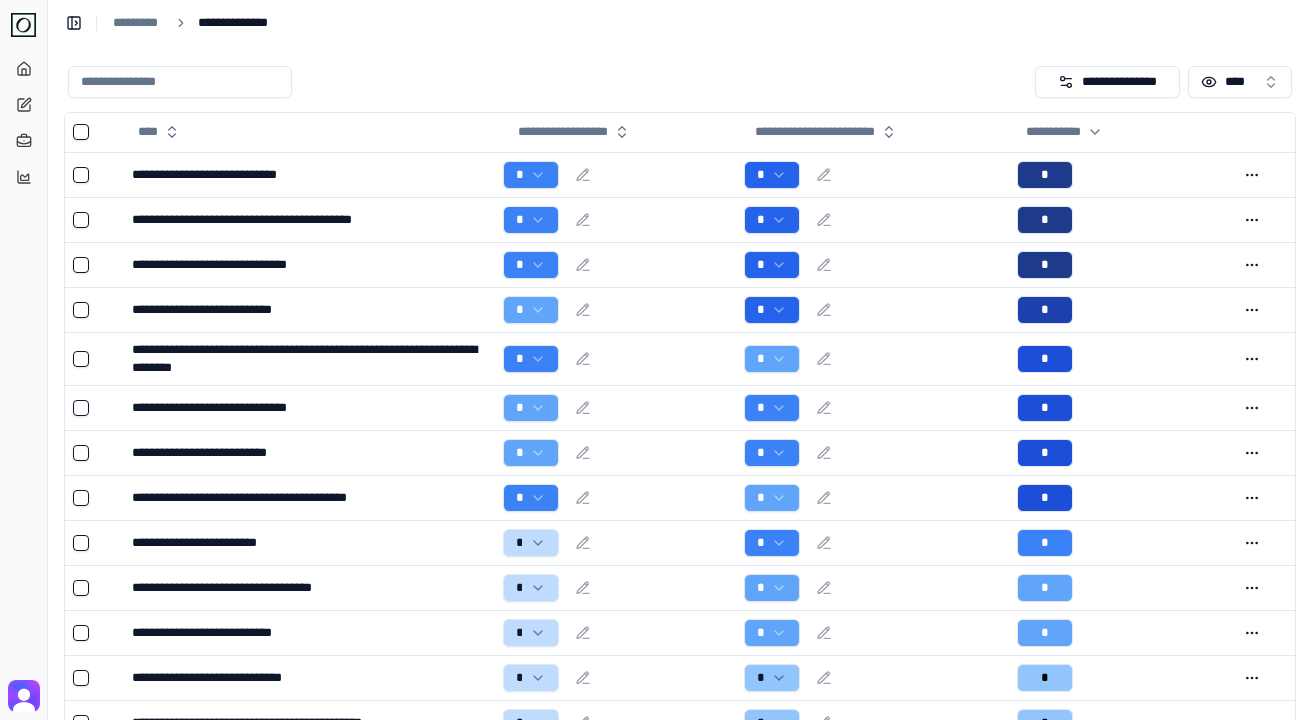 click at bounding box center (547, 82) 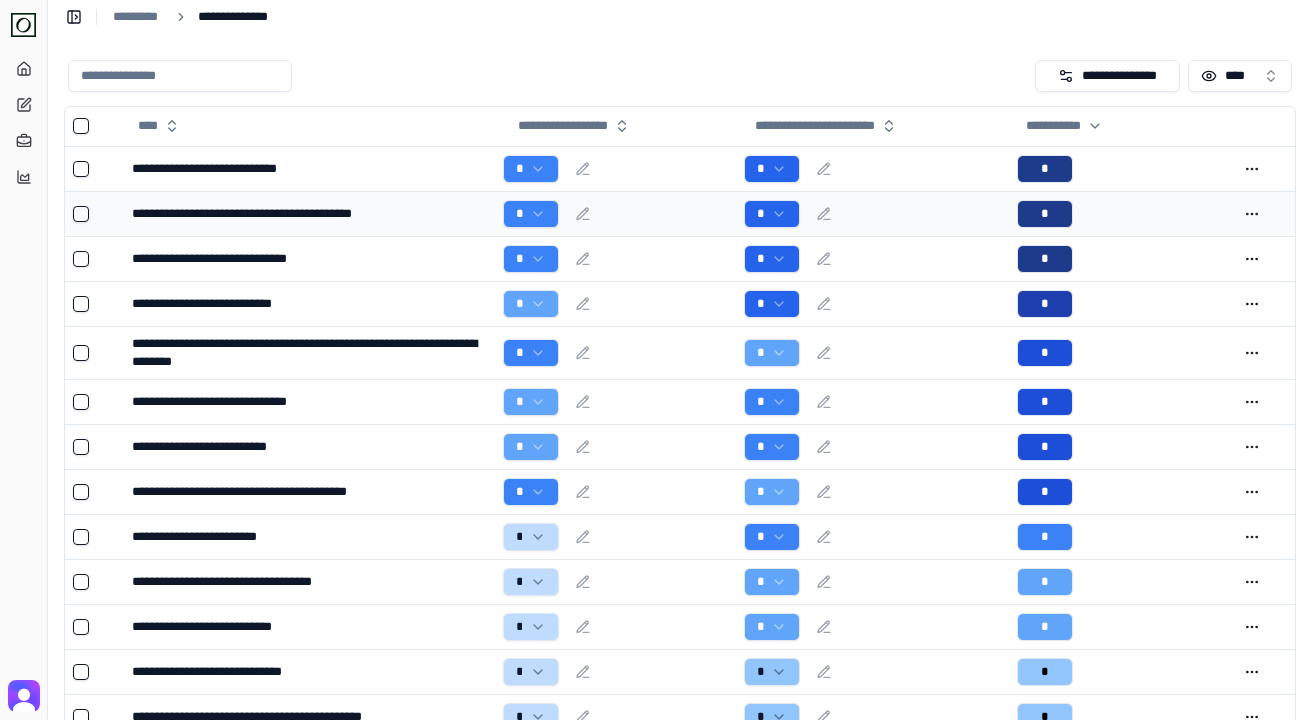 scroll, scrollTop: 0, scrollLeft: 0, axis: both 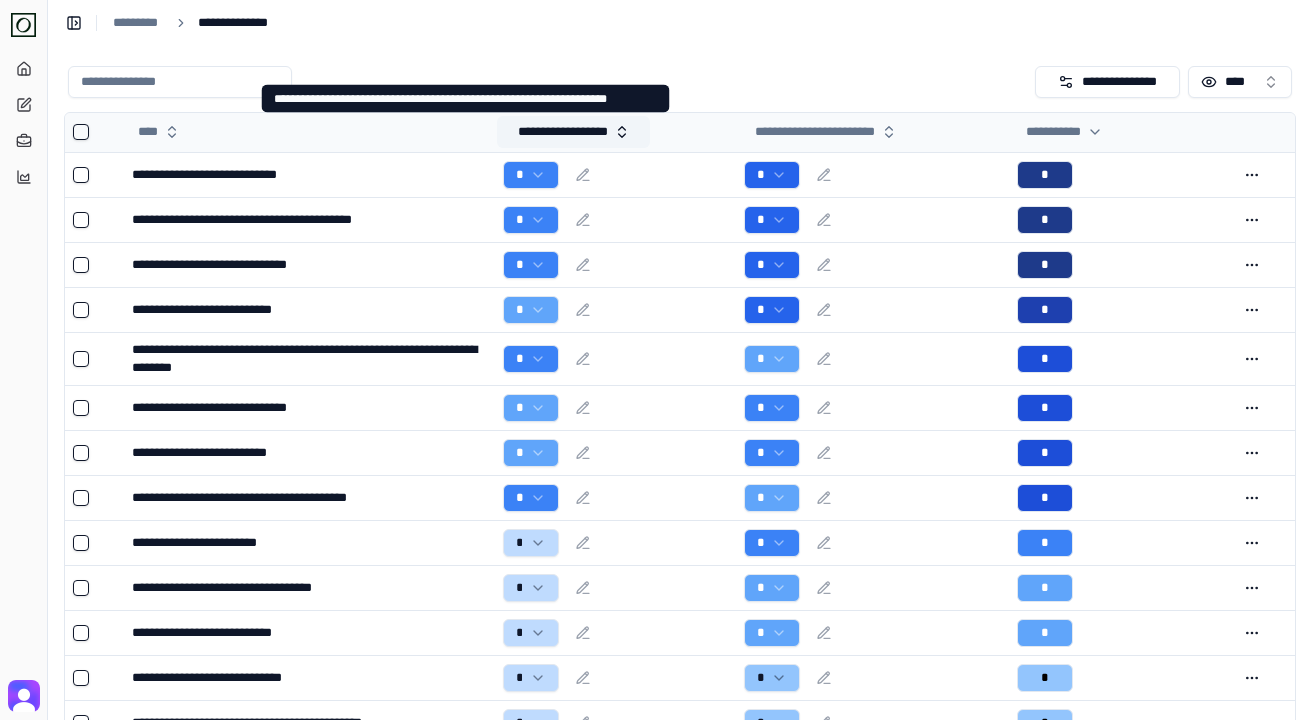 click on "**********" at bounding box center (573, 132) 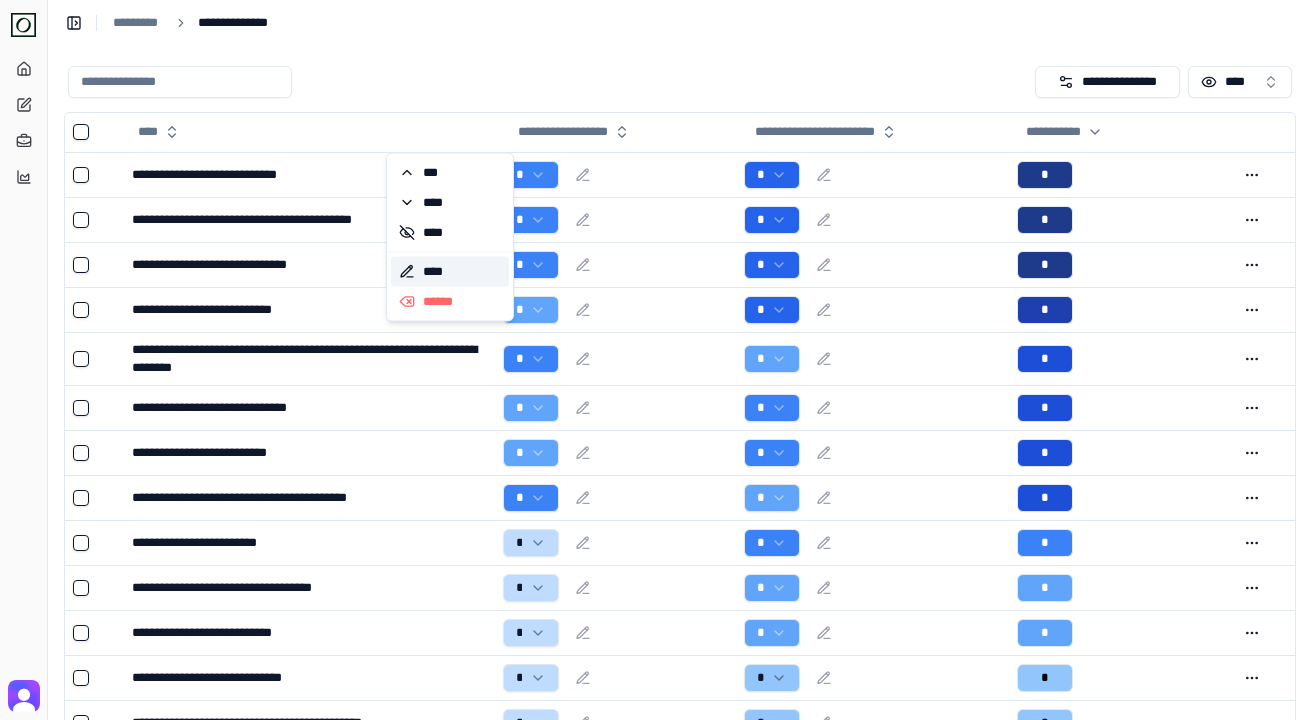 click on "****" at bounding box center [450, 272] 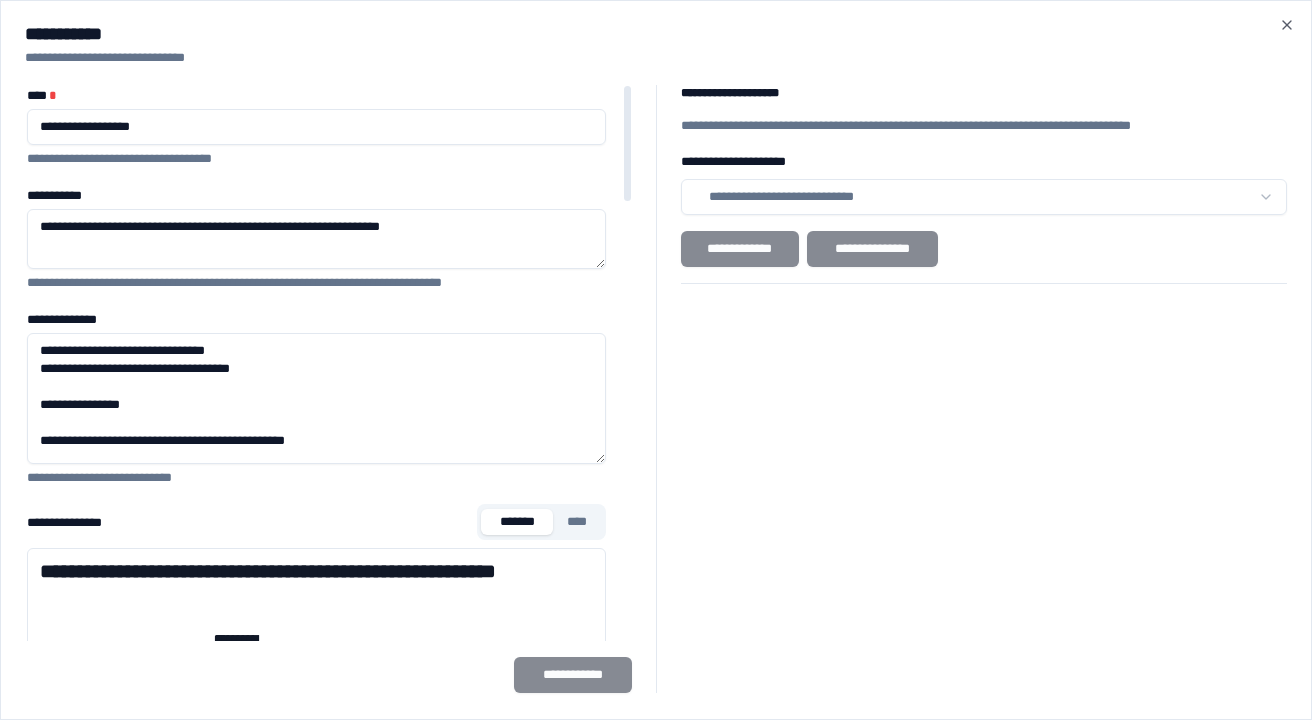 drag, startPoint x: 596, startPoint y: 390, endPoint x: 604, endPoint y: 490, distance: 100.31949 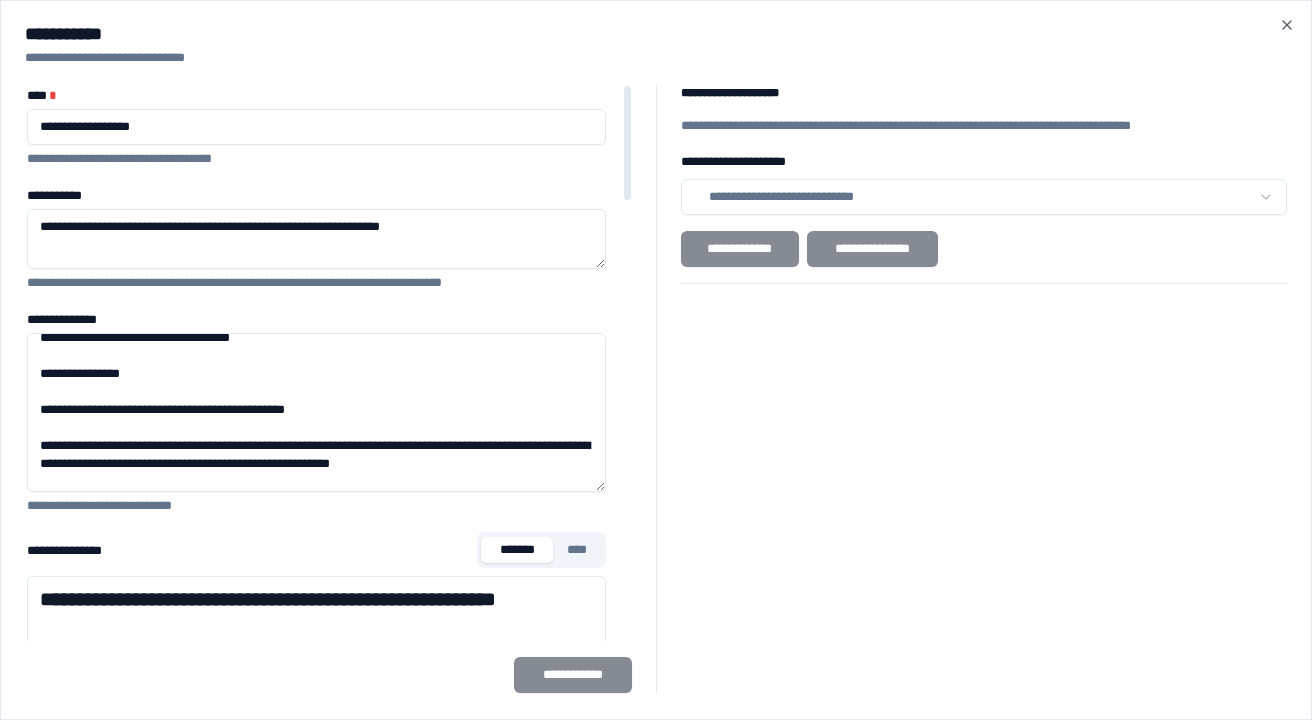 scroll, scrollTop: 38, scrollLeft: 0, axis: vertical 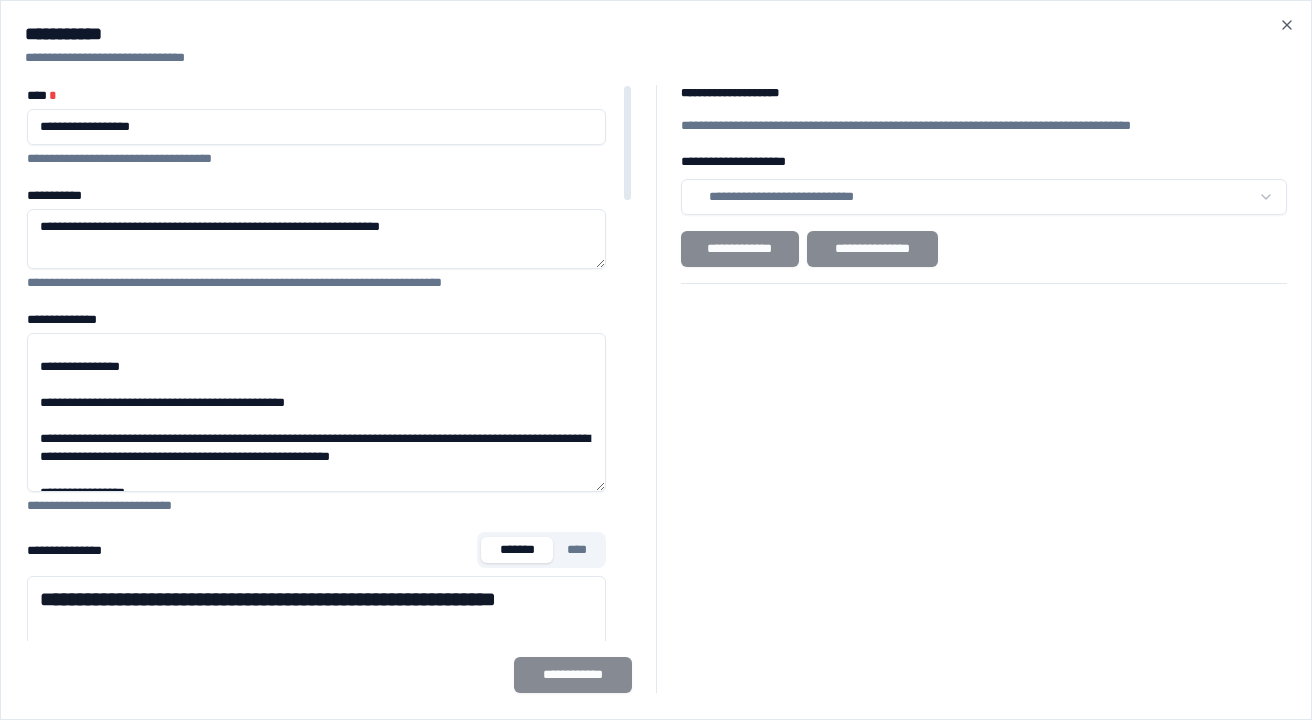 click on "**********" at bounding box center (316, 412) 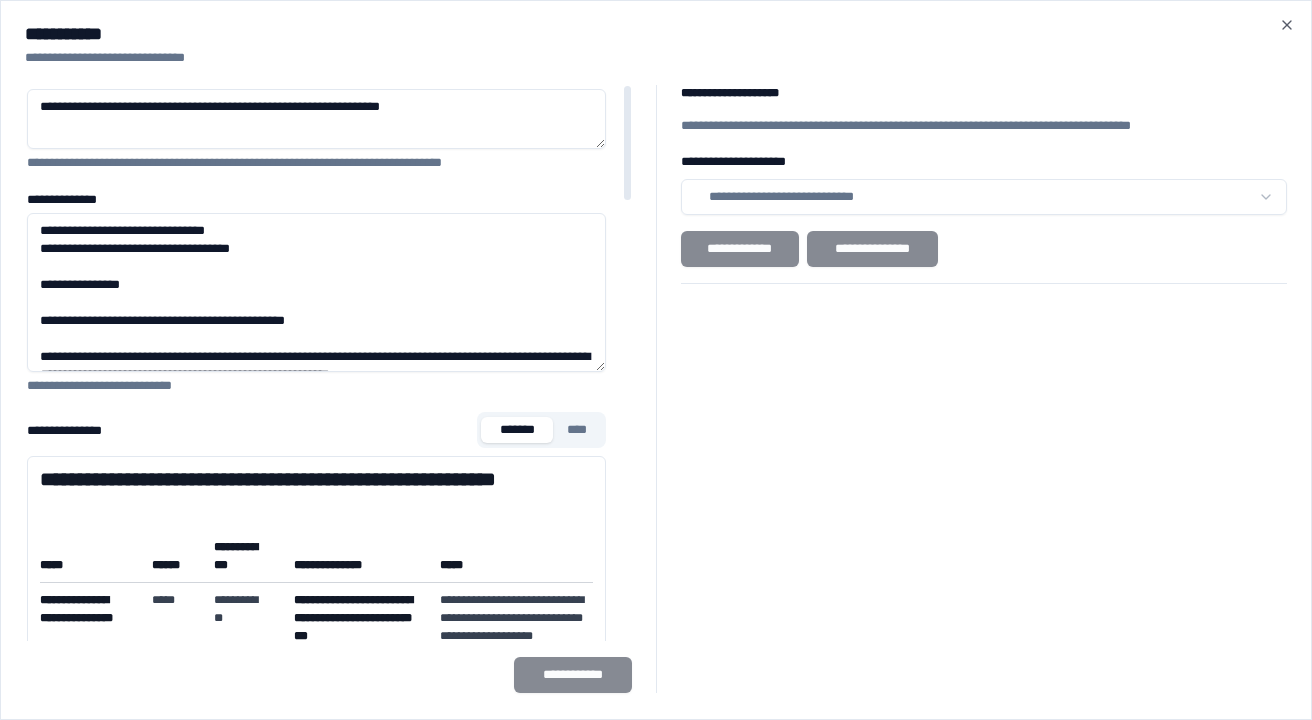 scroll, scrollTop: 0, scrollLeft: 0, axis: both 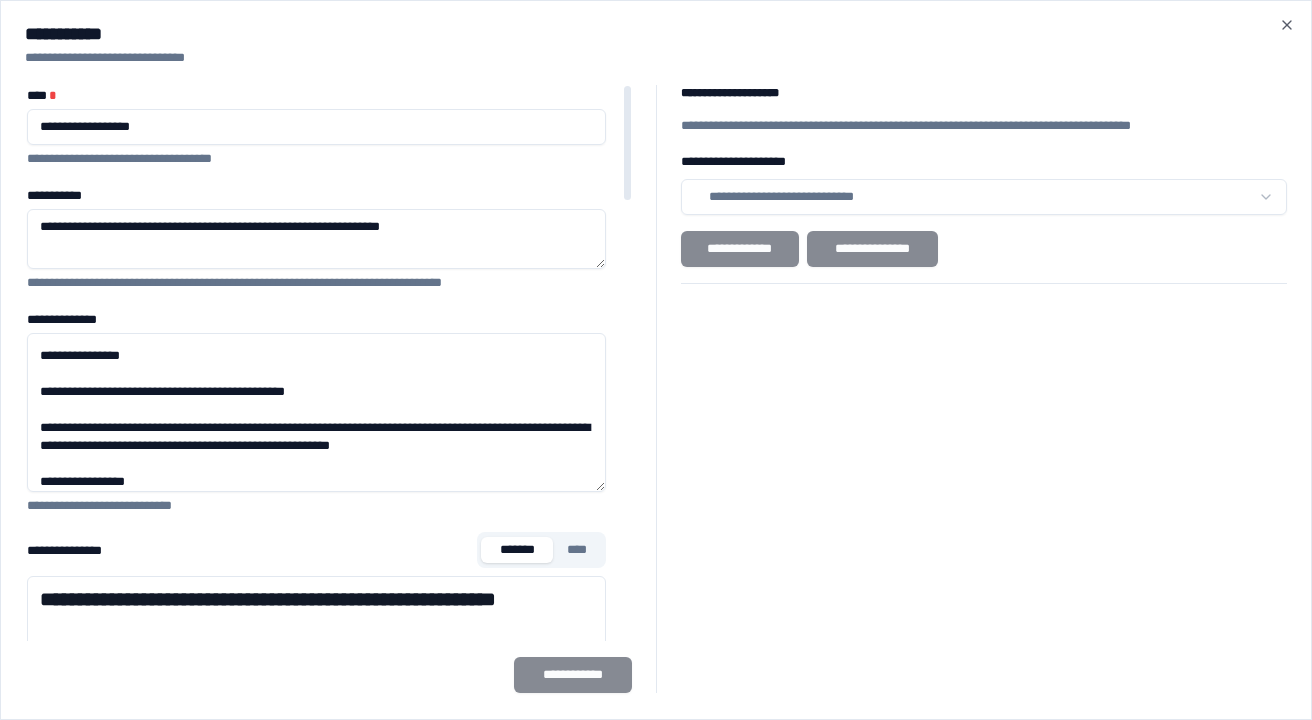 click on "**********" at bounding box center (316, 412) 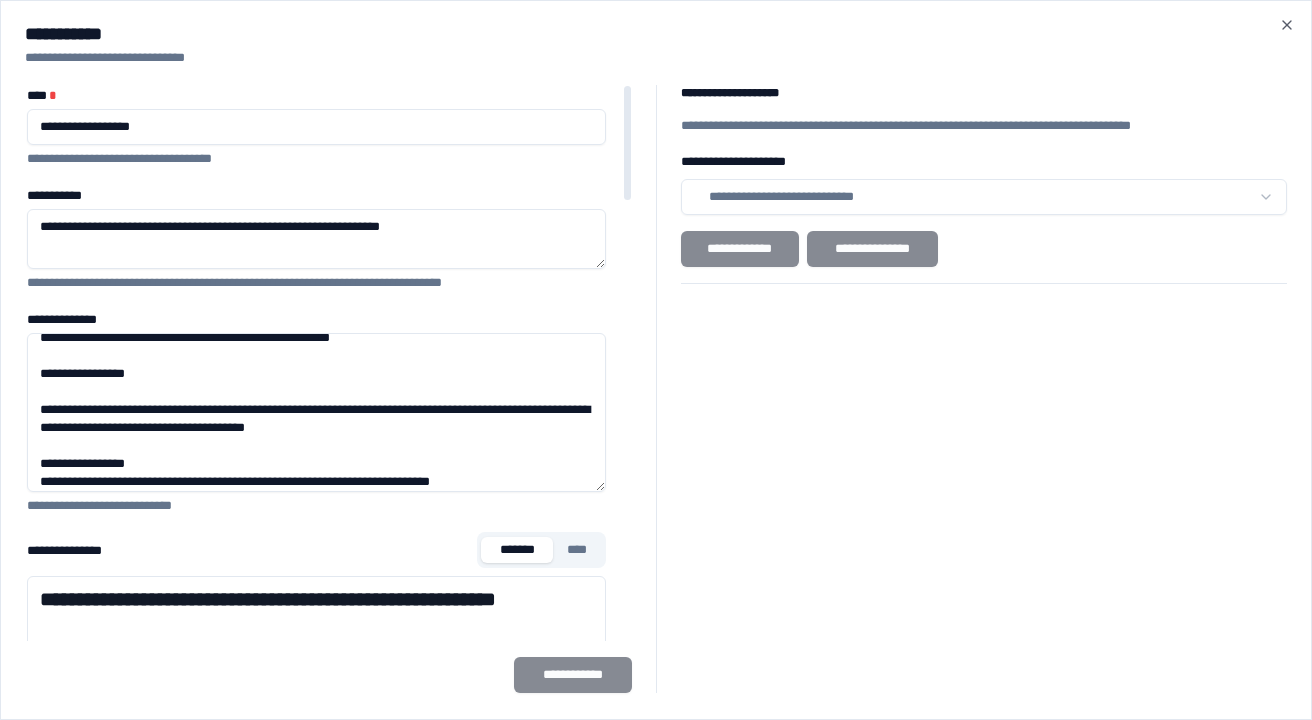 click on "**********" at bounding box center [316, 412] 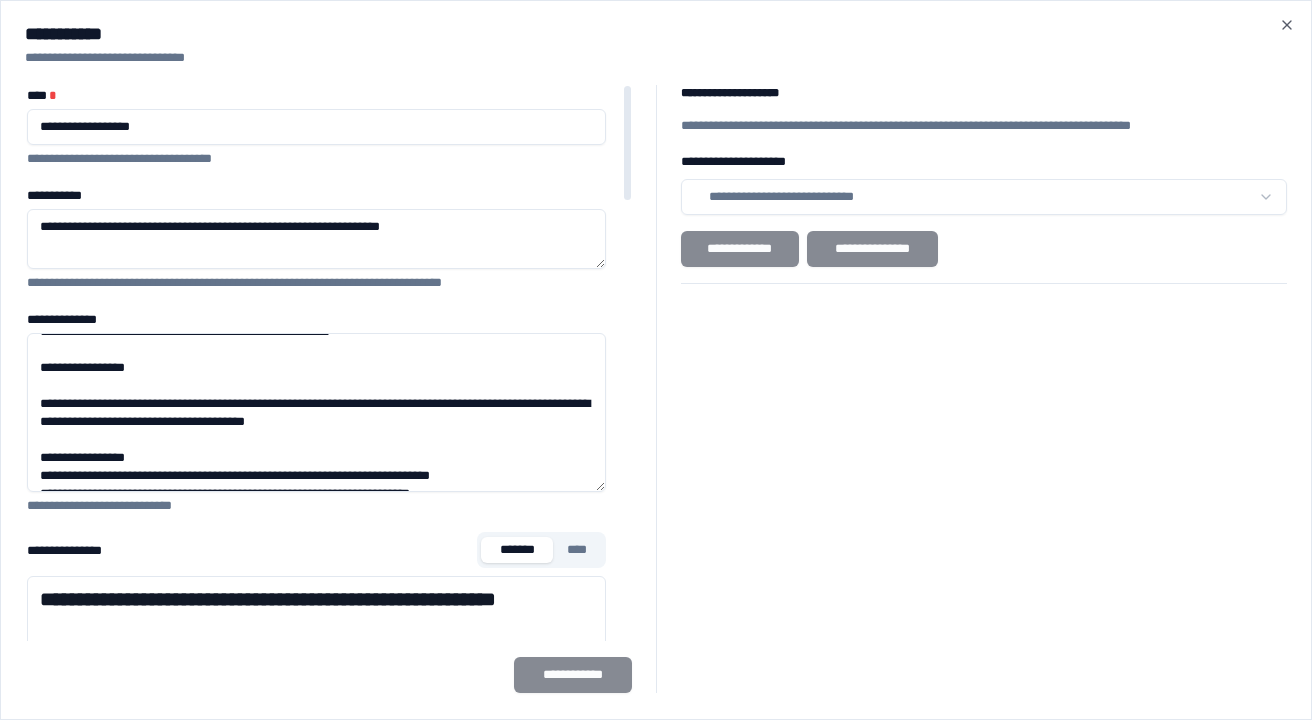 click on "**********" at bounding box center (316, 412) 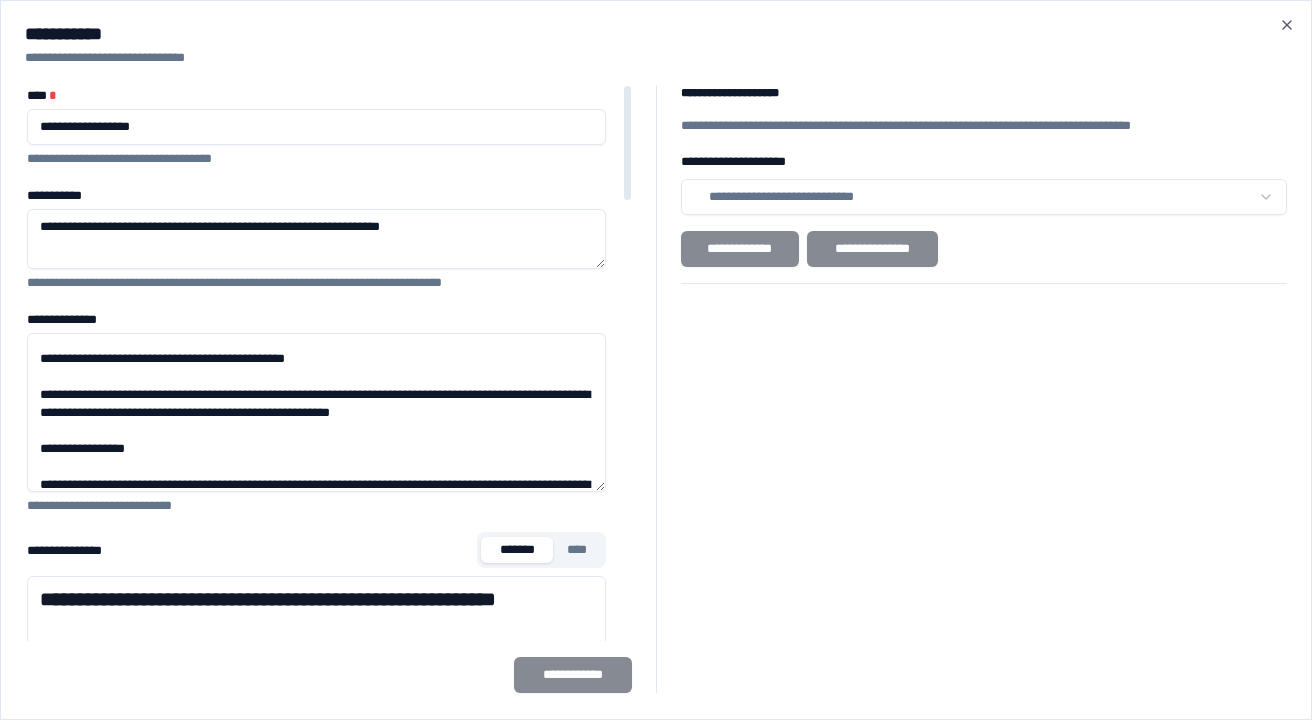 scroll, scrollTop: 73, scrollLeft: 0, axis: vertical 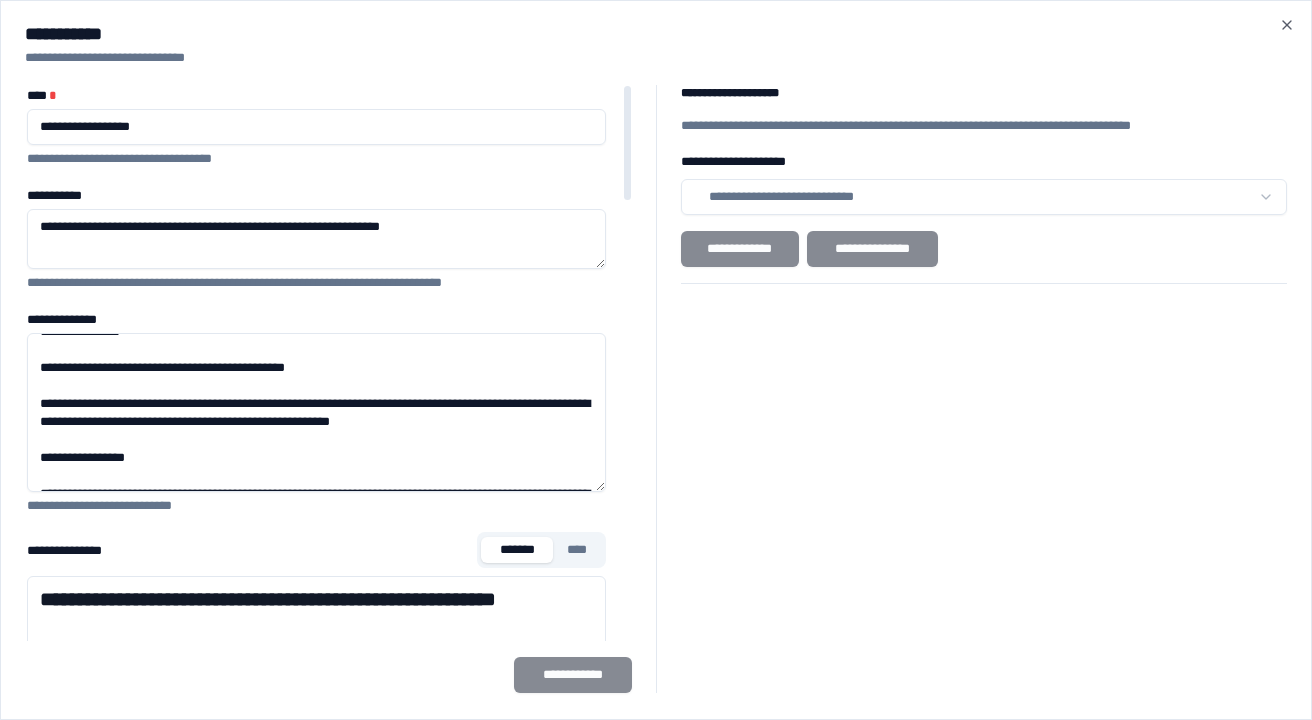 click on "**********" at bounding box center [316, 412] 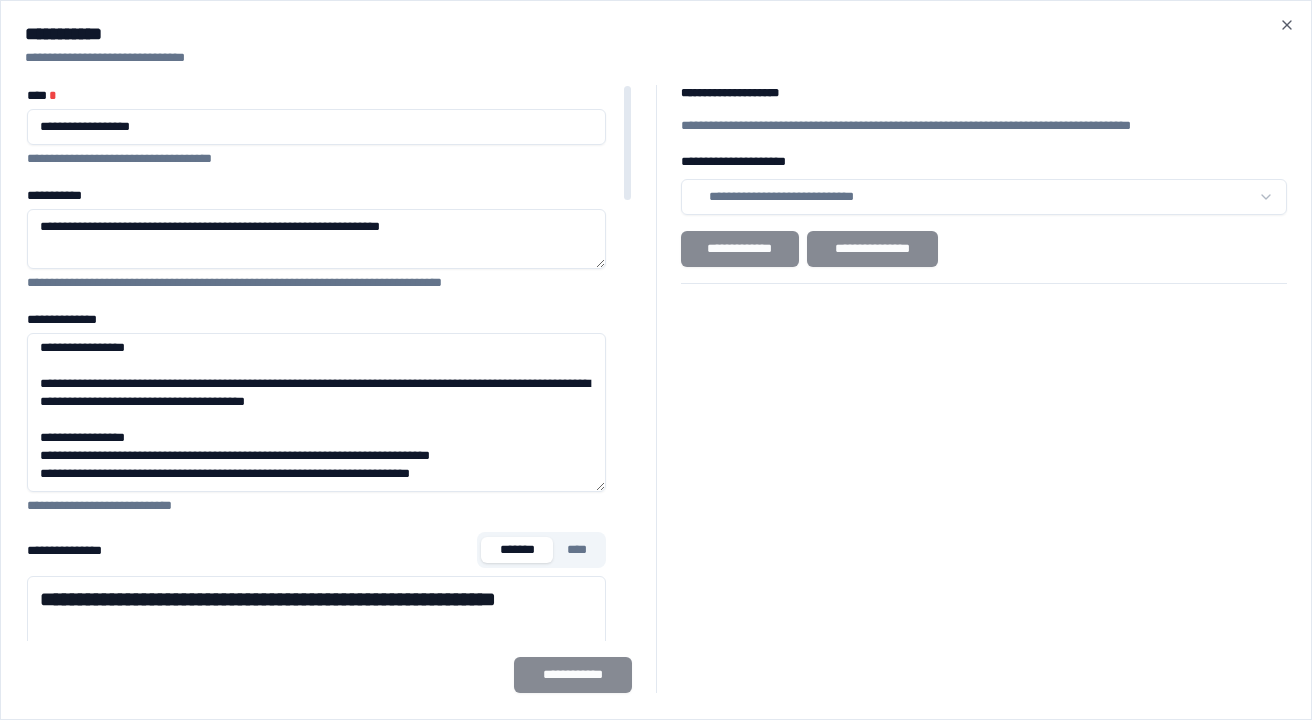 scroll, scrollTop: 180, scrollLeft: 0, axis: vertical 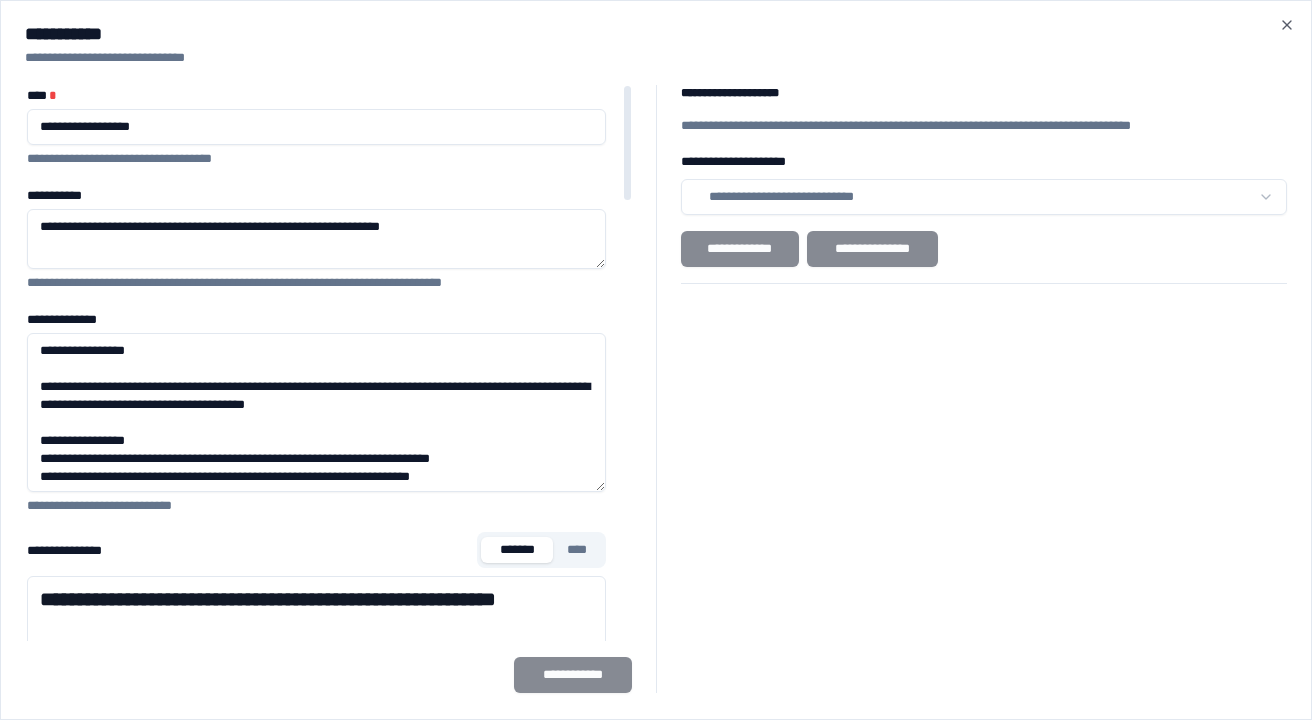 click on "**********" at bounding box center (316, 412) 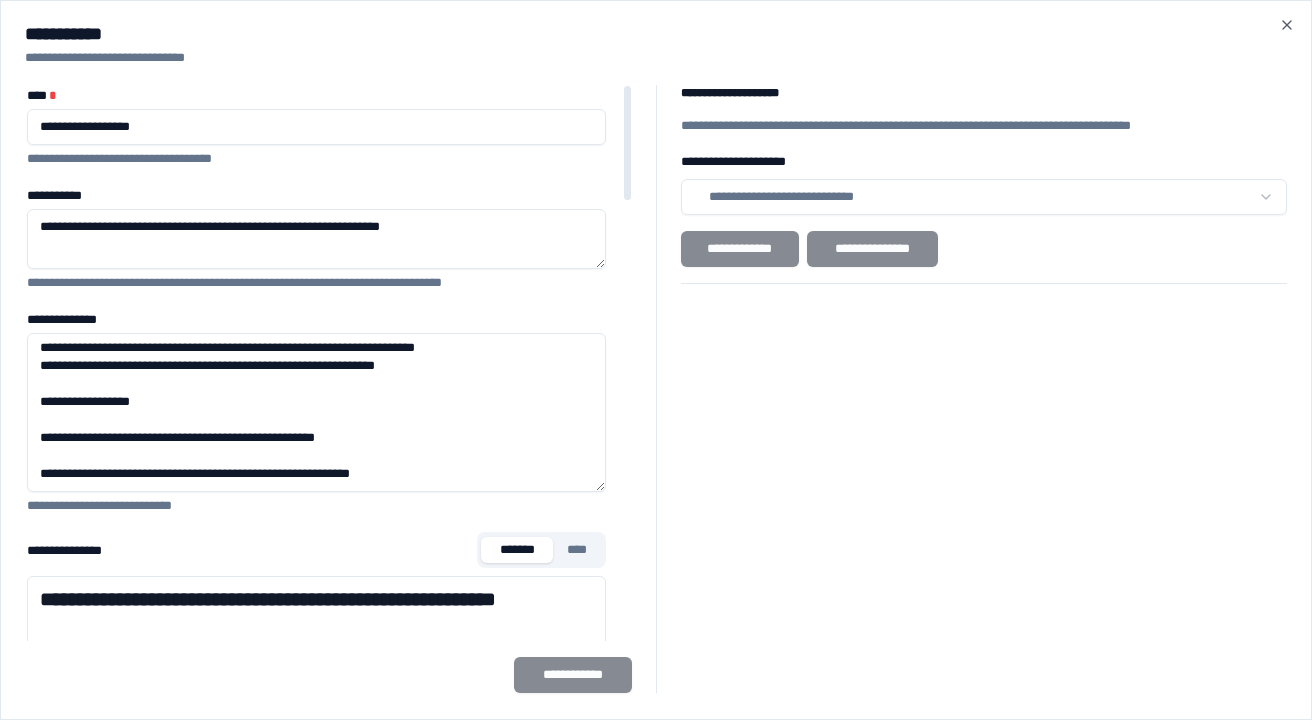 scroll, scrollTop: 801, scrollLeft: 0, axis: vertical 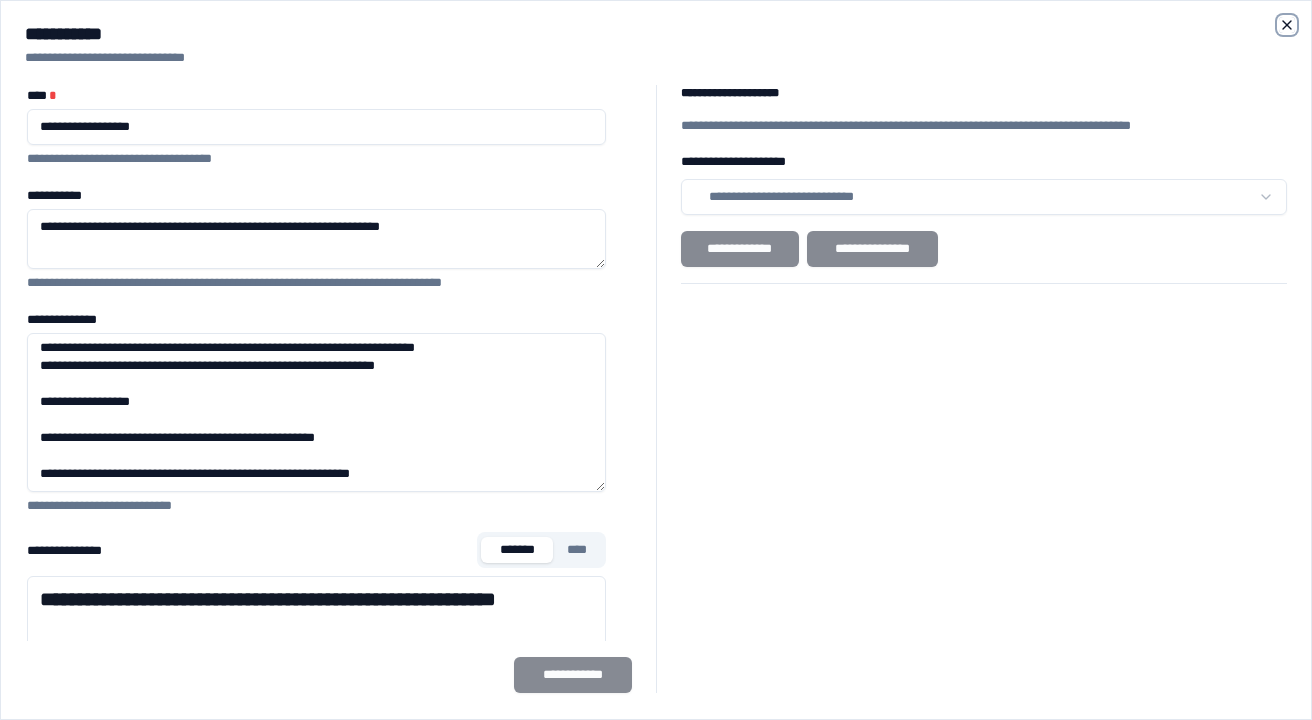 click 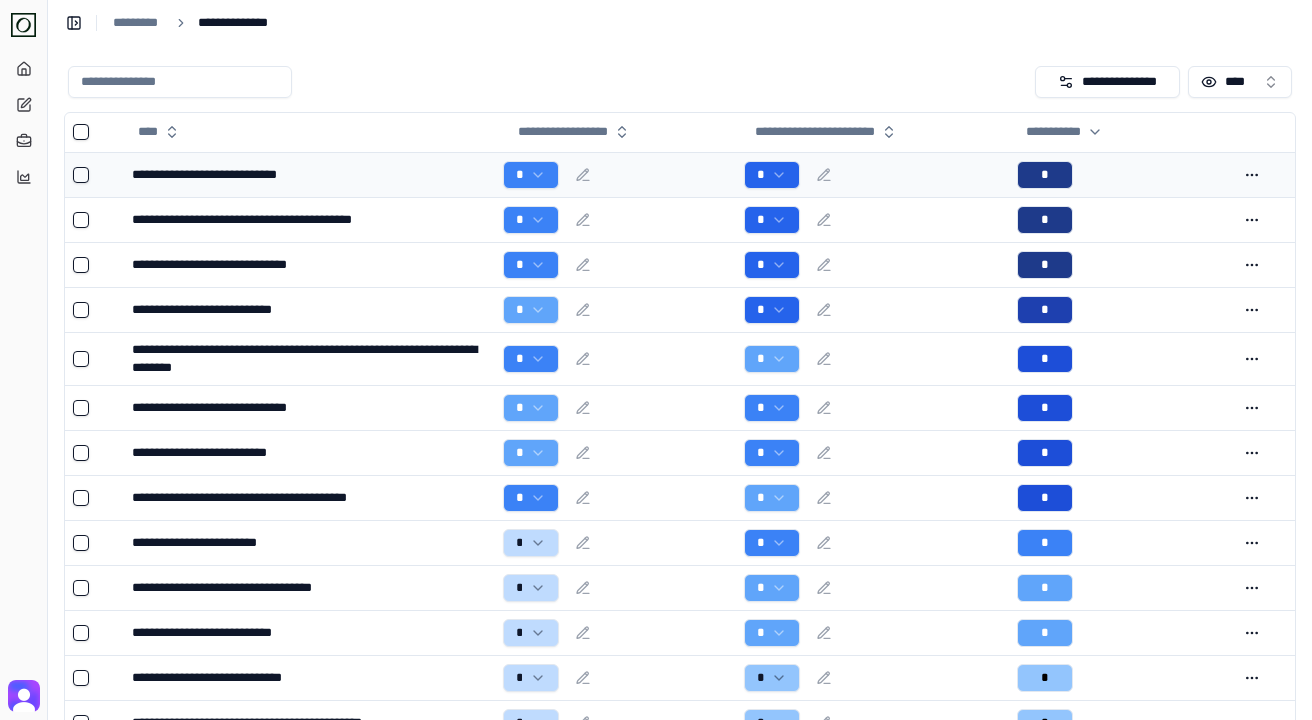 click on "*" at bounding box center (615, 175) 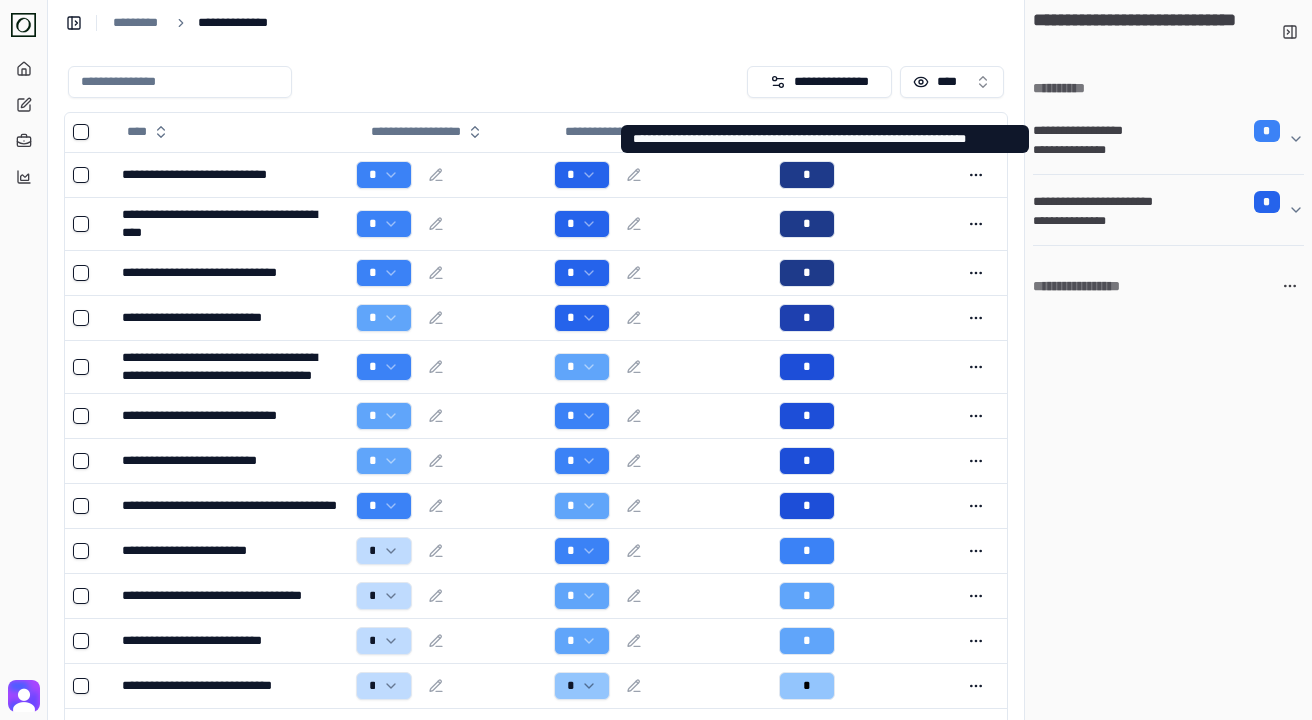 click on "**********" at bounding box center [1160, 150] 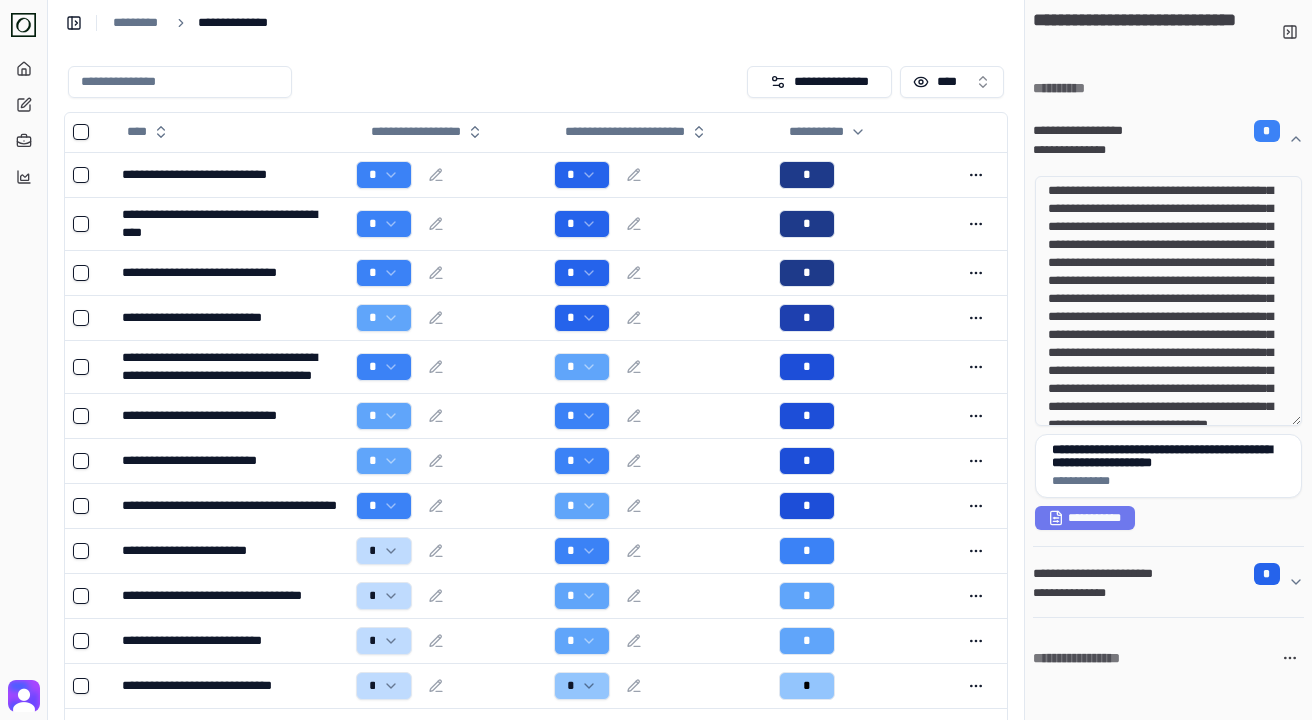 scroll, scrollTop: 0, scrollLeft: 0, axis: both 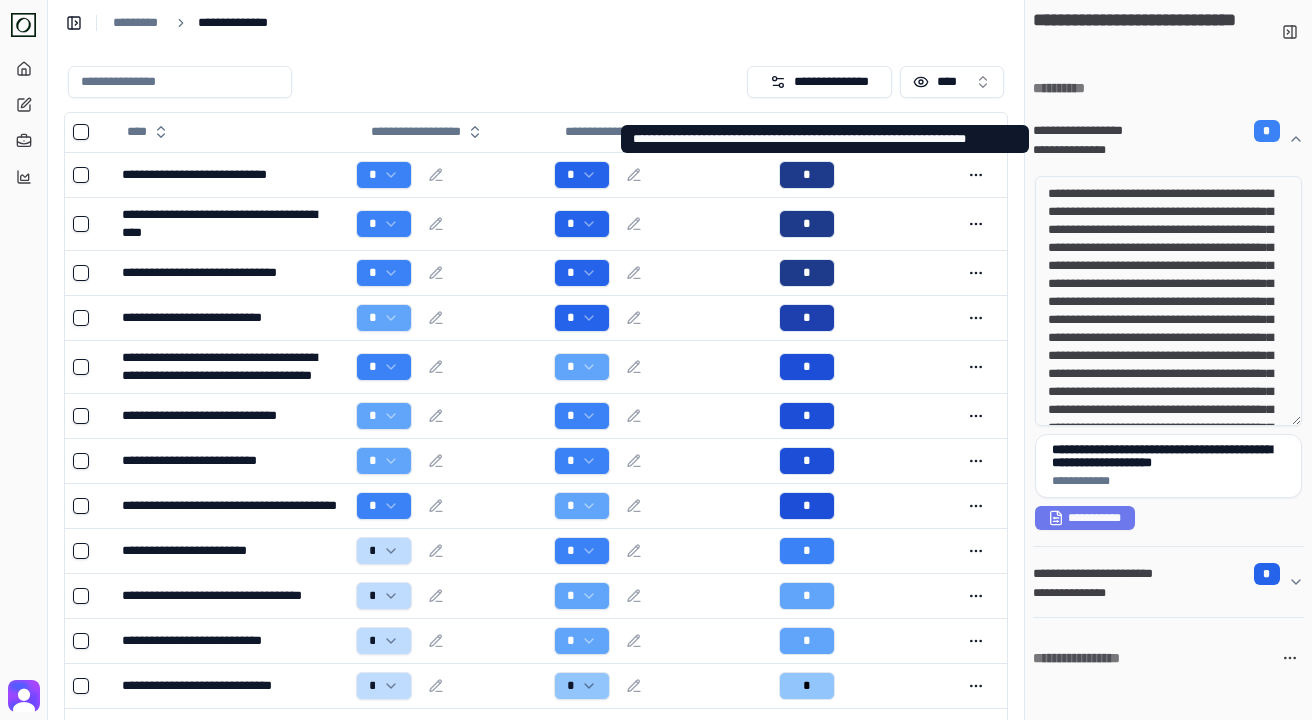 click on "**********" at bounding box center [1160, 150] 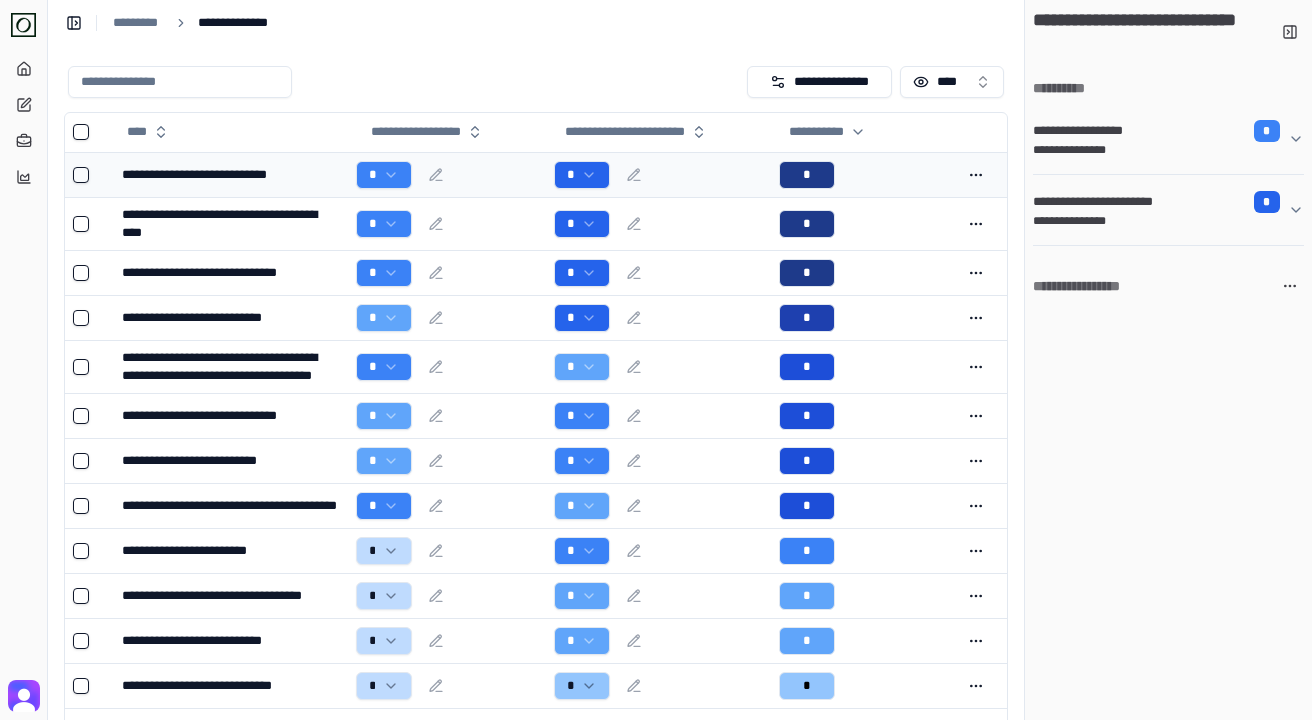 click on "**********" at bounding box center [231, 175] 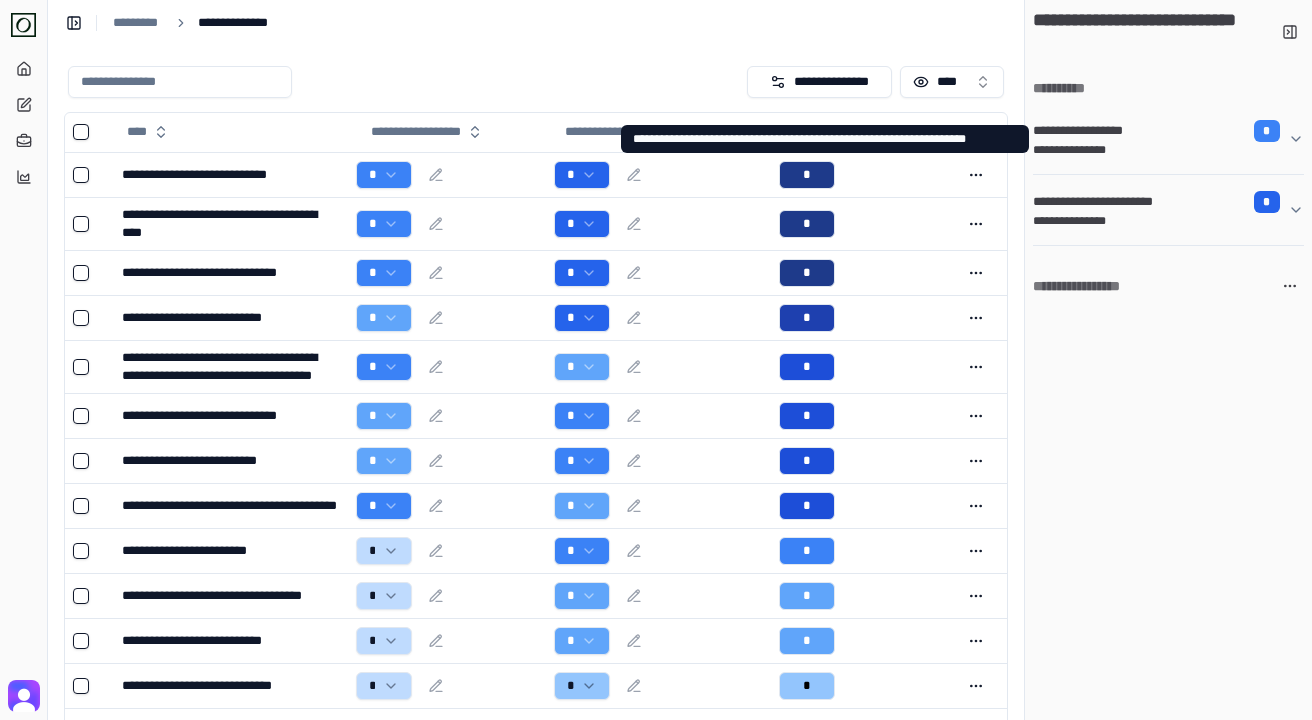 click on "**********" at bounding box center [1160, 150] 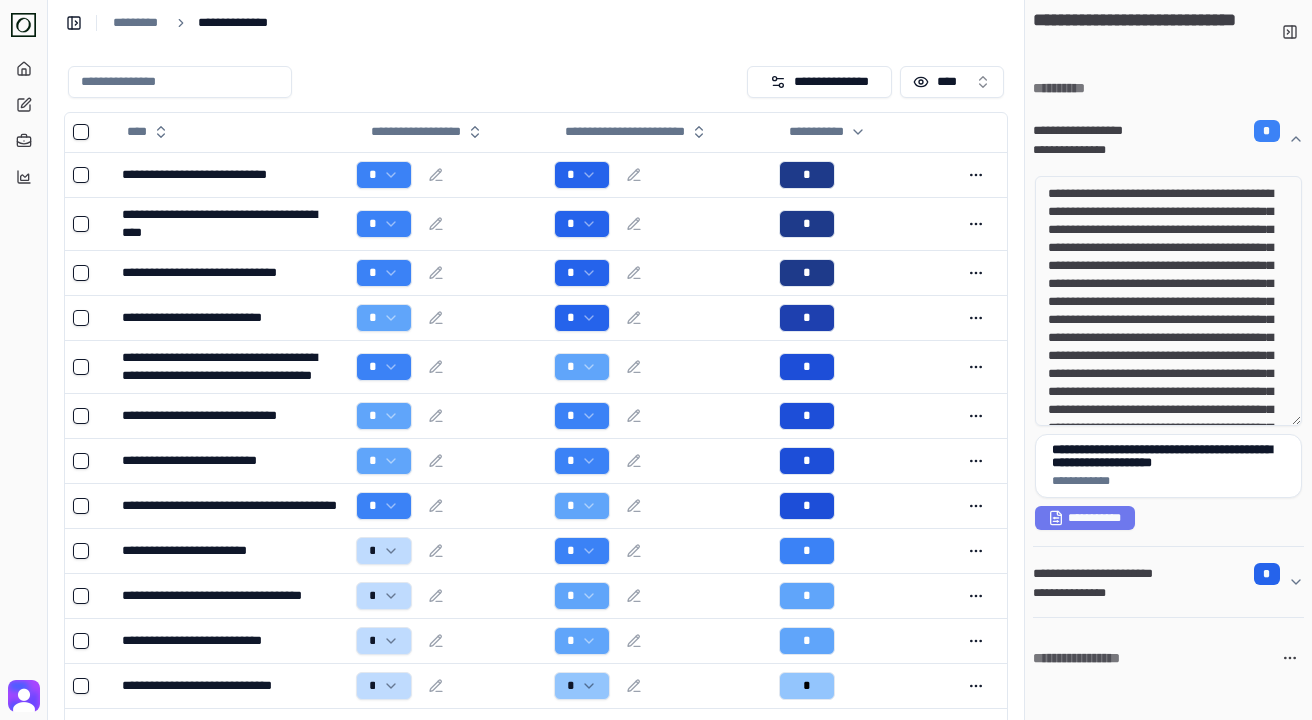 drag, startPoint x: 1084, startPoint y: 210, endPoint x: 1155, endPoint y: 266, distance: 90.426765 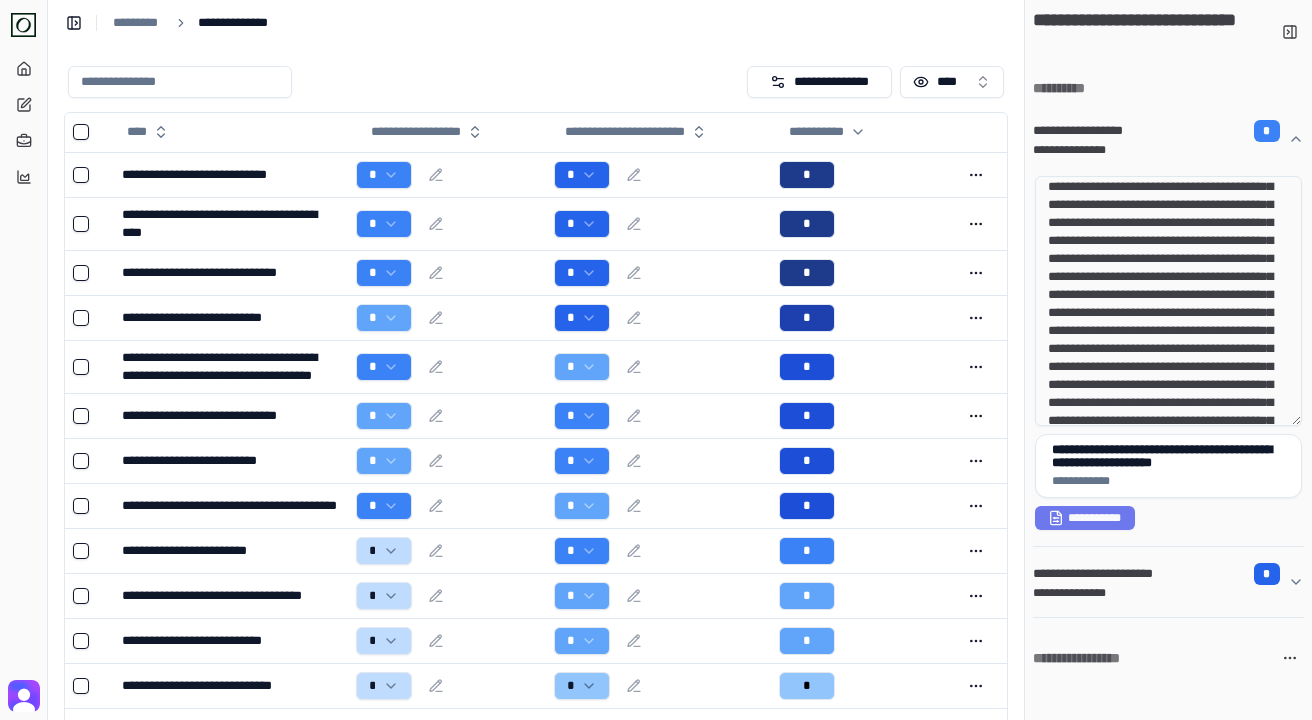 scroll, scrollTop: 63, scrollLeft: 0, axis: vertical 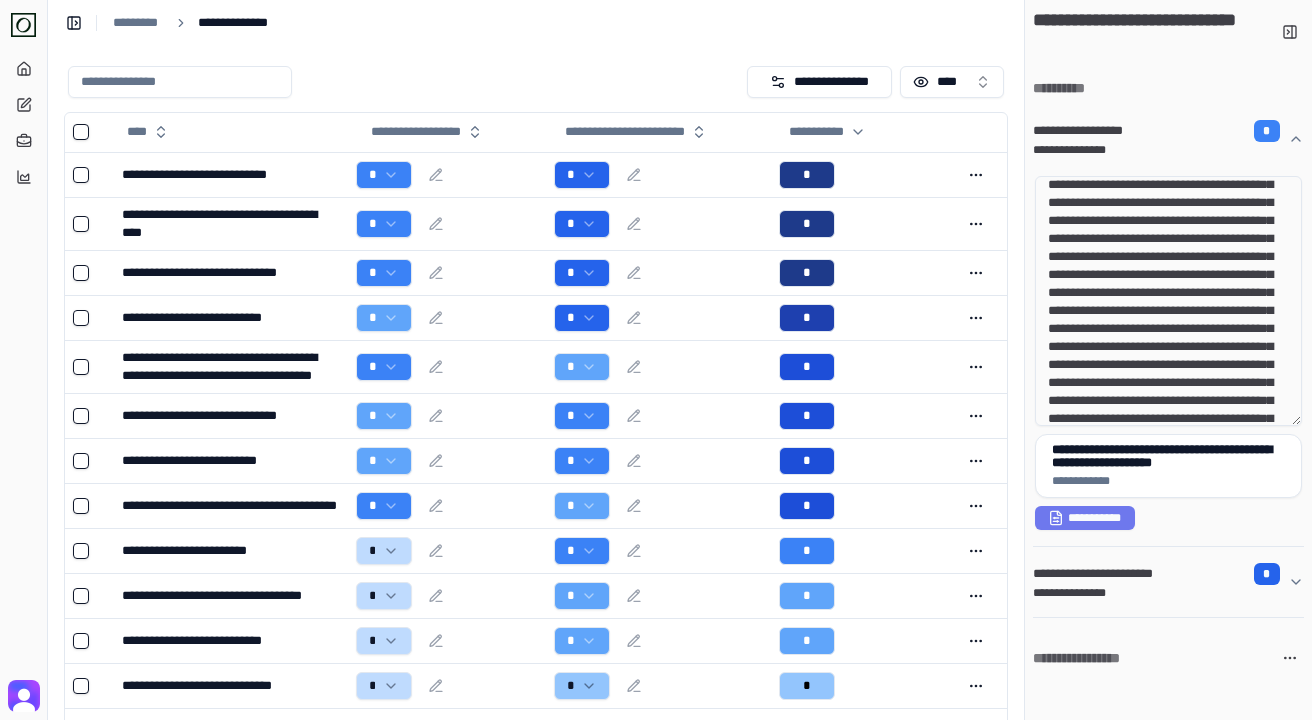 drag, startPoint x: 1196, startPoint y: 331, endPoint x: 1158, endPoint y: 296, distance: 51.662365 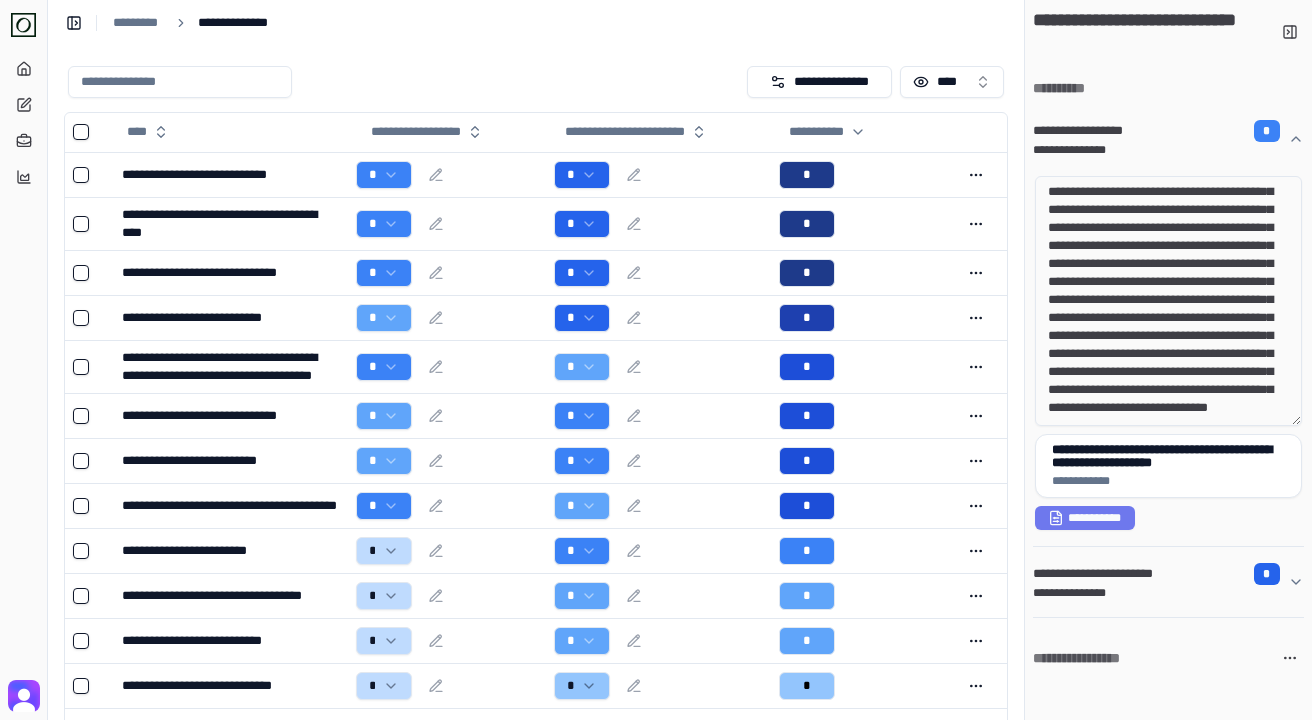 scroll, scrollTop: 164, scrollLeft: 0, axis: vertical 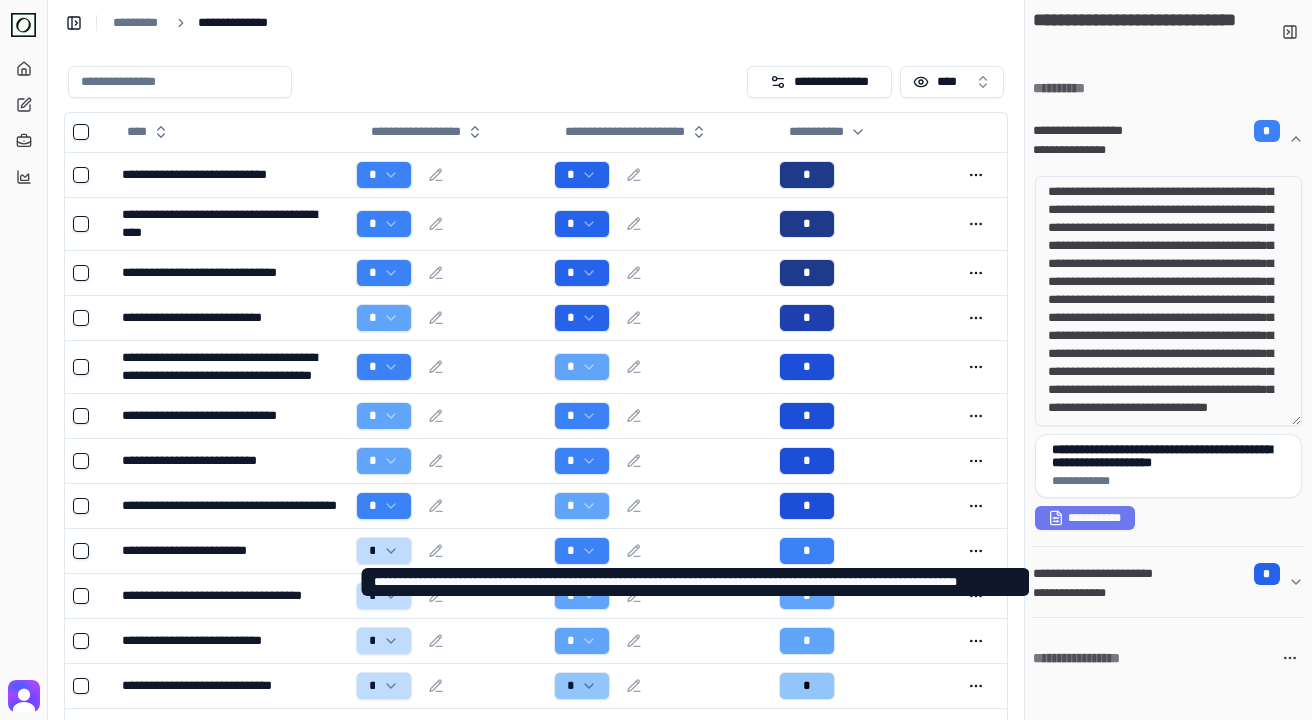 click on "**********" at bounding box center (1160, 593) 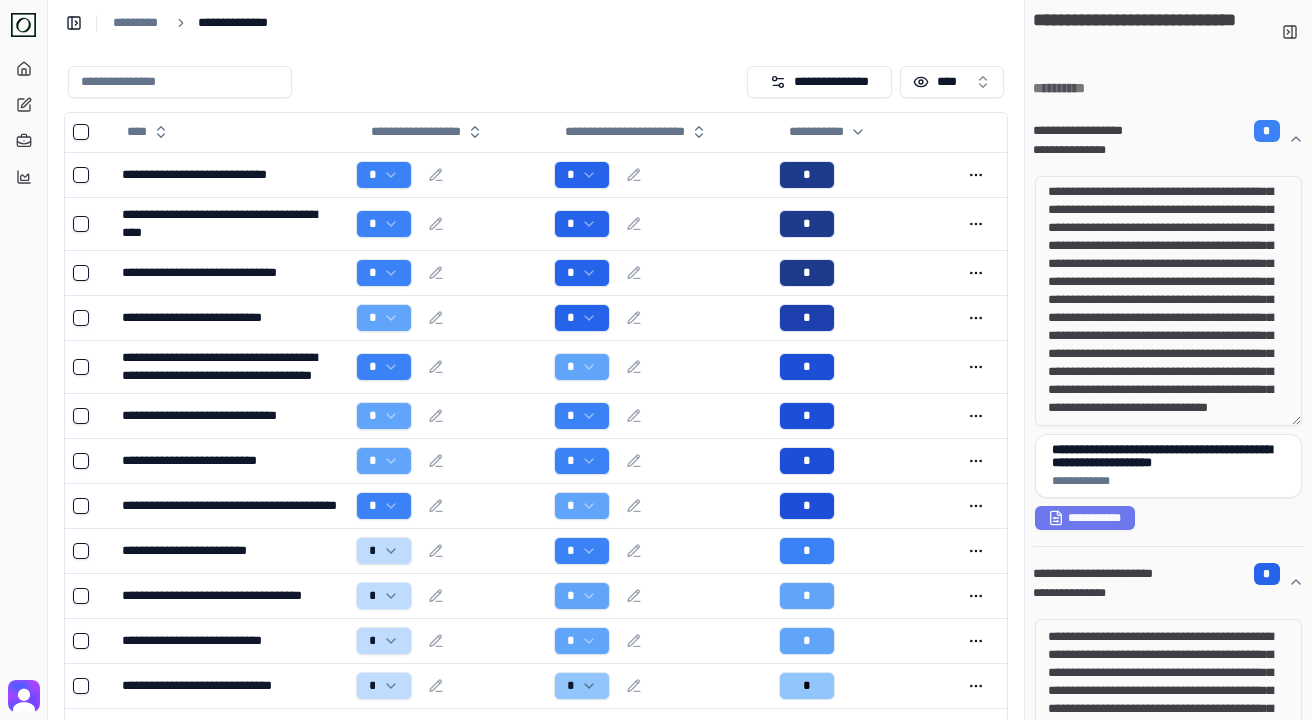 click on "**********" at bounding box center [1168, 139] 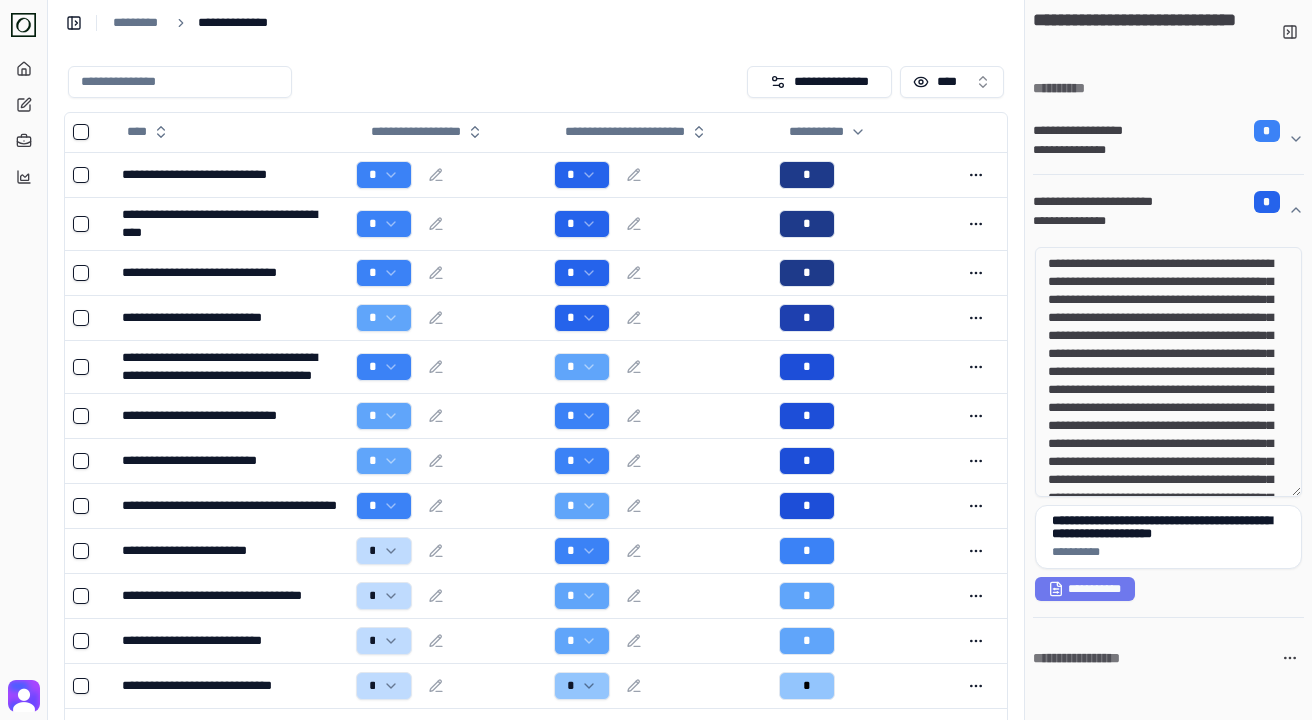 scroll, scrollTop: 0, scrollLeft: 0, axis: both 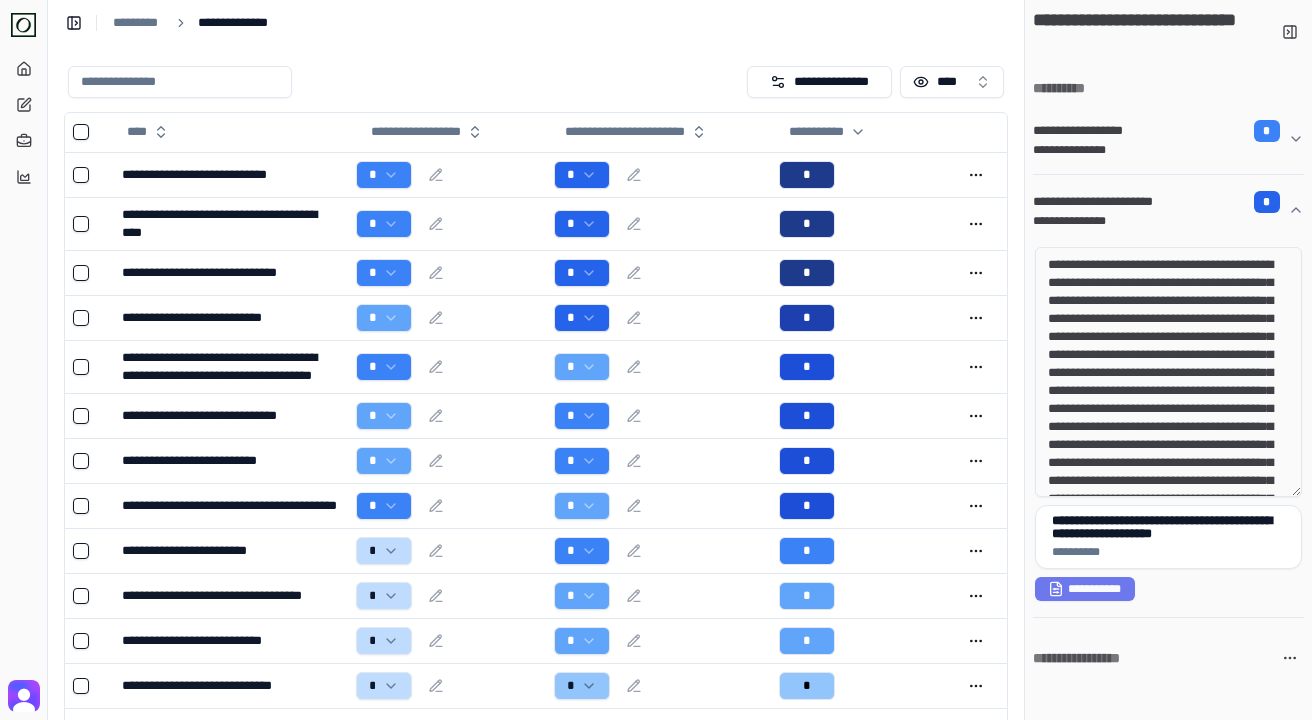 drag, startPoint x: 1099, startPoint y: 271, endPoint x: 1191, endPoint y: 387, distance: 148.05405 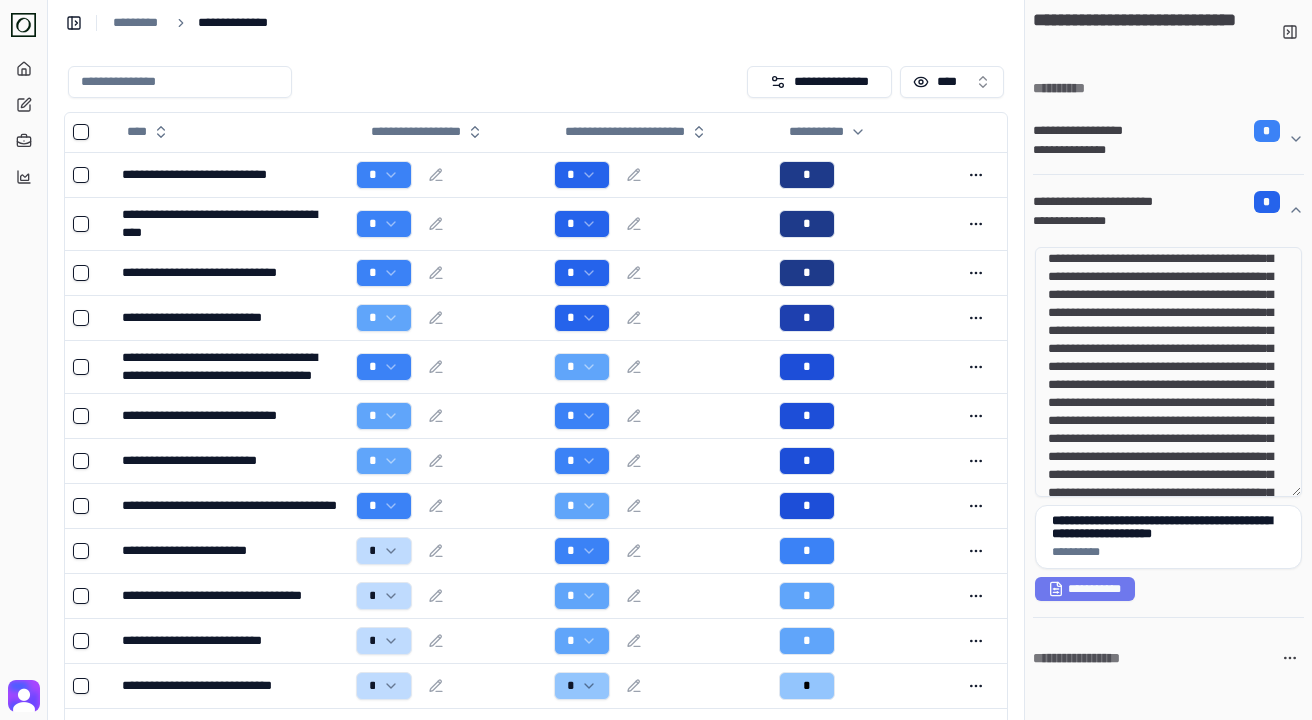 scroll, scrollTop: 37, scrollLeft: 0, axis: vertical 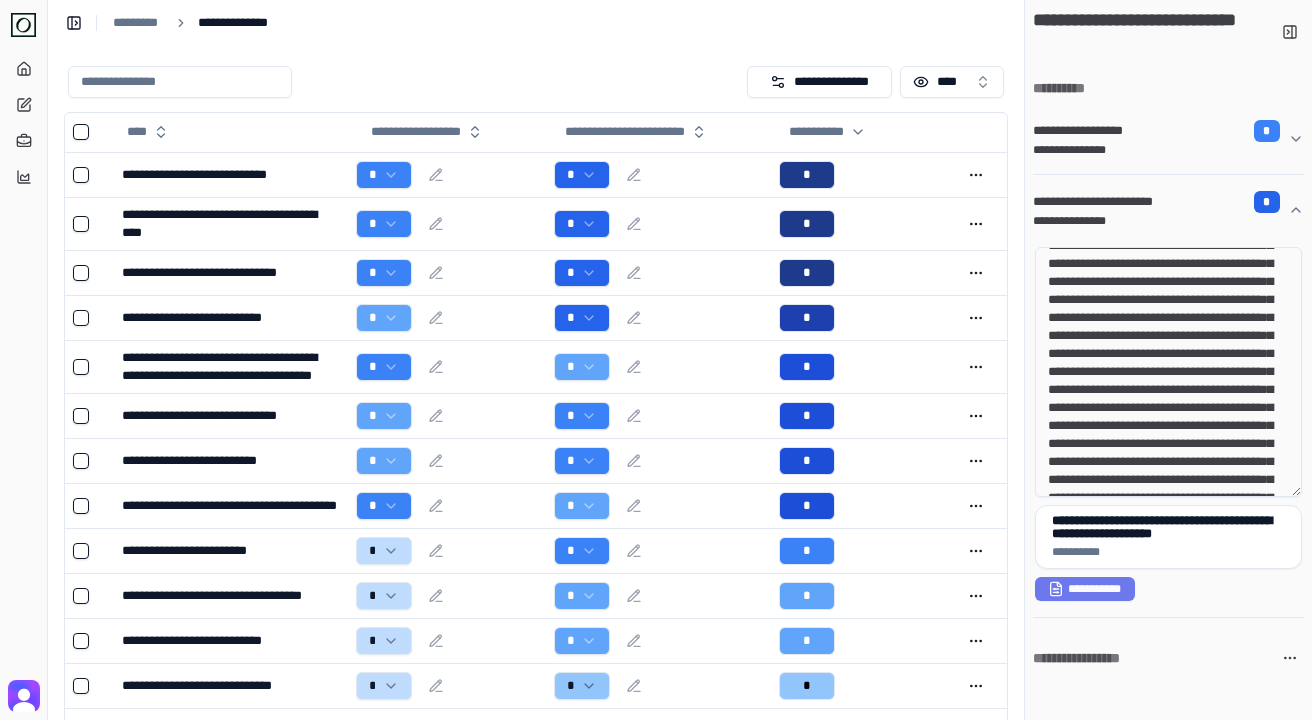 drag, startPoint x: 1142, startPoint y: 294, endPoint x: 1217, endPoint y: 319, distance: 79.05694 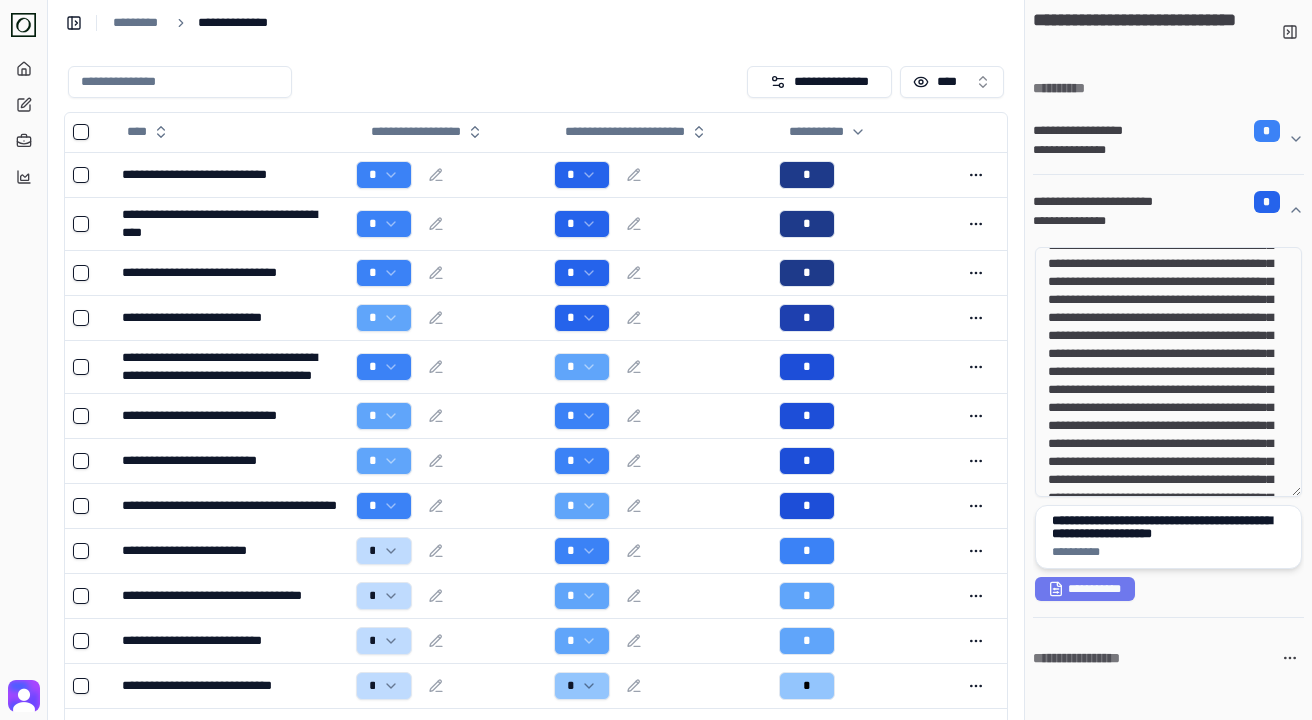 click on "**********" at bounding box center (1168, 527) 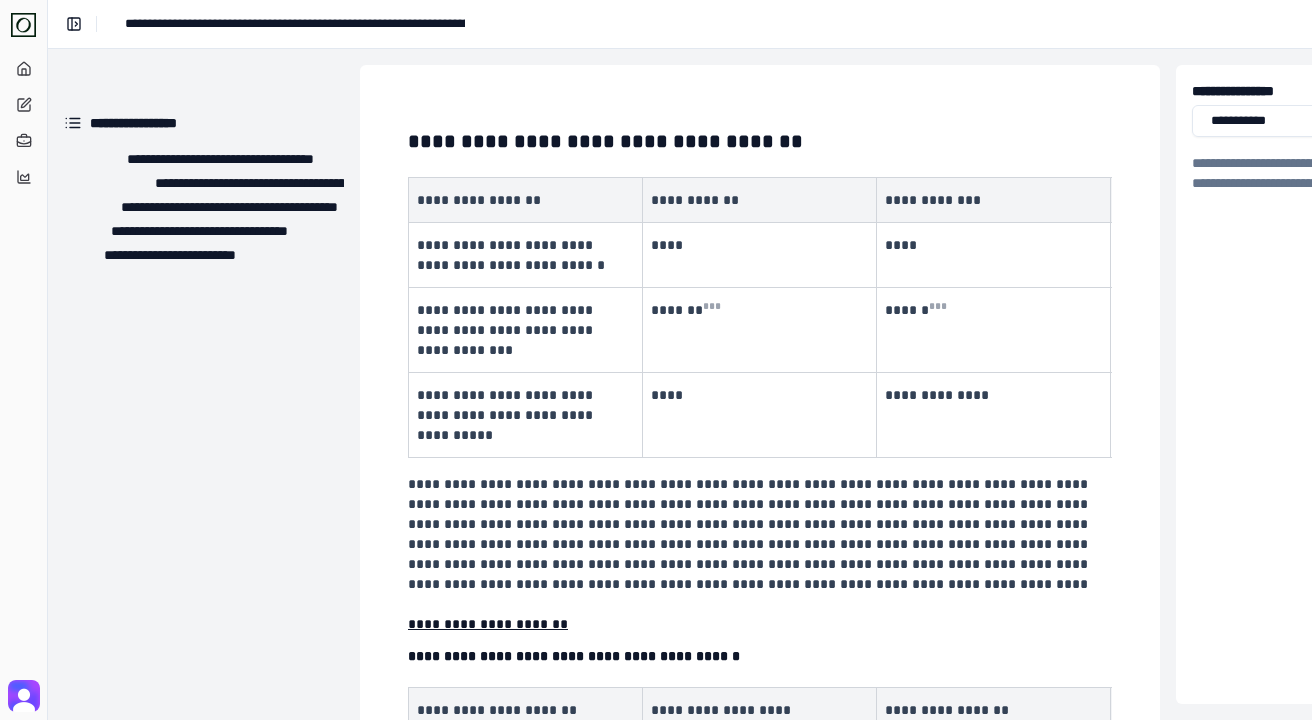 scroll, scrollTop: 0, scrollLeft: 0, axis: both 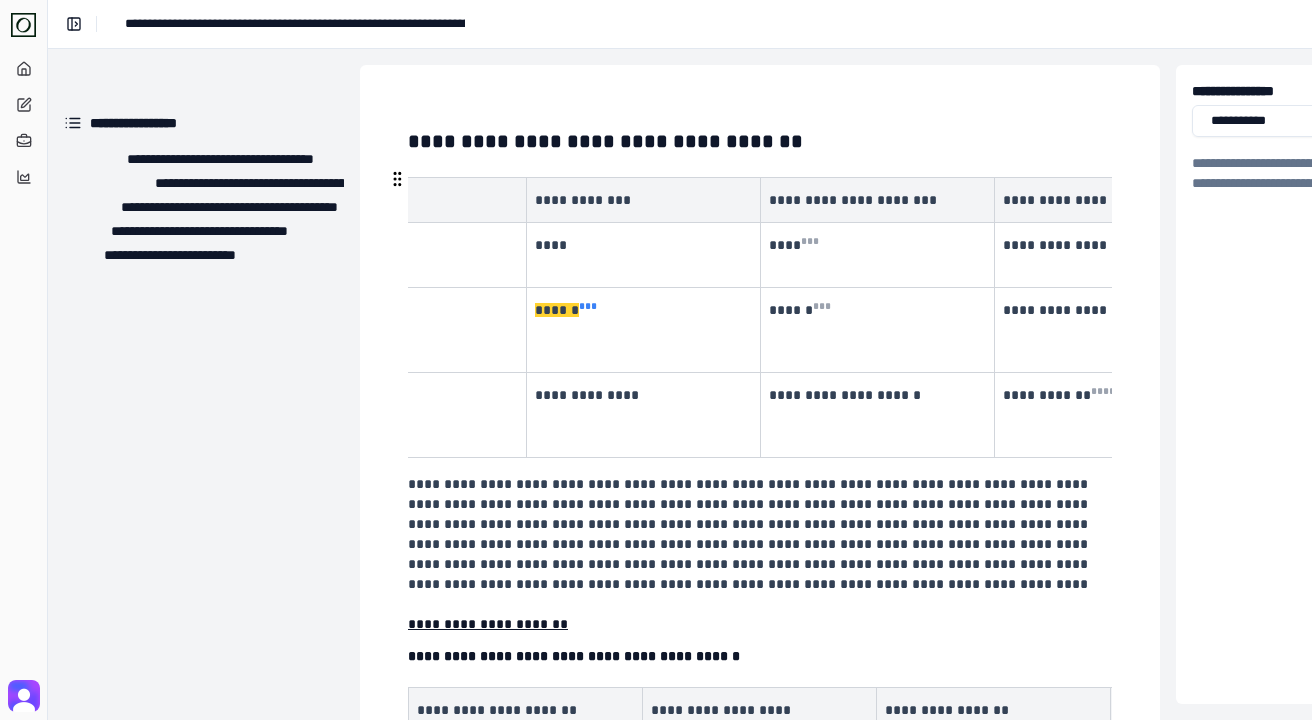 click on "* * *" at bounding box center (588, 306) 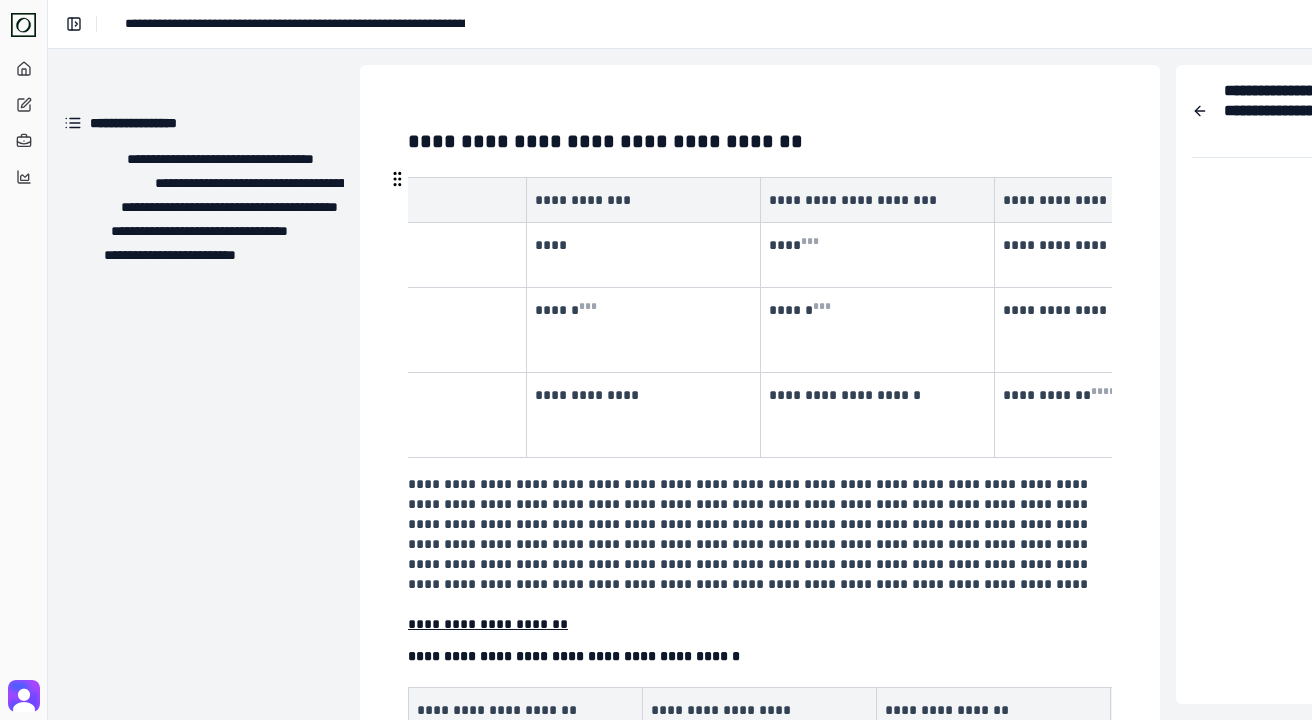 scroll, scrollTop: 0, scrollLeft: 467, axis: horizontal 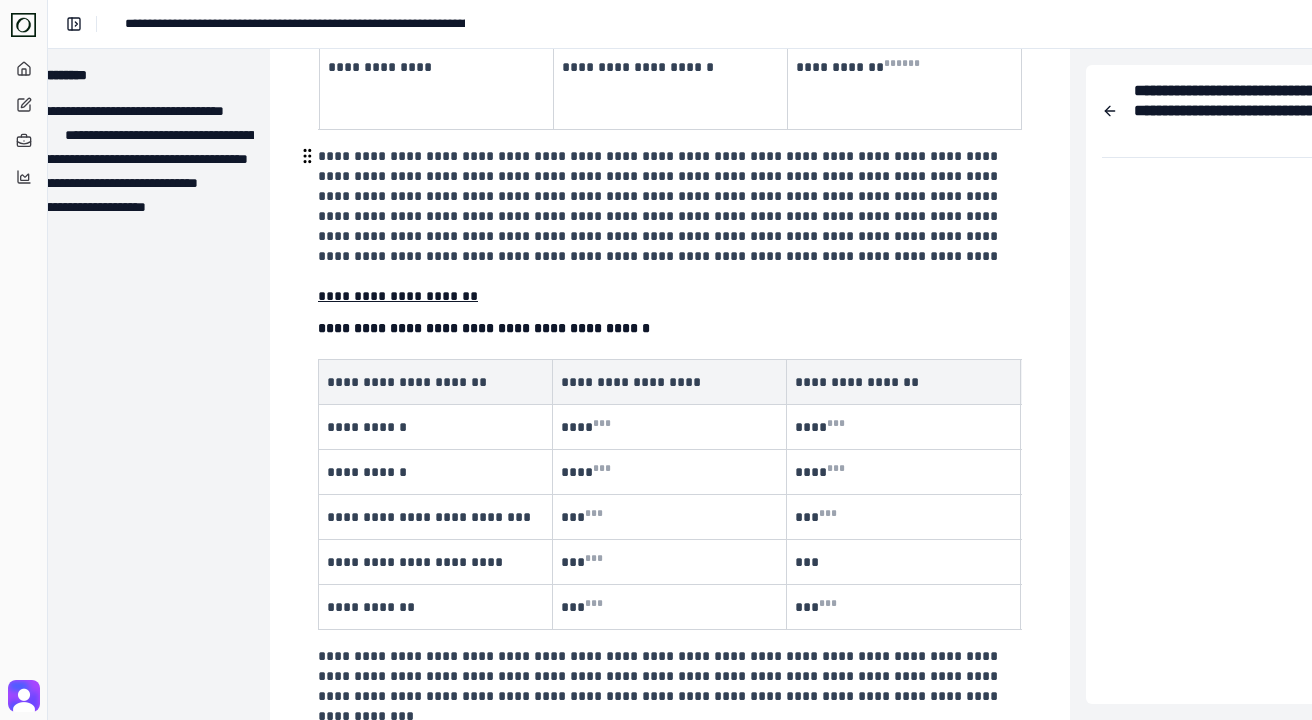 click on "**********" at bounding box center [668, 226] 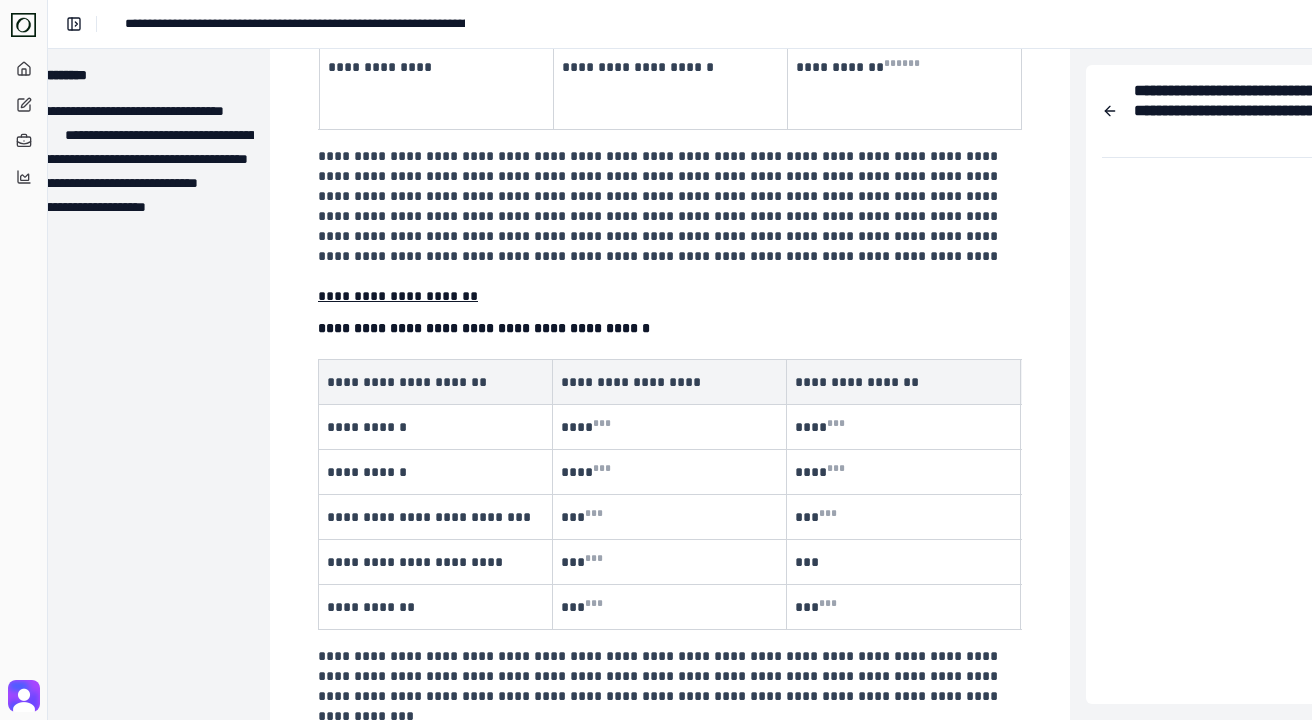 click on "**********" at bounding box center [398, 296] 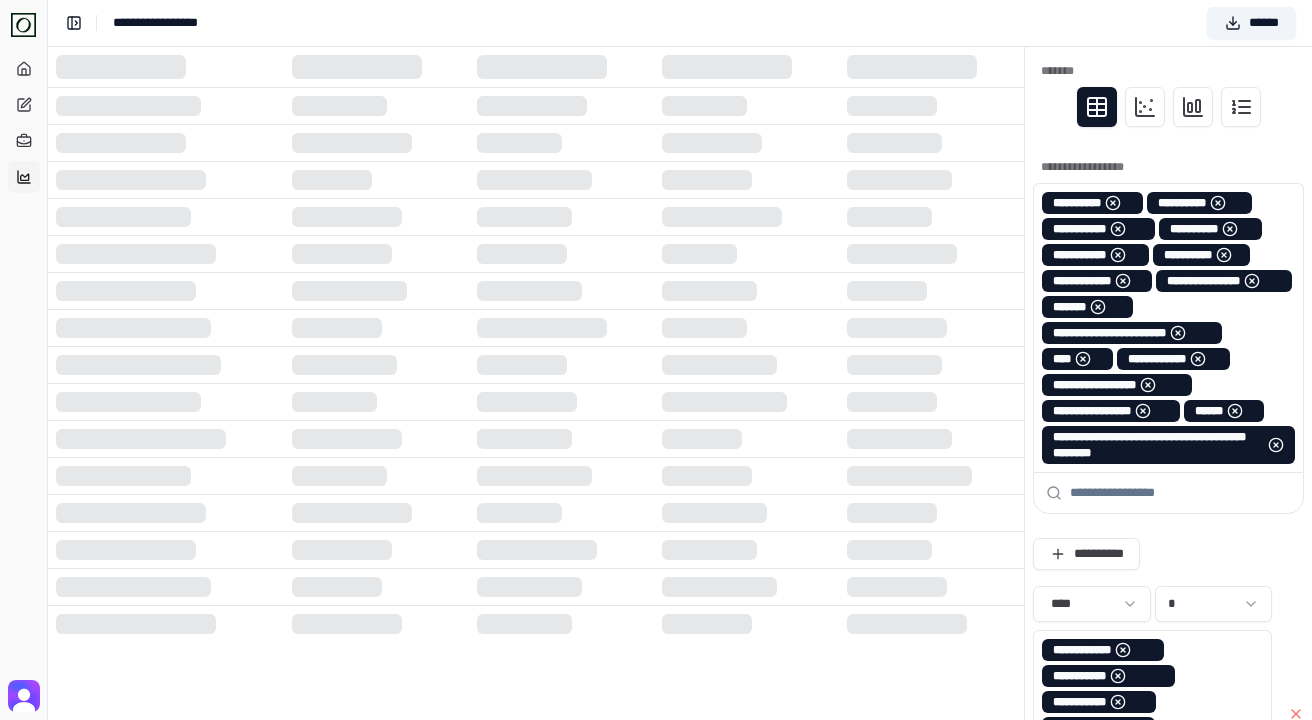 scroll, scrollTop: 0, scrollLeft: 0, axis: both 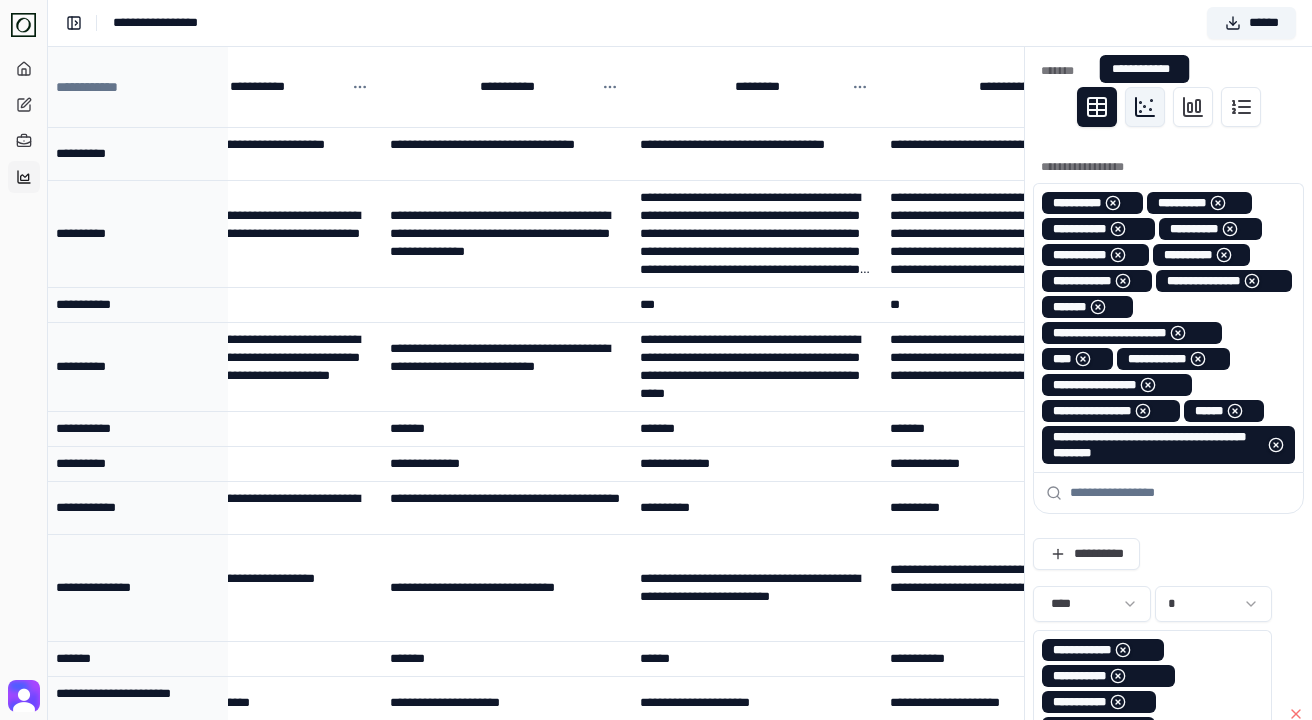 click at bounding box center (1145, 107) 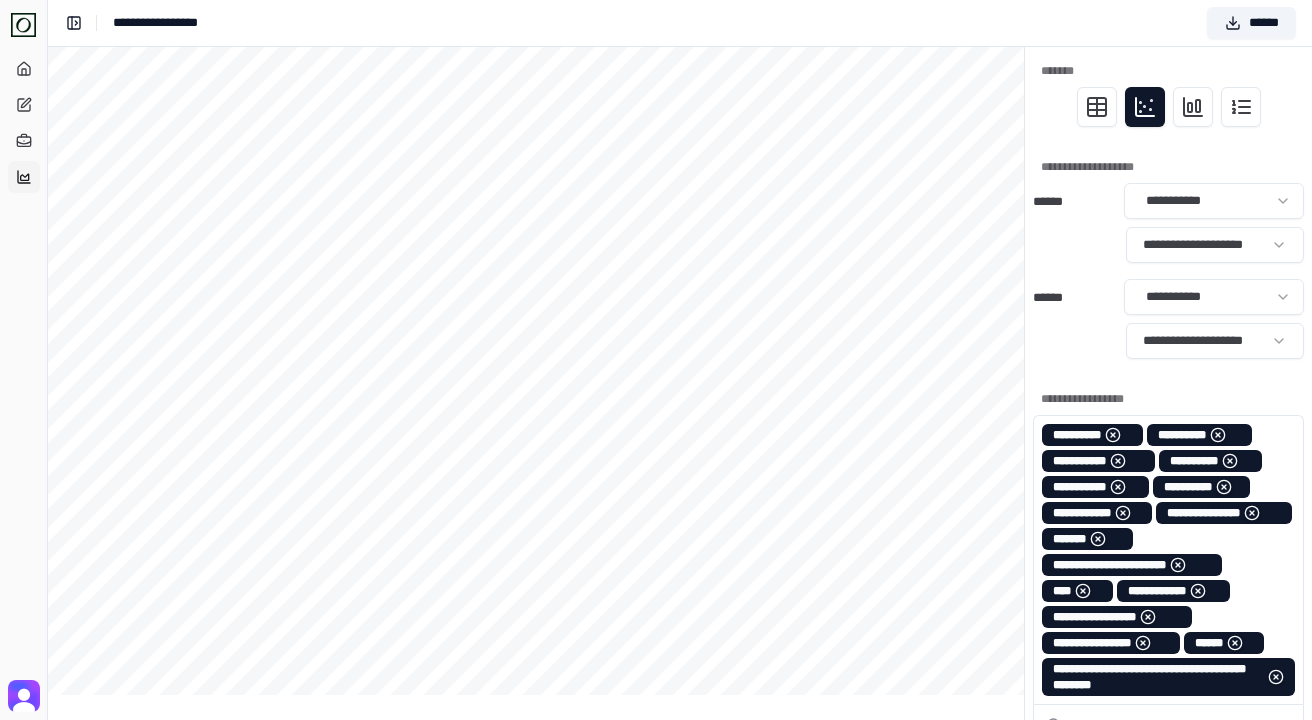 click on "**********" at bounding box center [656, 729] 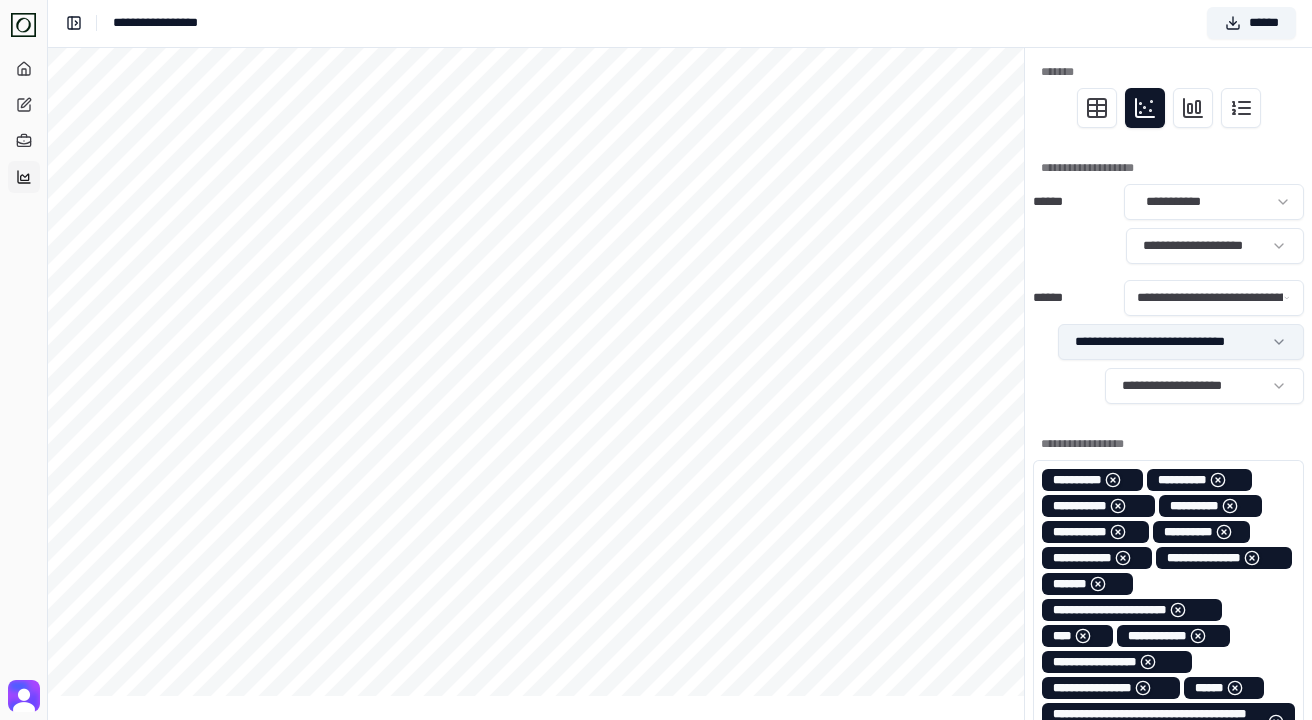 click on "**********" at bounding box center (656, 751) 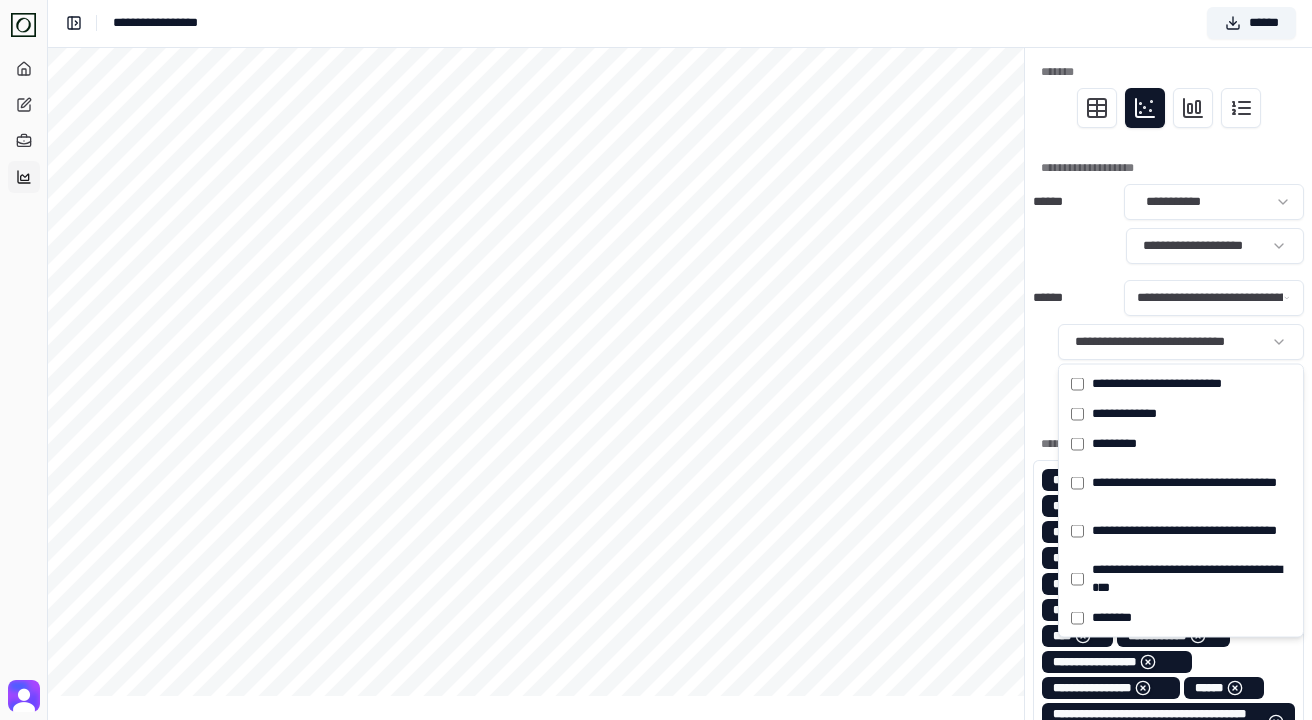 click on "**********" at bounding box center [656, 751] 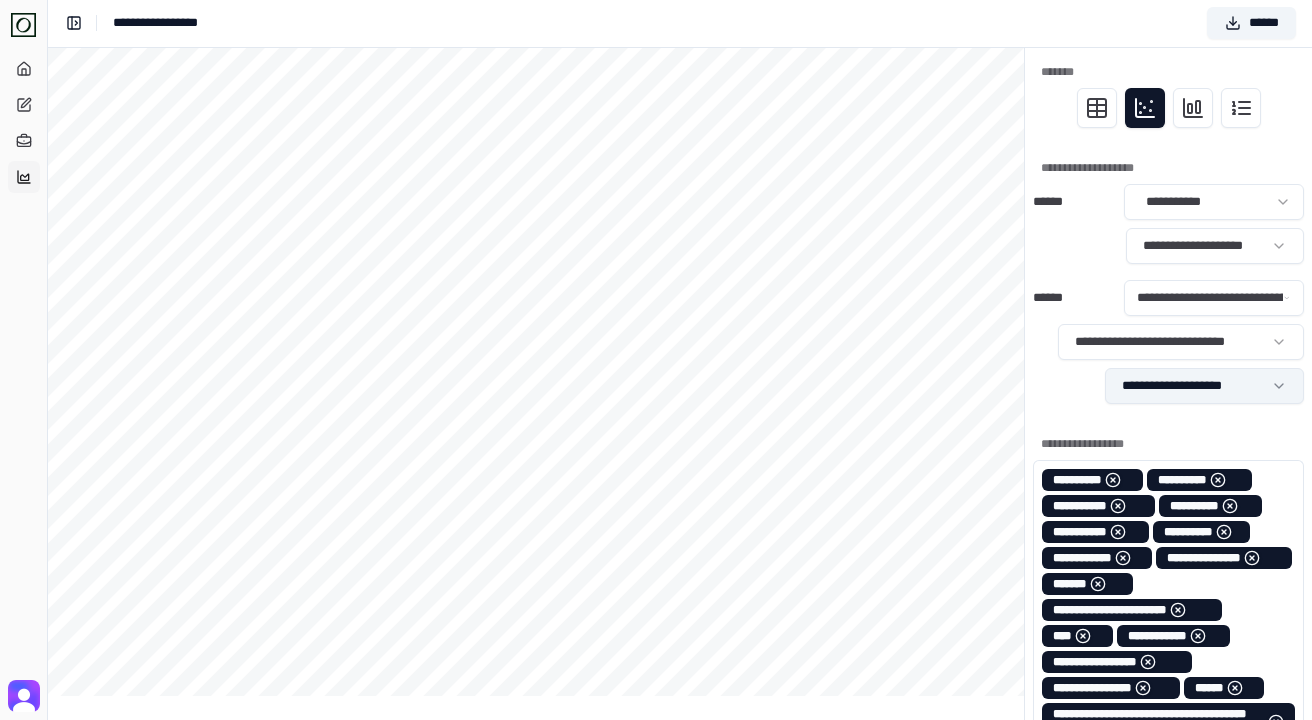 click on "**********" at bounding box center [656, 751] 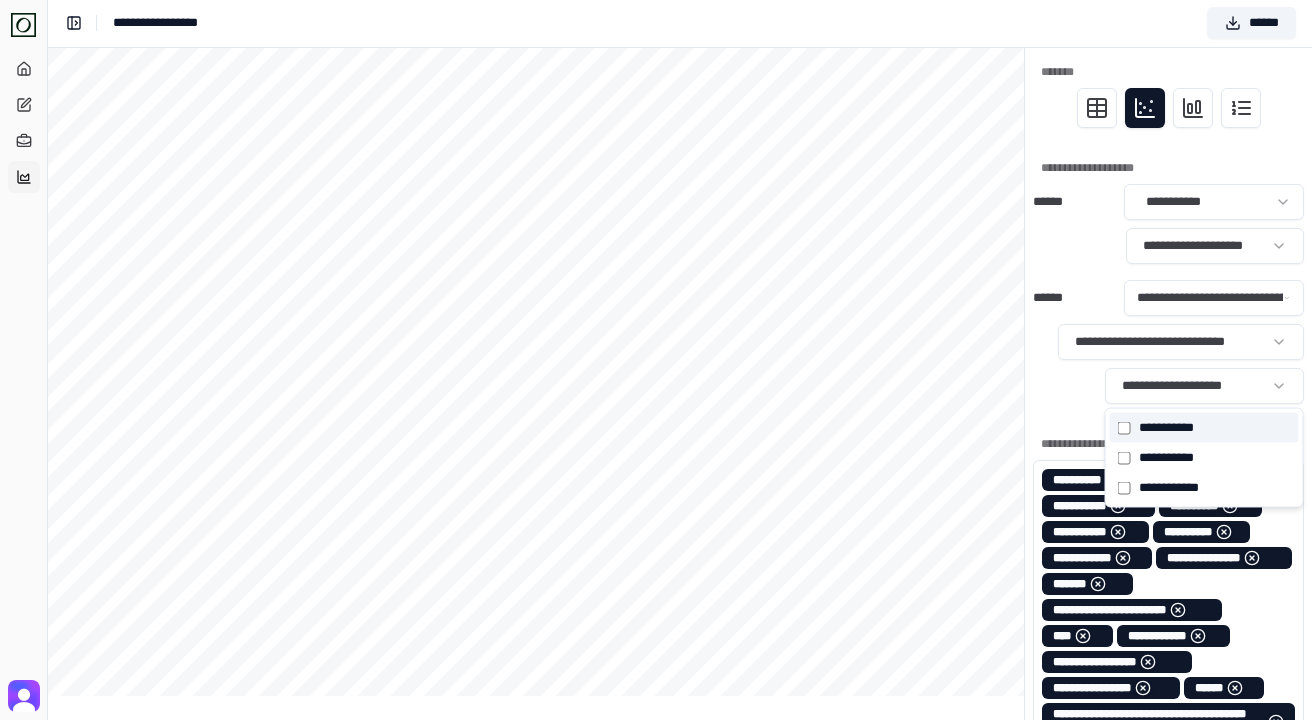 click on "******* * * *" at bounding box center (1166, 428) 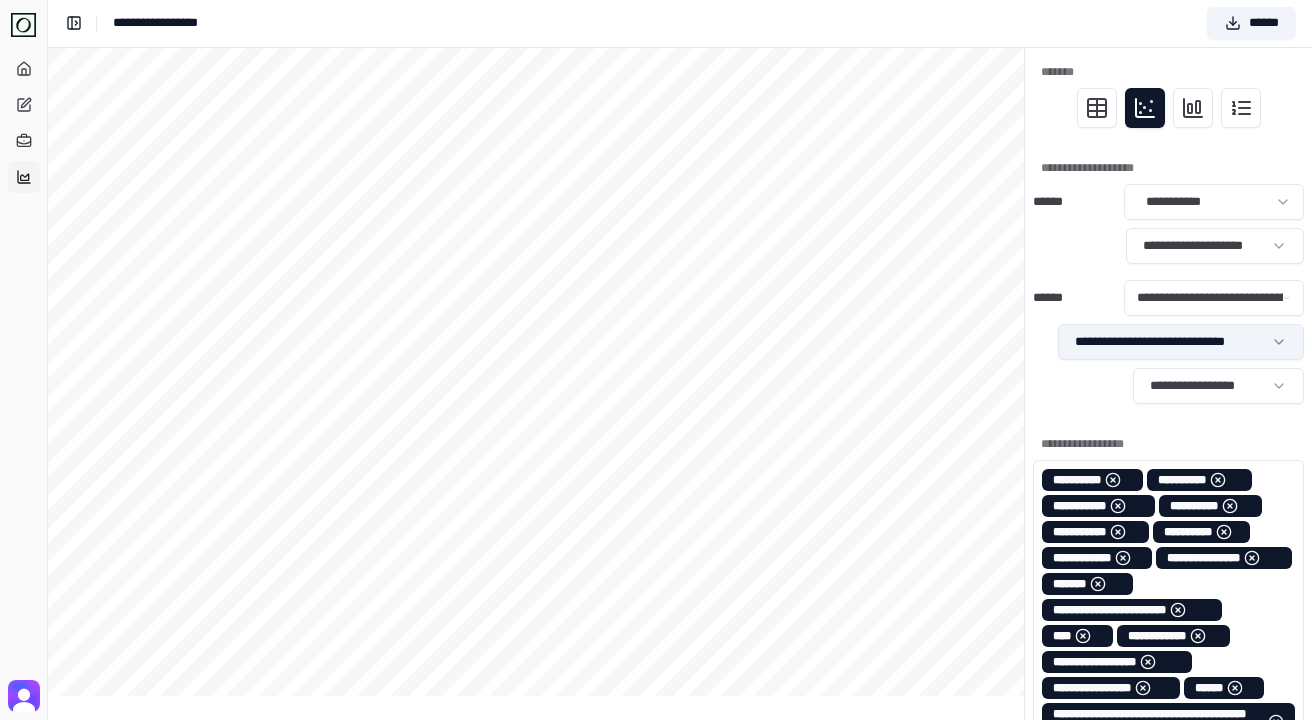 click on "**********" at bounding box center (656, 751) 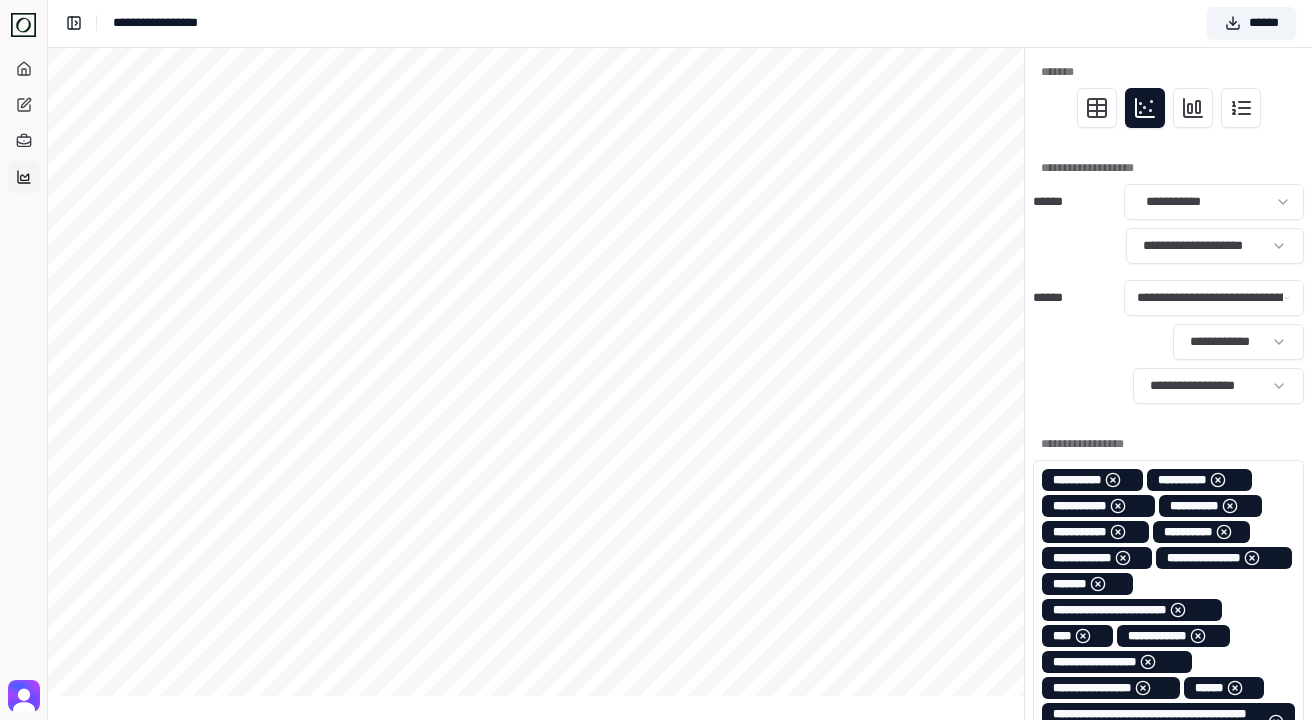 click on "**********" at bounding box center [656, 751] 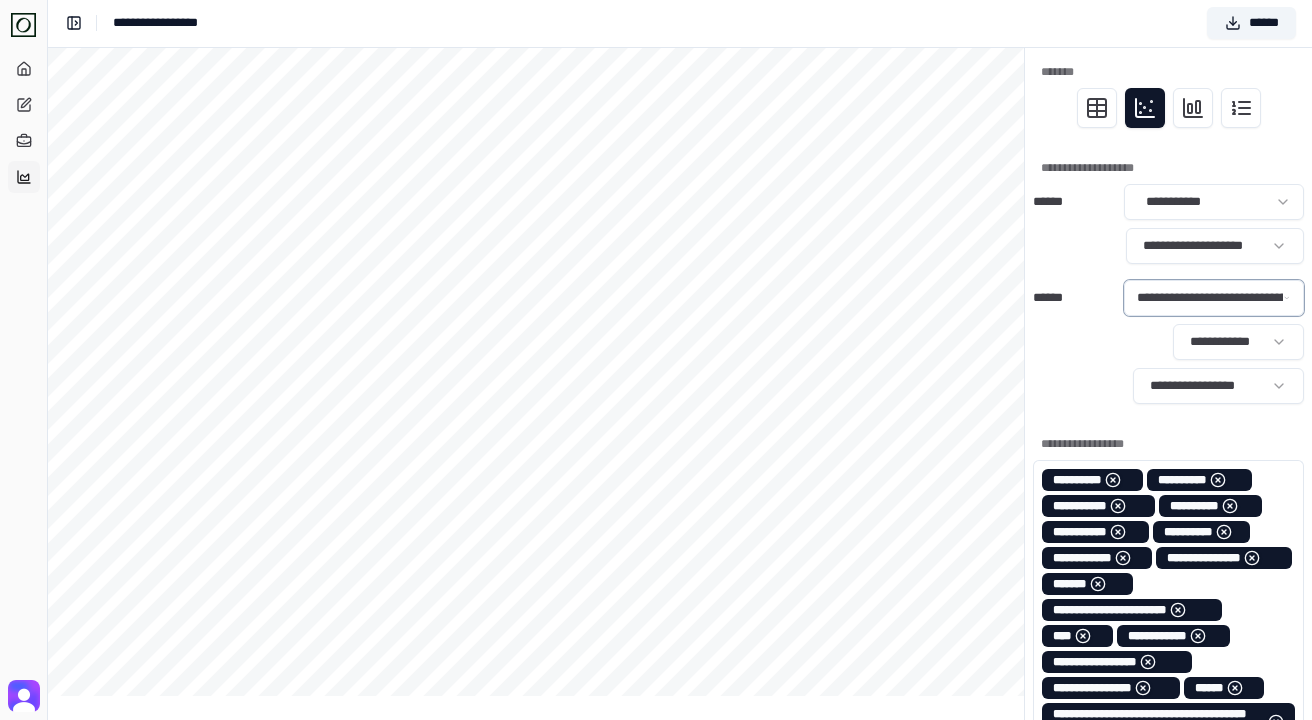 click on "**********" at bounding box center (656, 751) 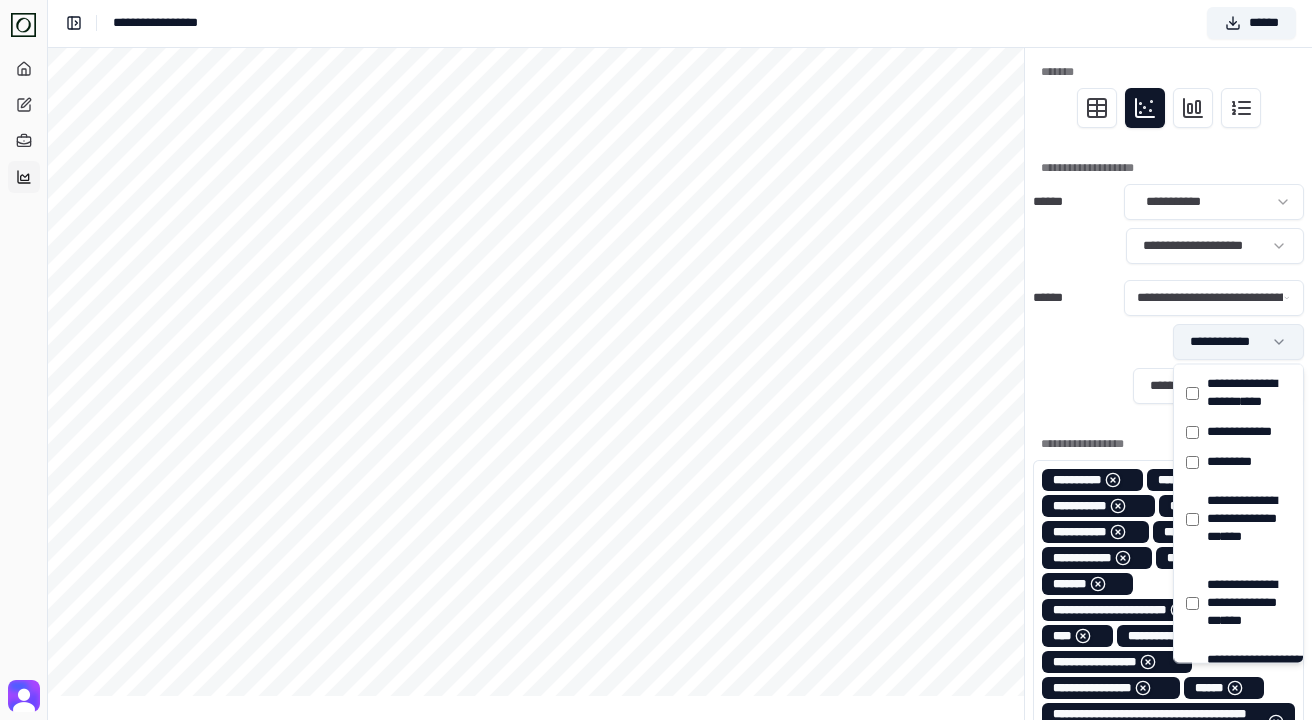 click on "**********" at bounding box center (656, 751) 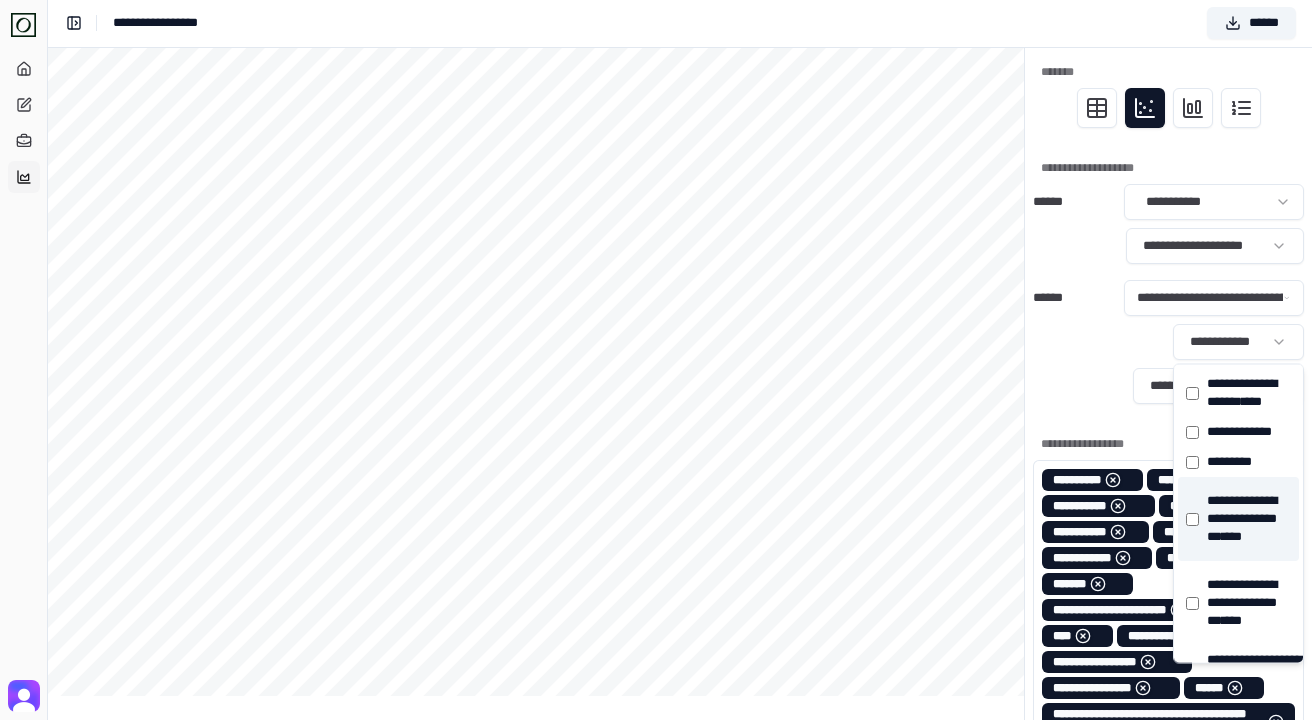 scroll, scrollTop: 82, scrollLeft: 0, axis: vertical 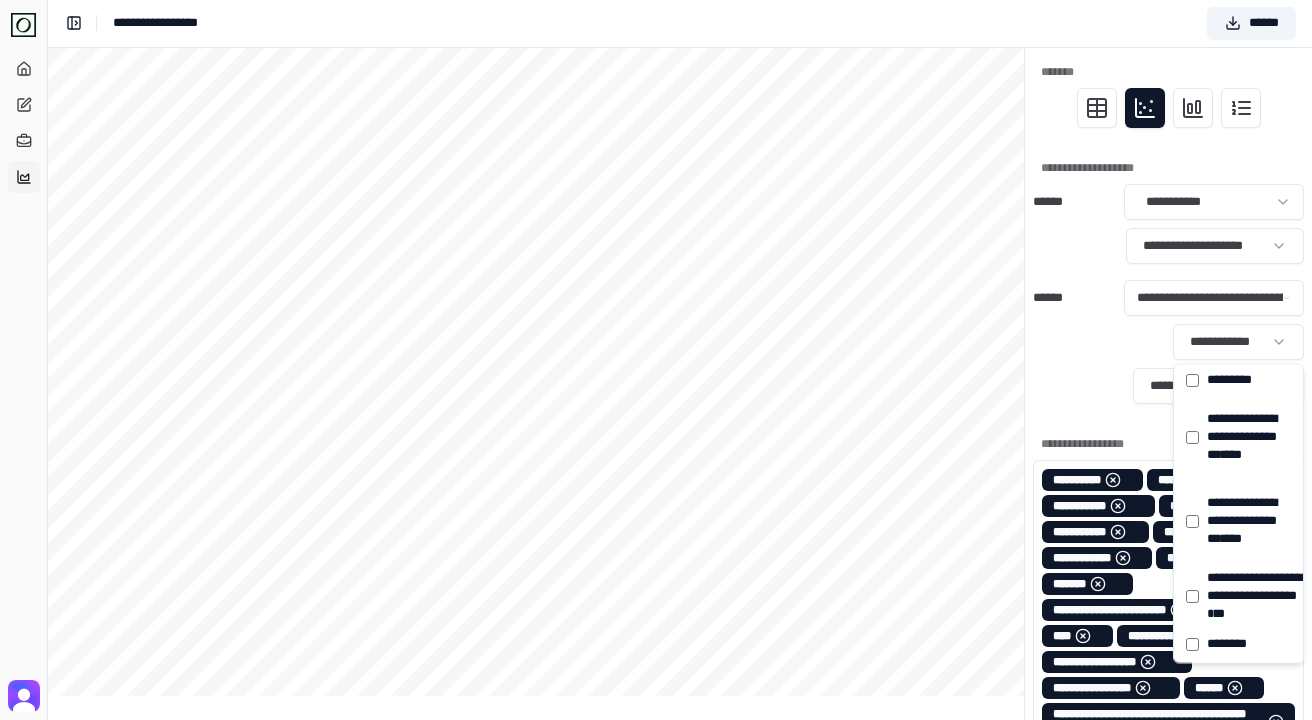 click on "**********" at bounding box center [656, 751] 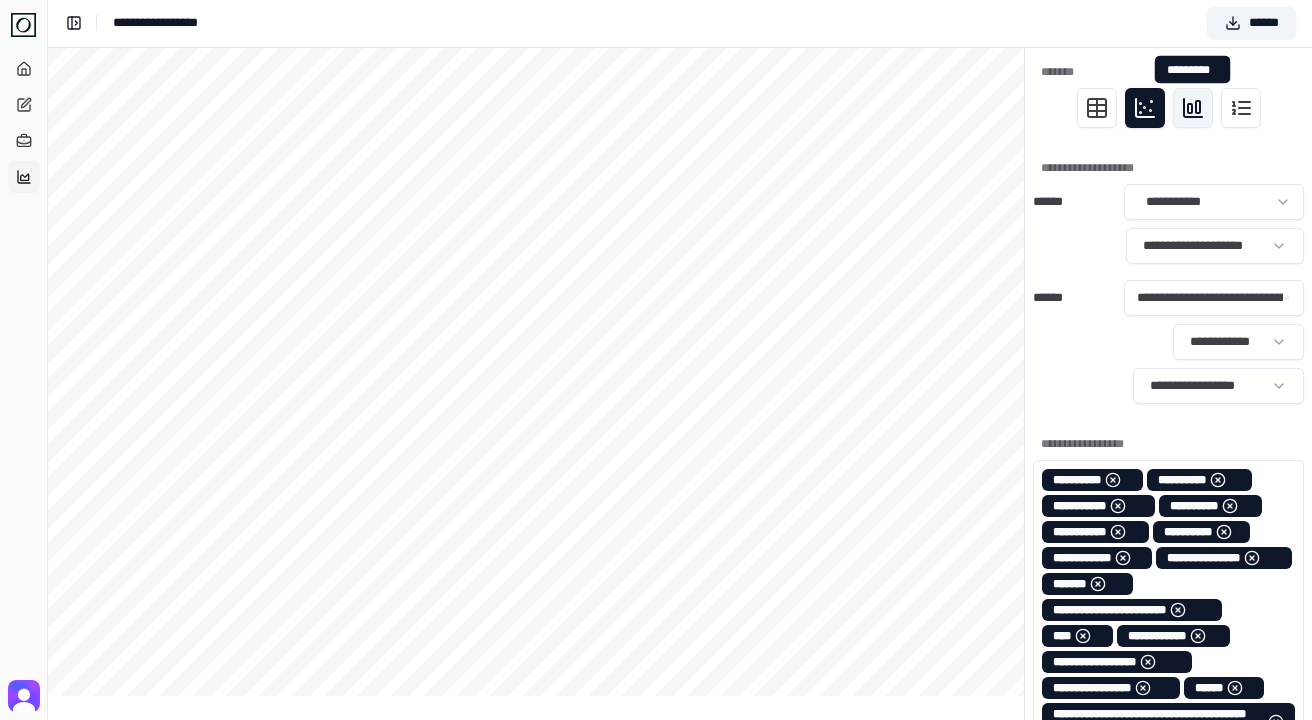 click at bounding box center [1193, 108] 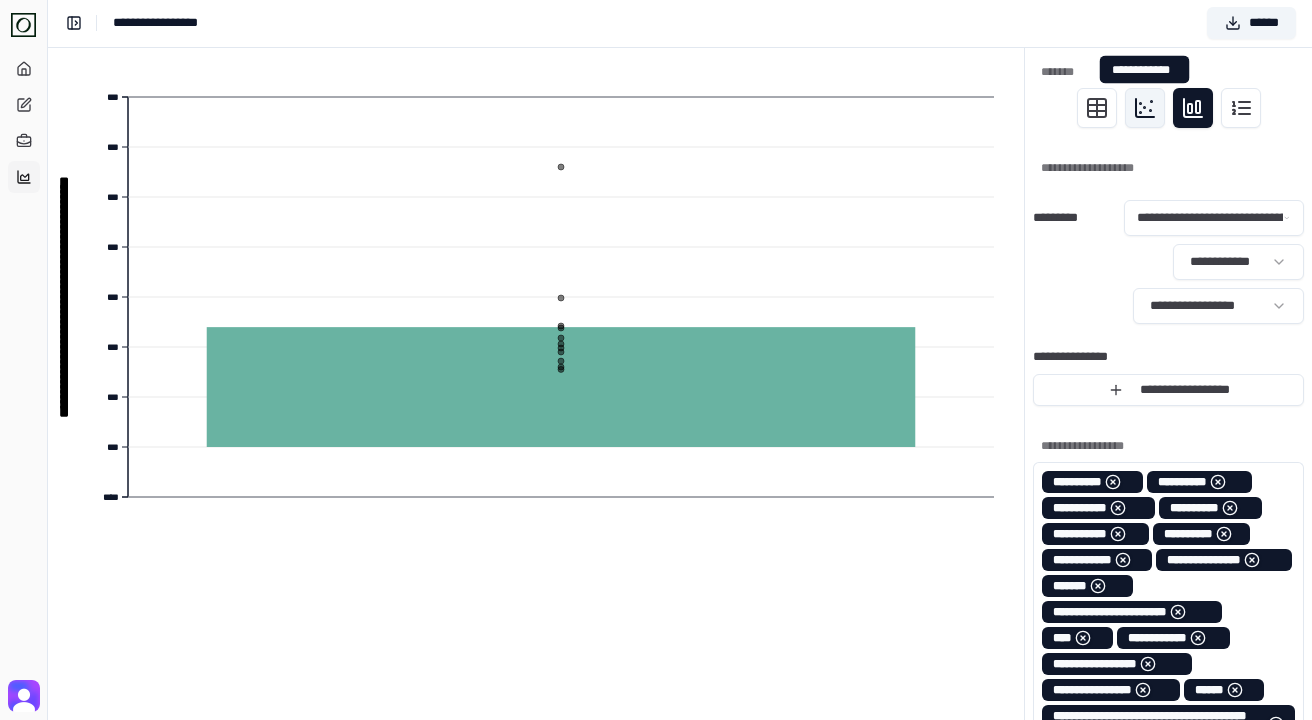 click at bounding box center (1145, 108) 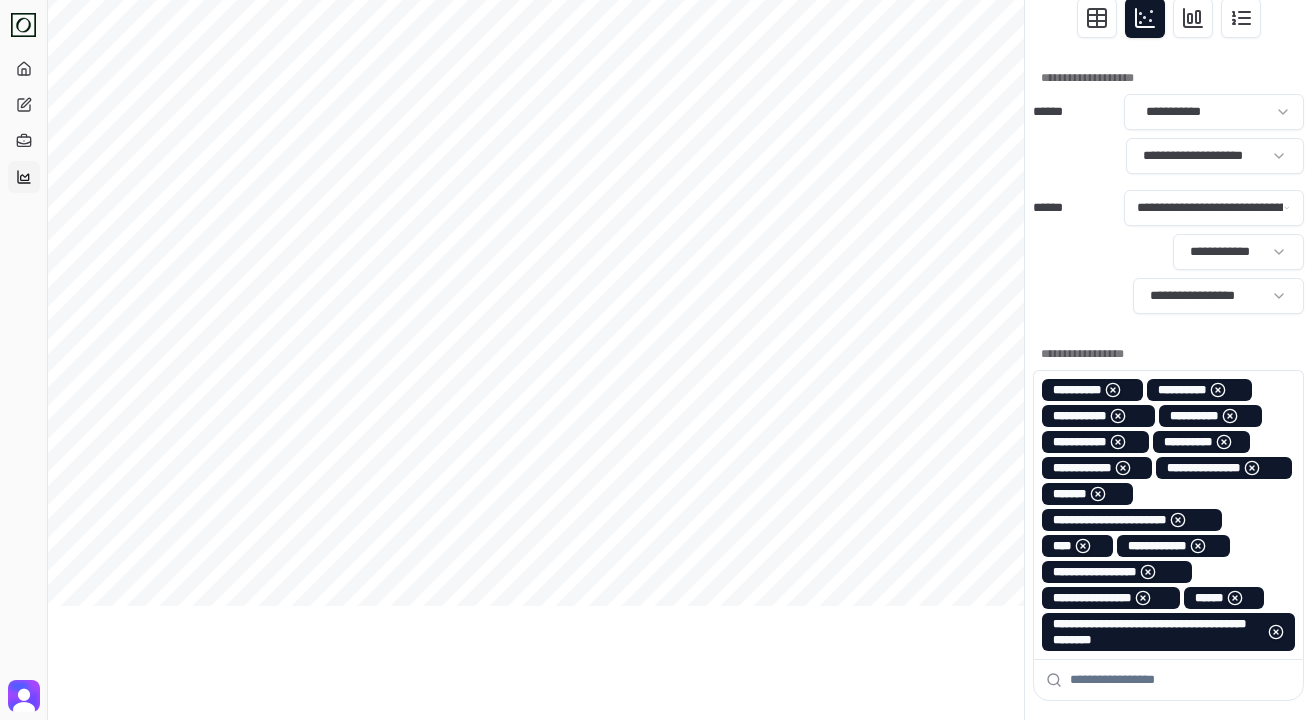 scroll, scrollTop: 0, scrollLeft: 0, axis: both 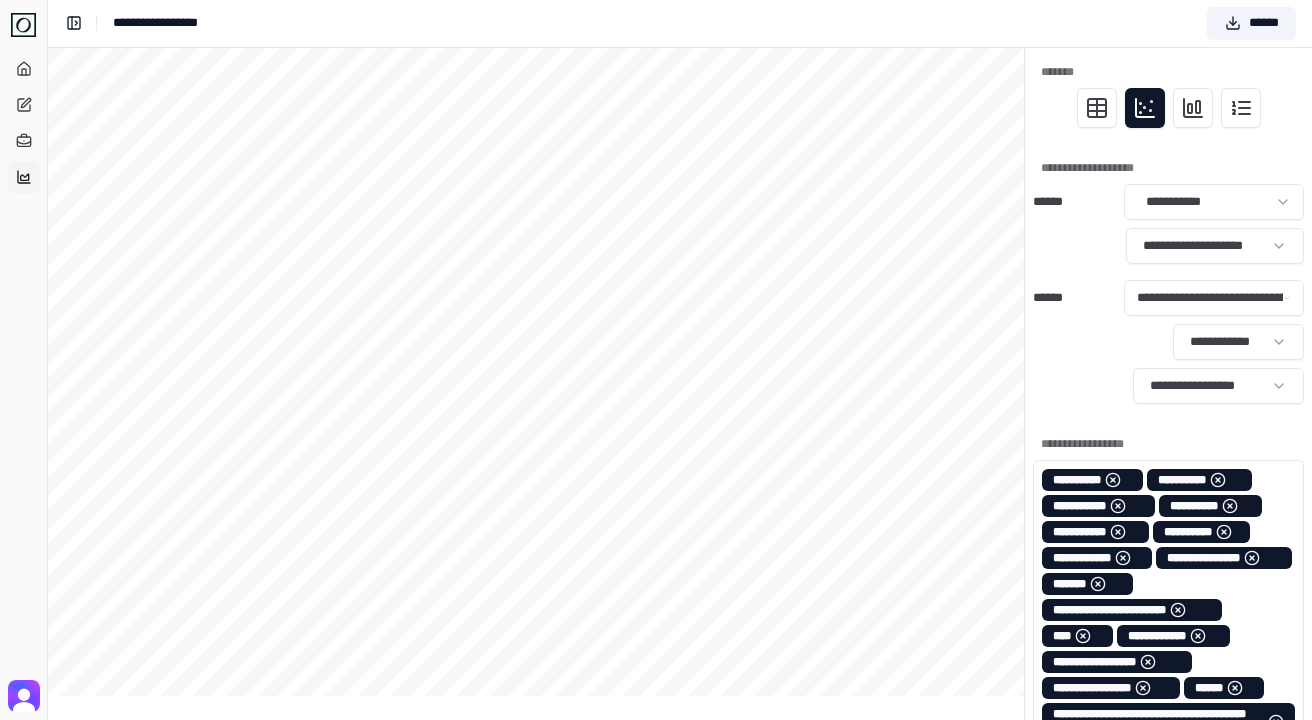 click on "*******" at bounding box center (1168, 92) 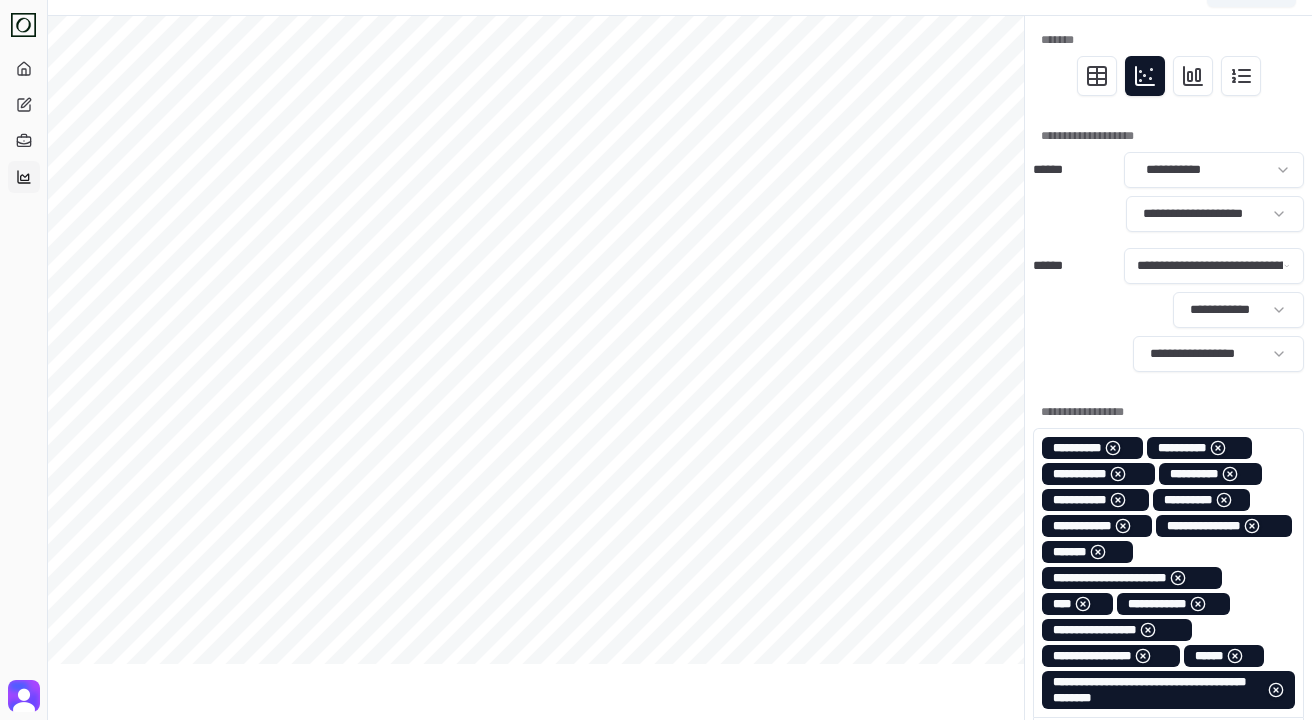scroll, scrollTop: 0, scrollLeft: 0, axis: both 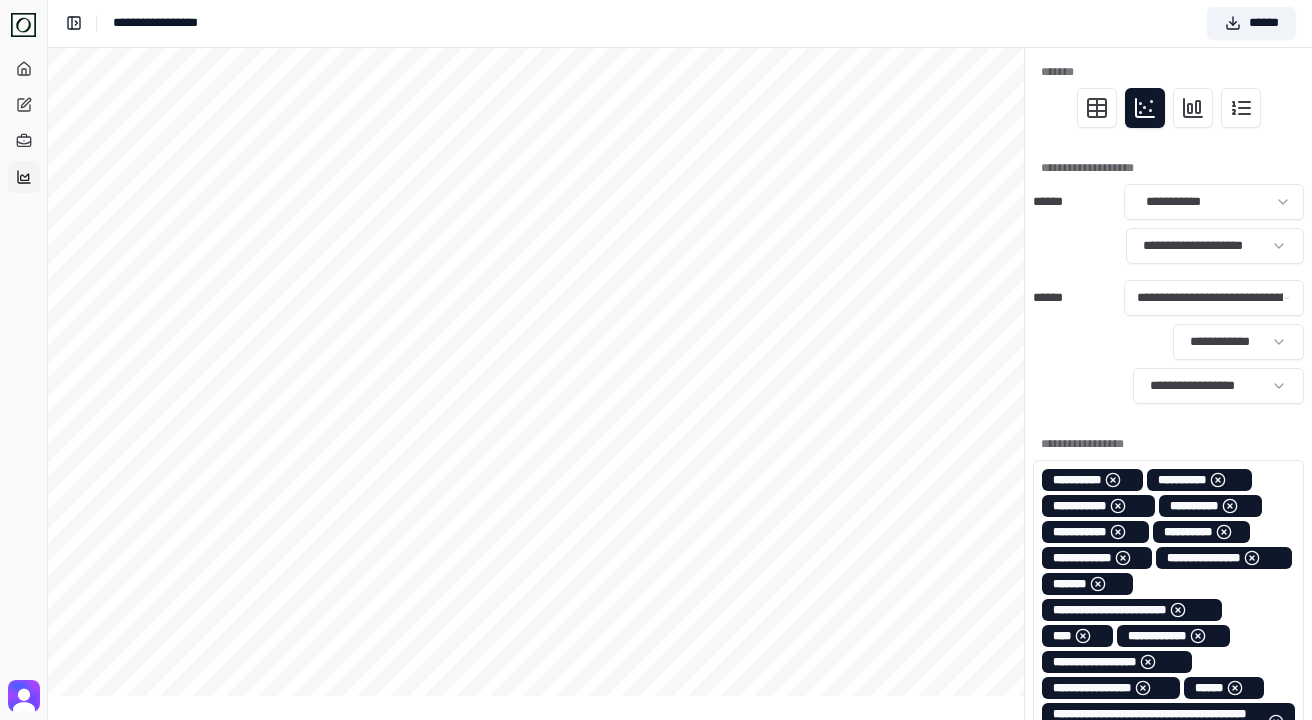 click on "**********" at bounding box center [1168, 168] 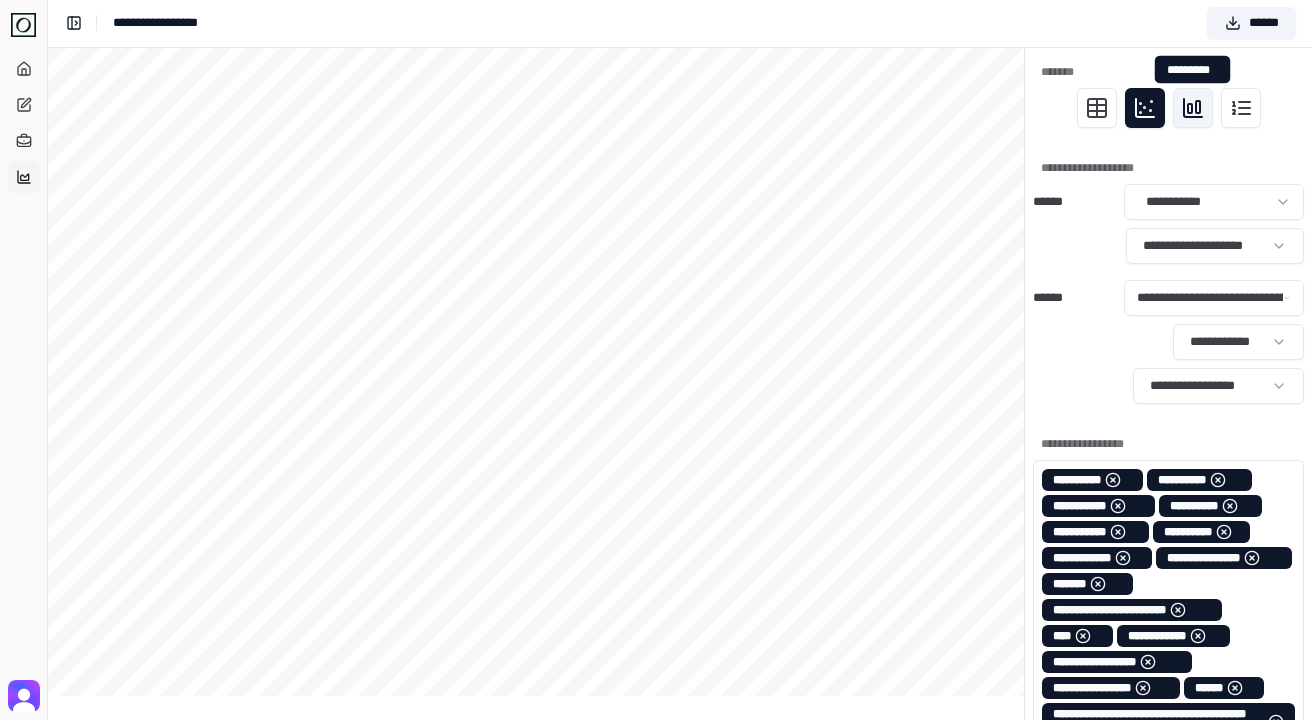 click at bounding box center (1193, 108) 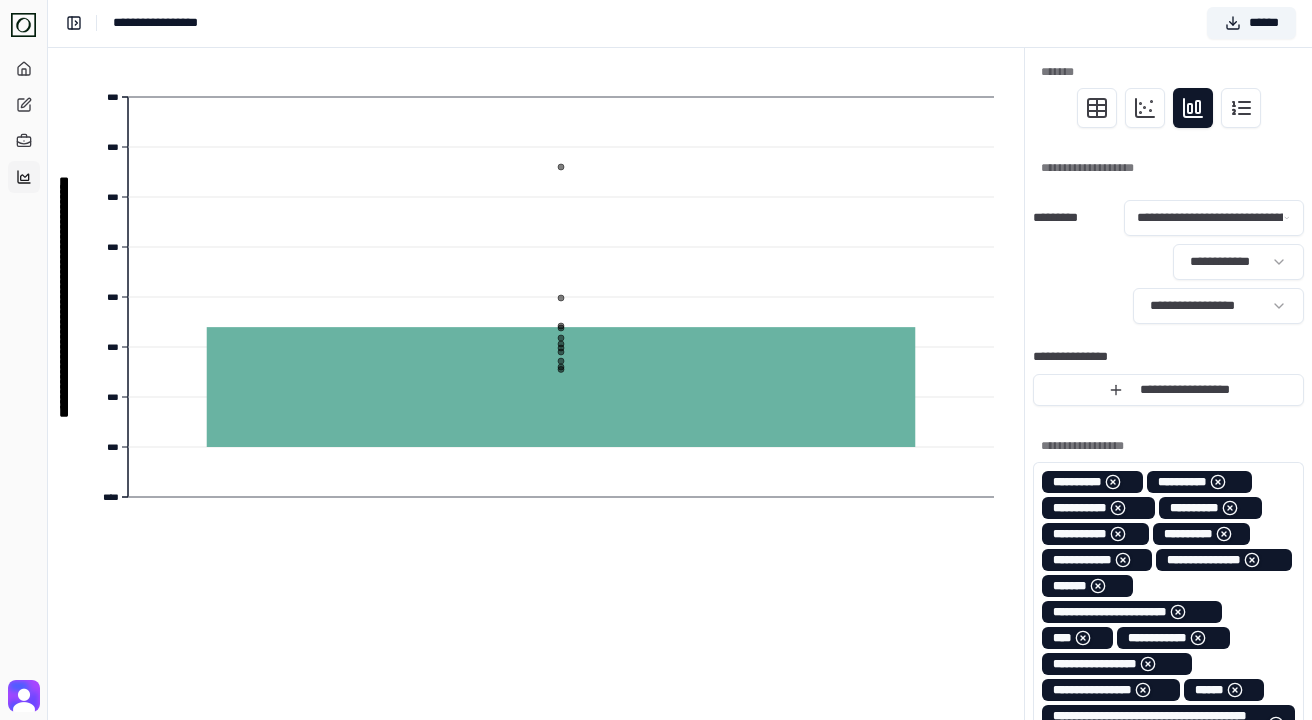 click on "**********" at bounding box center [1168, 262] 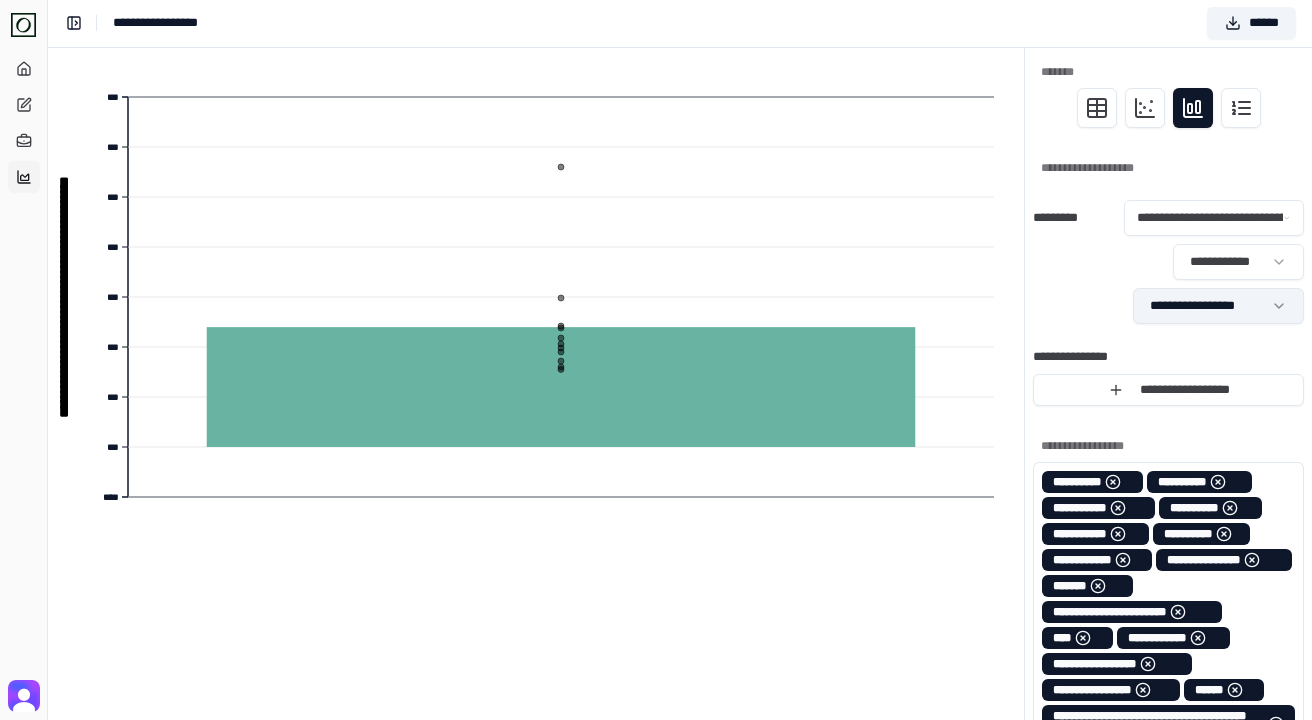 click on "**********" at bounding box center [656, 752] 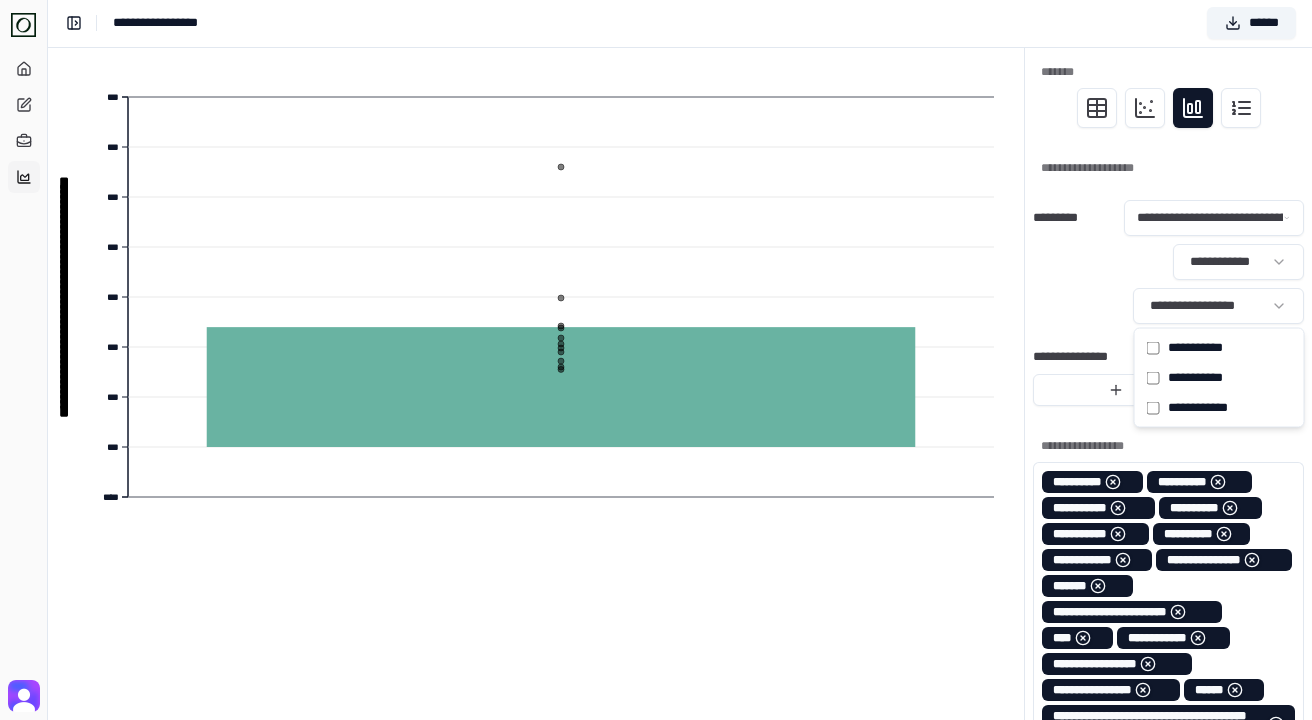 click on "**********" at bounding box center [656, 752] 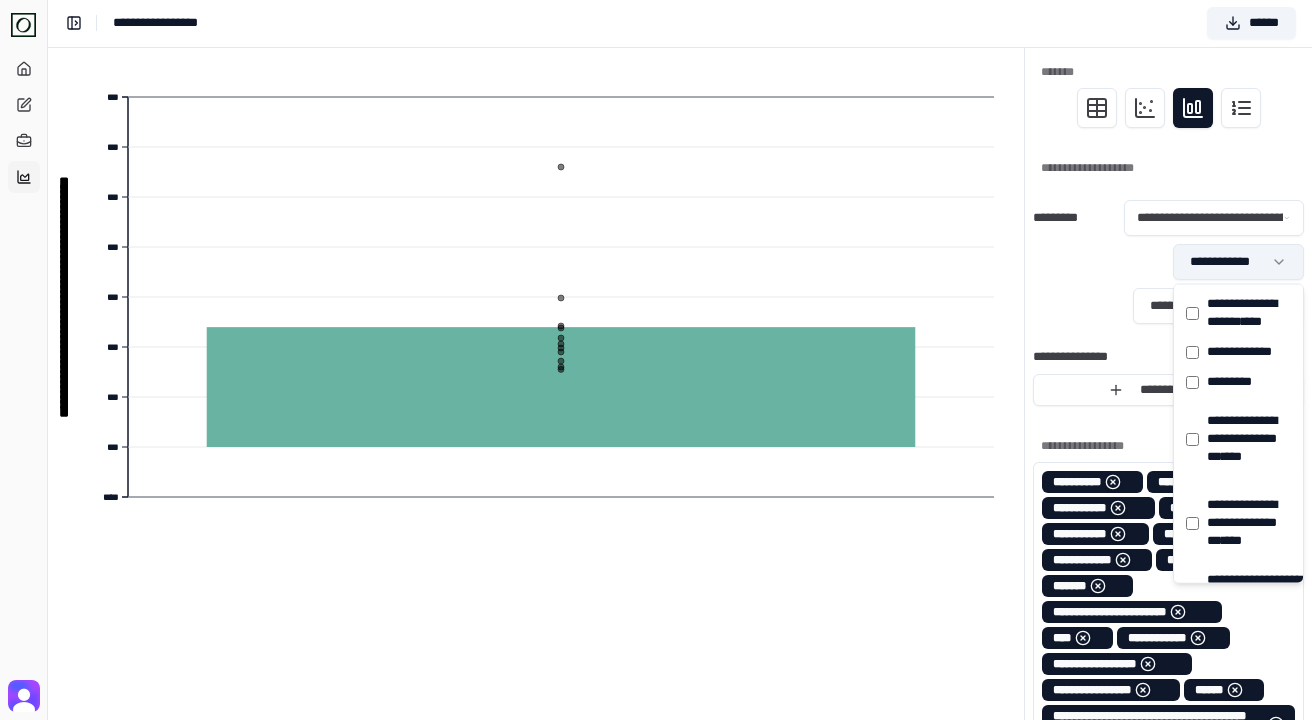 click on "**********" at bounding box center (656, 752) 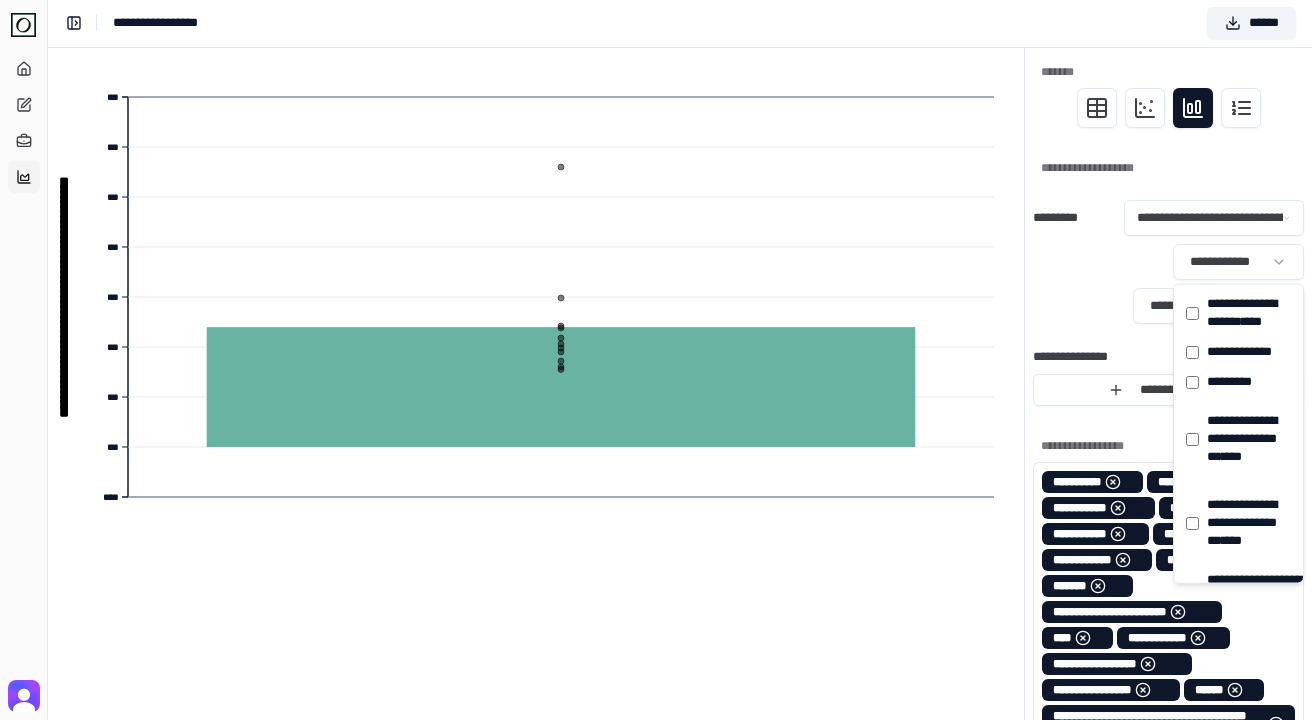 click on "**********" at bounding box center [656, 752] 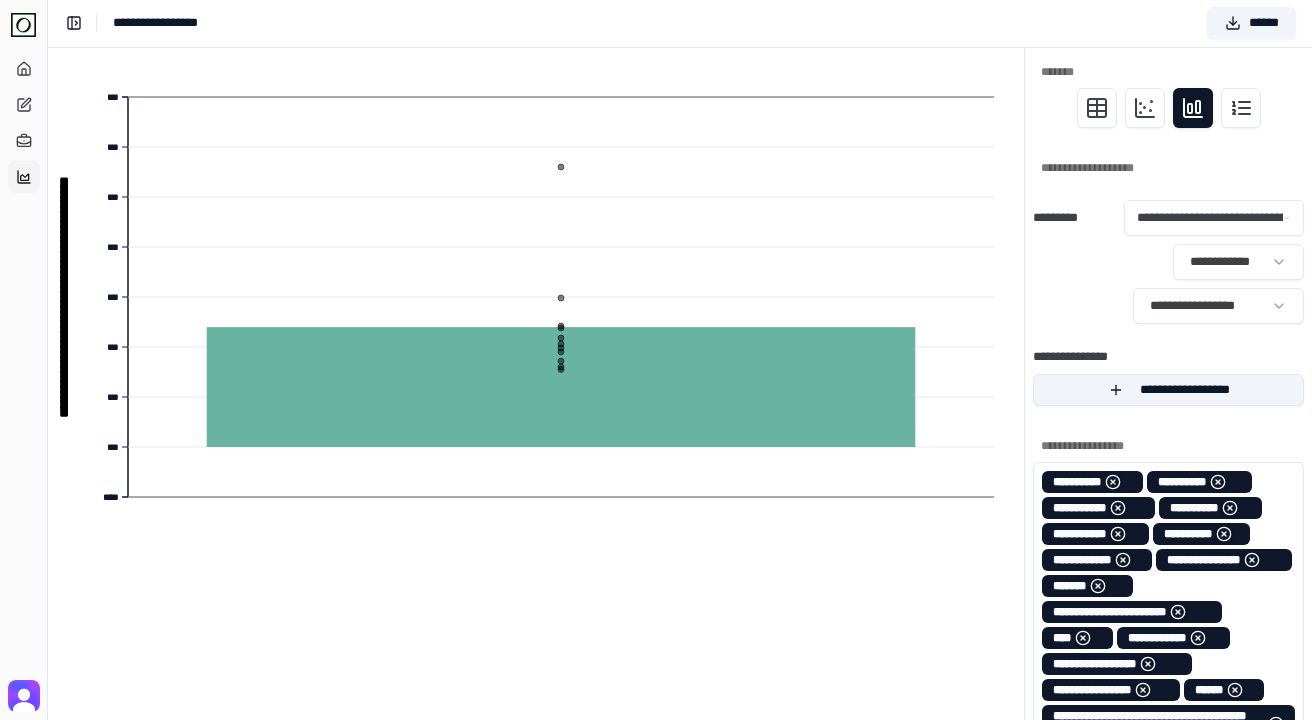 click on "**********" at bounding box center [1168, 390] 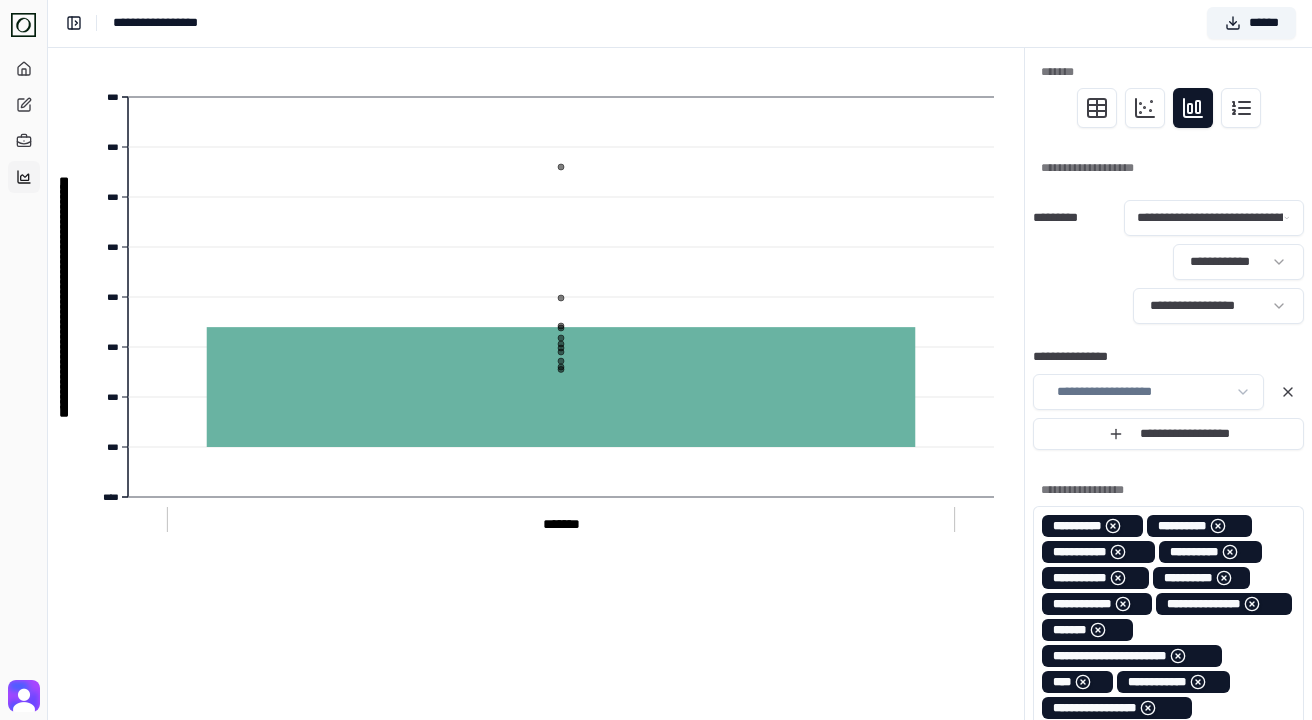click on "**********" at bounding box center [656, 774] 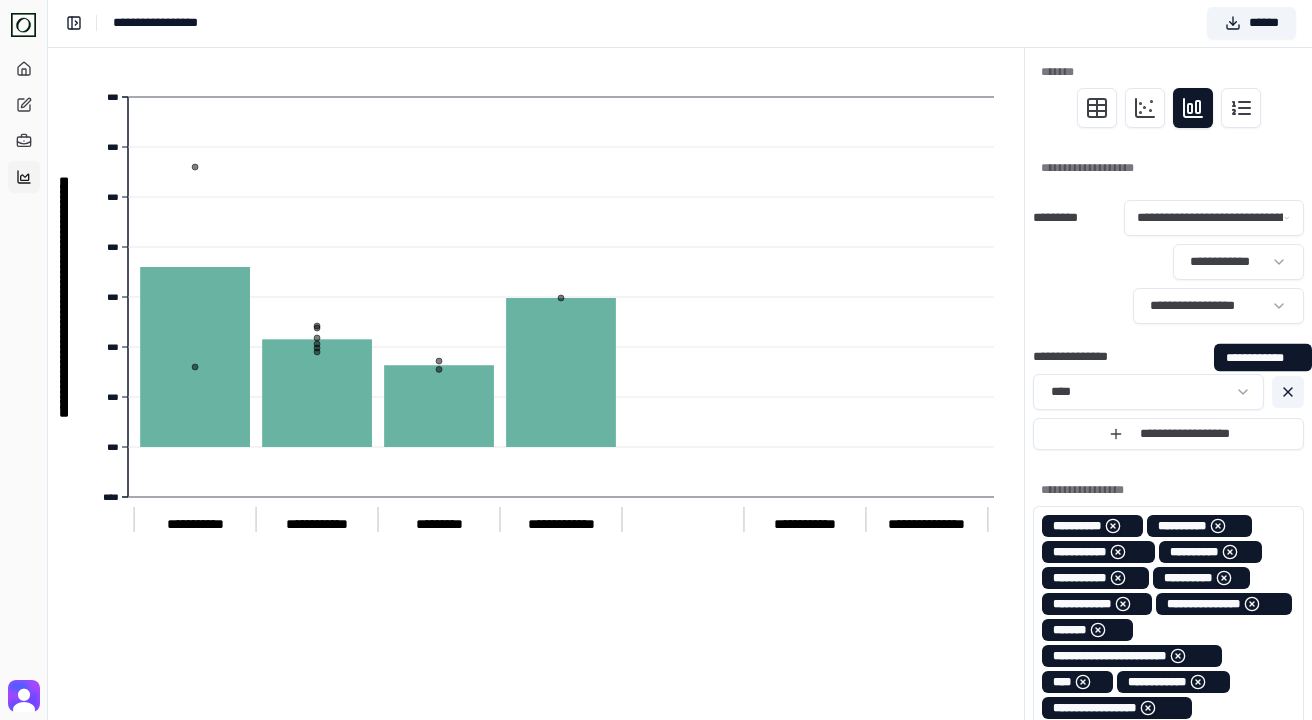 click at bounding box center [1288, 392] 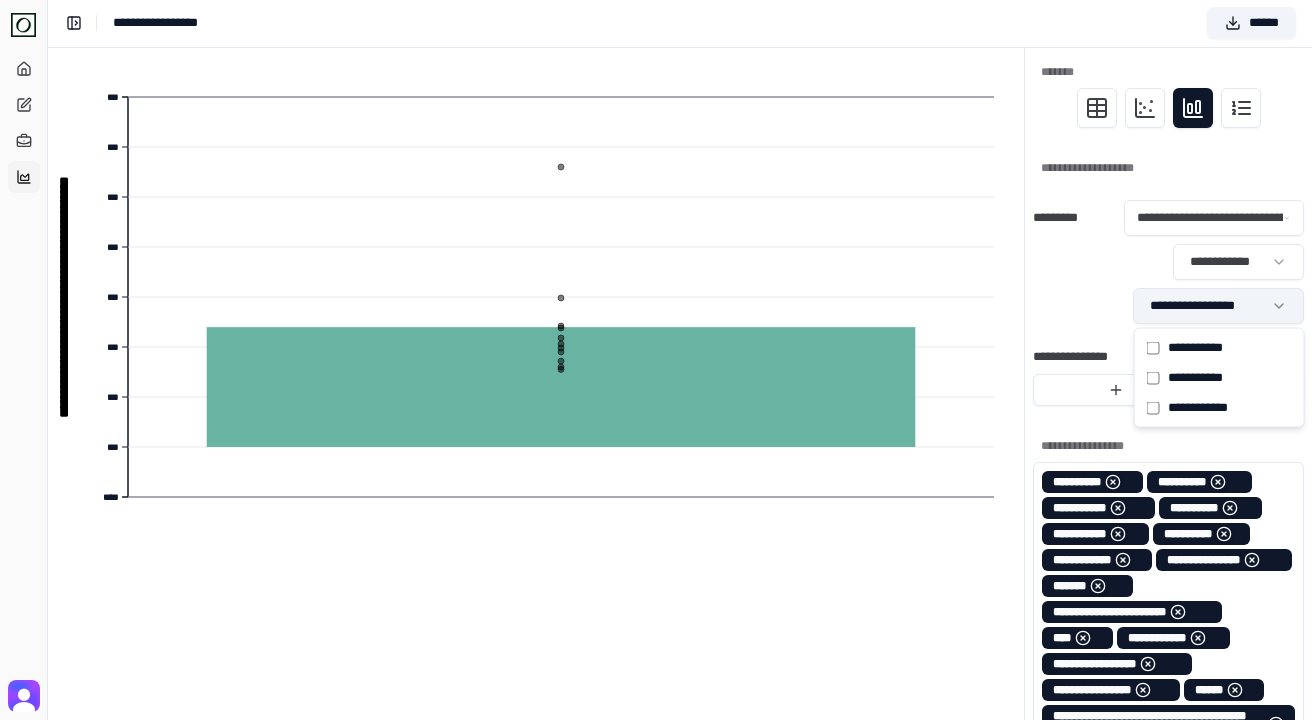 click on "**********" at bounding box center (656, 752) 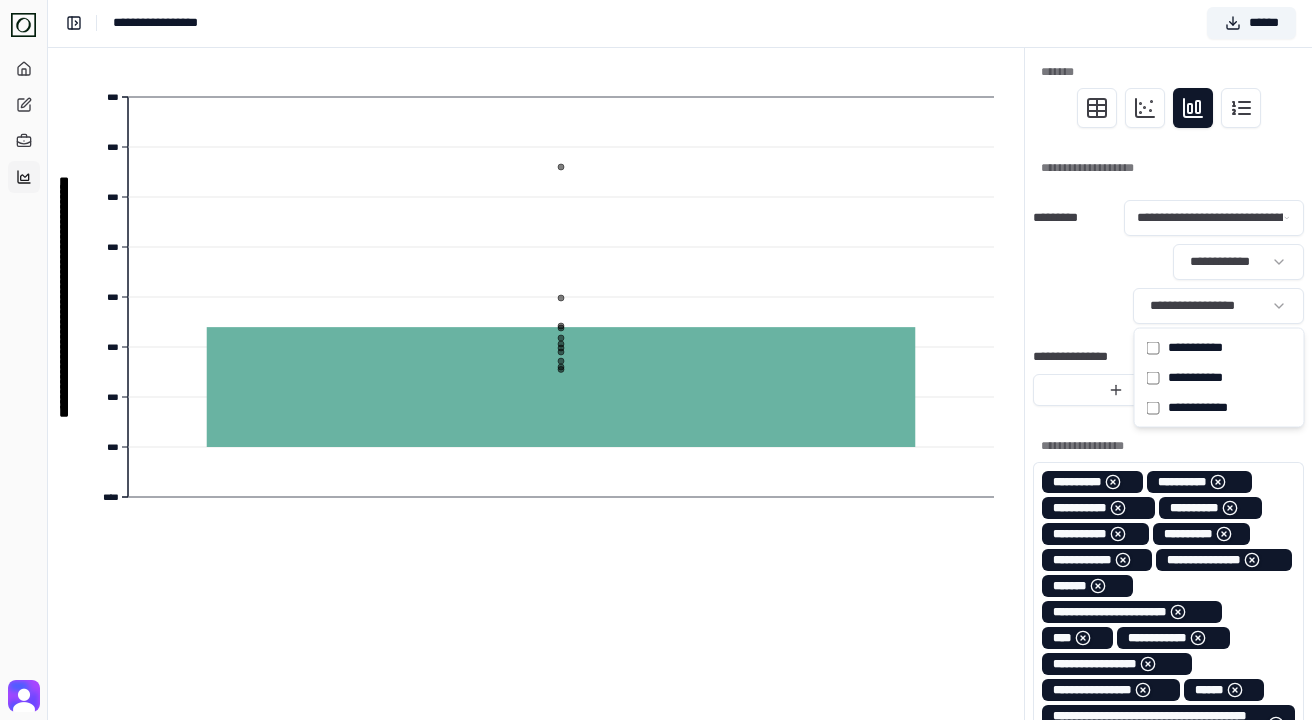 click on "**********" at bounding box center [656, 752] 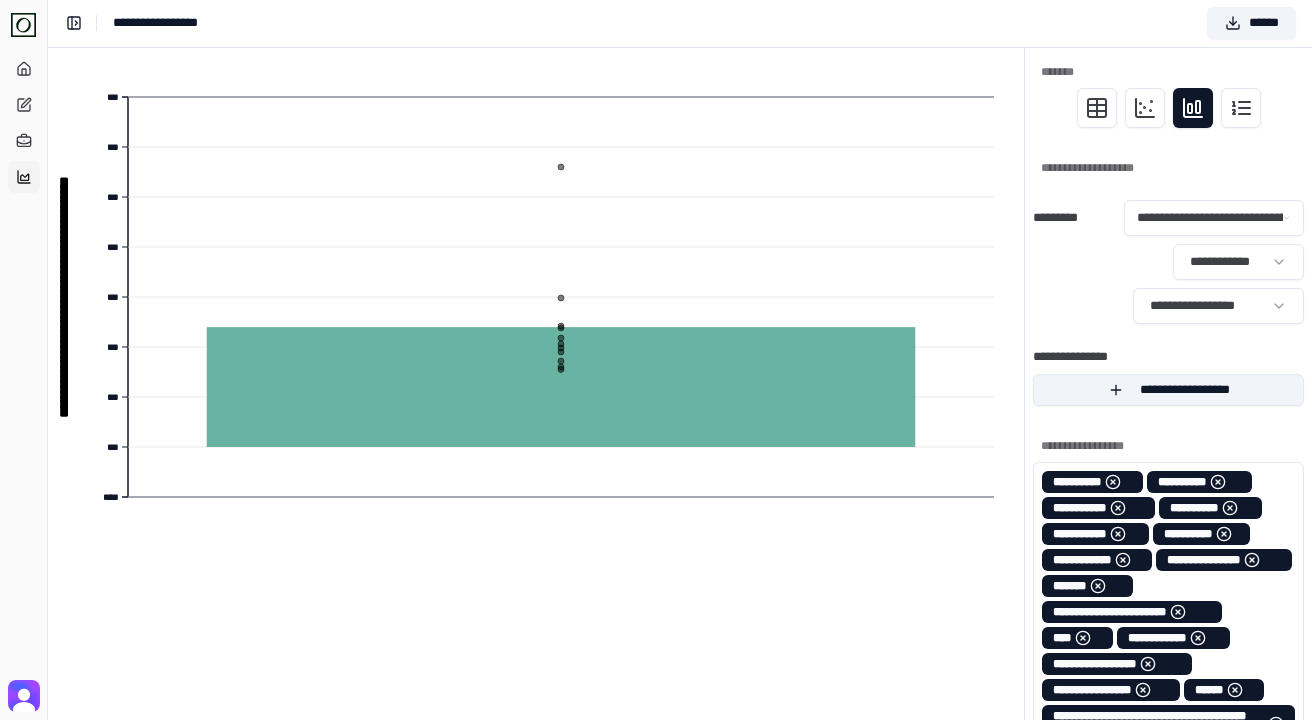 click on "**********" at bounding box center [1168, 390] 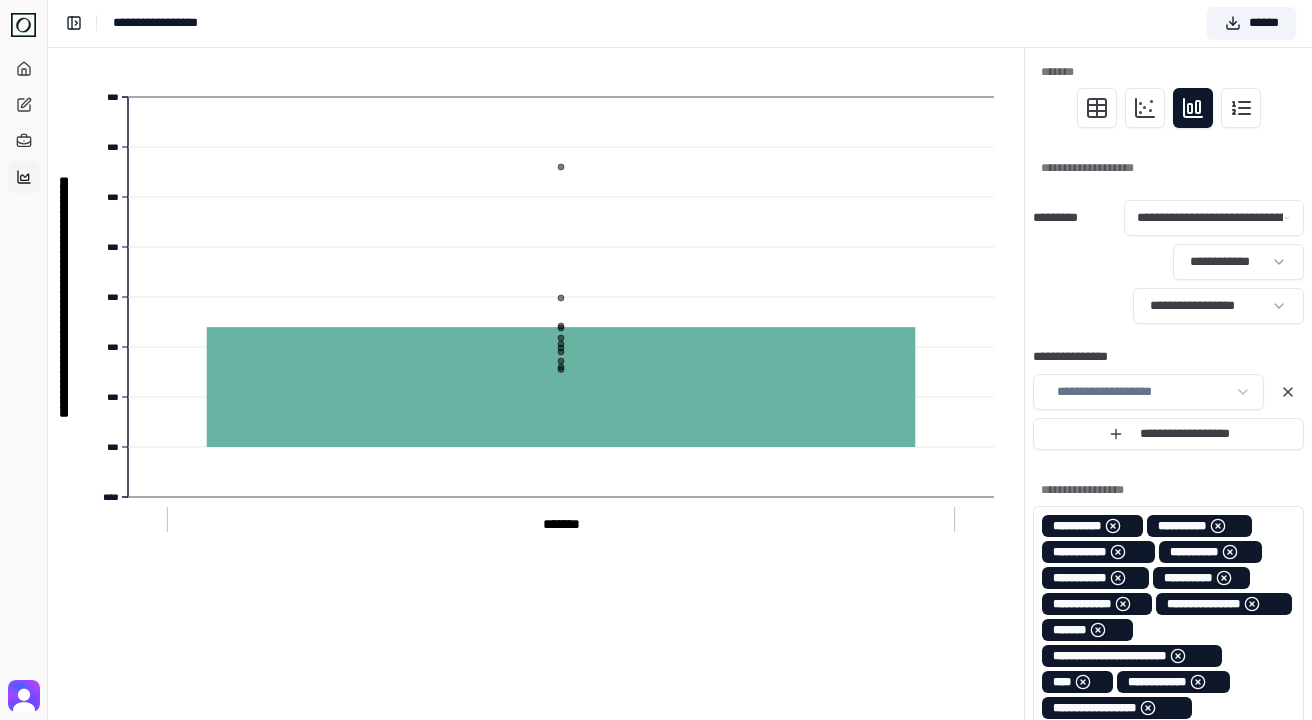click on "**********" at bounding box center [656, 774] 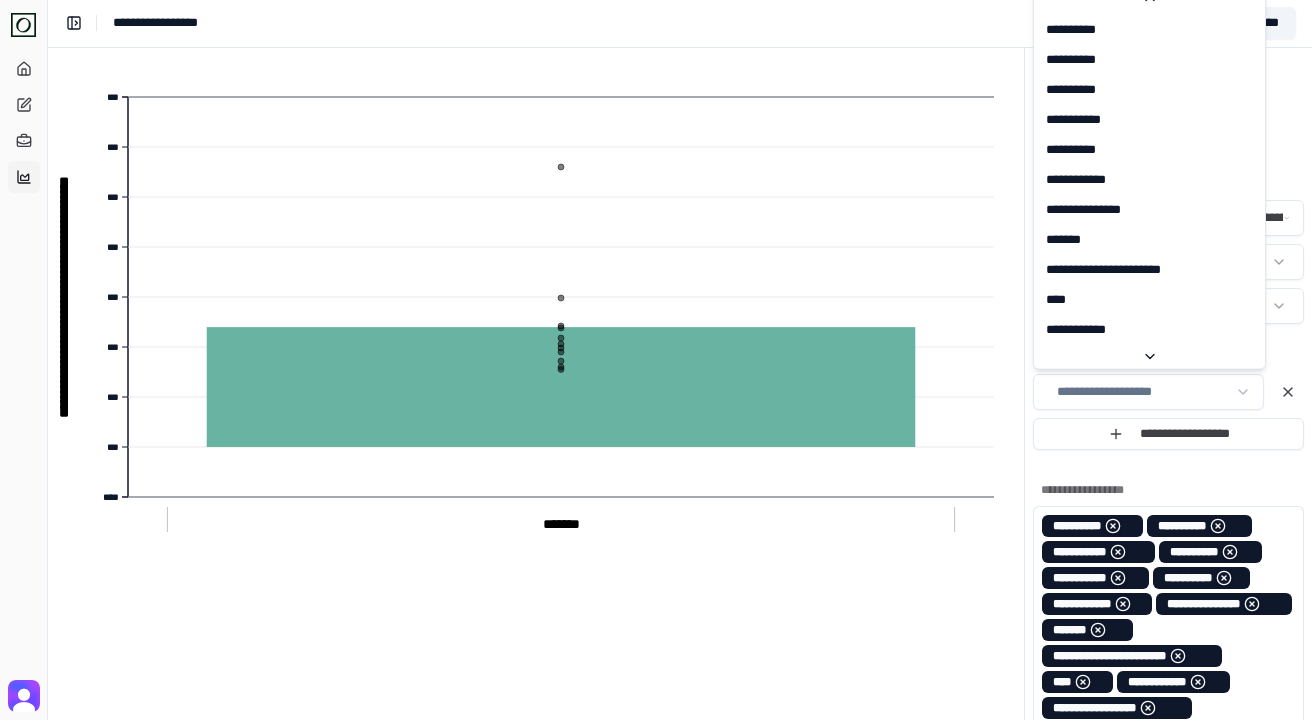 scroll, scrollTop: 30, scrollLeft: 0, axis: vertical 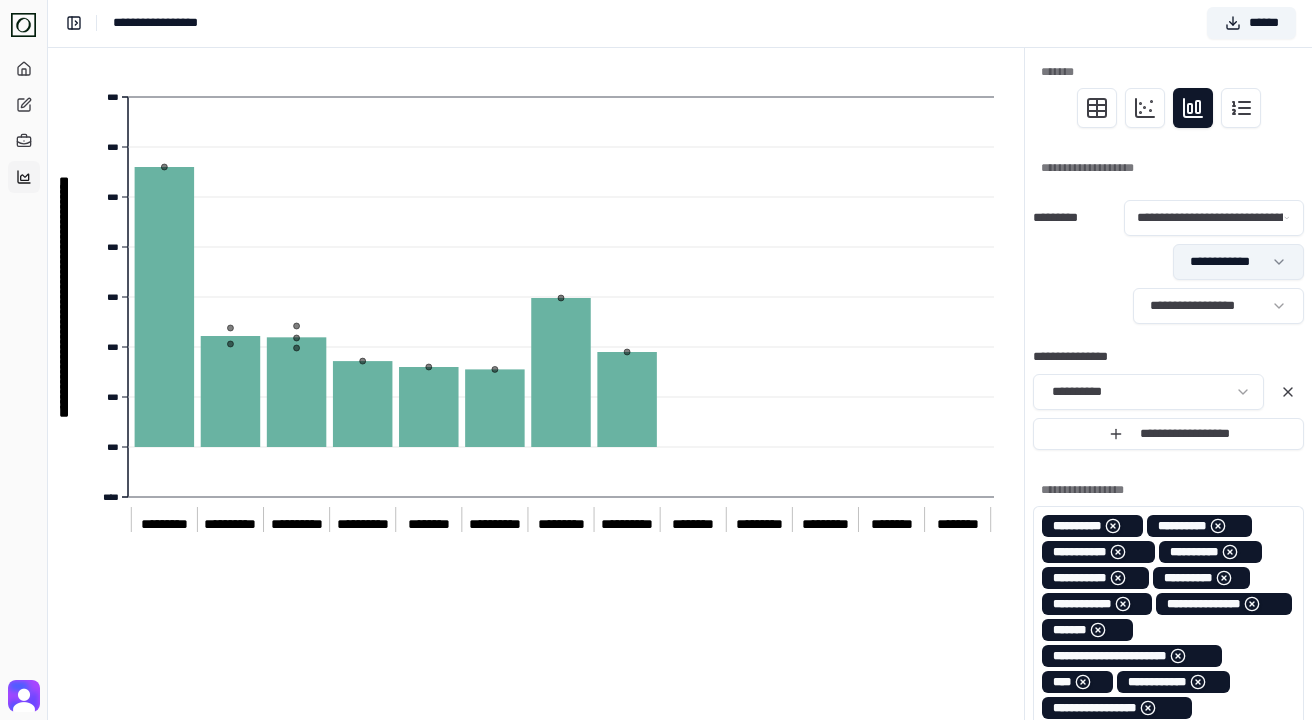 click on "**********" at bounding box center [656, 774] 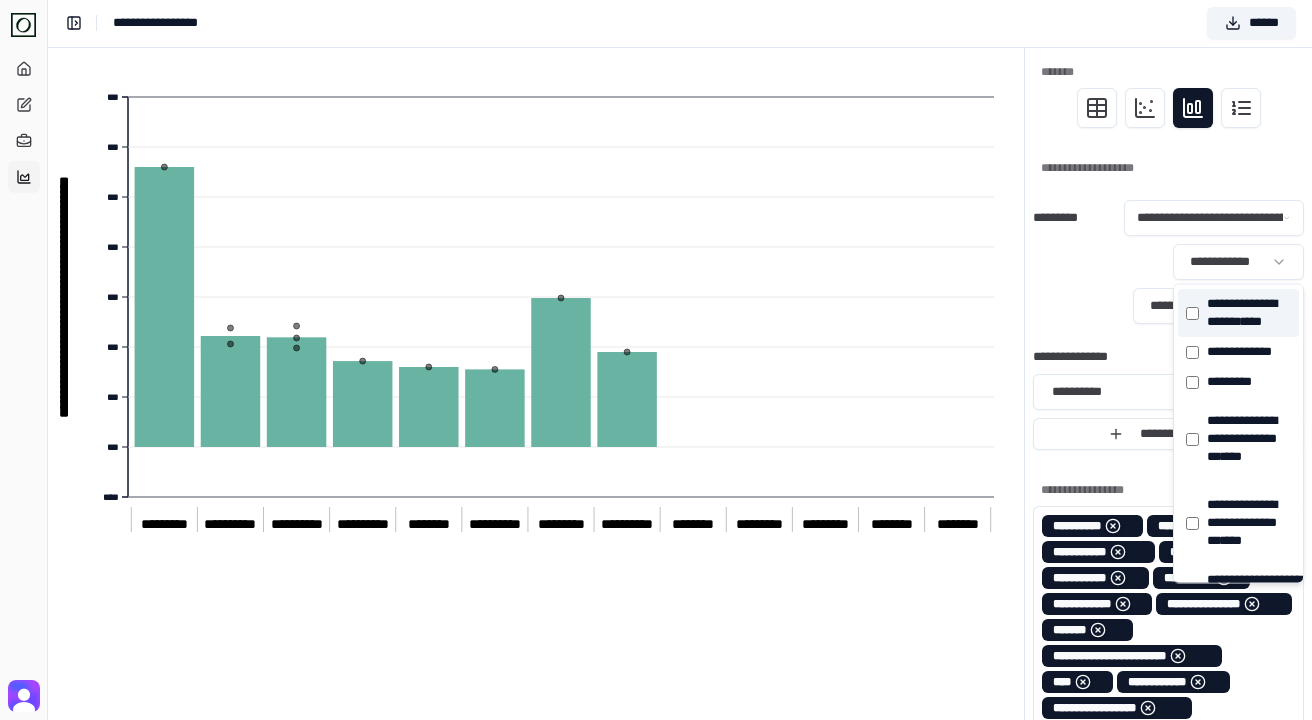 click on "**********" at bounding box center [1239, 313] 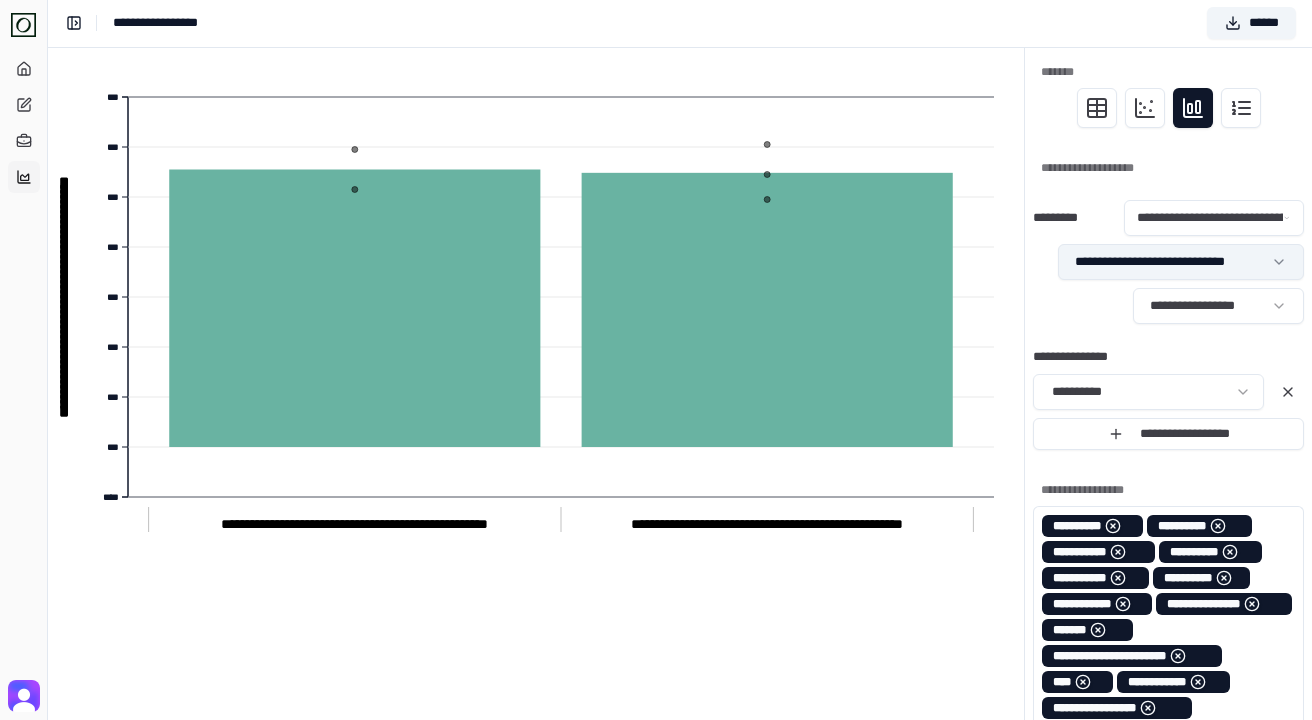 click on "**********" at bounding box center [656, 774] 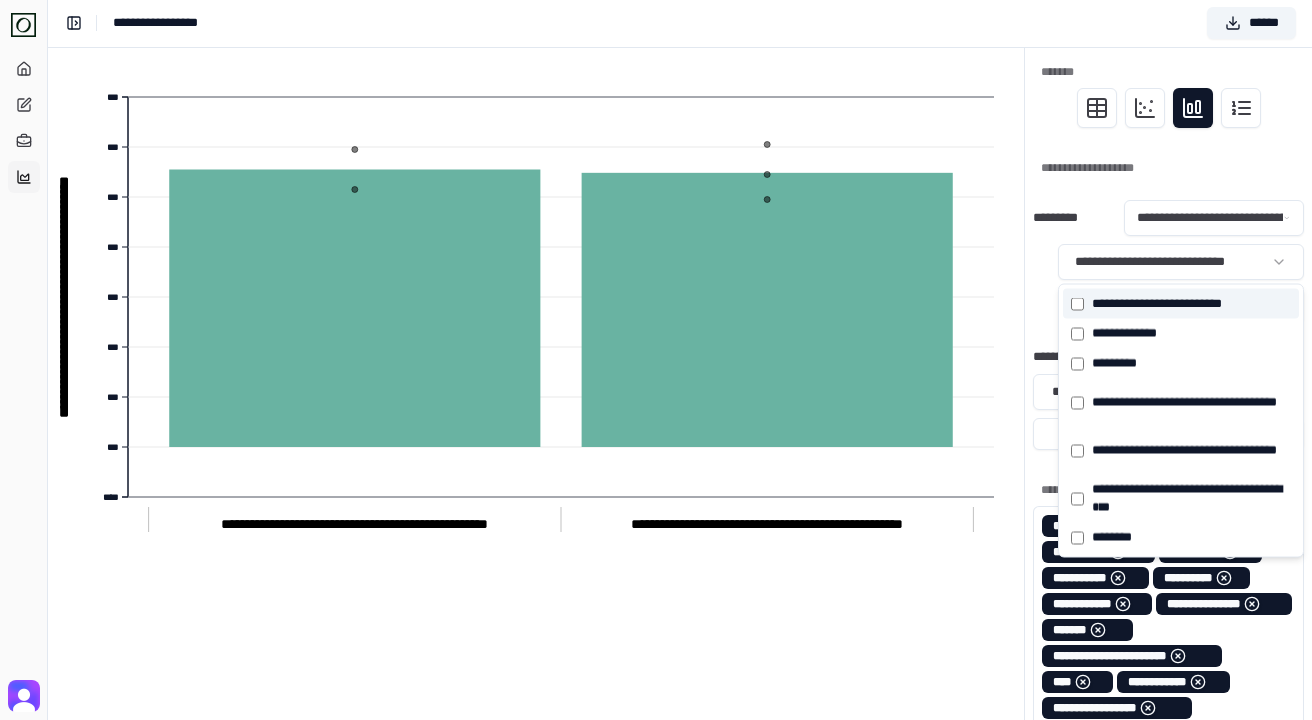 click on "**********" at bounding box center (1161, 304) 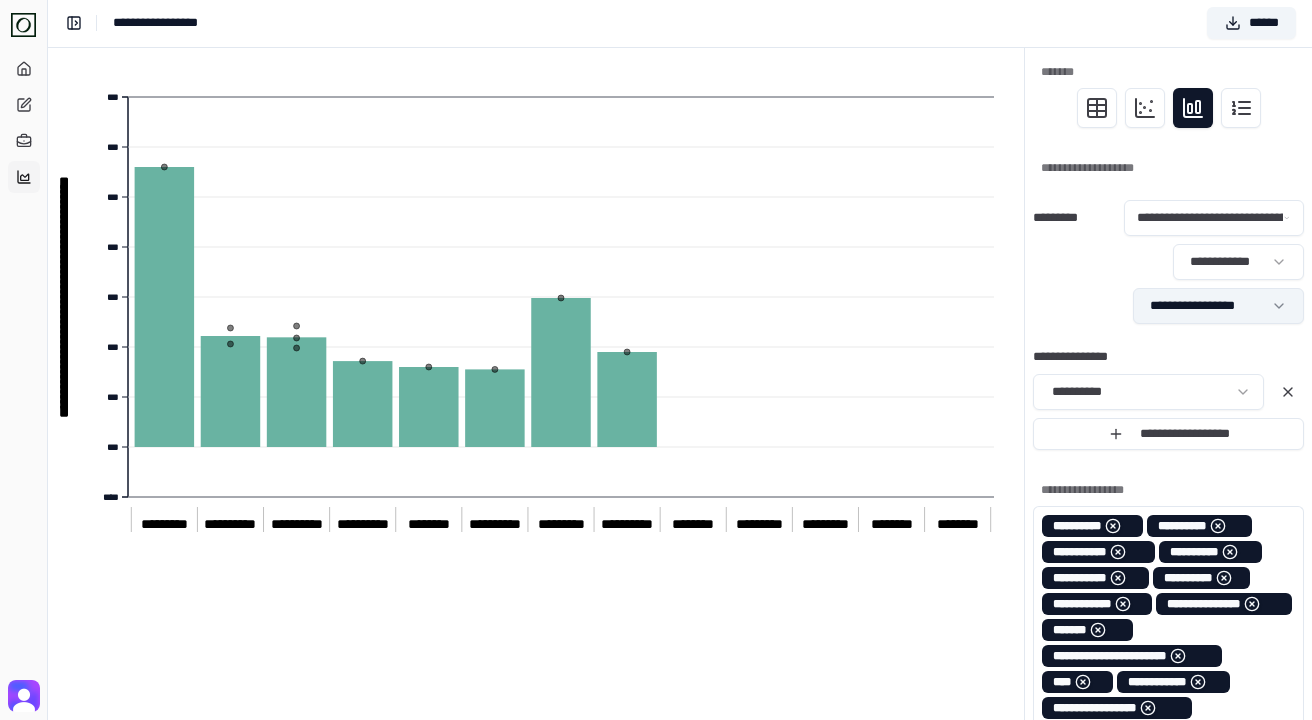 click on "**********" at bounding box center [656, 774] 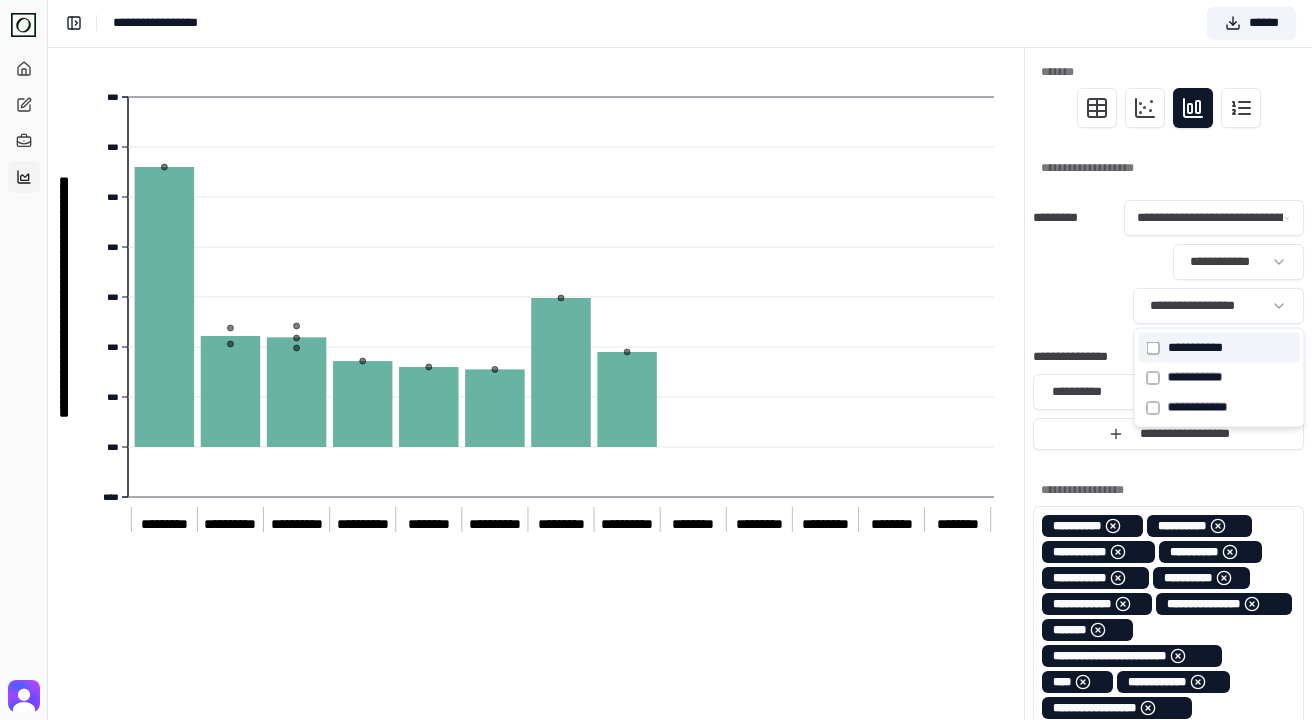 click on "******* * * *" at bounding box center (1195, 348) 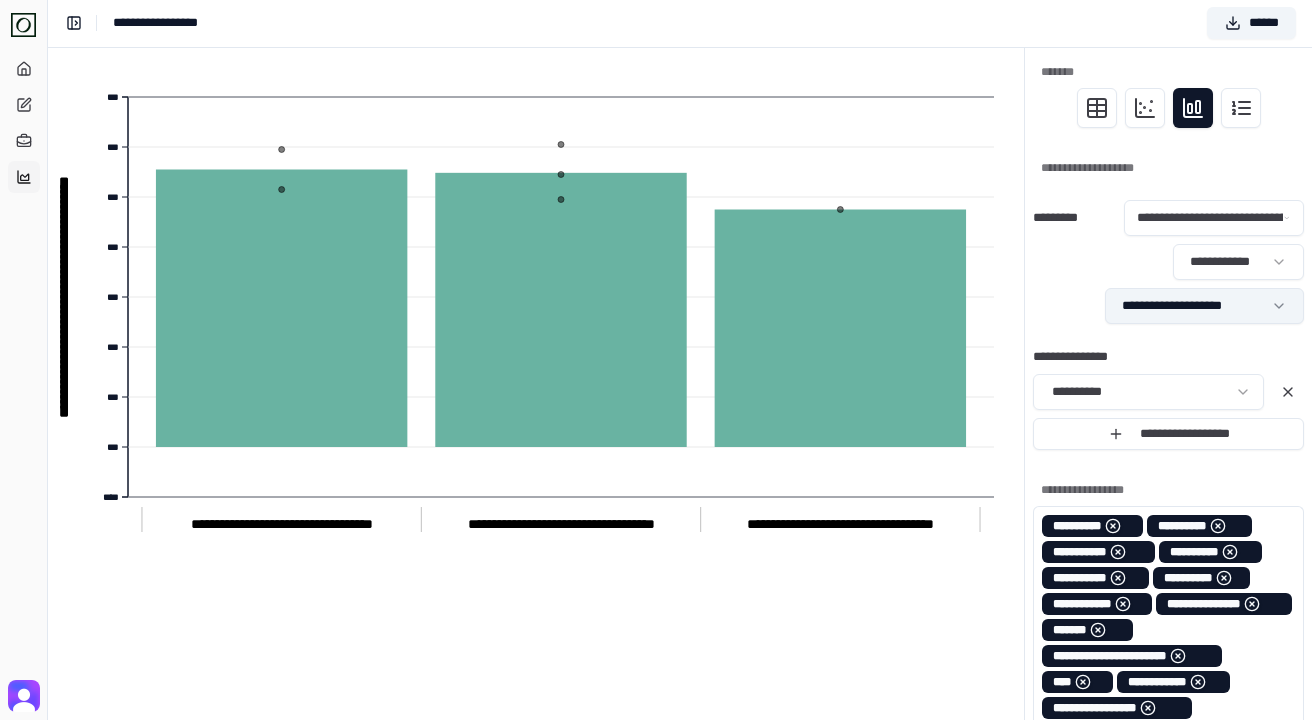 click on "**********" at bounding box center [656, 774] 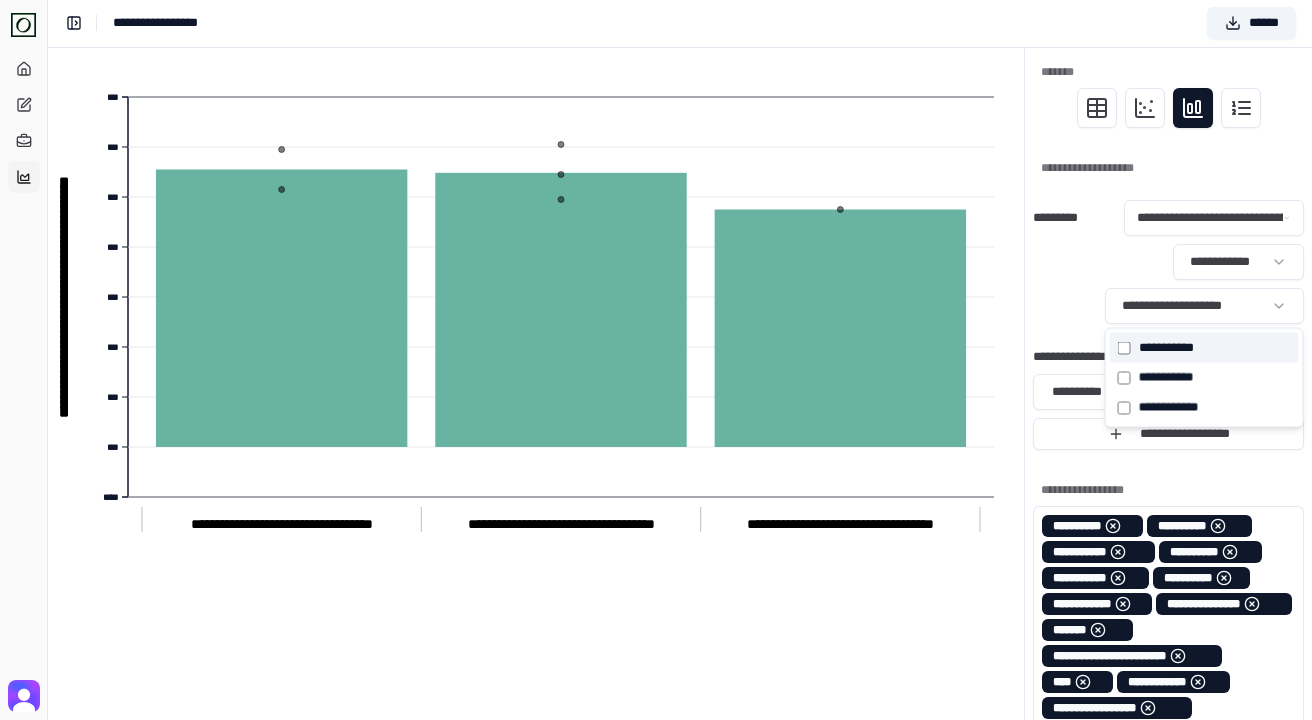 click on "******* * * *" at bounding box center [1166, 348] 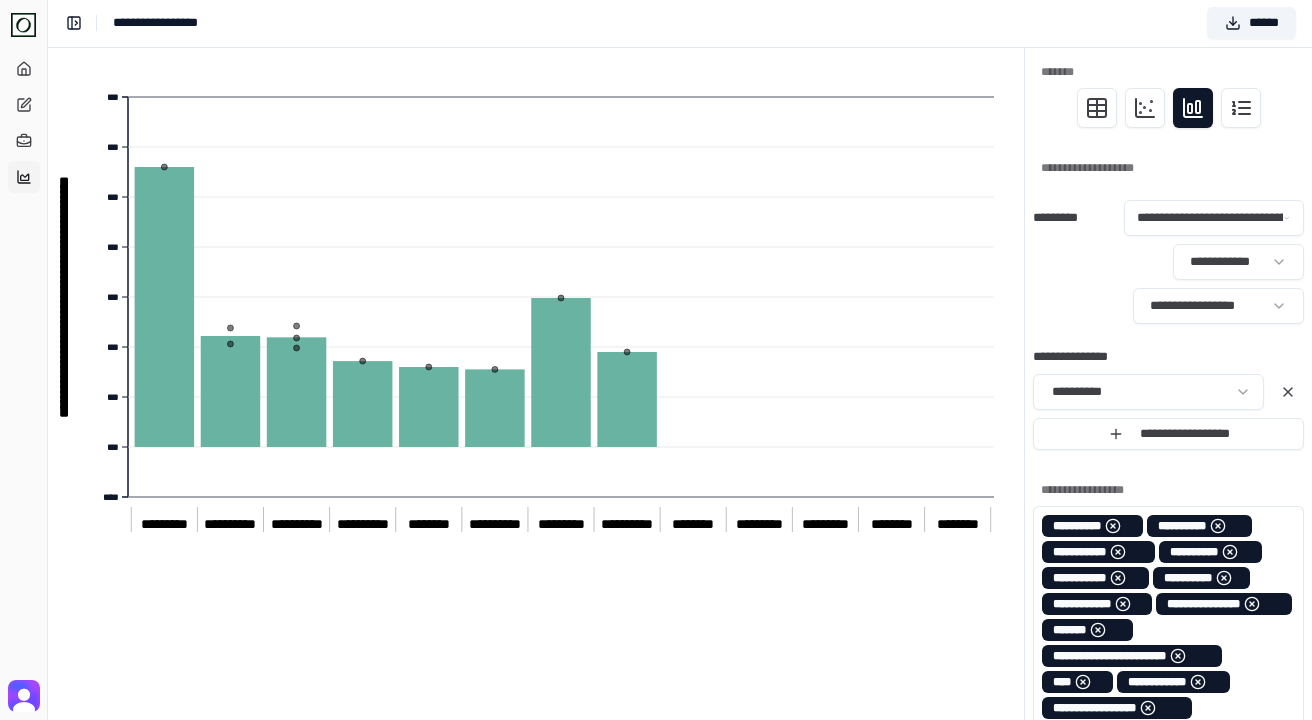 click on "**********" at bounding box center [1168, 262] 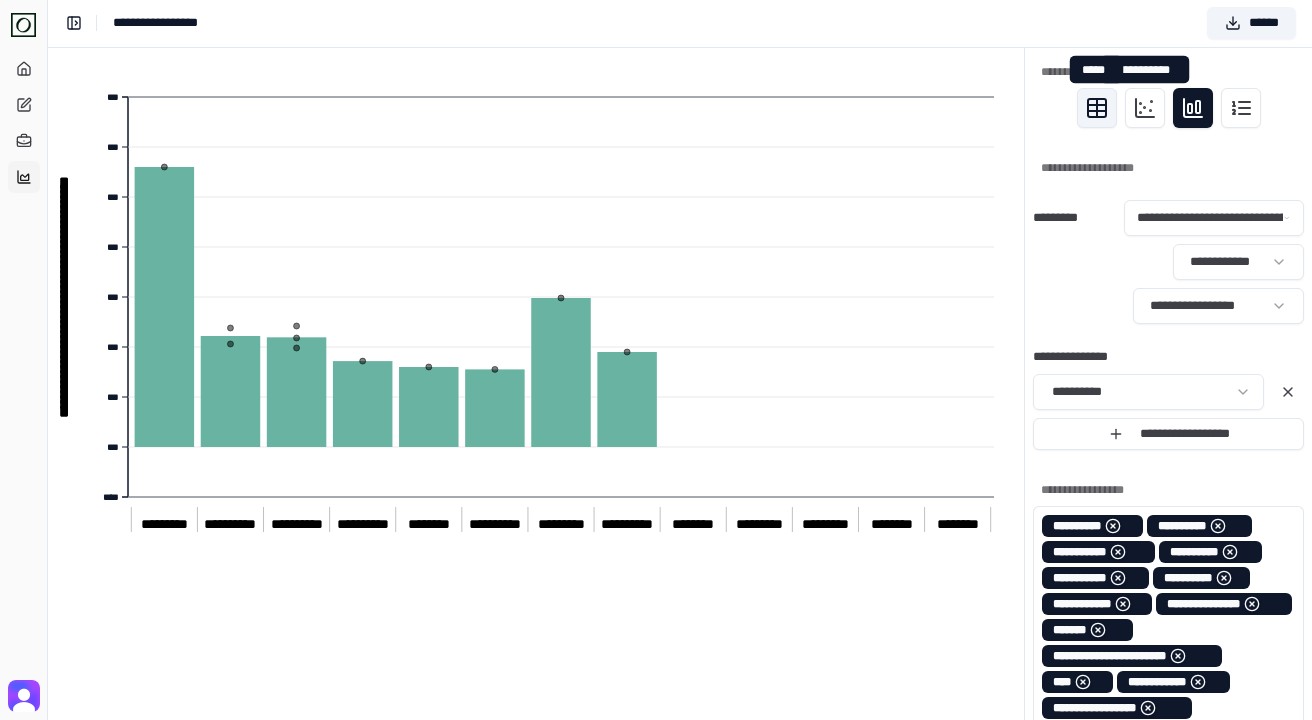 click at bounding box center (1097, 108) 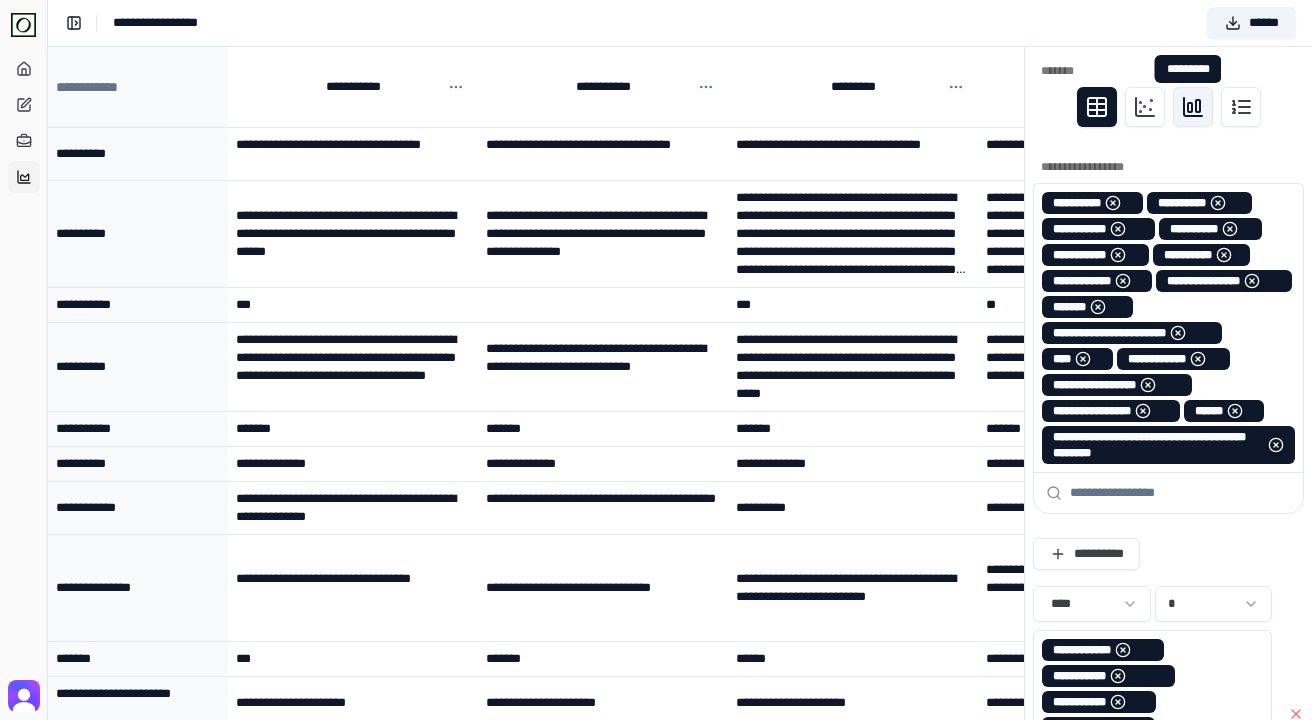 click at bounding box center (1193, 107) 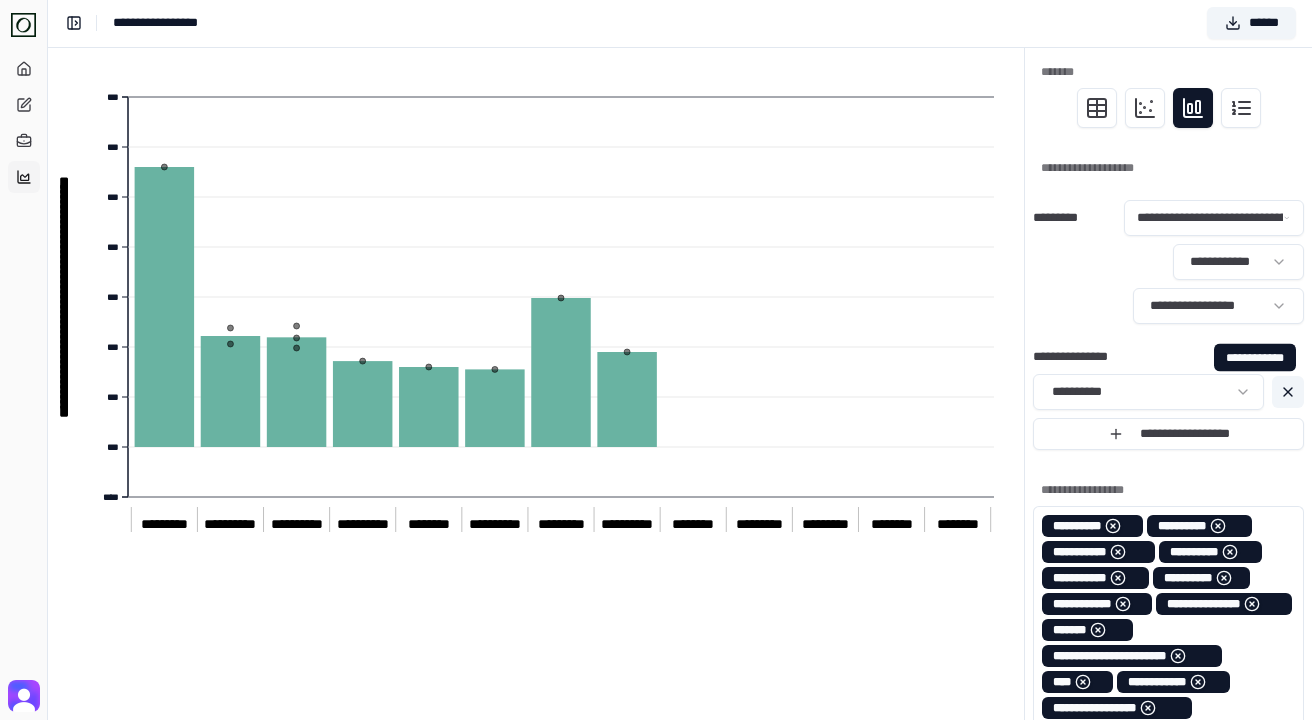 click at bounding box center [1288, 392] 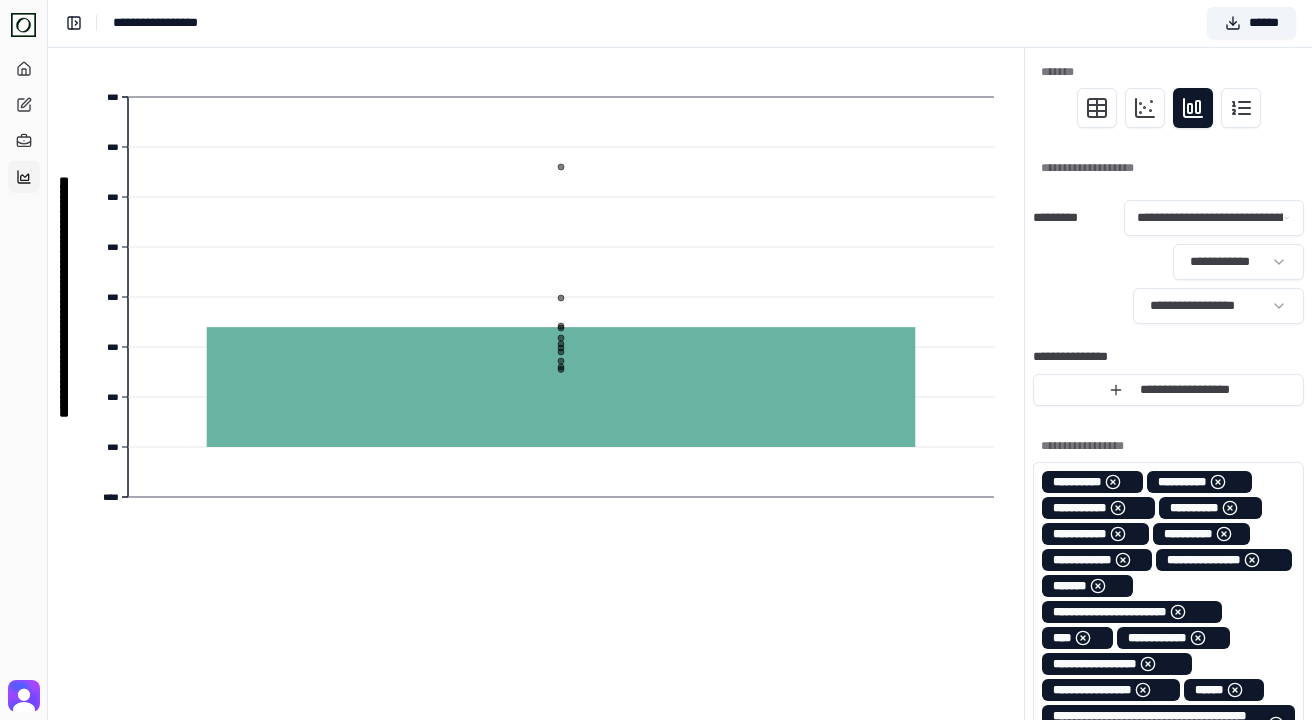 click on "**********" at bounding box center (1168, 262) 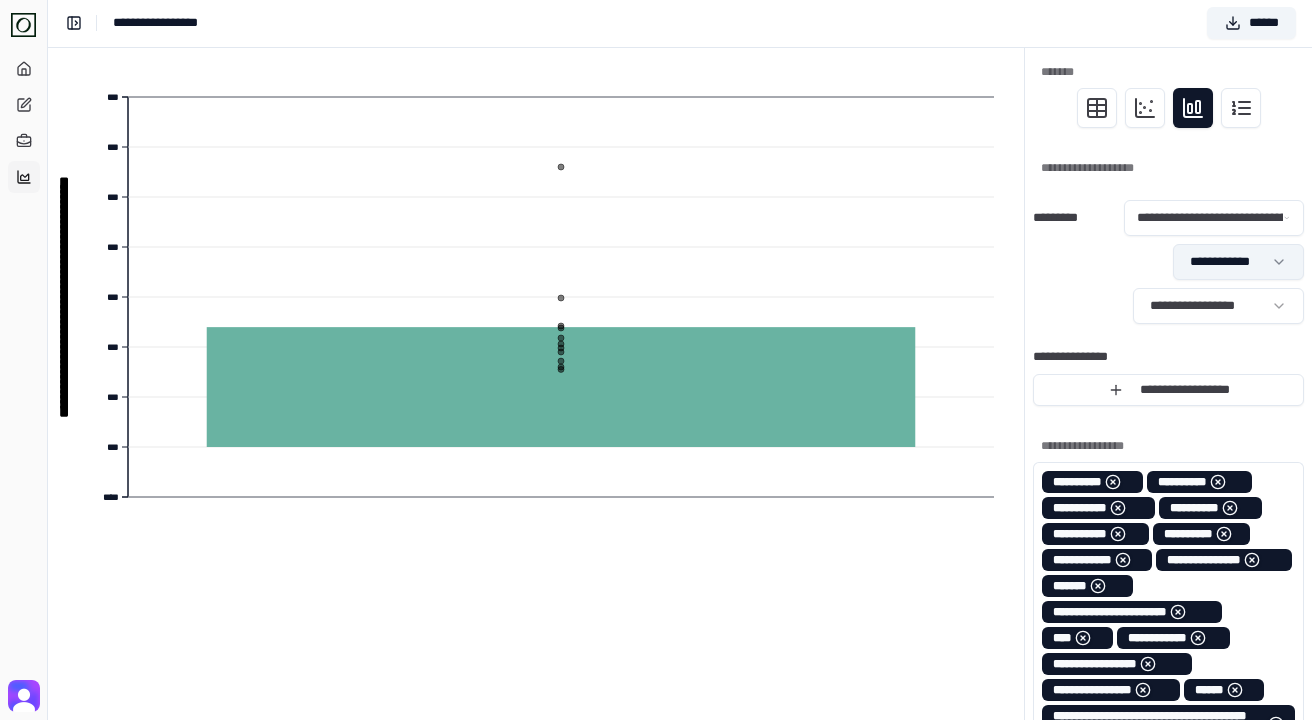 click on "**********" at bounding box center [656, 752] 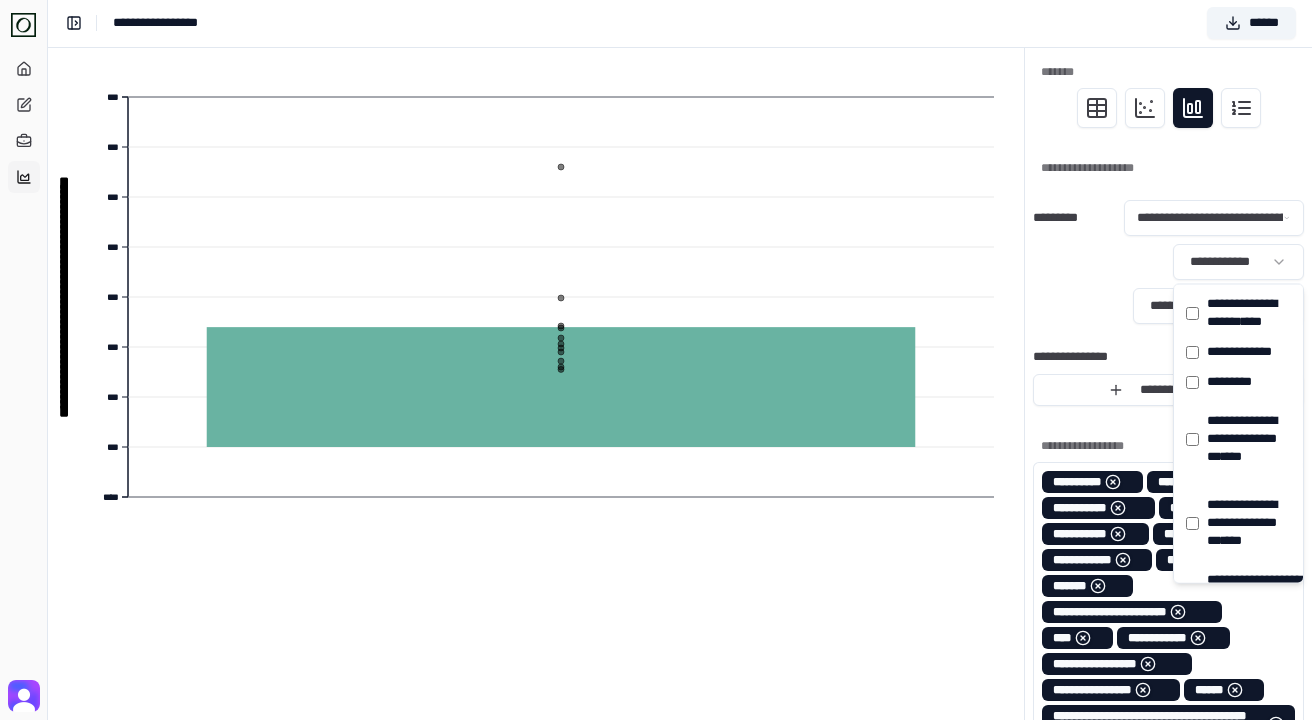 click on "**********" at bounding box center (656, 752) 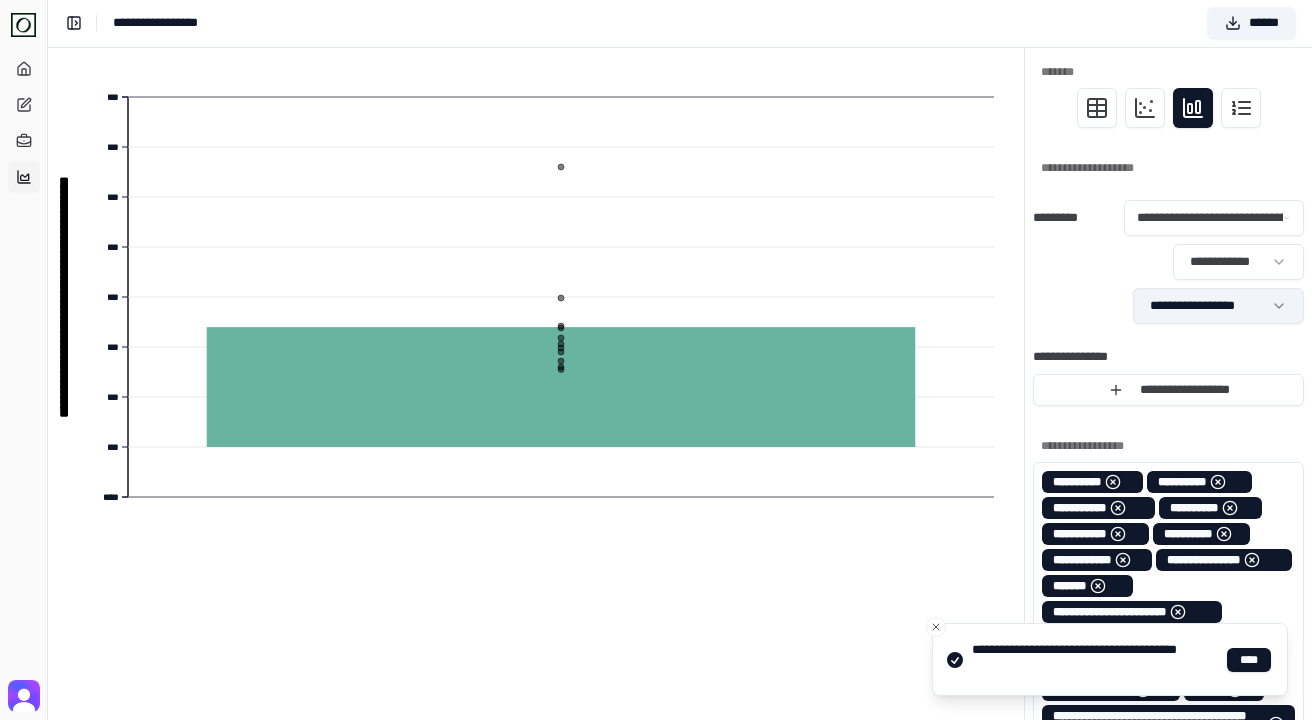 click on "**********" at bounding box center (656, 752) 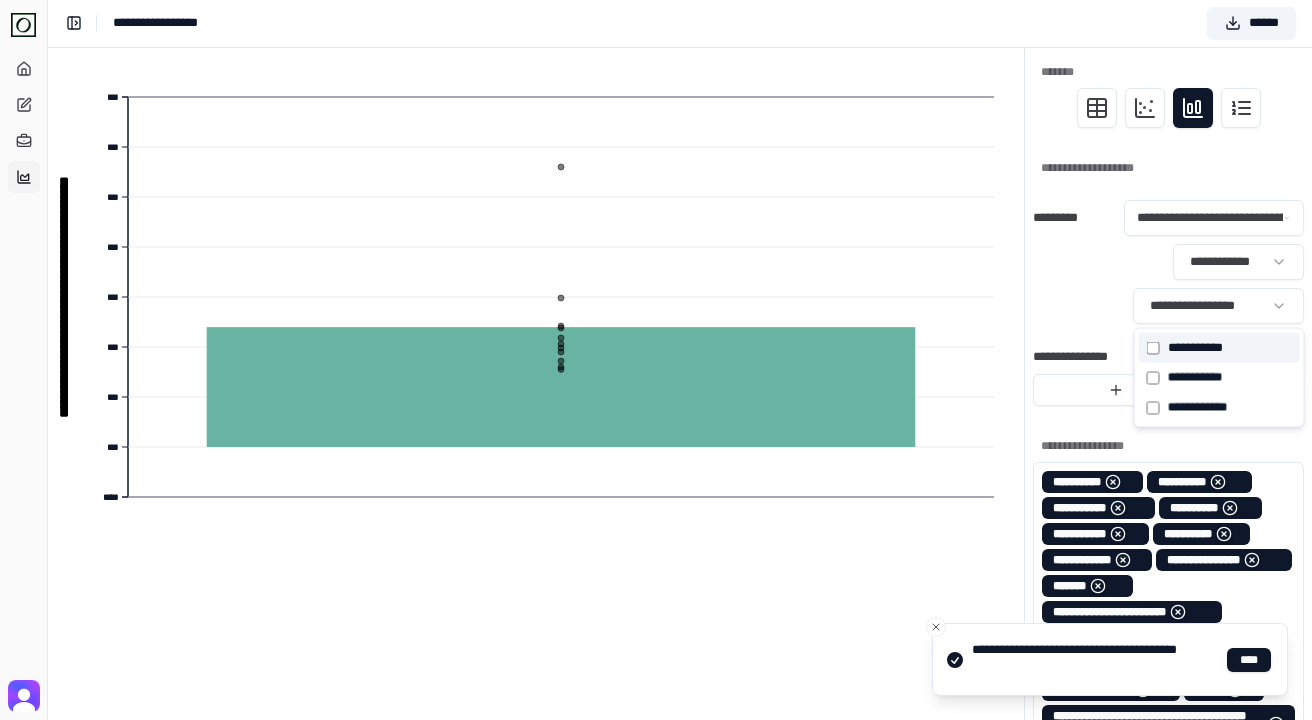 click on "******* * * *" at bounding box center [1195, 348] 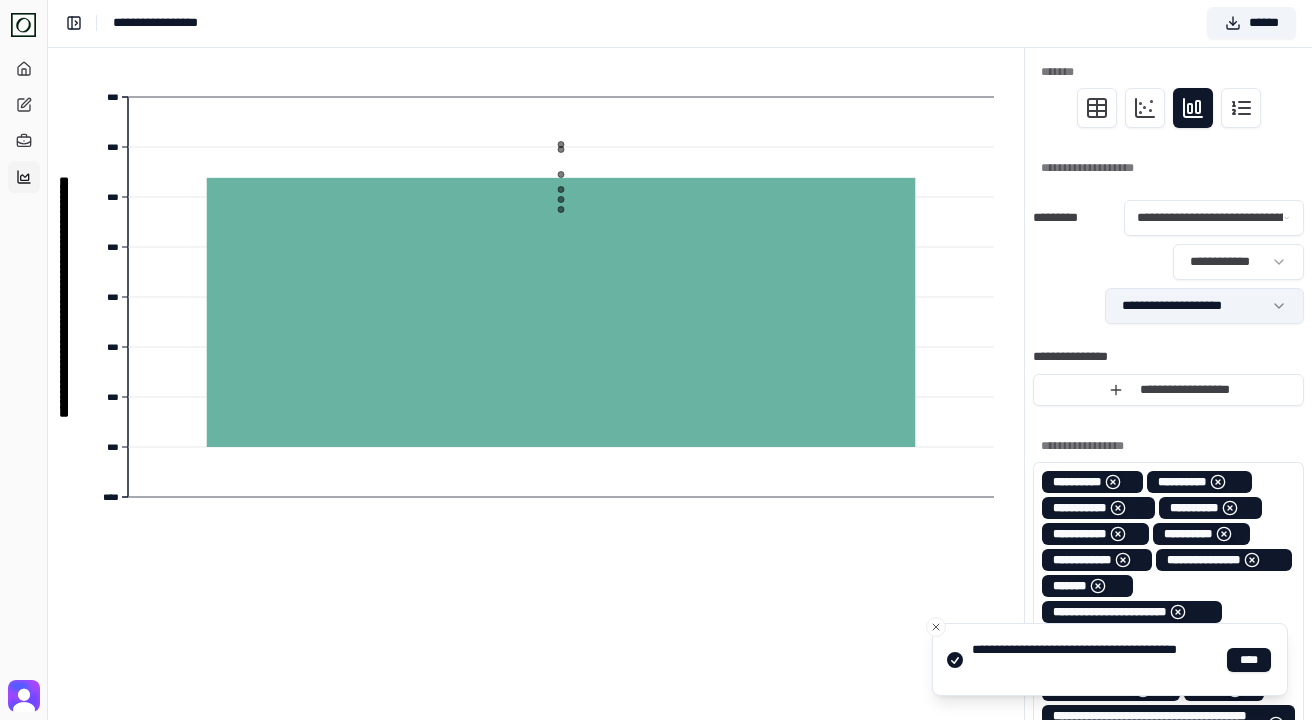 click on "**********" at bounding box center [656, 752] 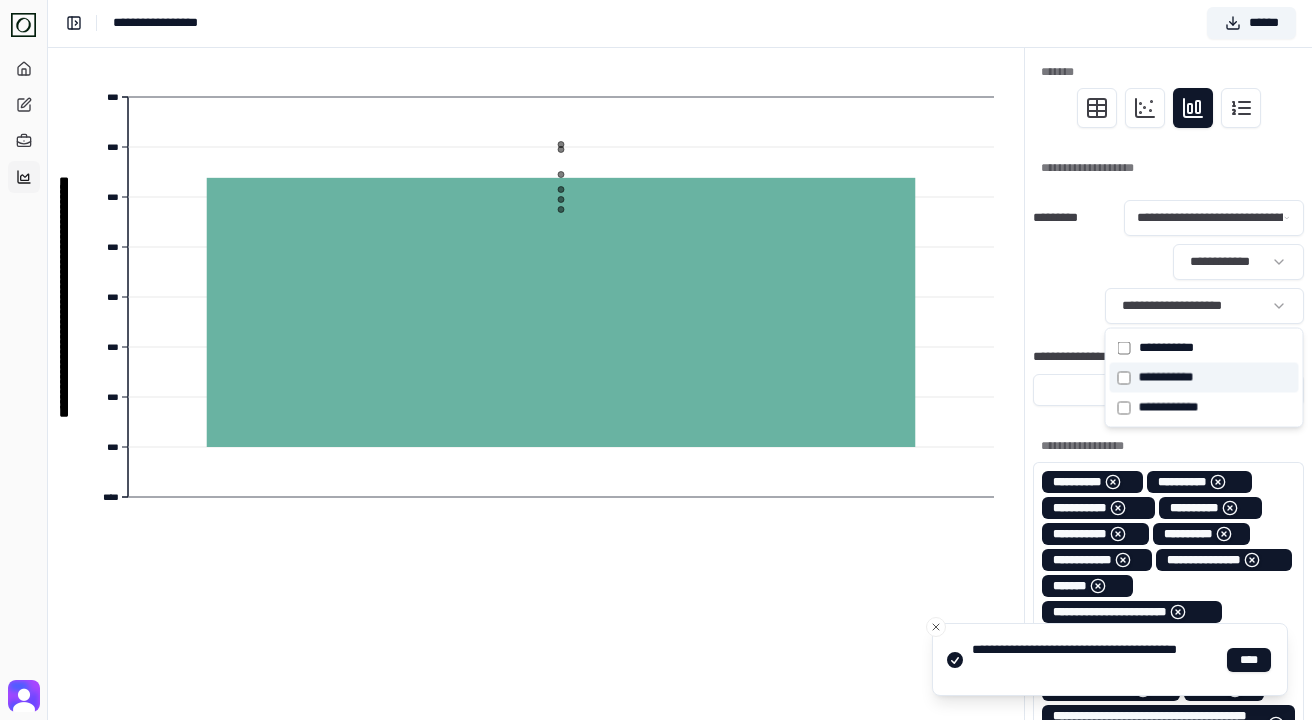 click on "******* * * *" at bounding box center (1204, 378) 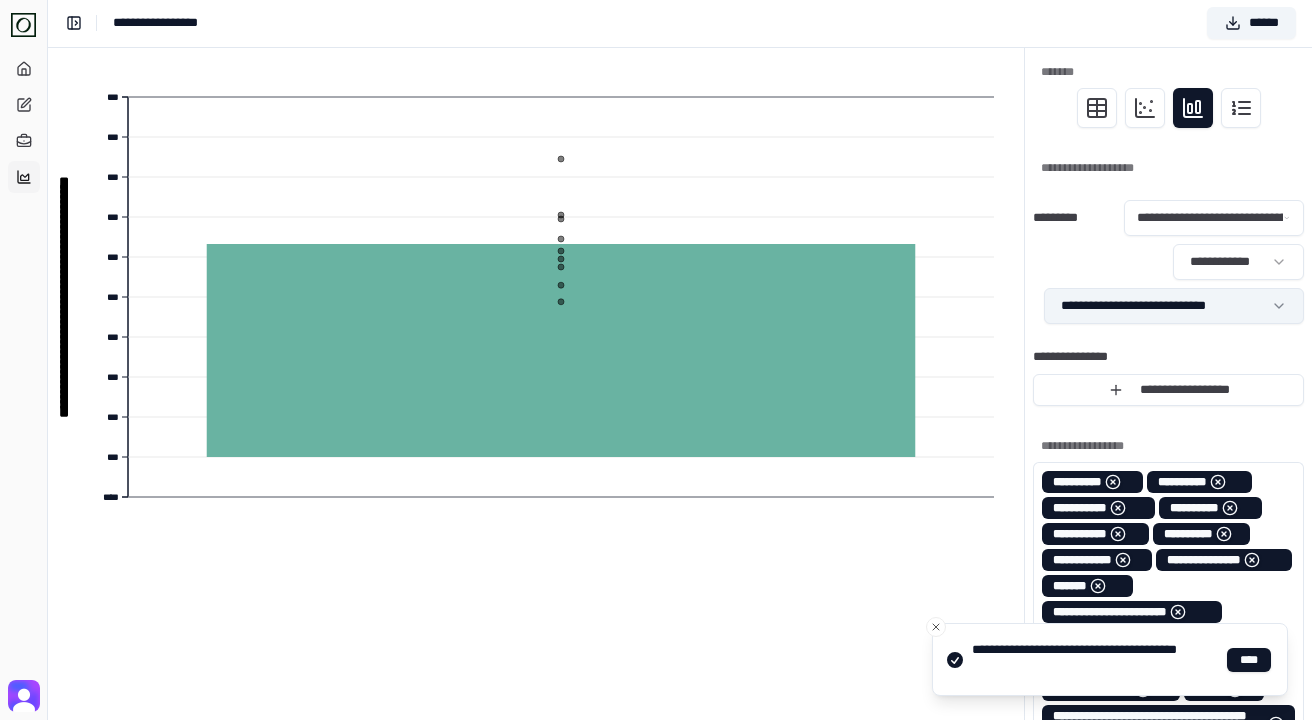 click on "**********" at bounding box center (656, 752) 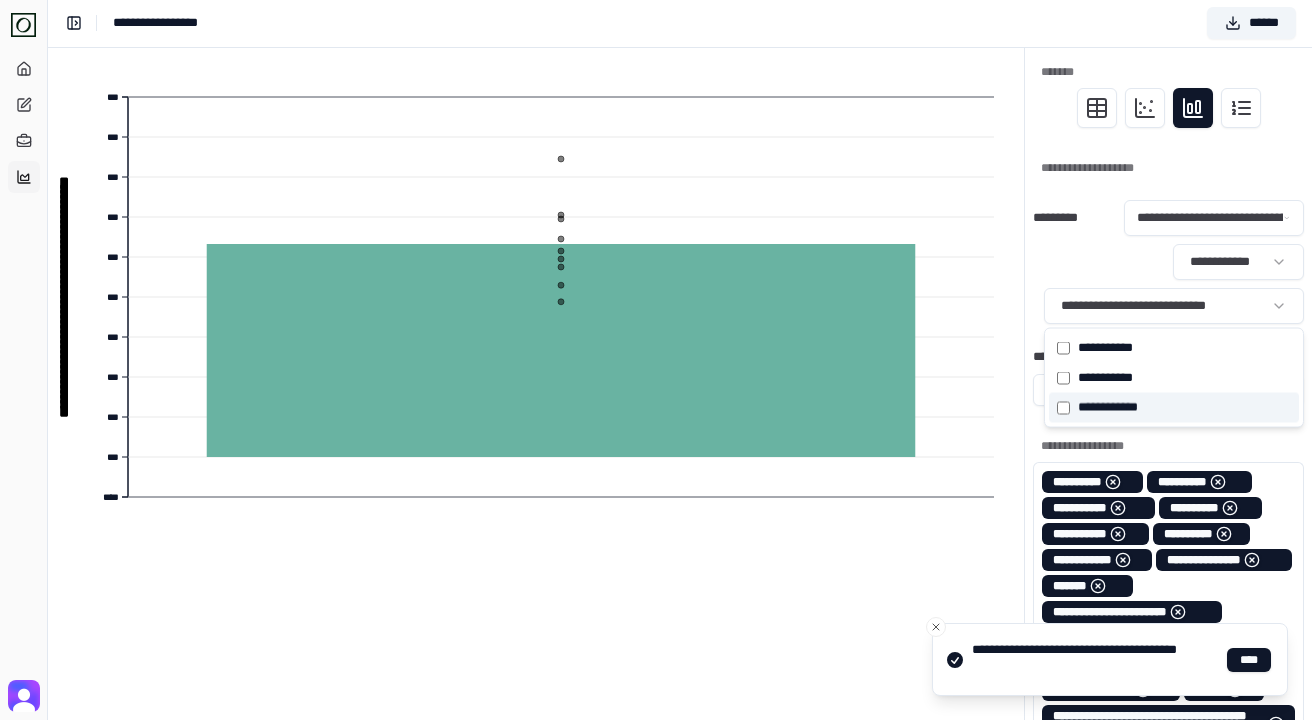 click on "******** * * *" at bounding box center [1174, 408] 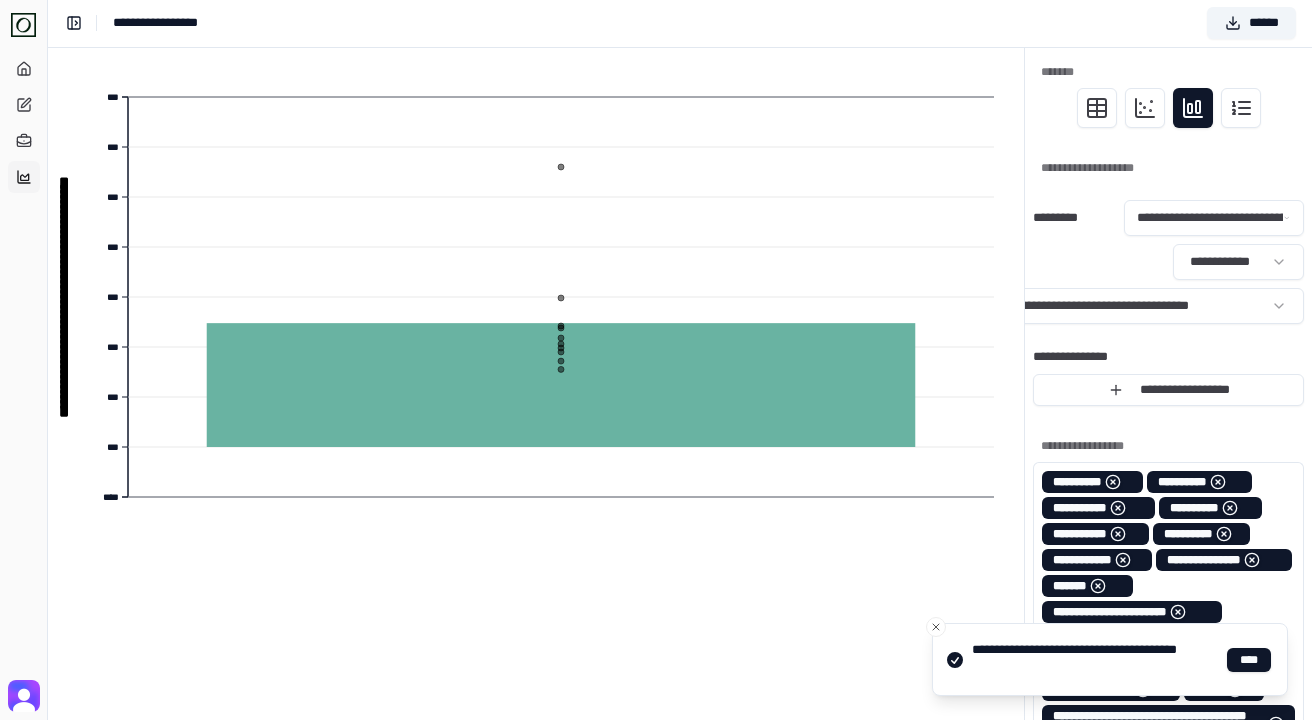 click on "**********" at bounding box center (1168, 262) 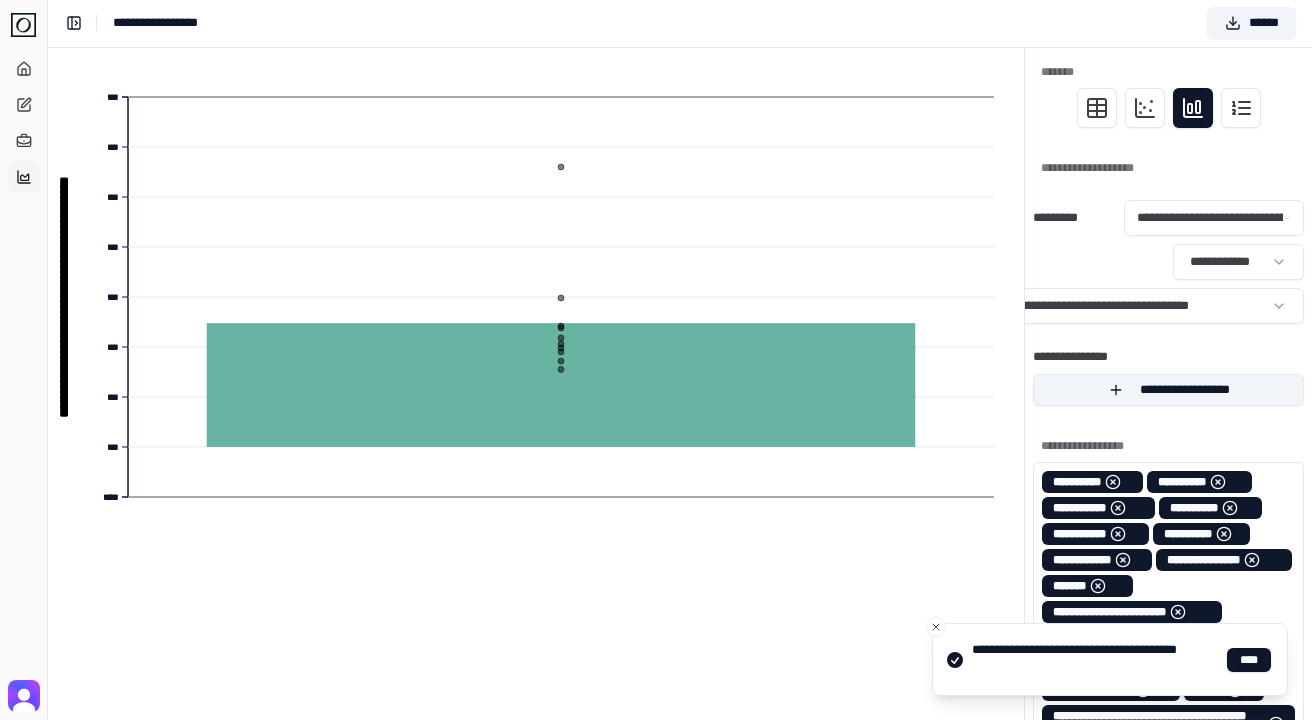 click on "**********" at bounding box center (1168, 390) 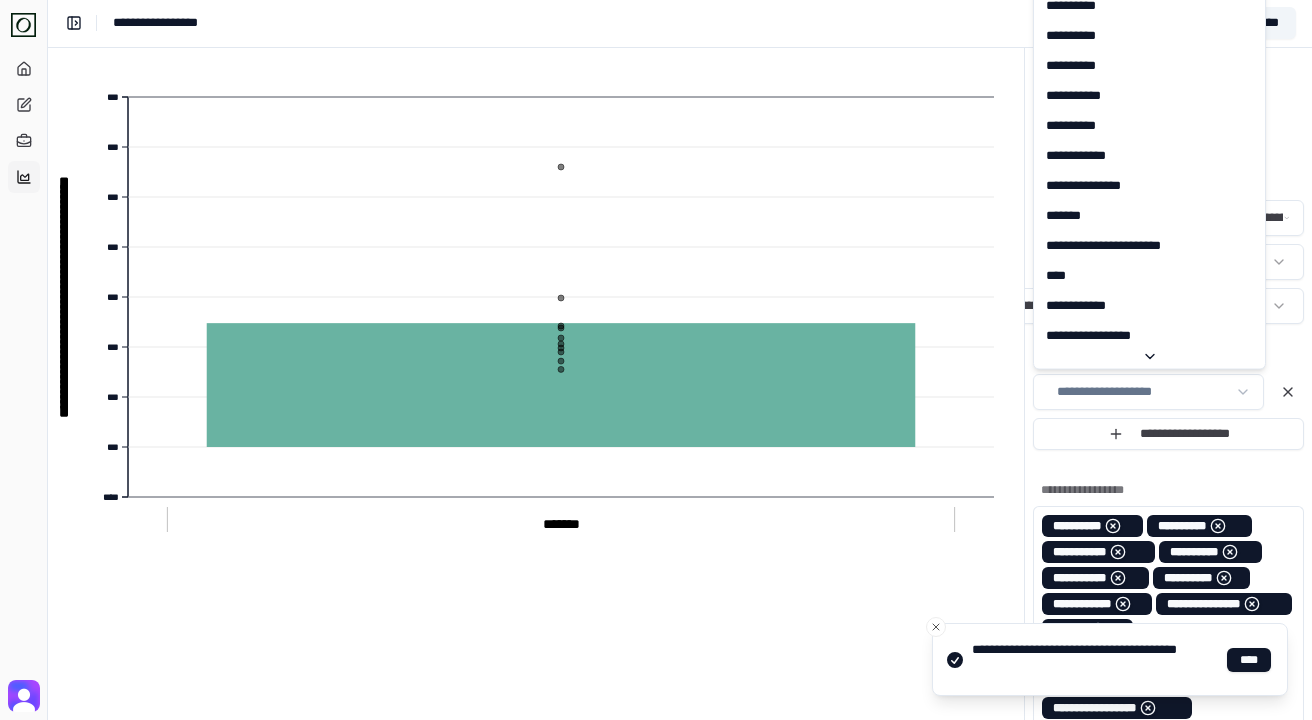 click on "**********" at bounding box center [656, 774] 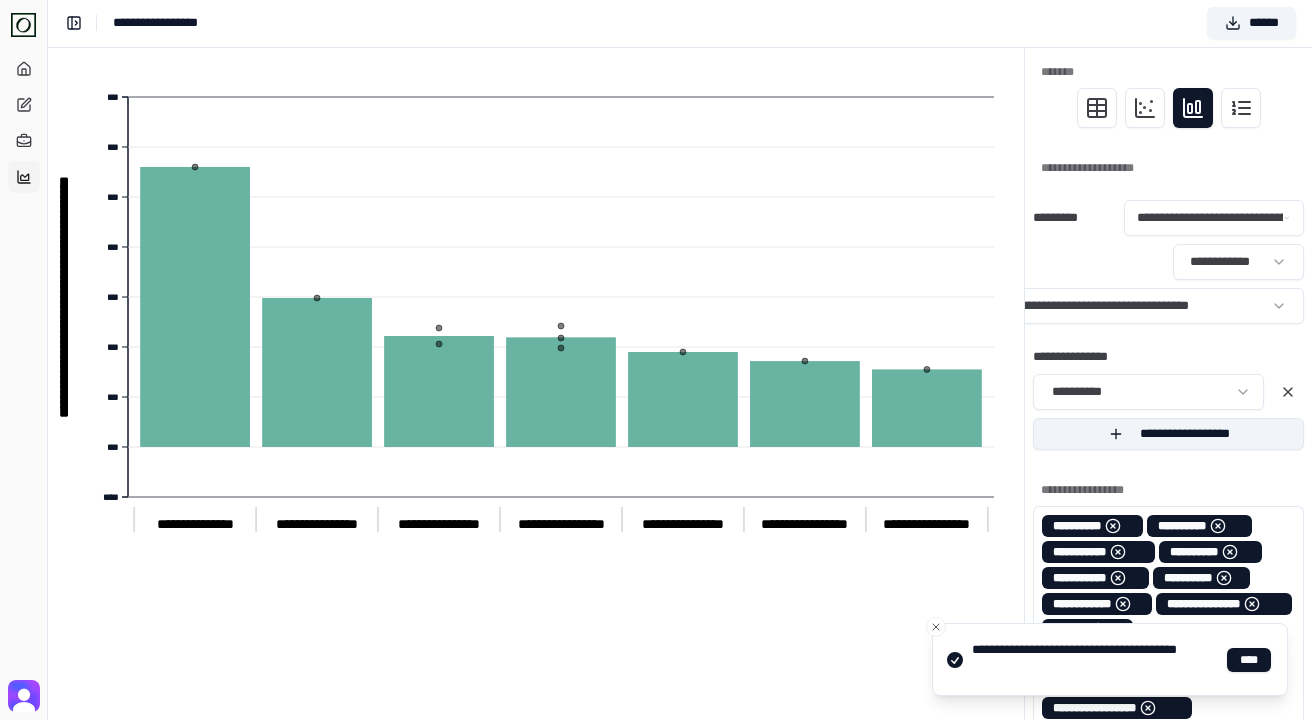 click on "**********" at bounding box center (1168, 434) 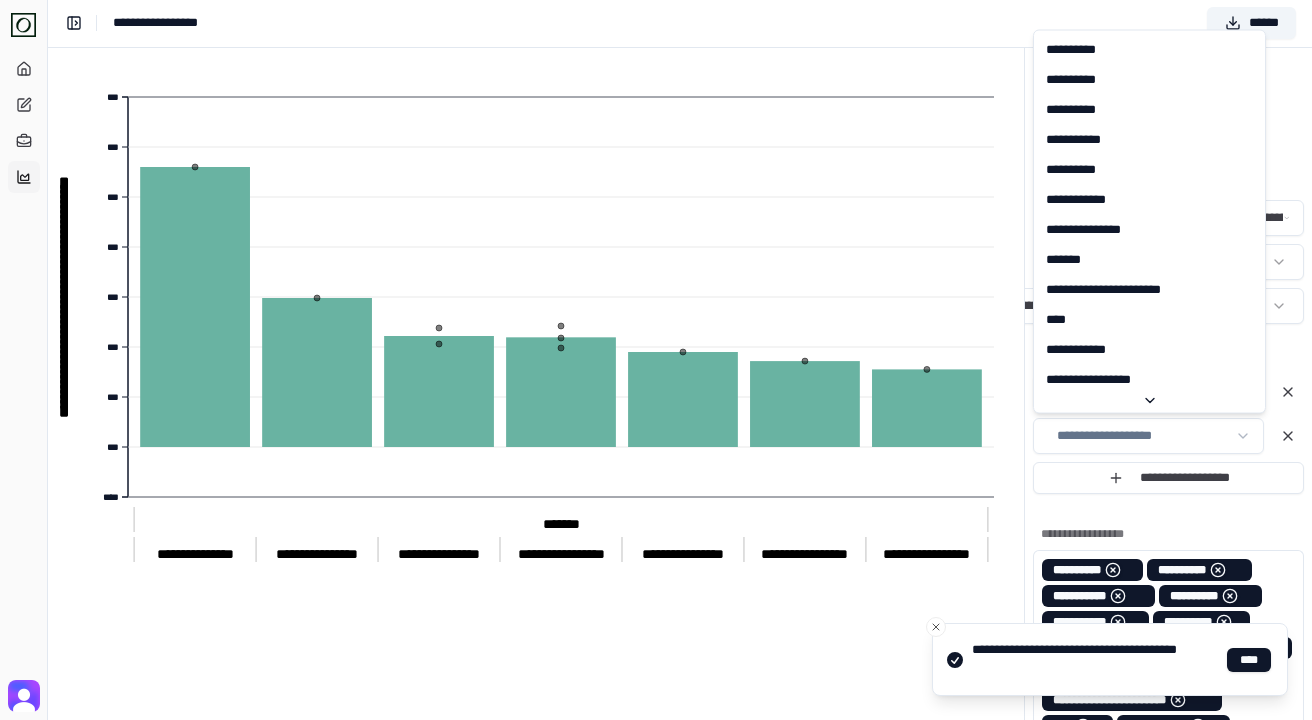 click on "**********" at bounding box center (656, 796) 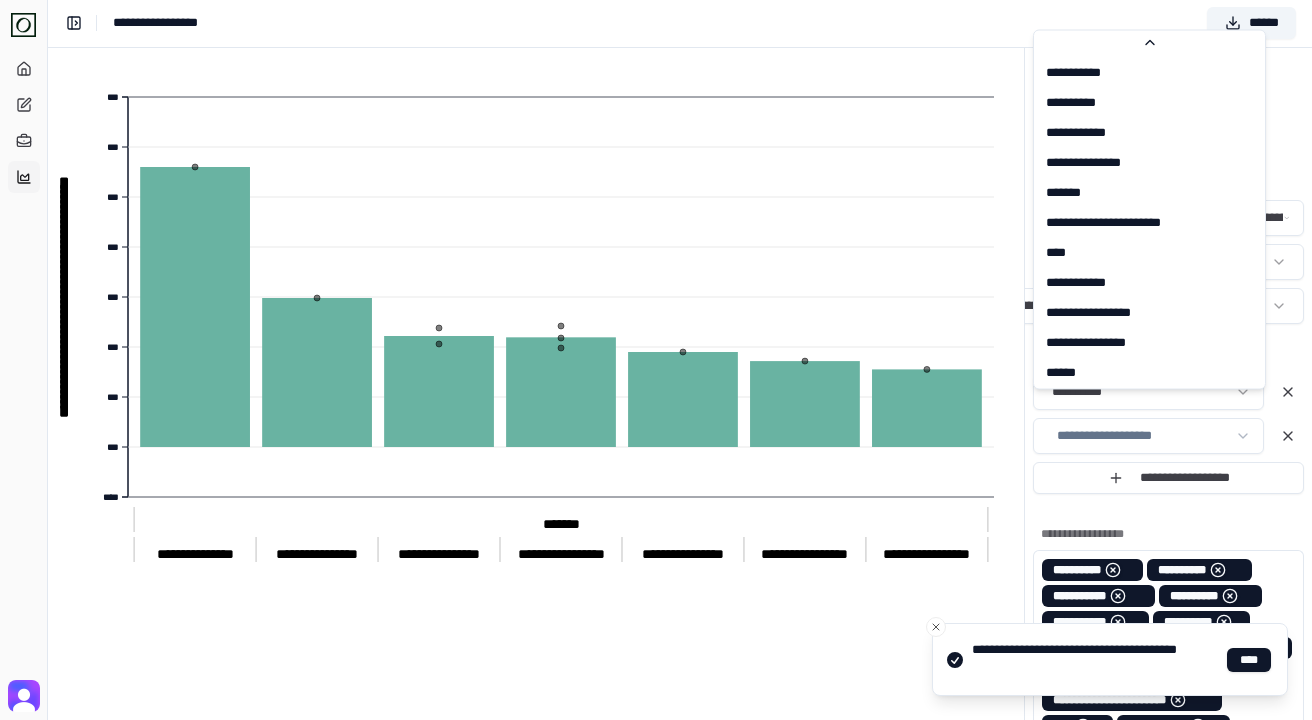 scroll, scrollTop: 70, scrollLeft: 0, axis: vertical 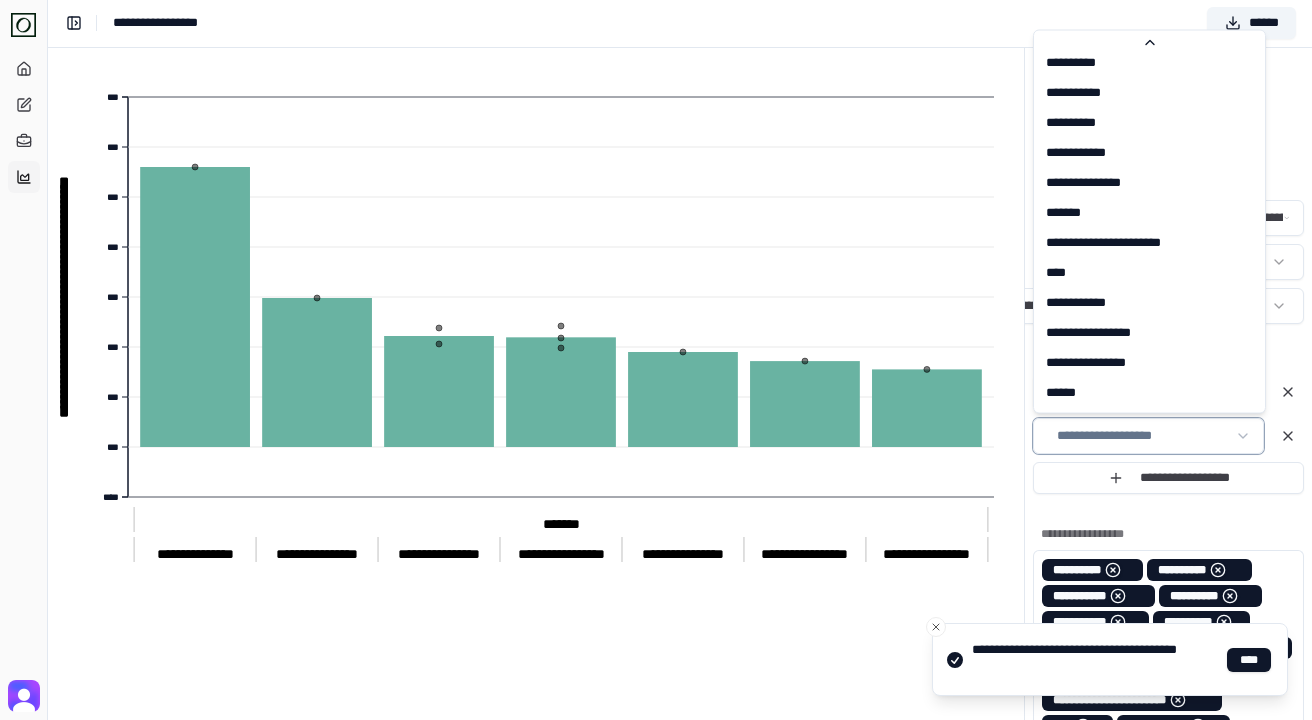click on "**********" at bounding box center (656, 796) 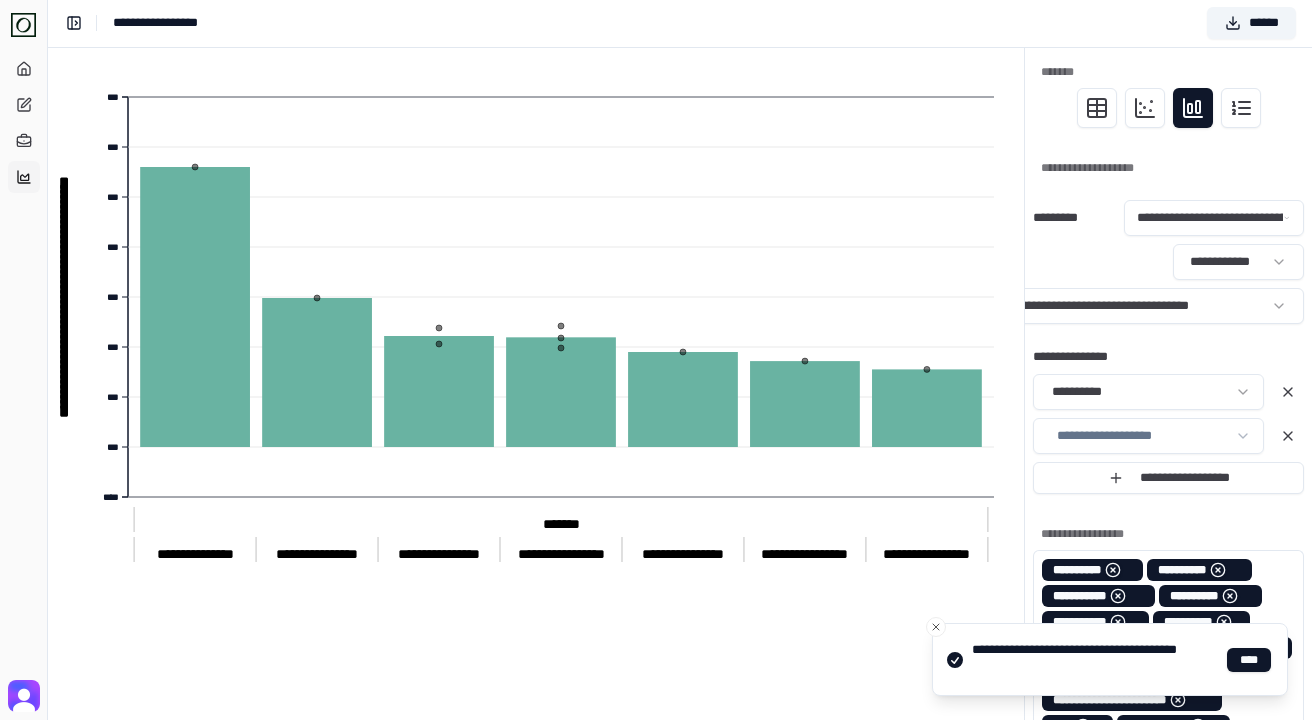 click at bounding box center [1288, 436] 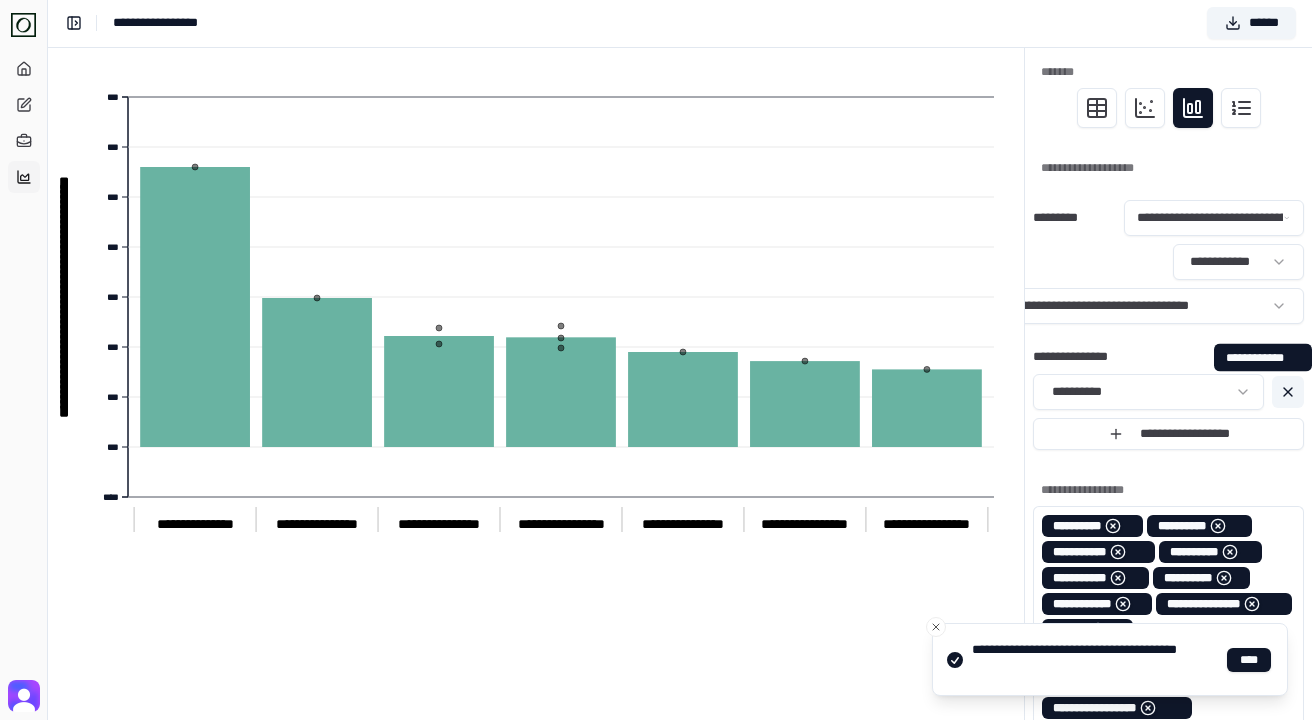 click at bounding box center [1288, 392] 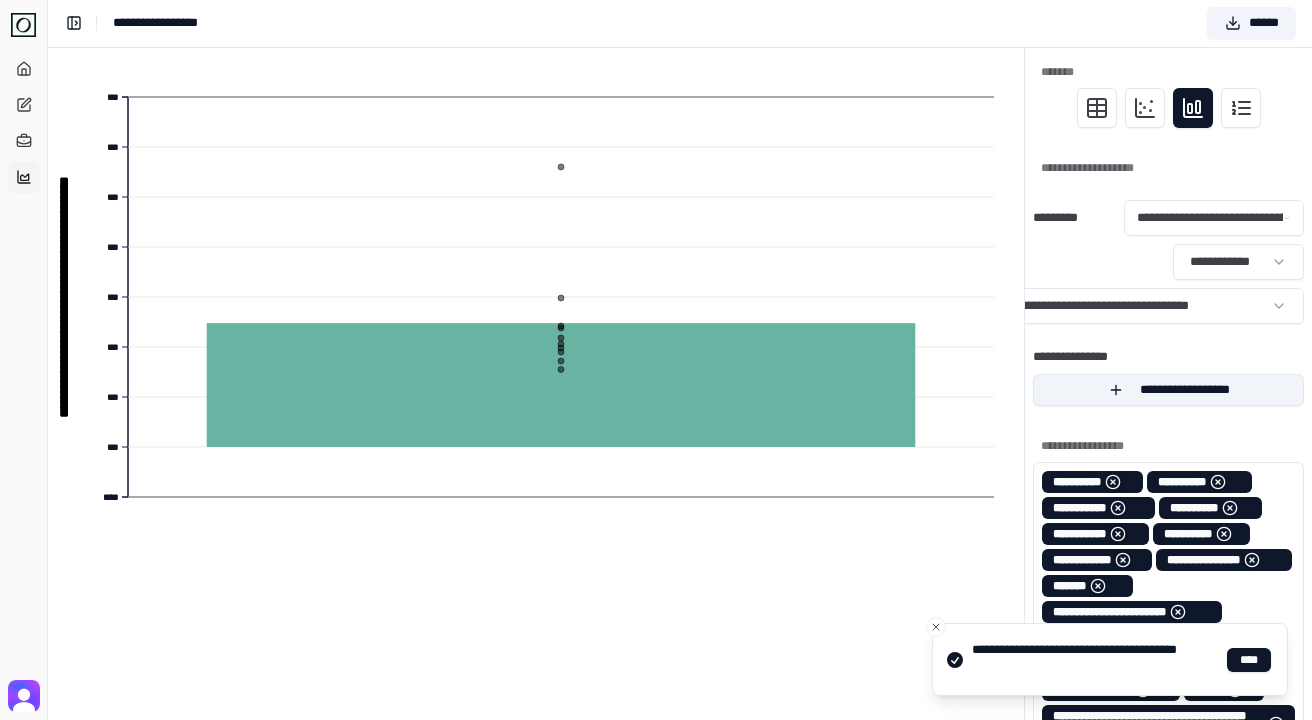 click on "**********" at bounding box center [1168, 390] 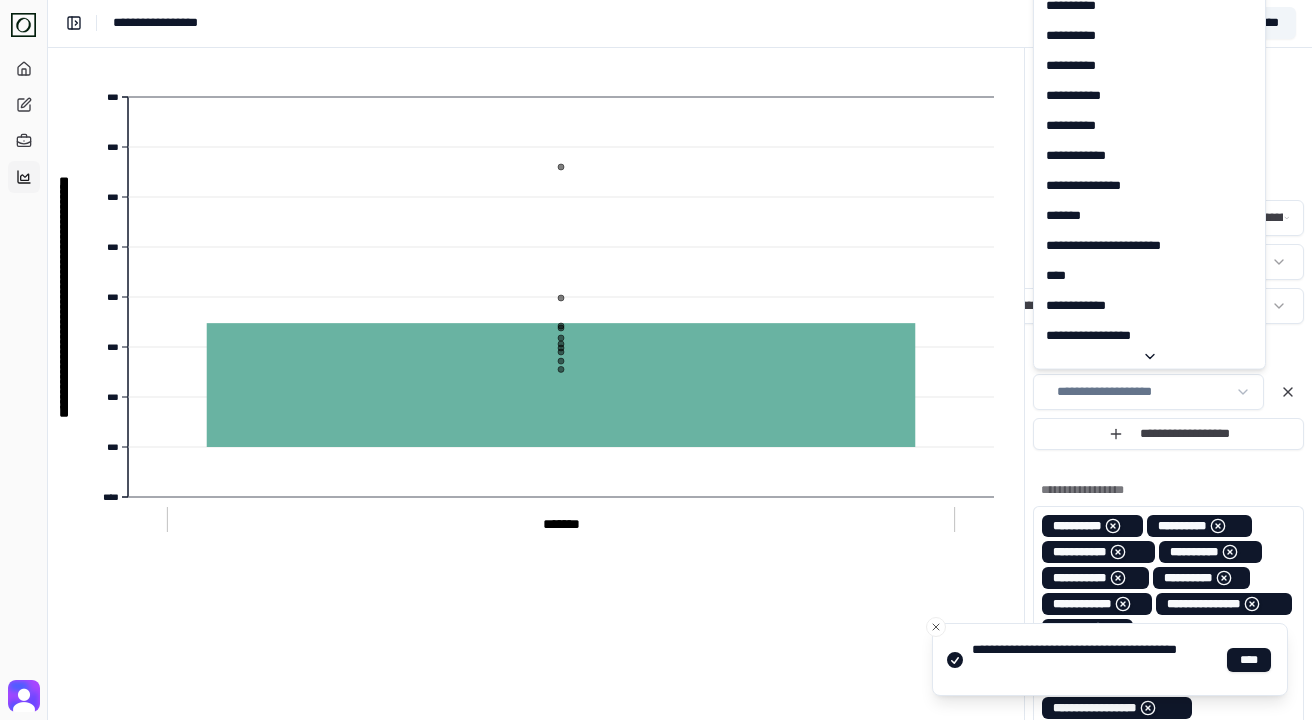 click on "**********" at bounding box center [656, 774] 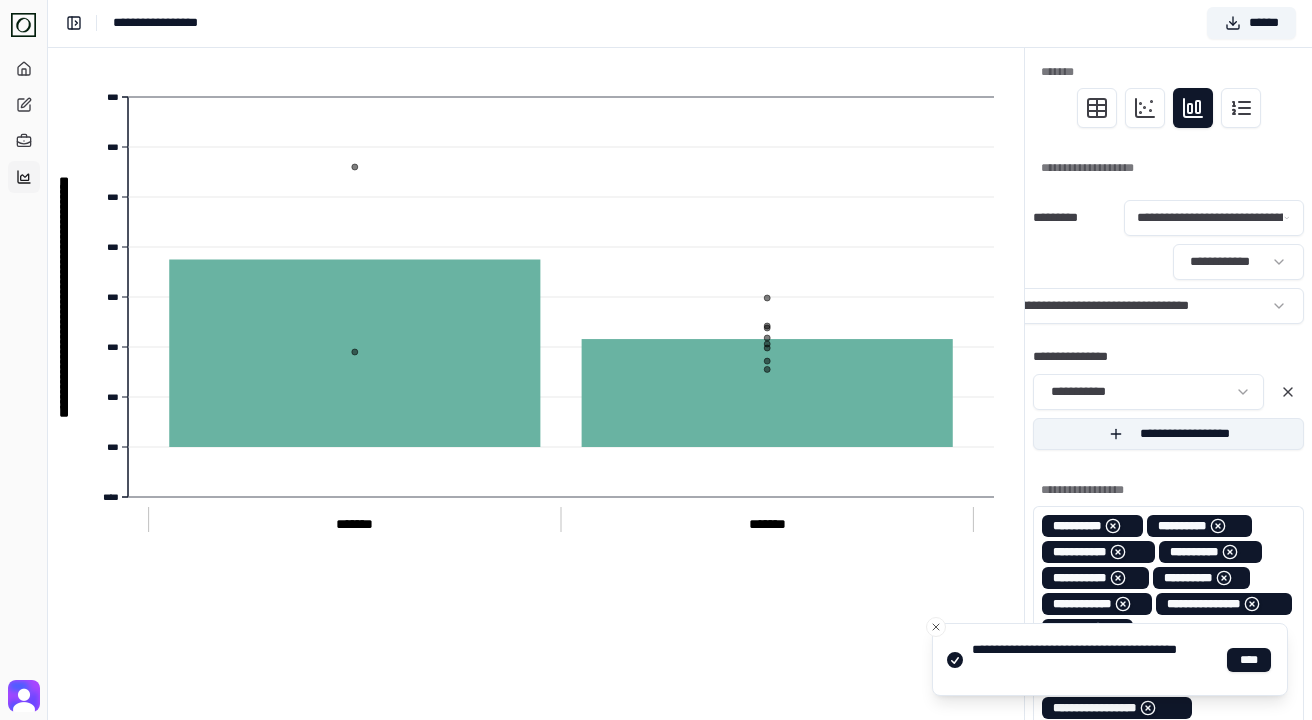 click on "**********" at bounding box center (1168, 434) 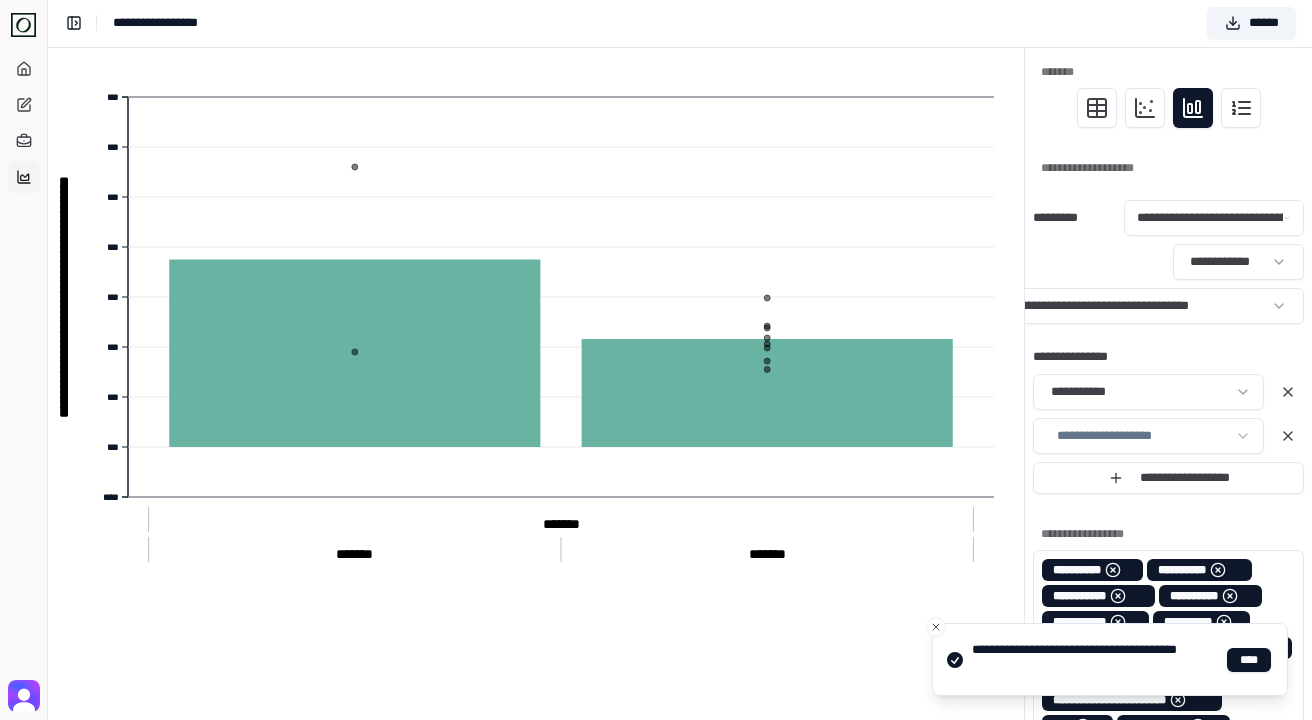 click on "**********" at bounding box center (656, 796) 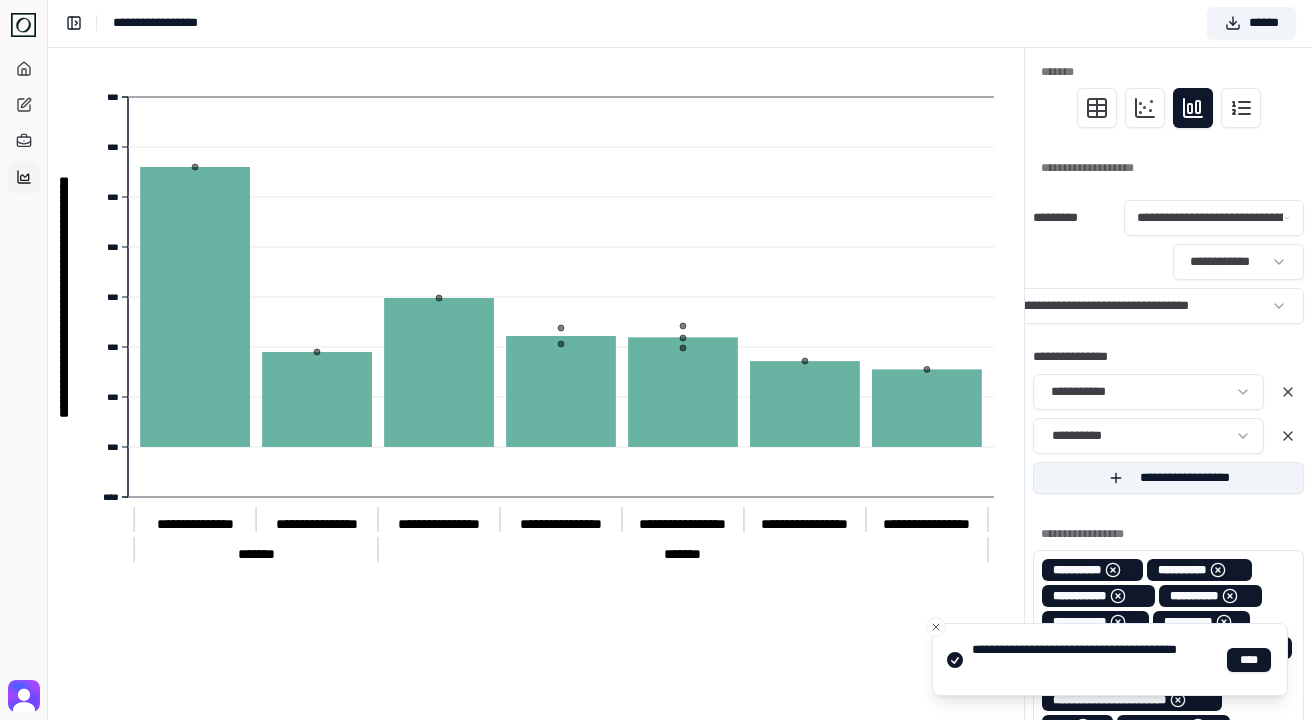 click on "**********" at bounding box center (1168, 478) 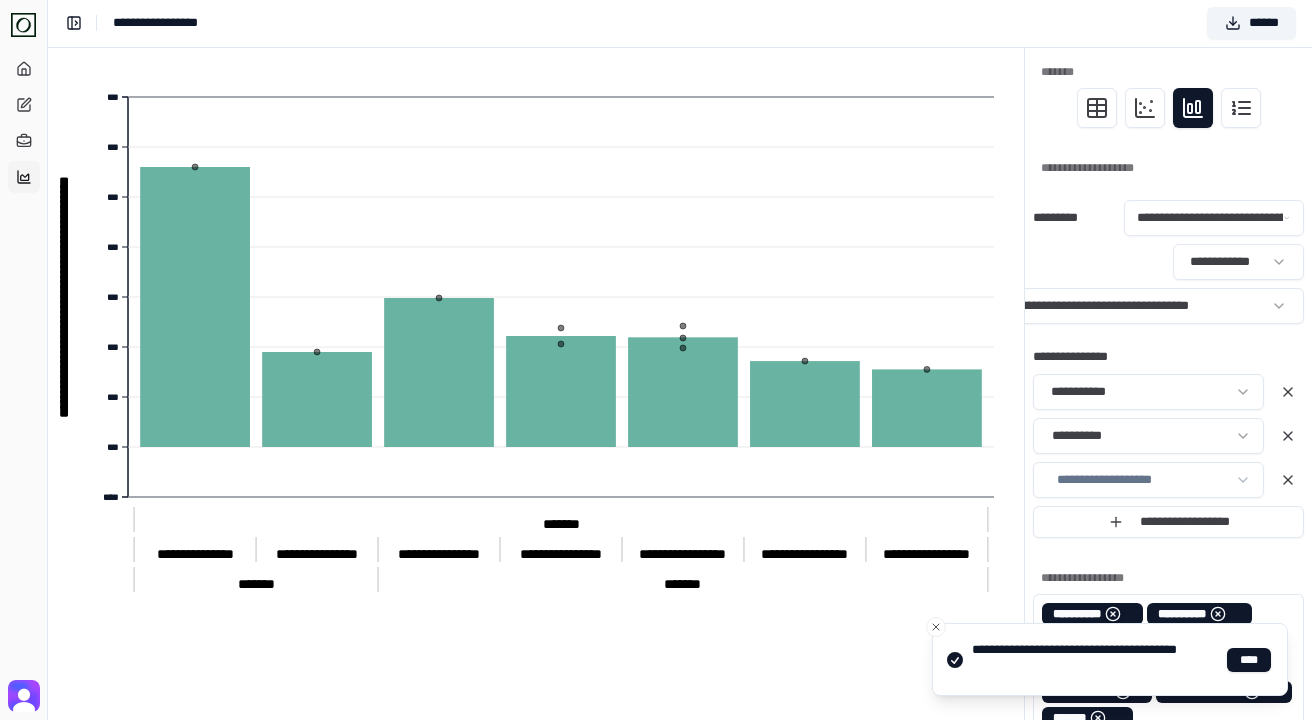 click on "**********" at bounding box center [656, 818] 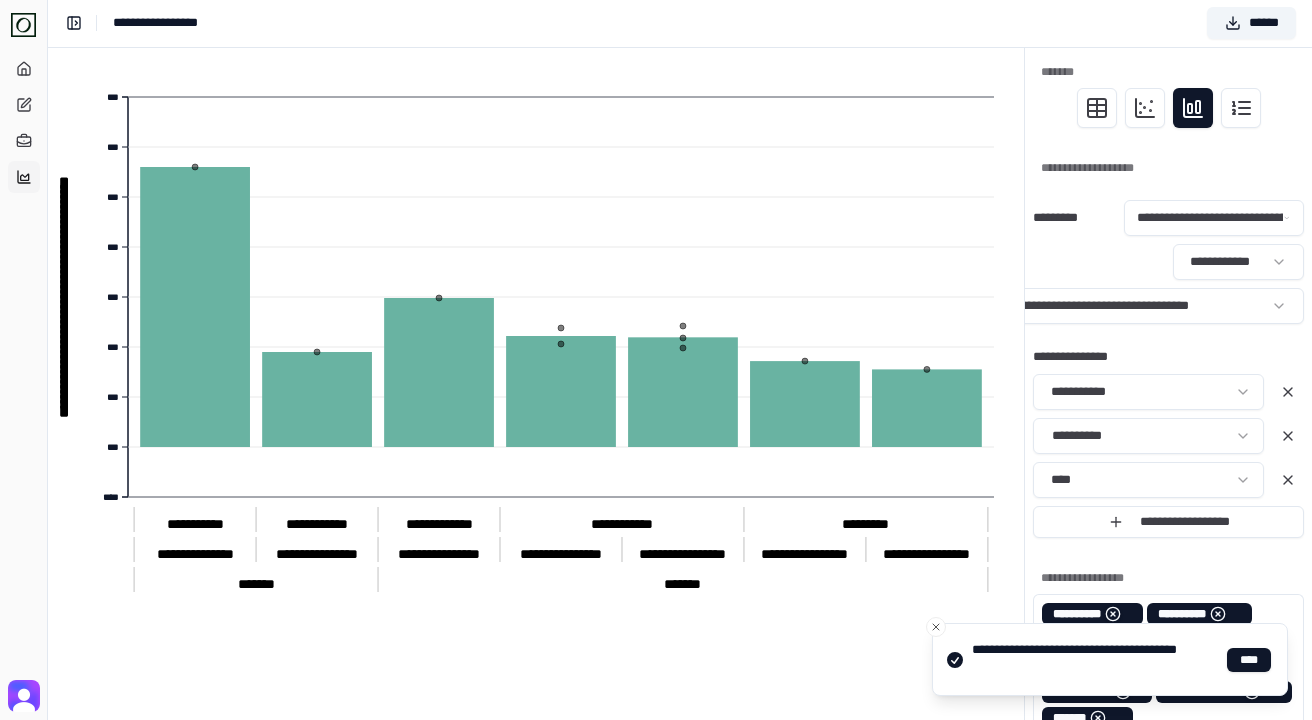 click on "**********" 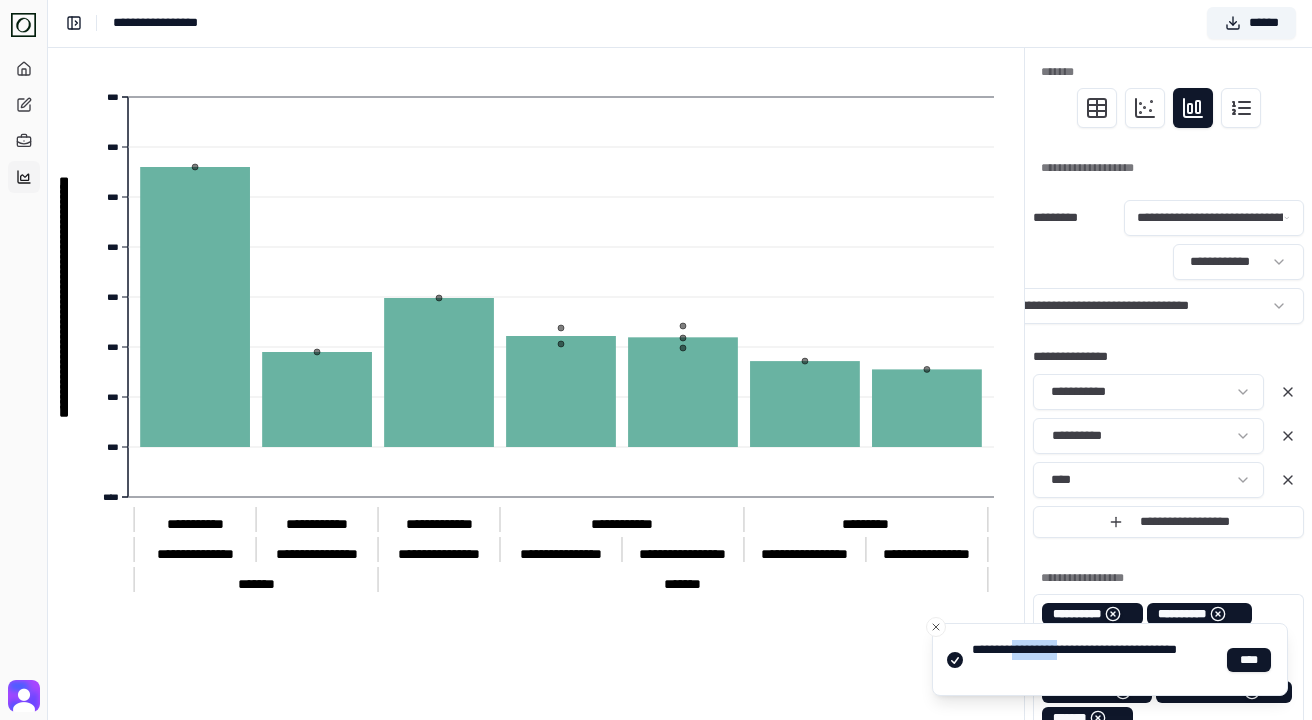 click on "**********" at bounding box center (1096, 659) 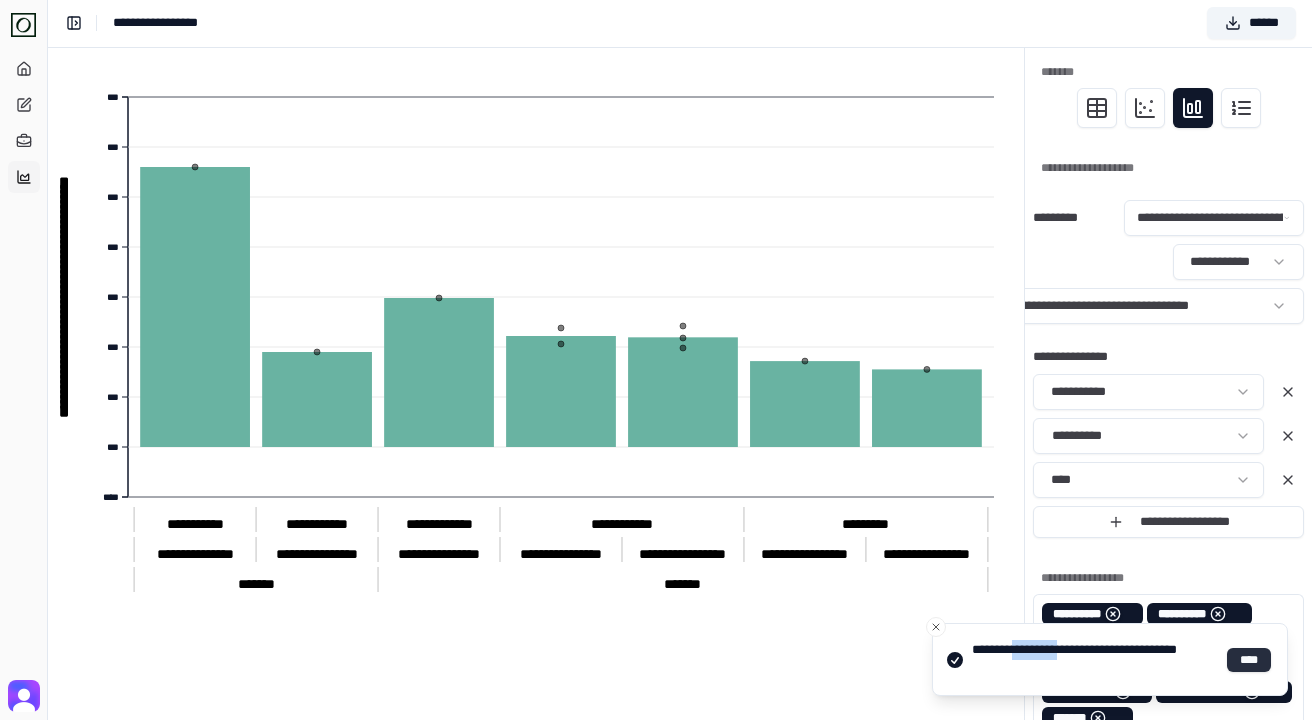 click on "****" at bounding box center (1249, 660) 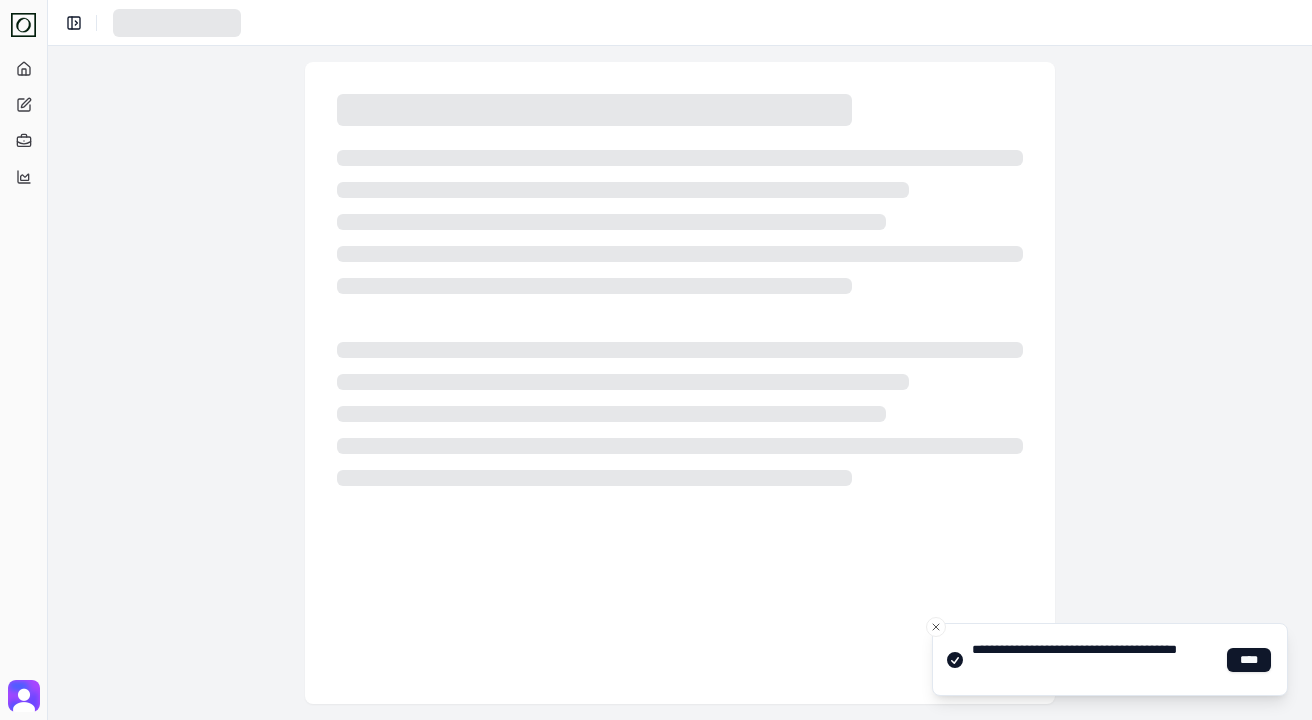 click on "**********" at bounding box center (680, 22) 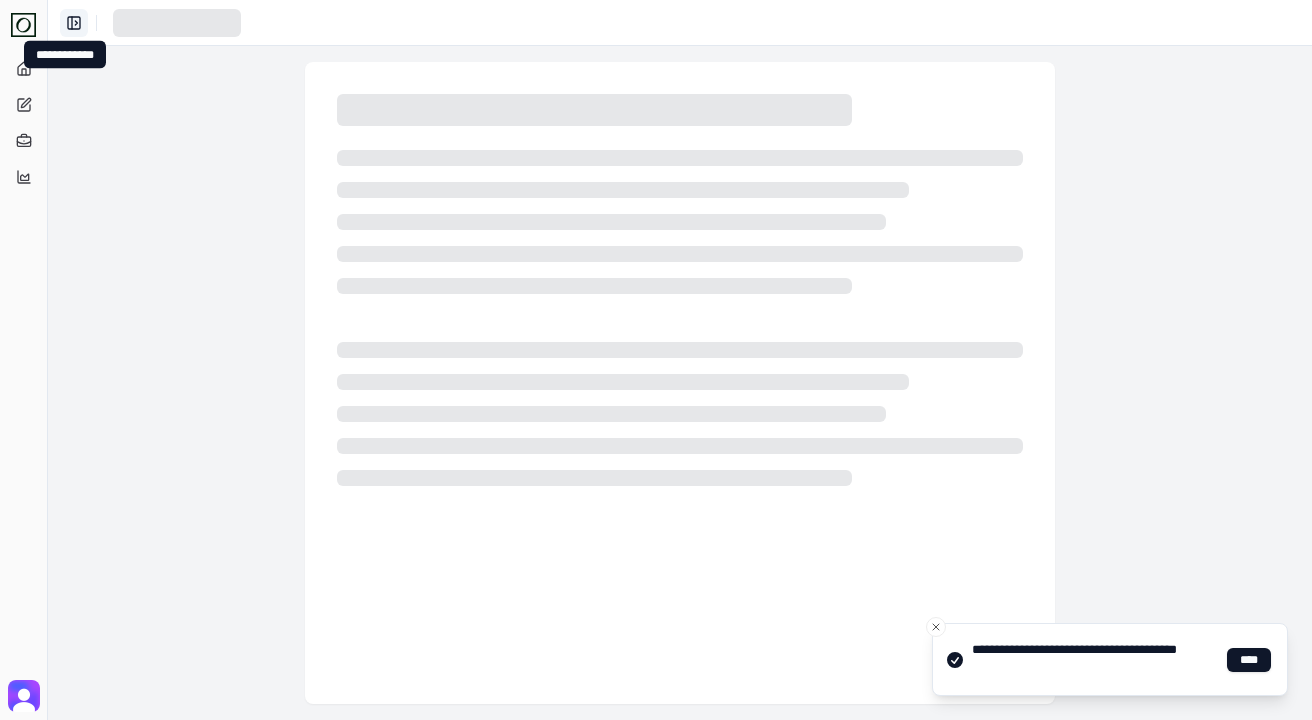 click on "**********" at bounding box center [74, 23] 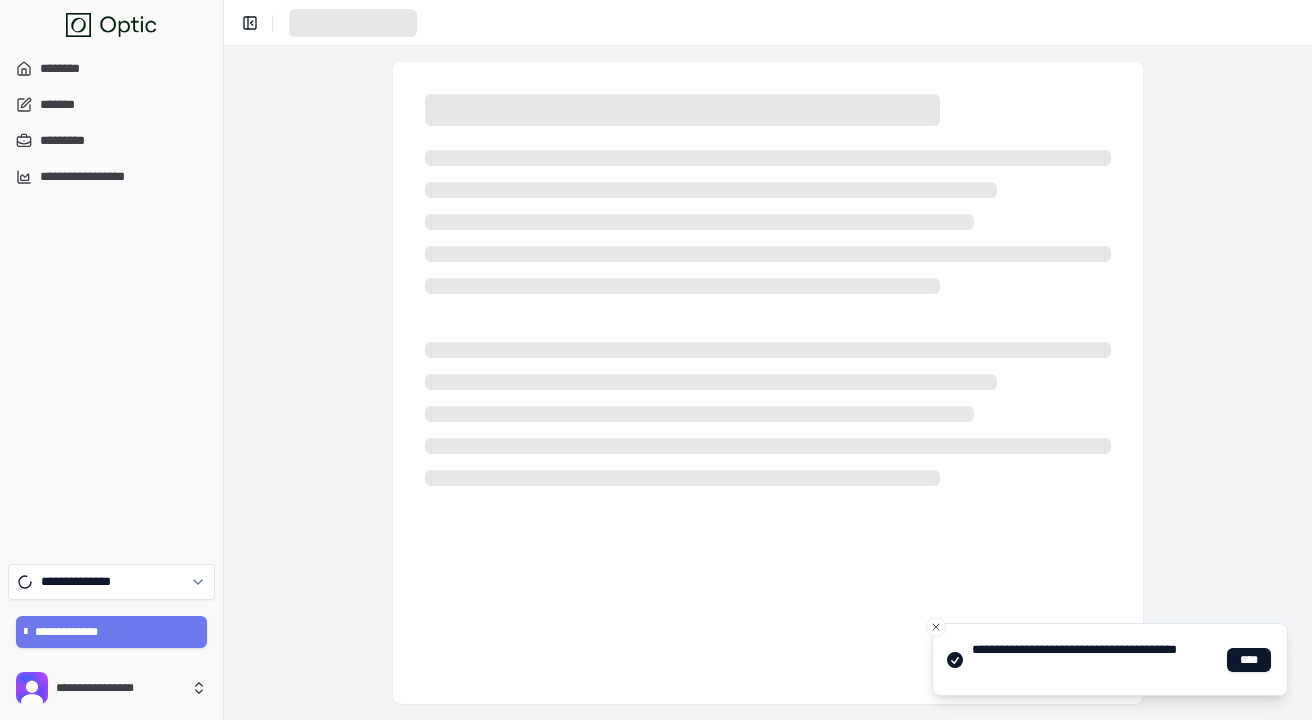 click at bounding box center [768, 382] 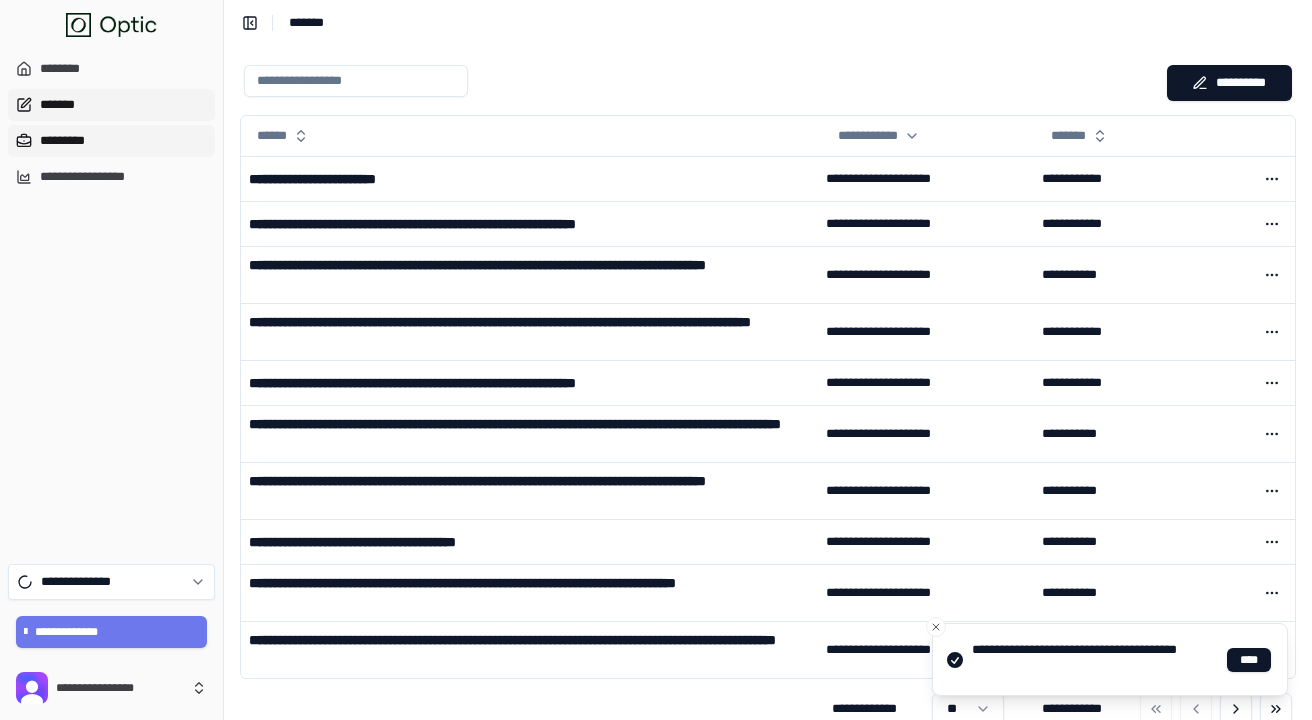 click on "*********" at bounding box center [111, 141] 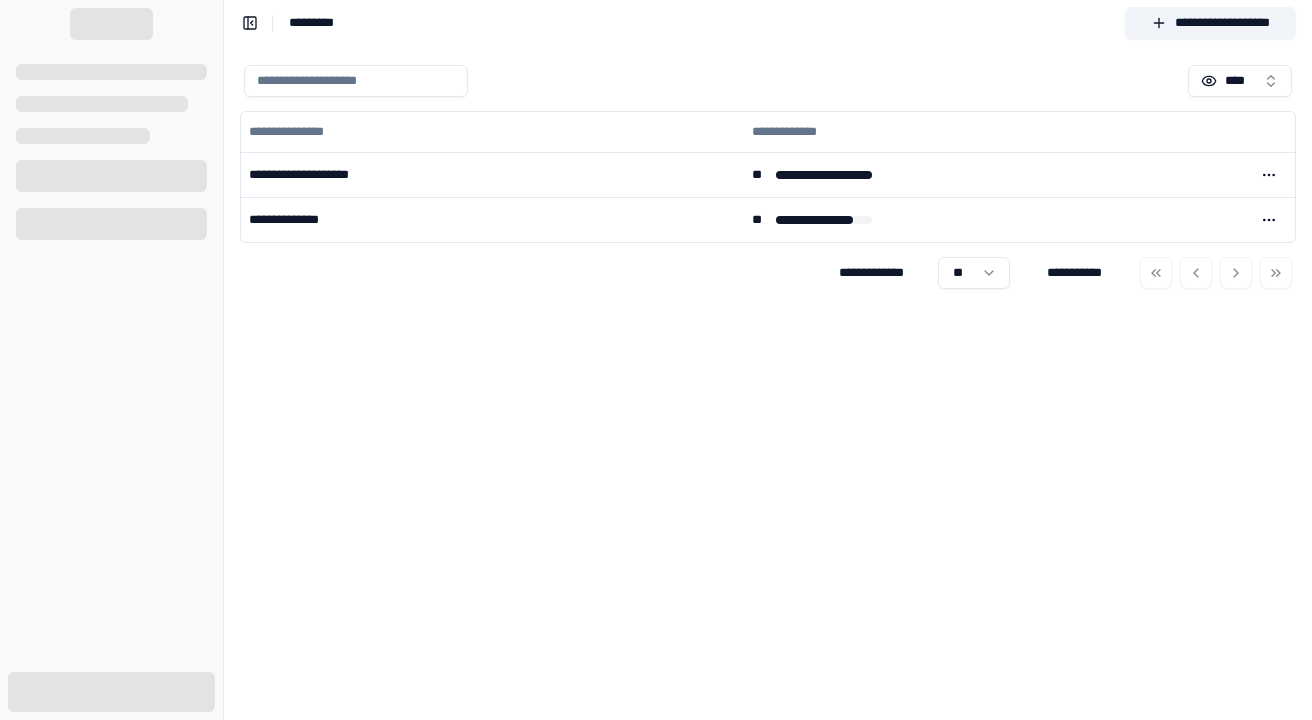 scroll, scrollTop: 0, scrollLeft: 0, axis: both 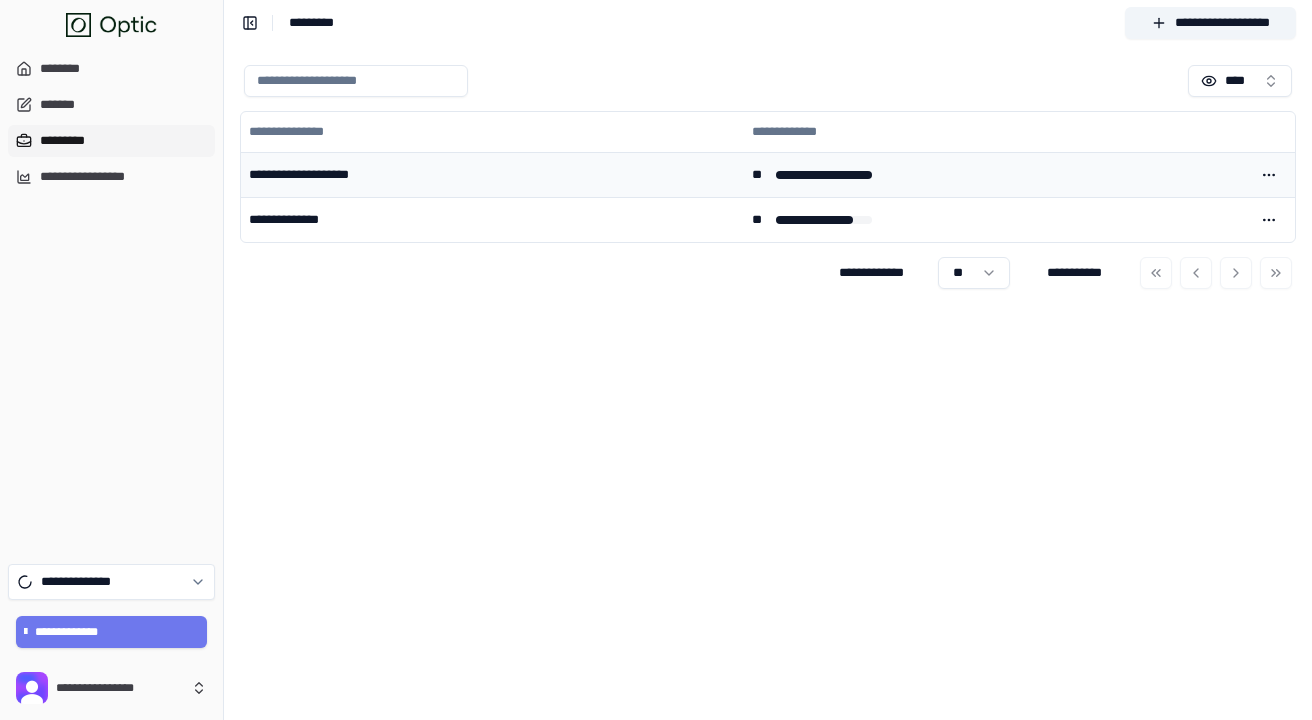 click on "**********" at bounding box center (492, 174) 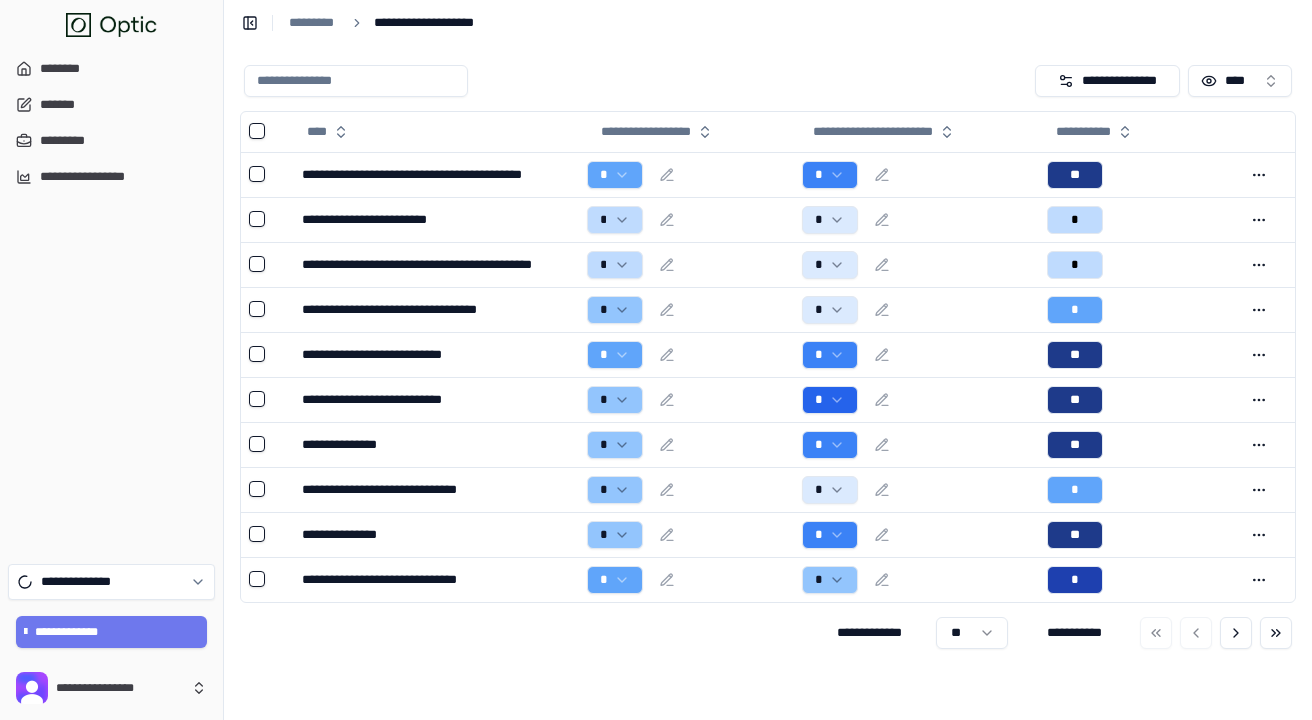 click on "**********" at bounding box center (656, 360) 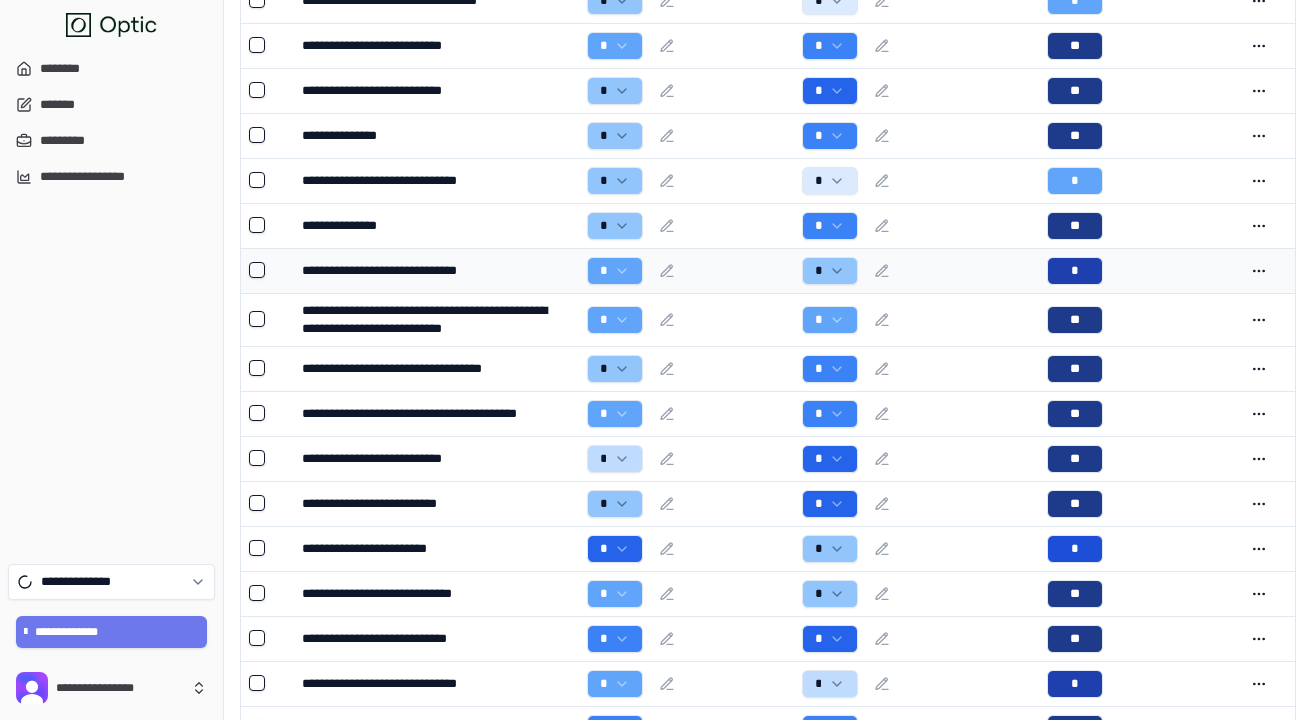 scroll, scrollTop: 242, scrollLeft: 0, axis: vertical 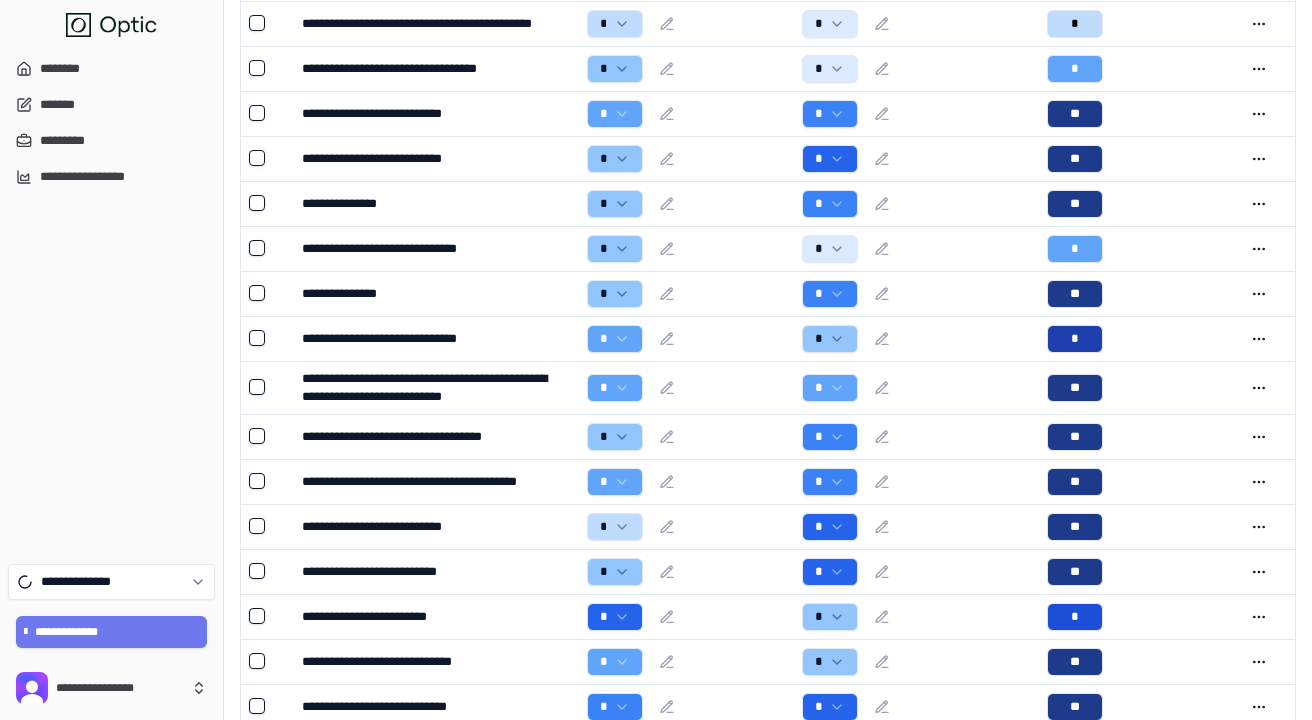 type 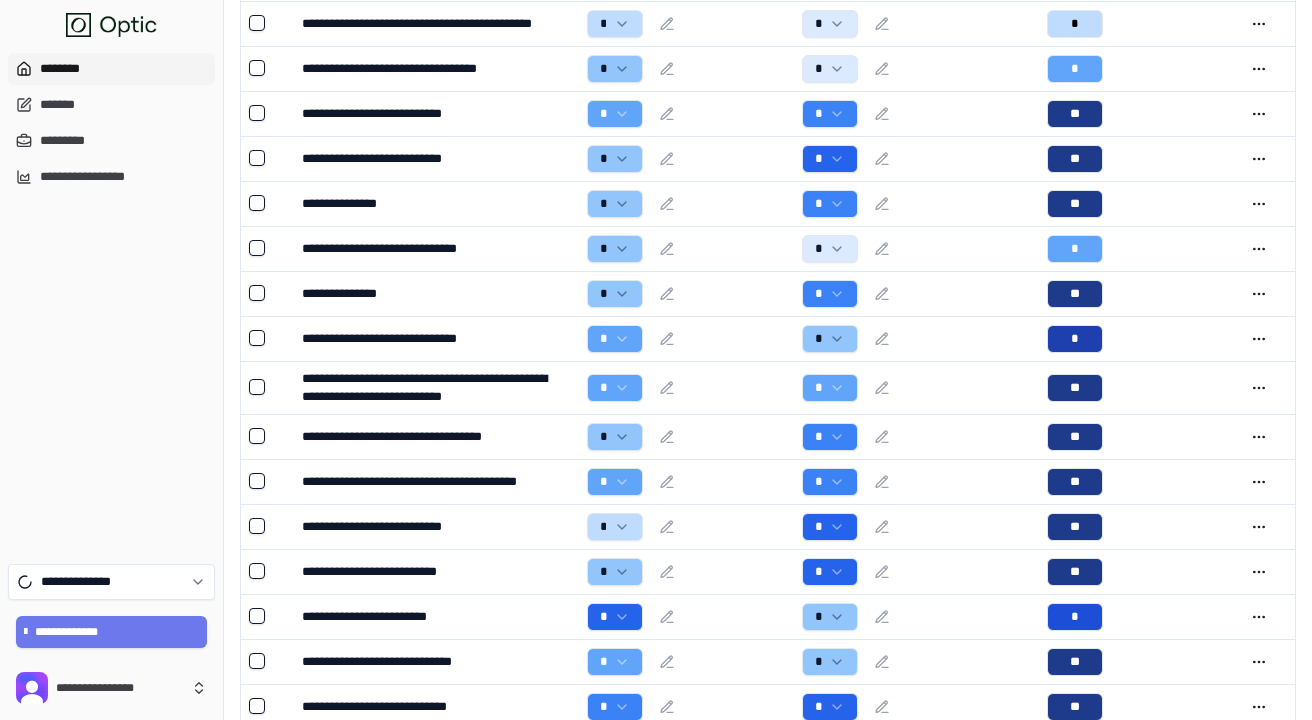 click on "********" at bounding box center (111, 69) 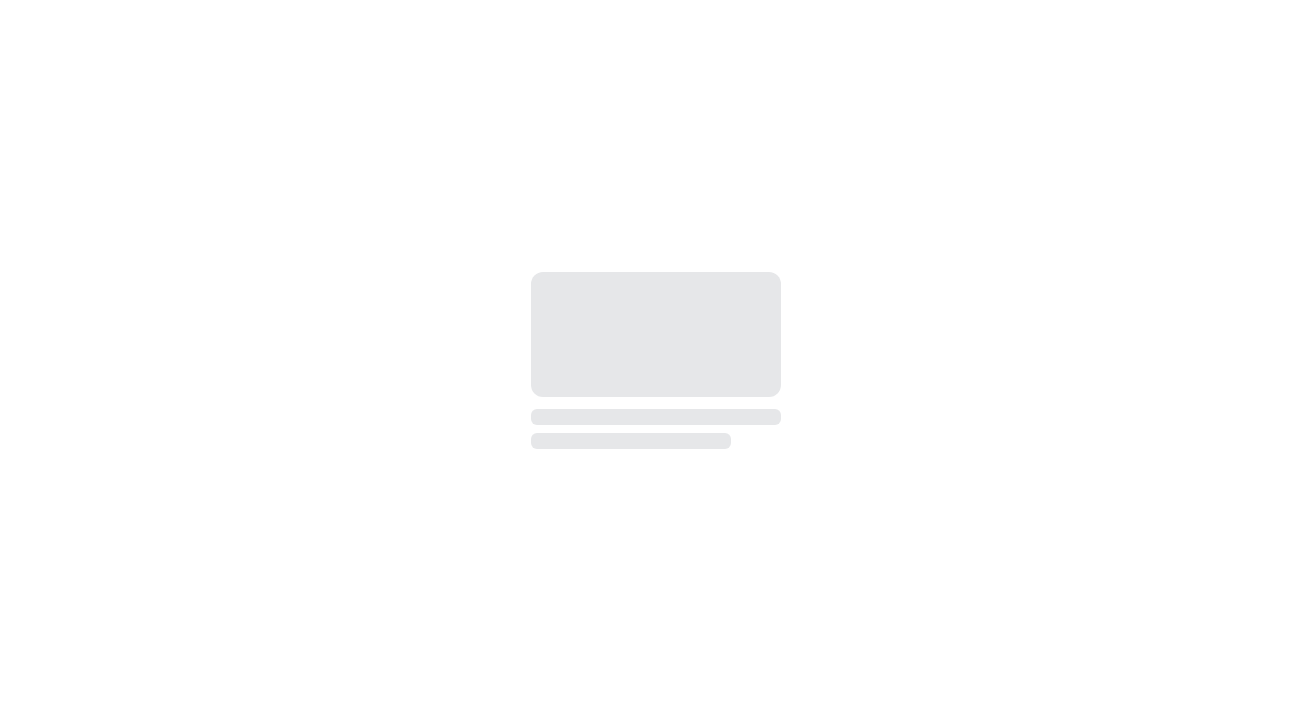scroll, scrollTop: 0, scrollLeft: 0, axis: both 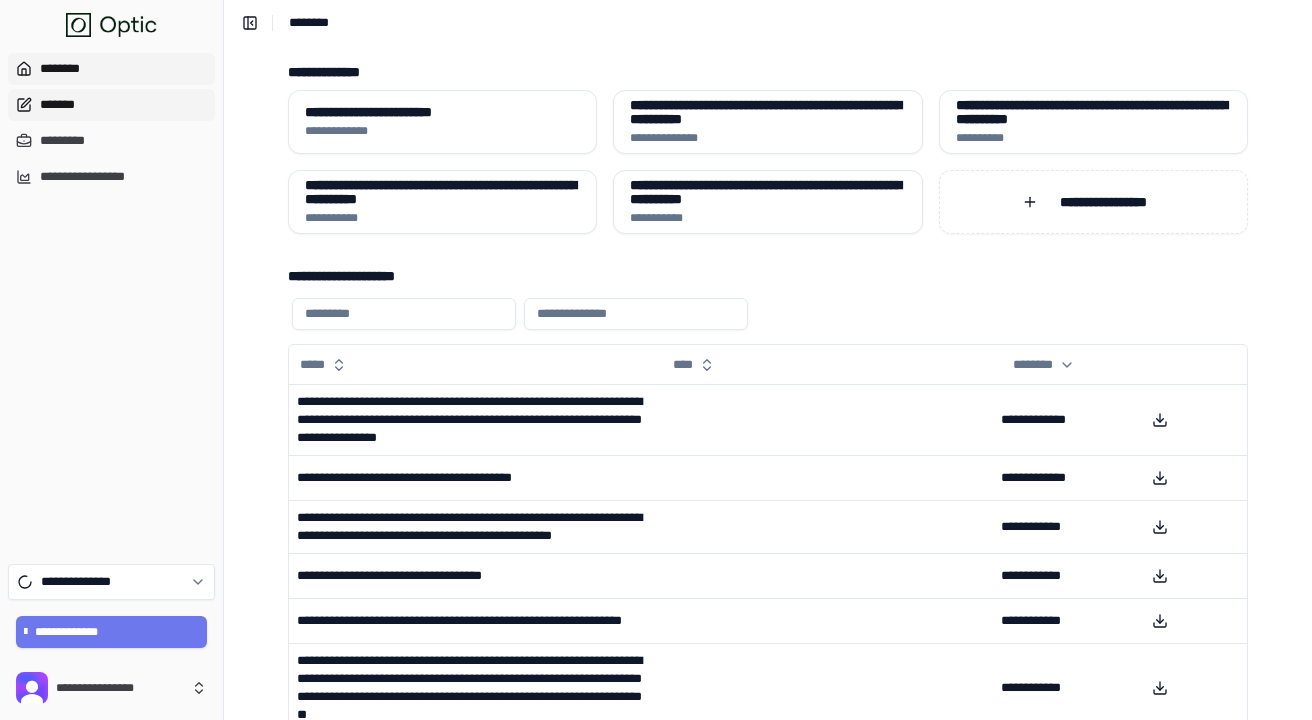 click on "*******" at bounding box center (111, 105) 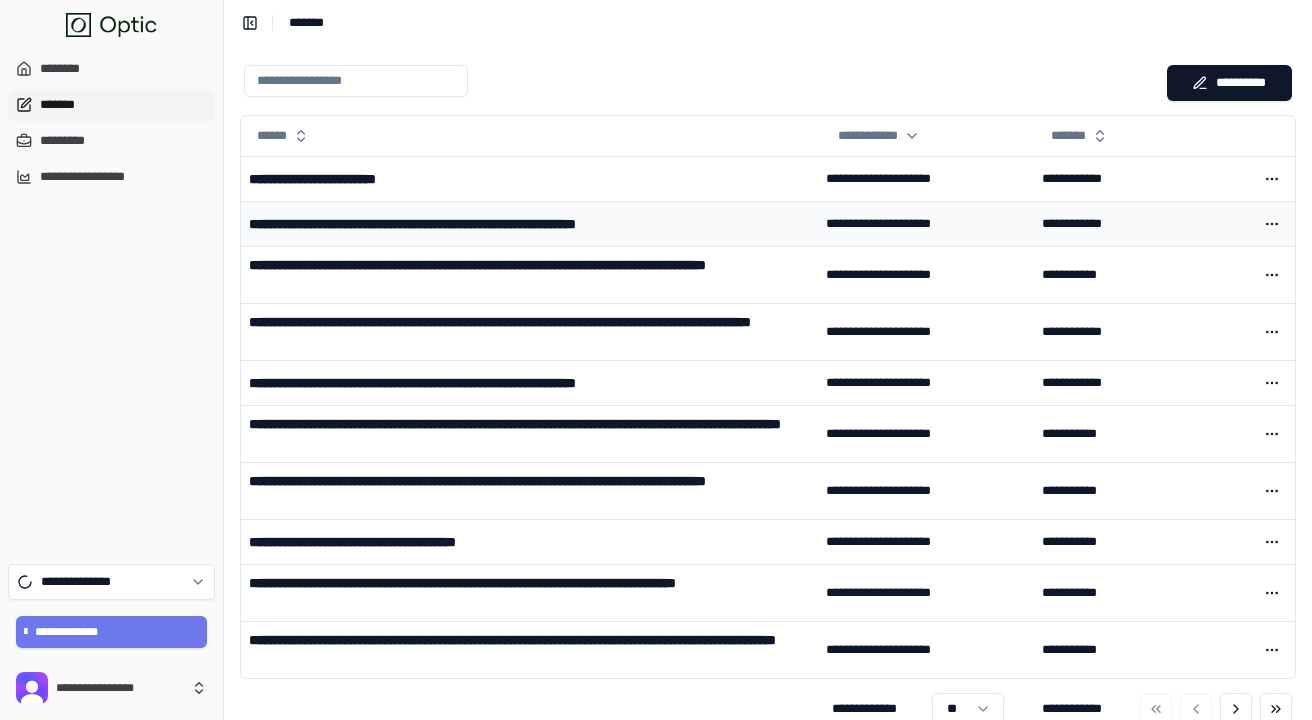 click on "**********" at bounding box center [494, 224] 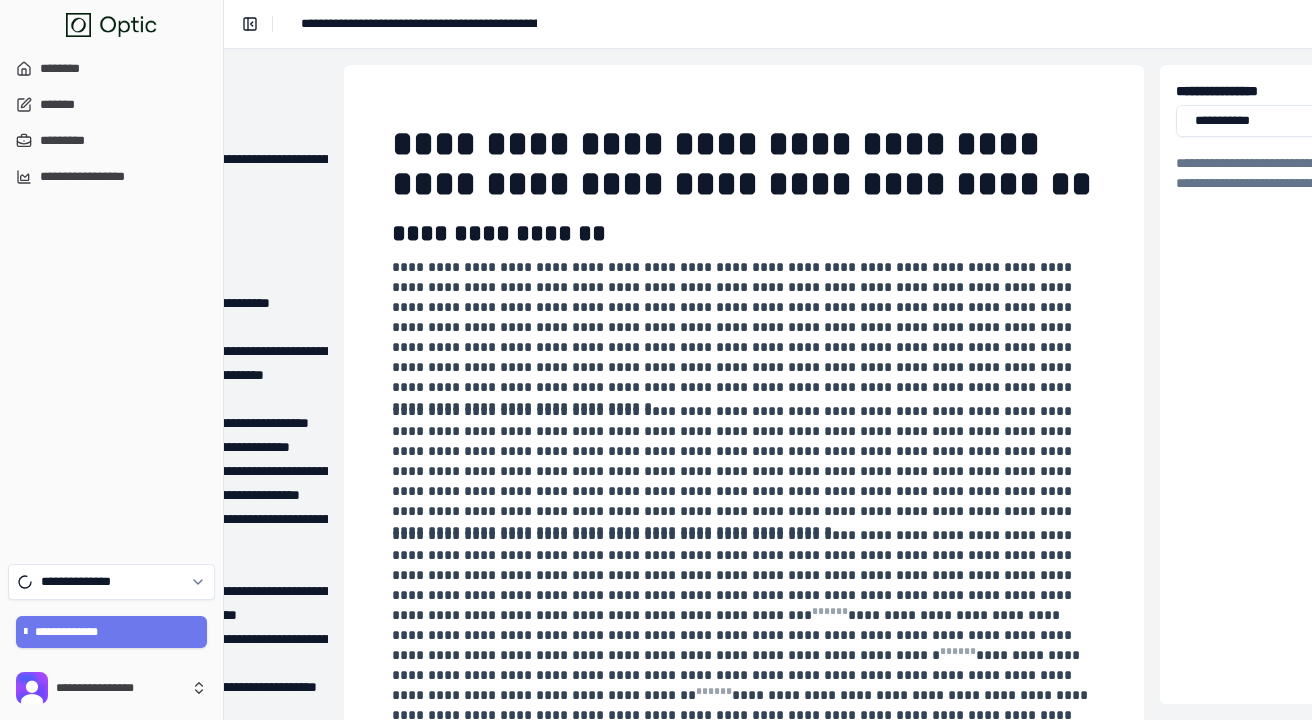 scroll, scrollTop: 0, scrollLeft: 0, axis: both 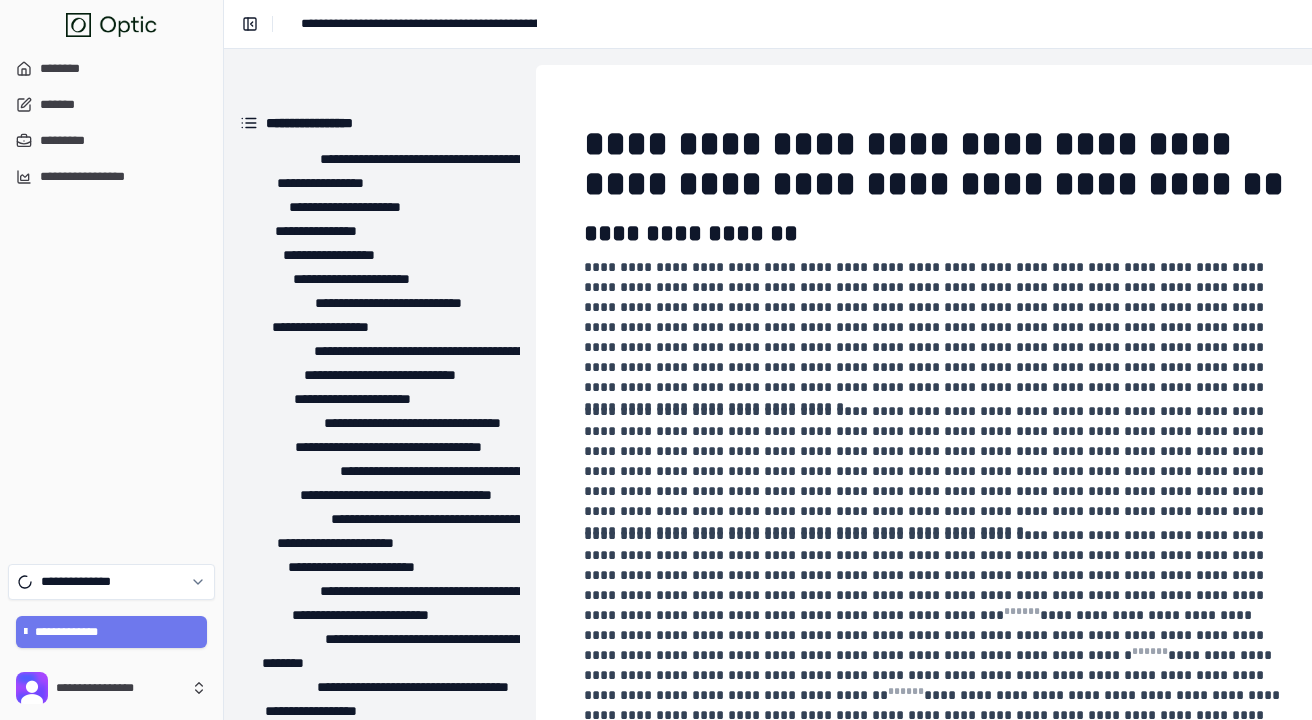 click at bounding box center (127, 25) 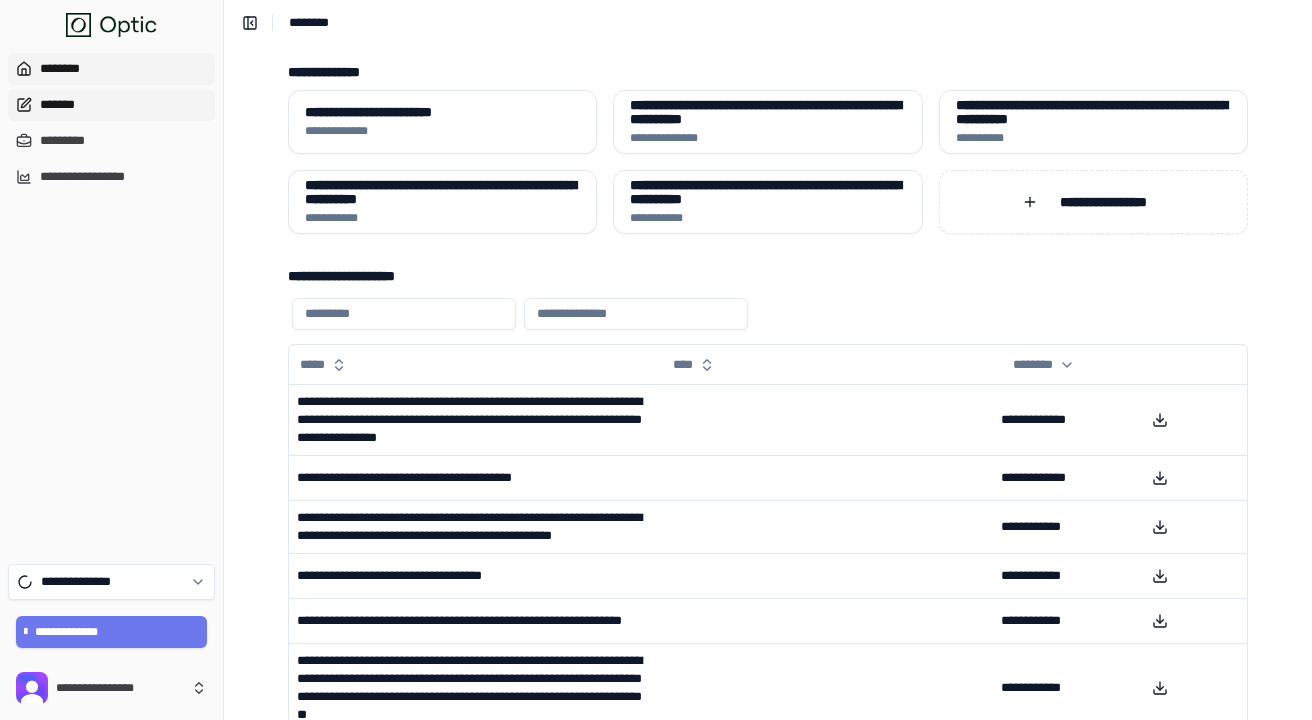 click on "*******" at bounding box center [111, 105] 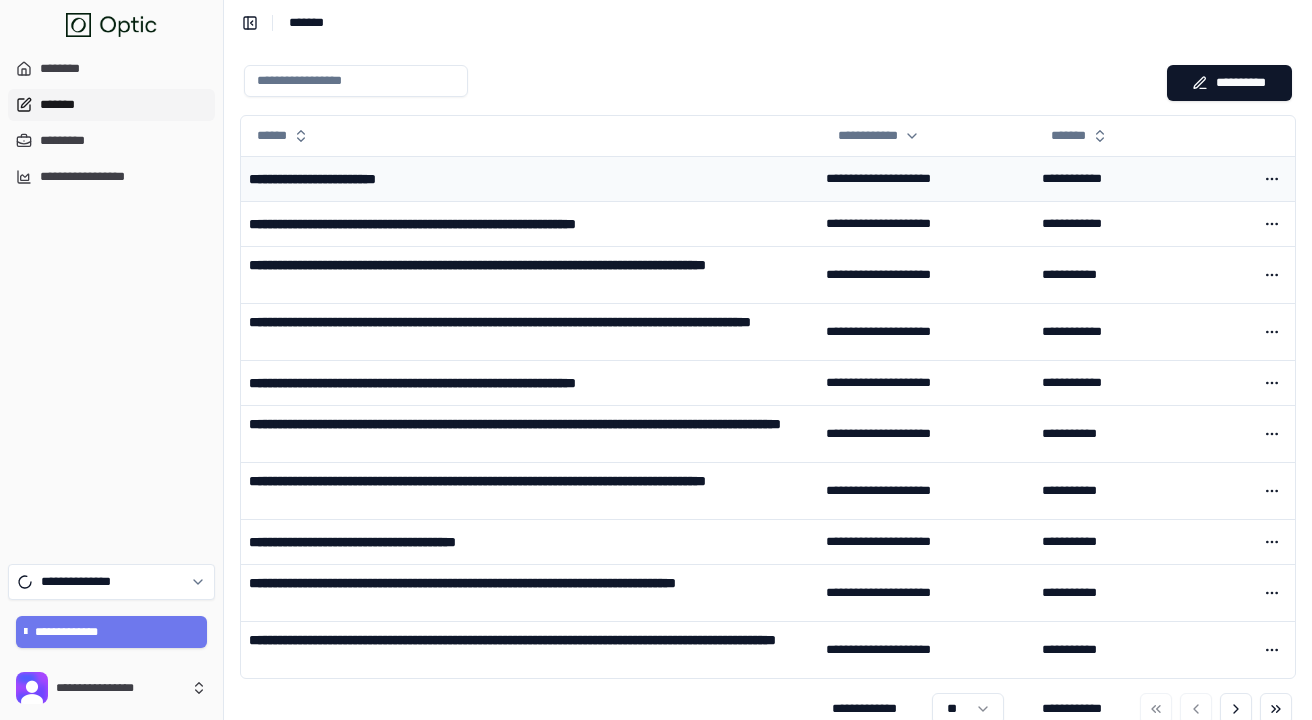 click on "**********" at bounding box center [346, 179] 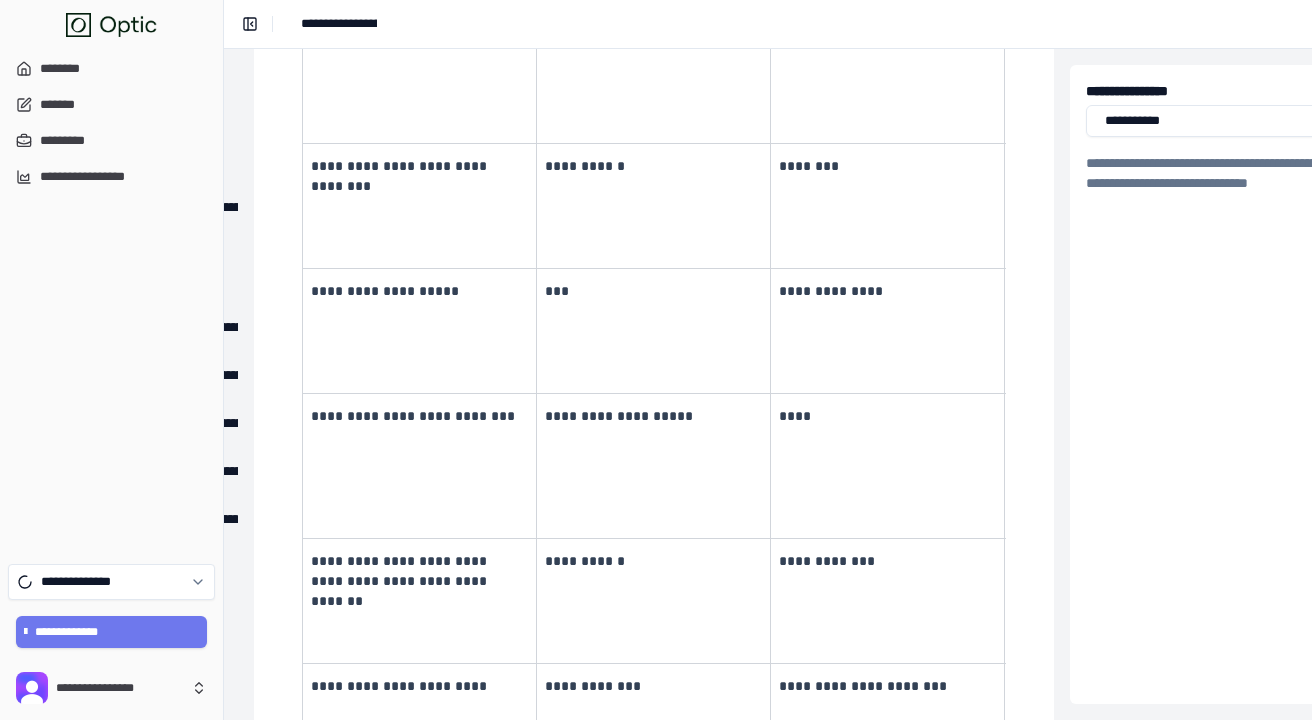 scroll, scrollTop: 0, scrollLeft: 282, axis: horizontal 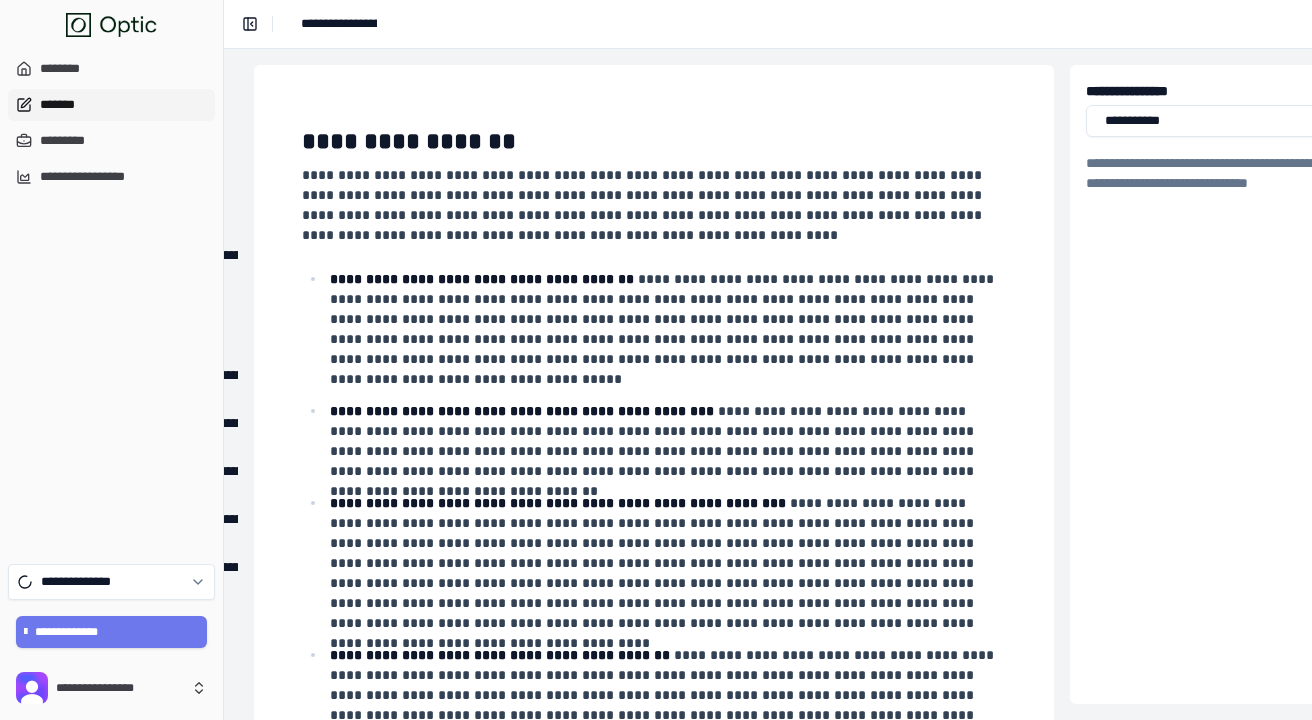 click on "*******" at bounding box center (111, 105) 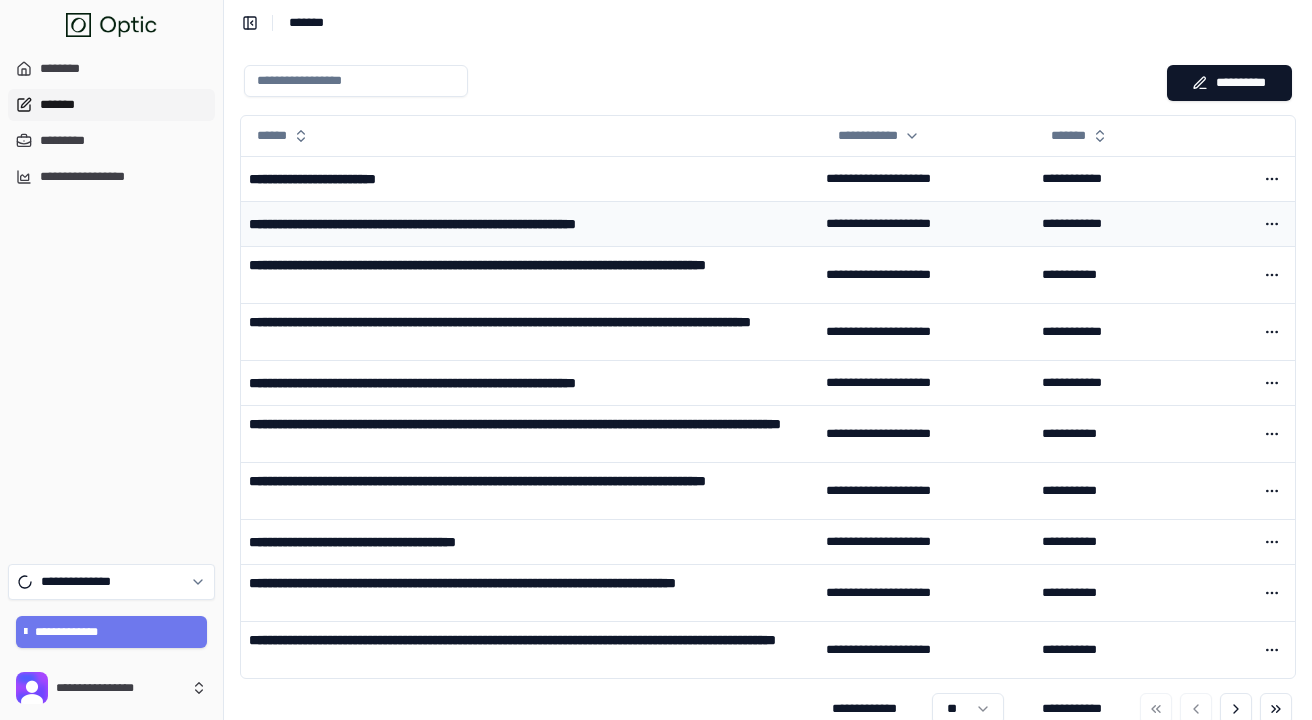click on "**********" at bounding box center (494, 224) 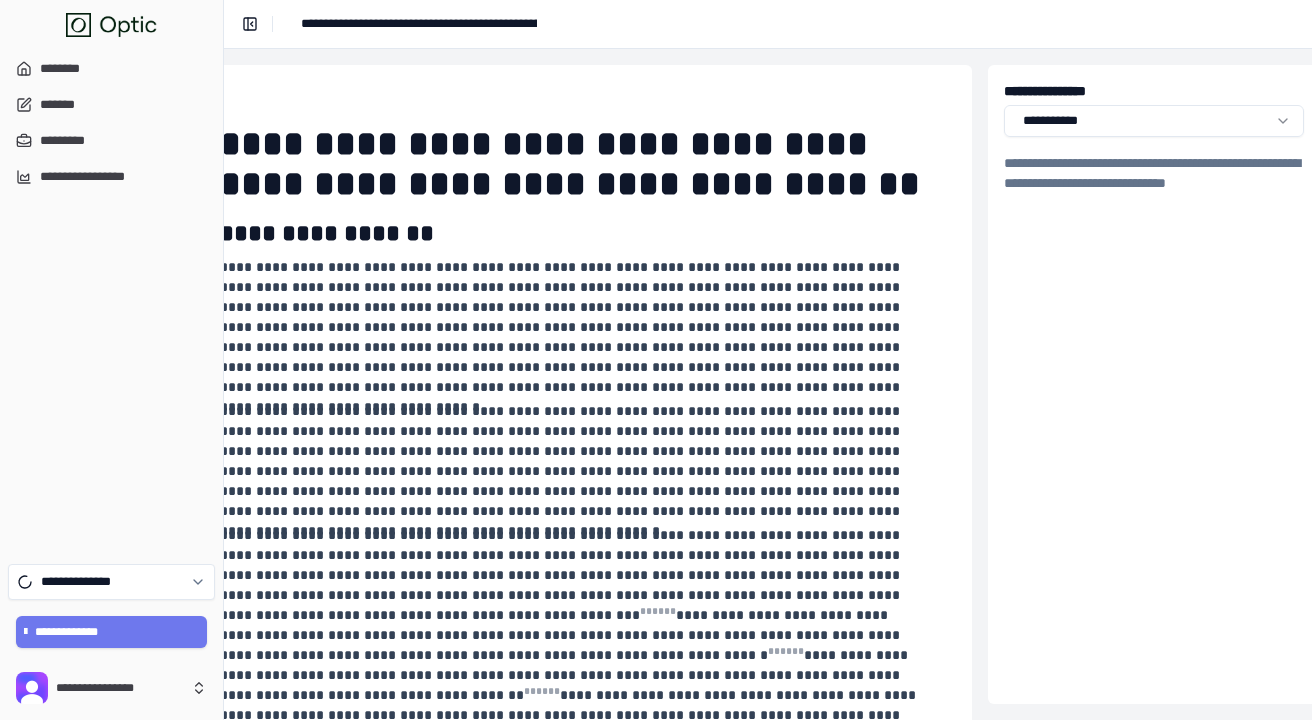 scroll, scrollTop: 0, scrollLeft: 261, axis: horizontal 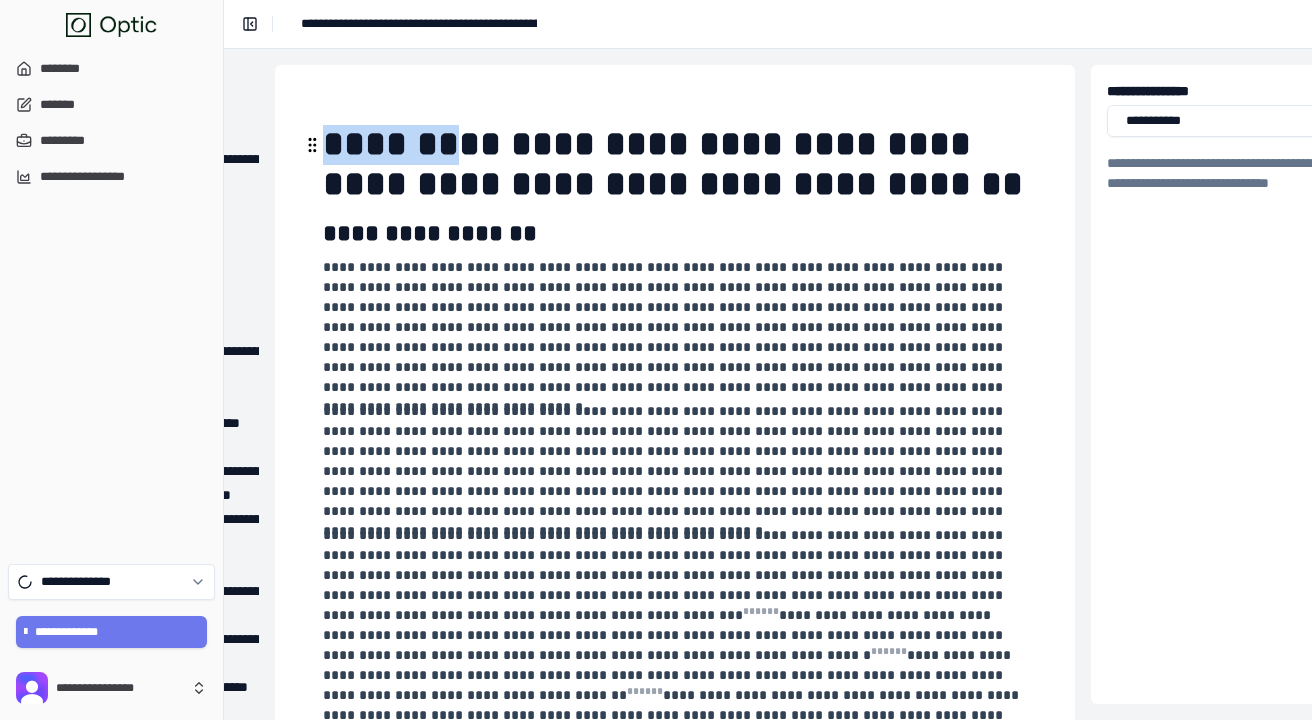 click on "**********" at bounding box center (675, 165) 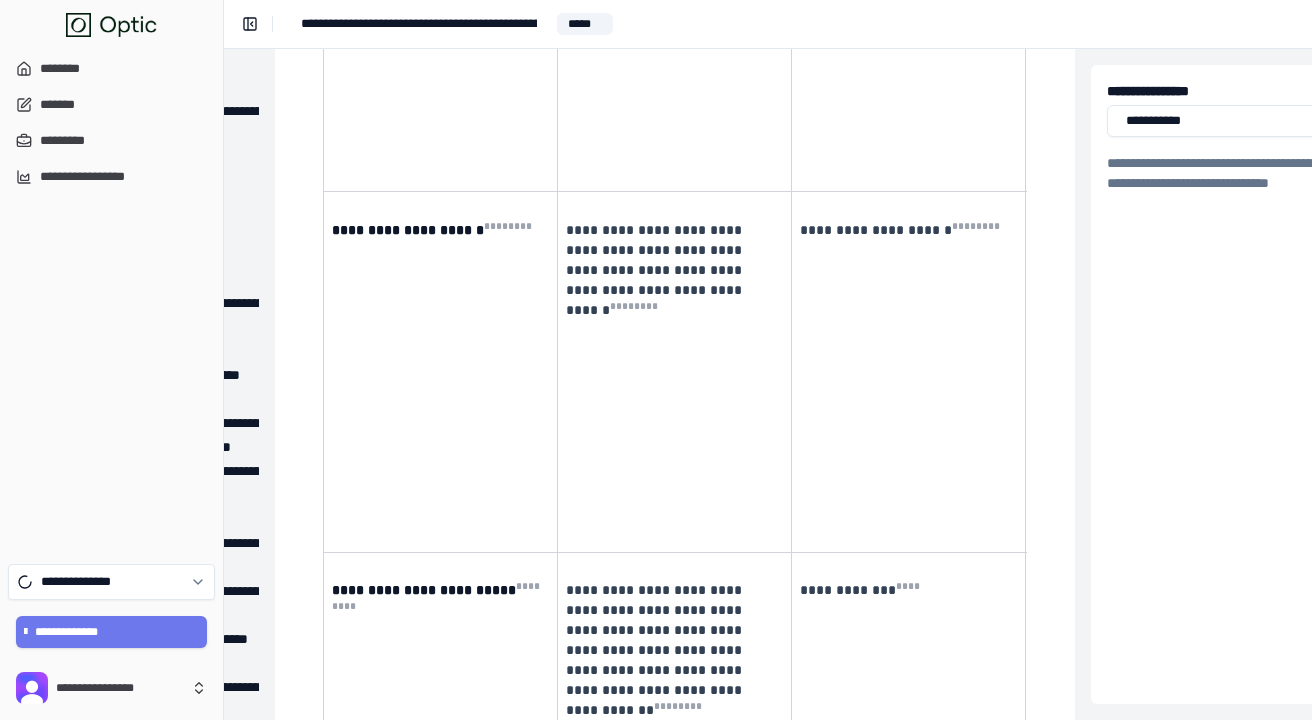 scroll, scrollTop: 6366, scrollLeft: 261, axis: both 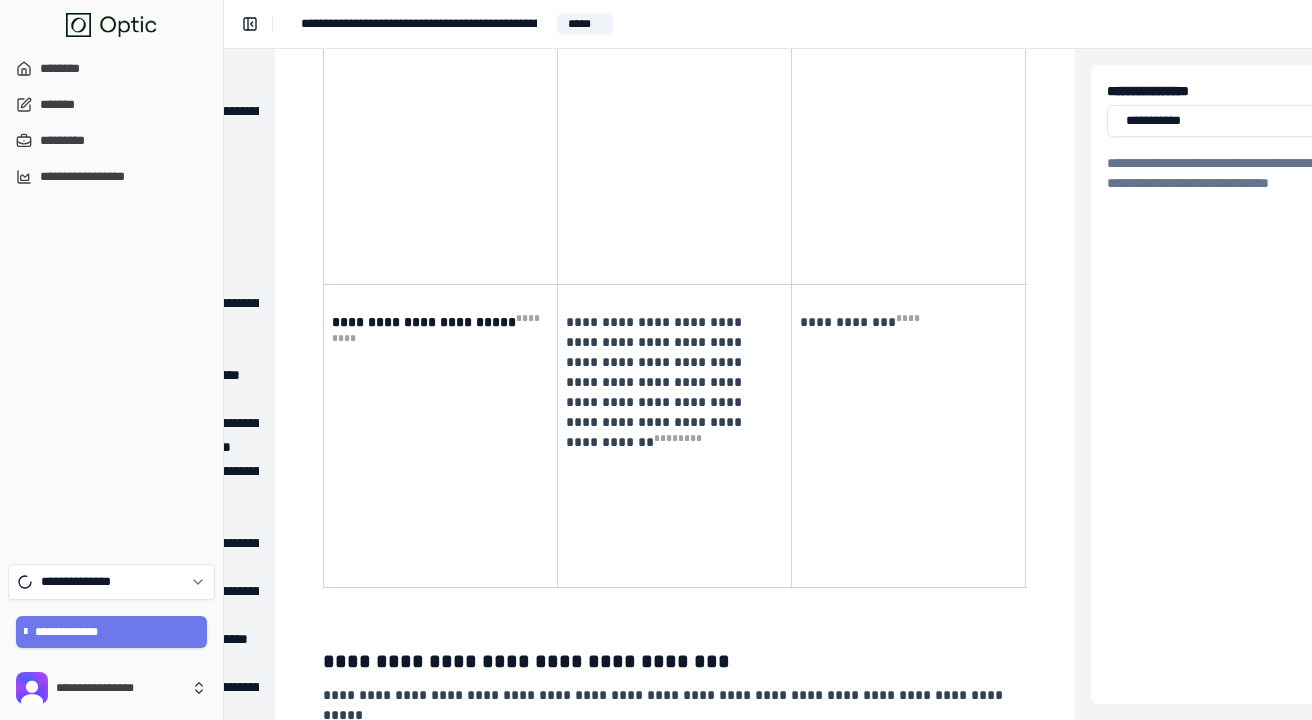 click on "**********" at bounding box center (675, 435) 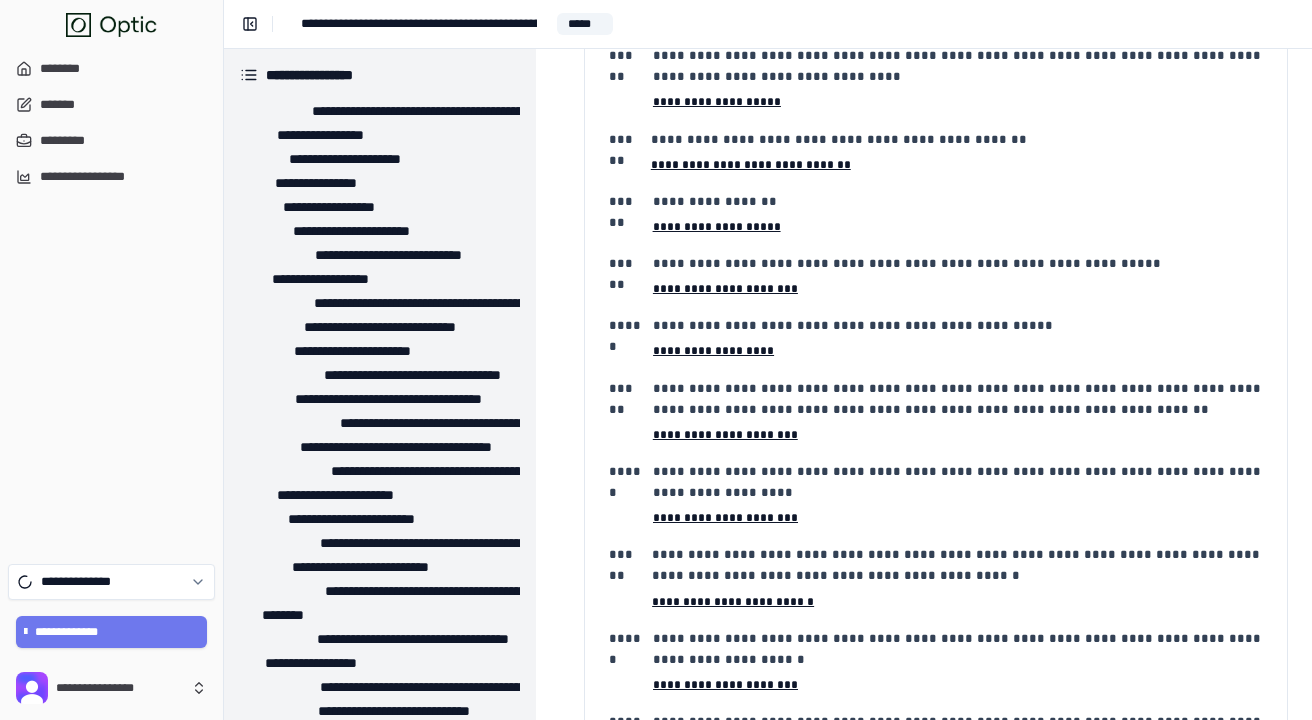 scroll, scrollTop: 35679, scrollLeft: 0, axis: vertical 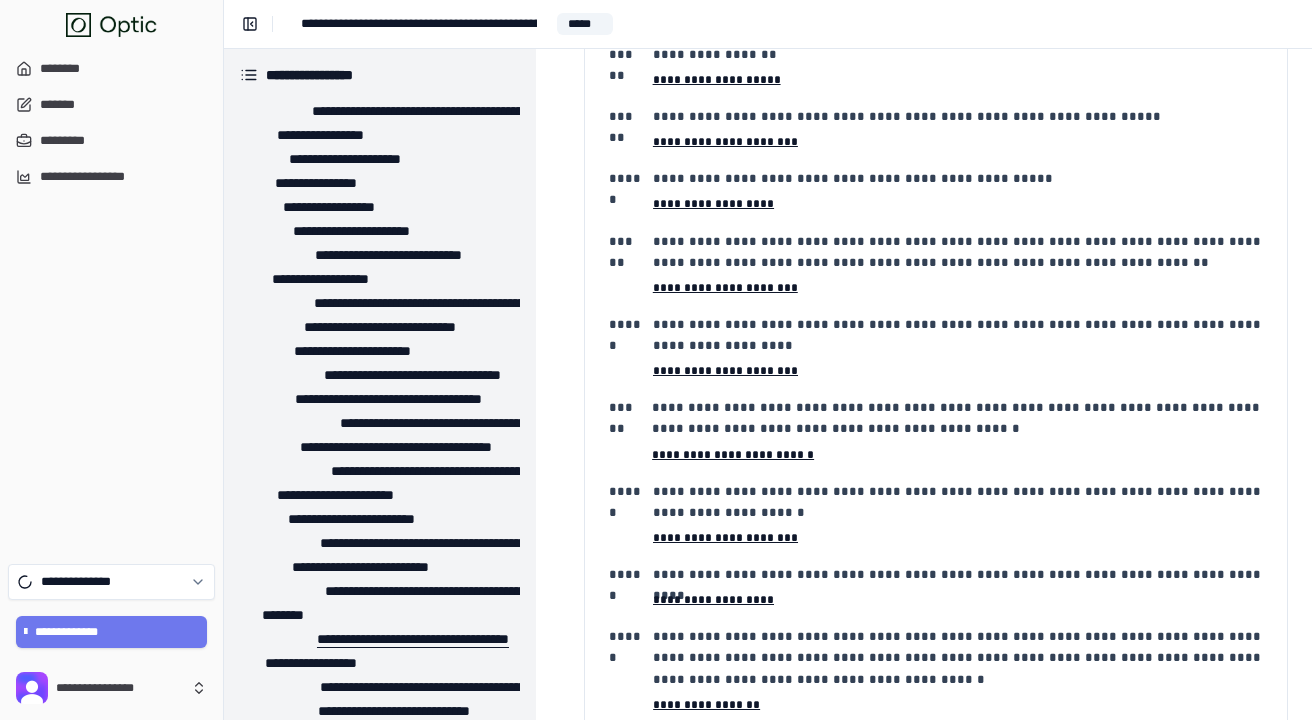 click on "**********" at bounding box center (397, 639) 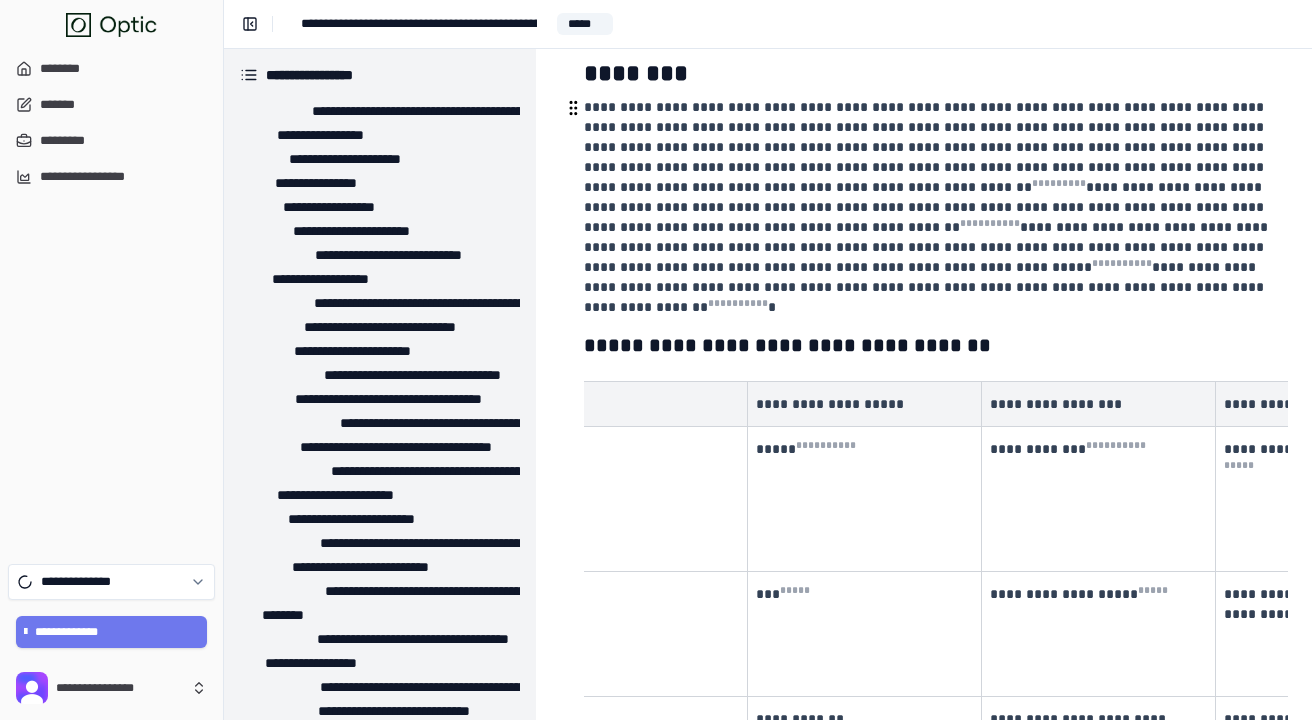click on "***** * *** * * *** *" at bounding box center [865, 499] 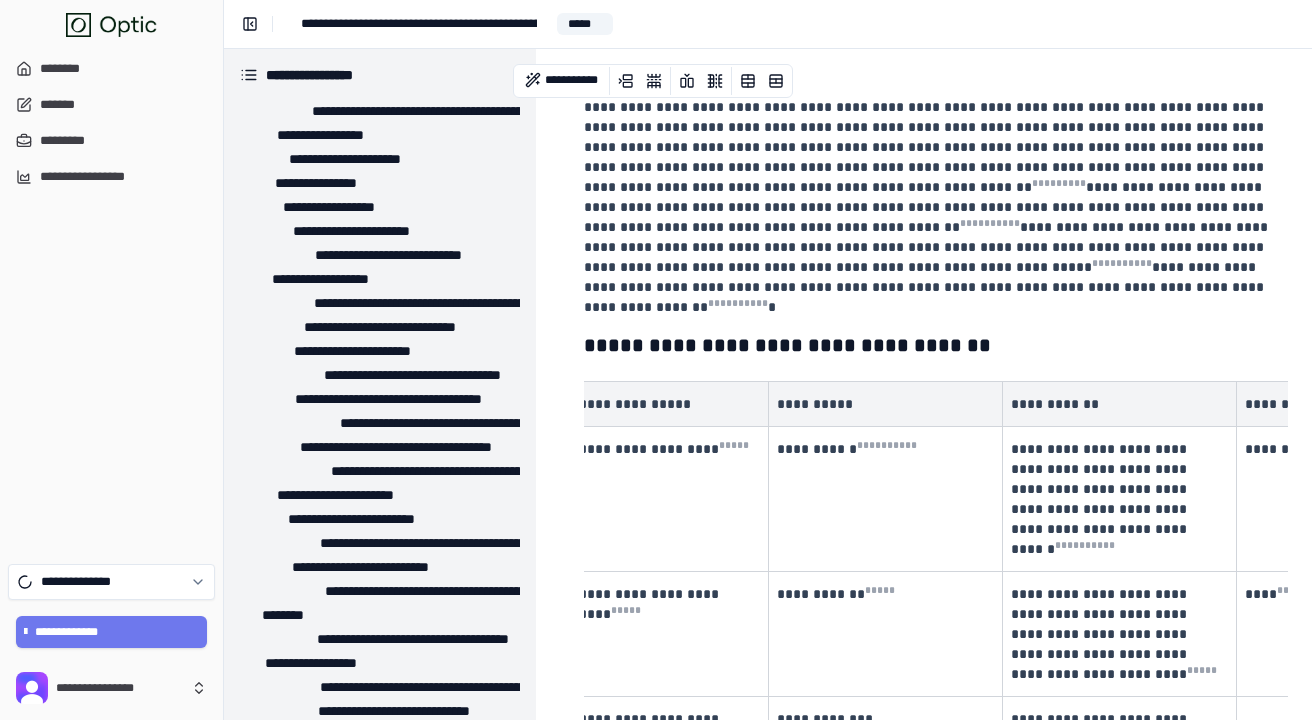 scroll, scrollTop: 0, scrollLeft: 760, axis: horizontal 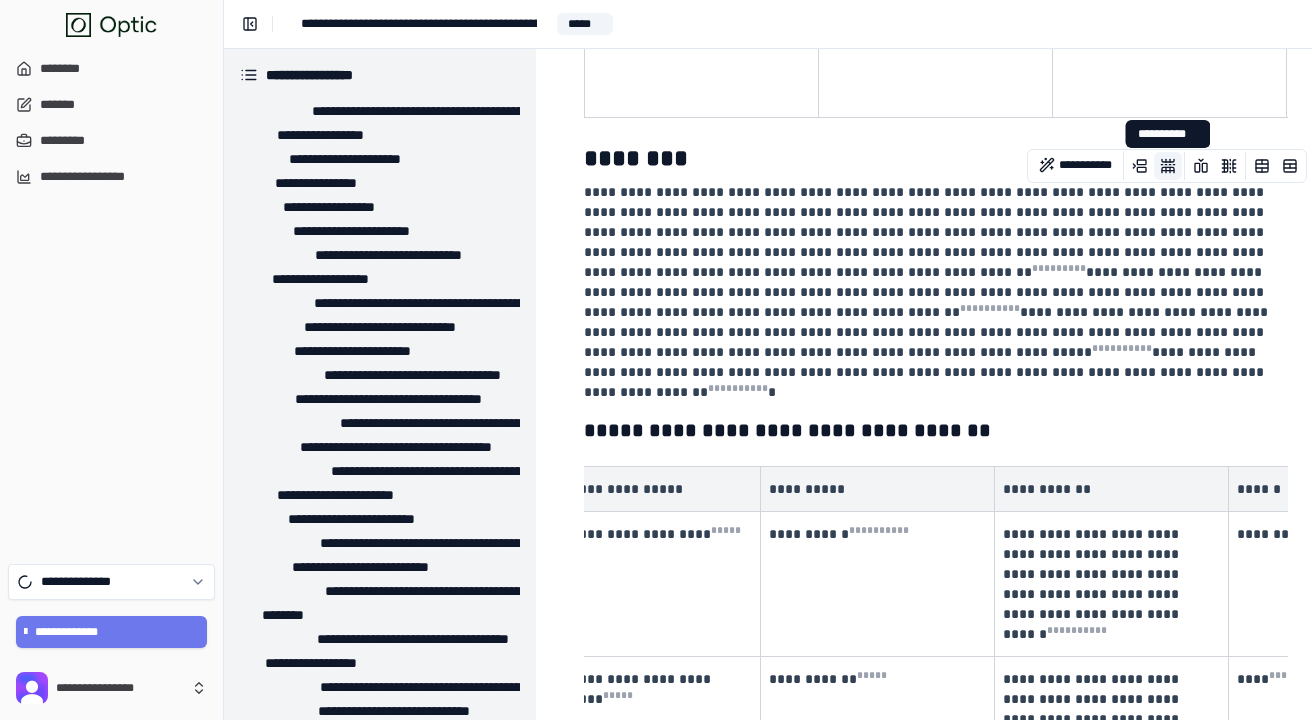 click at bounding box center [1168, 166] 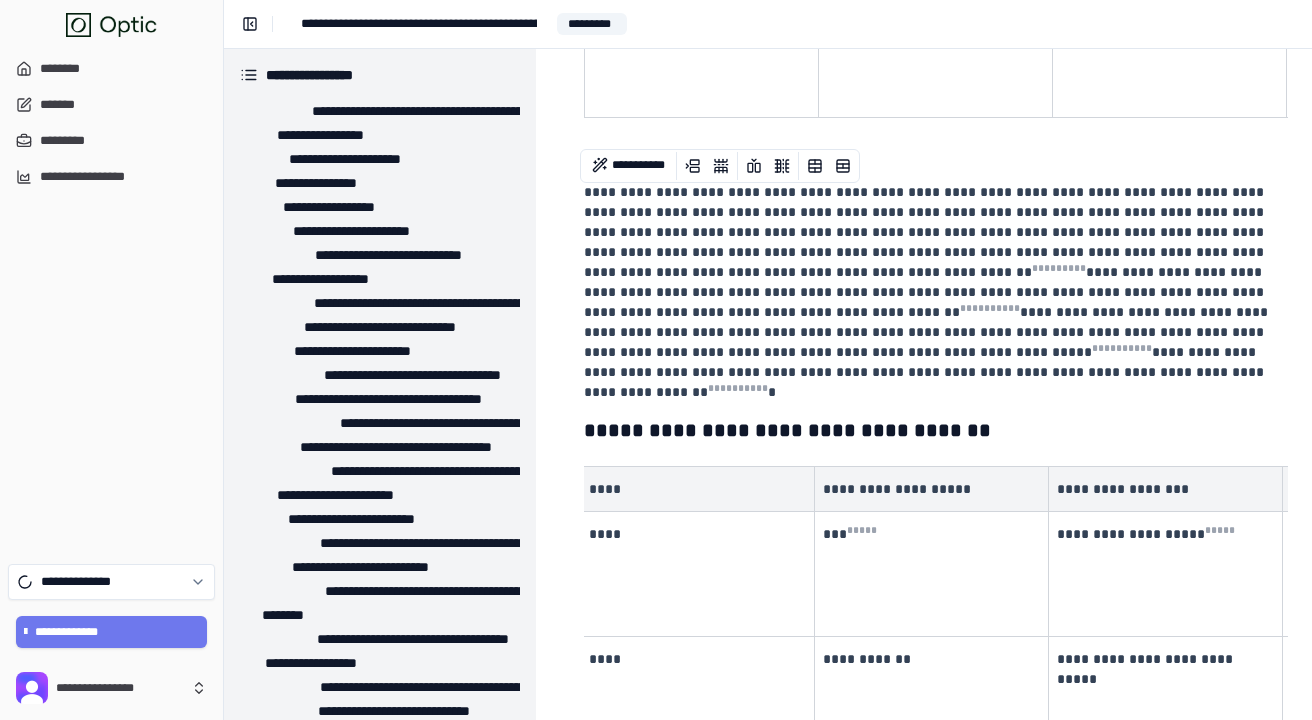 scroll, scrollTop: 0, scrollLeft: 0, axis: both 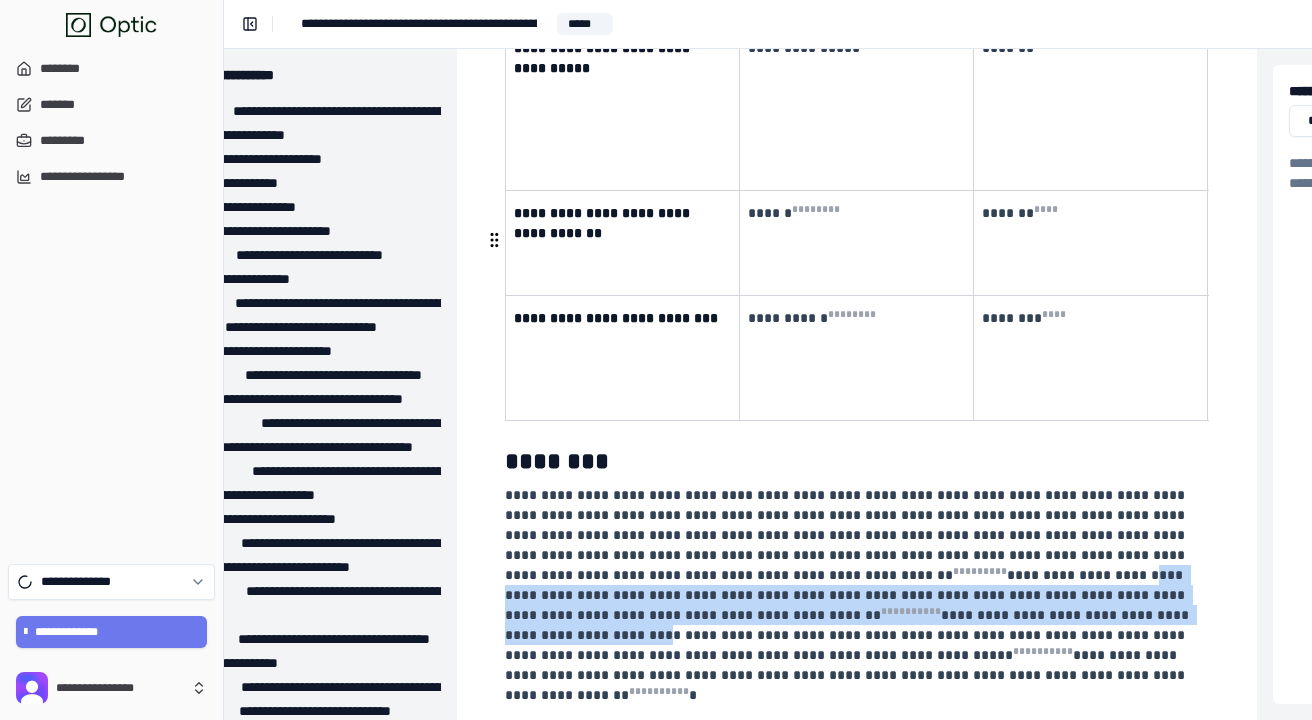 drag, startPoint x: 808, startPoint y: 319, endPoint x: 870, endPoint y: 356, distance: 72.20111 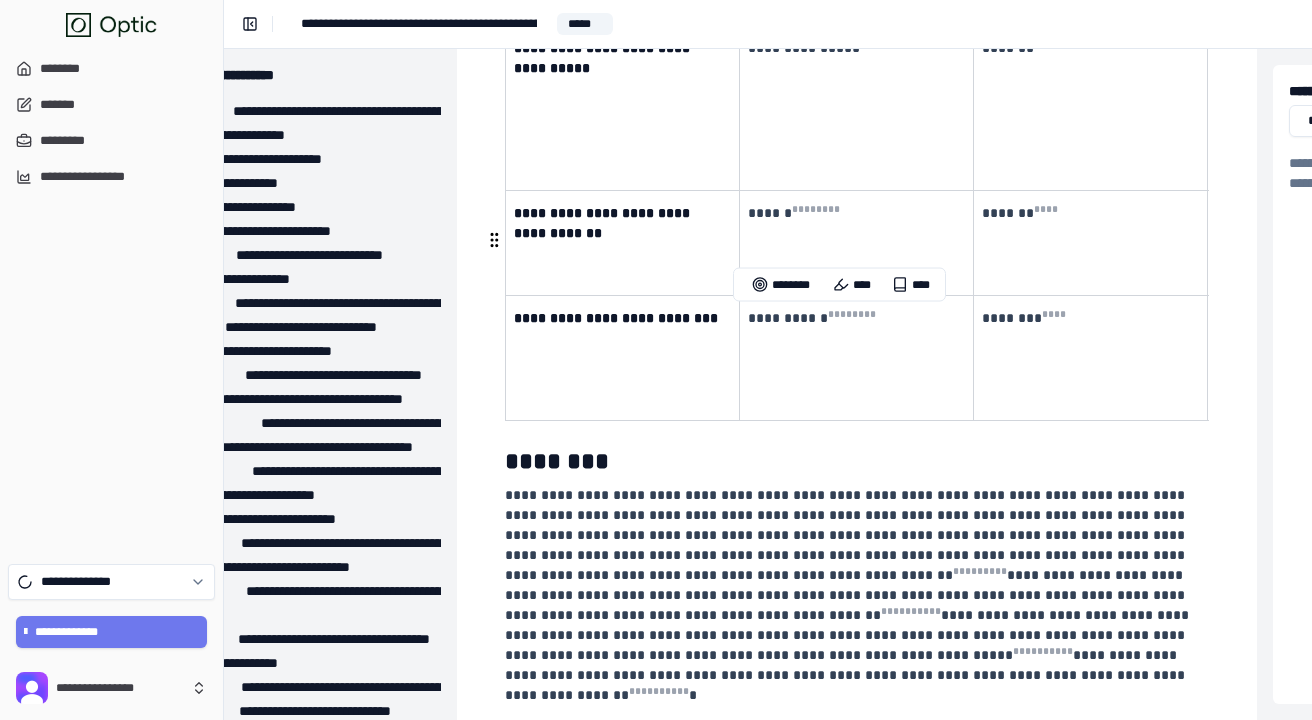 click on "**********" at bounding box center [849, 595] 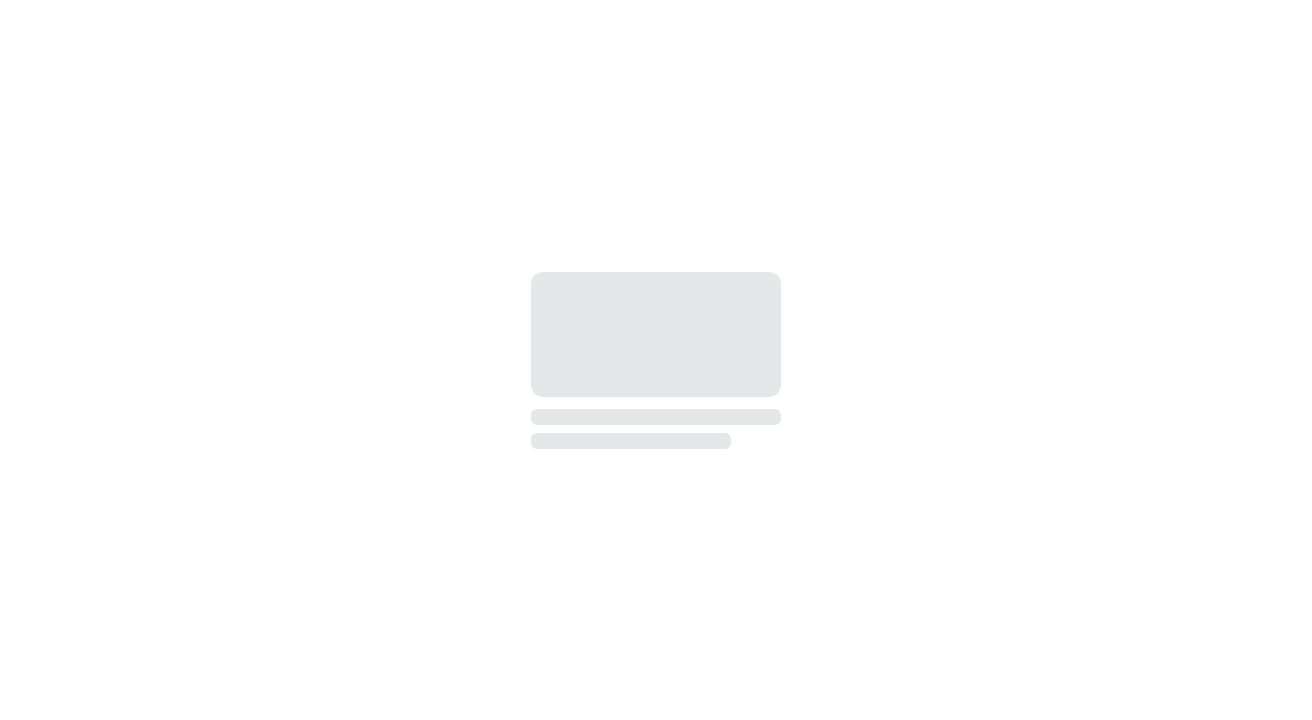 scroll, scrollTop: 0, scrollLeft: 0, axis: both 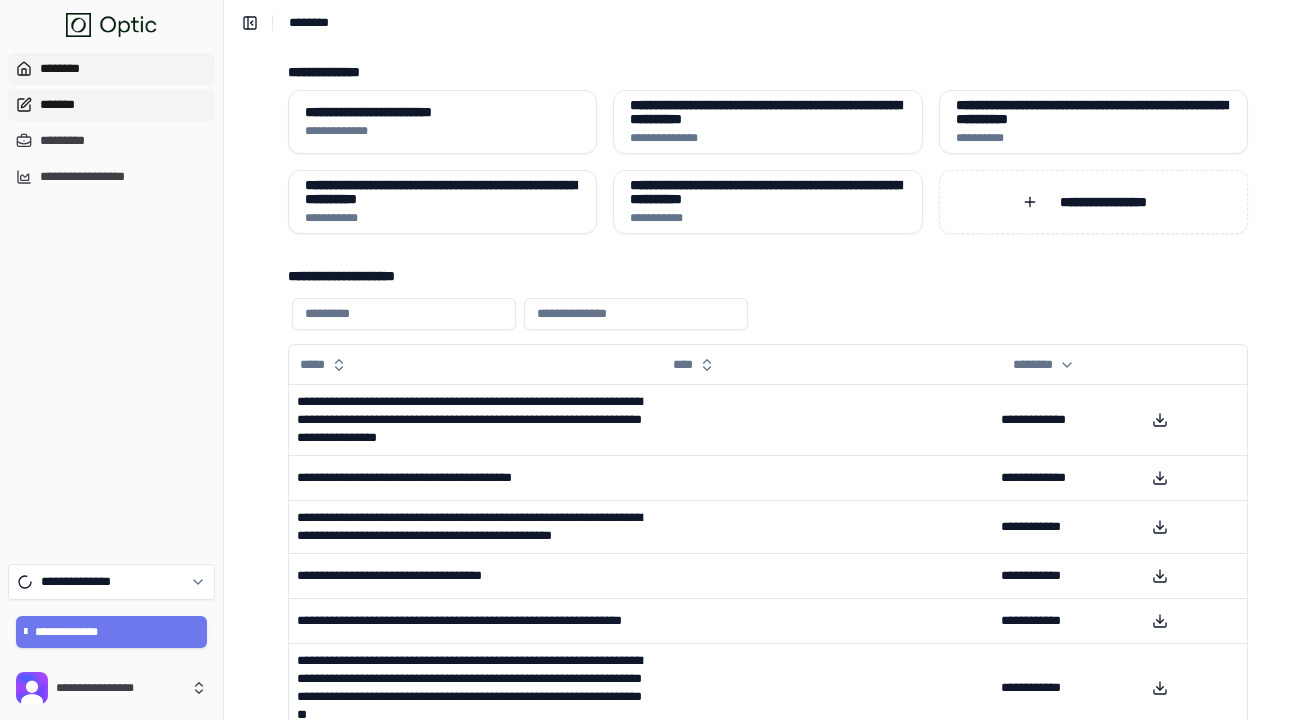 click on "*******" at bounding box center [111, 105] 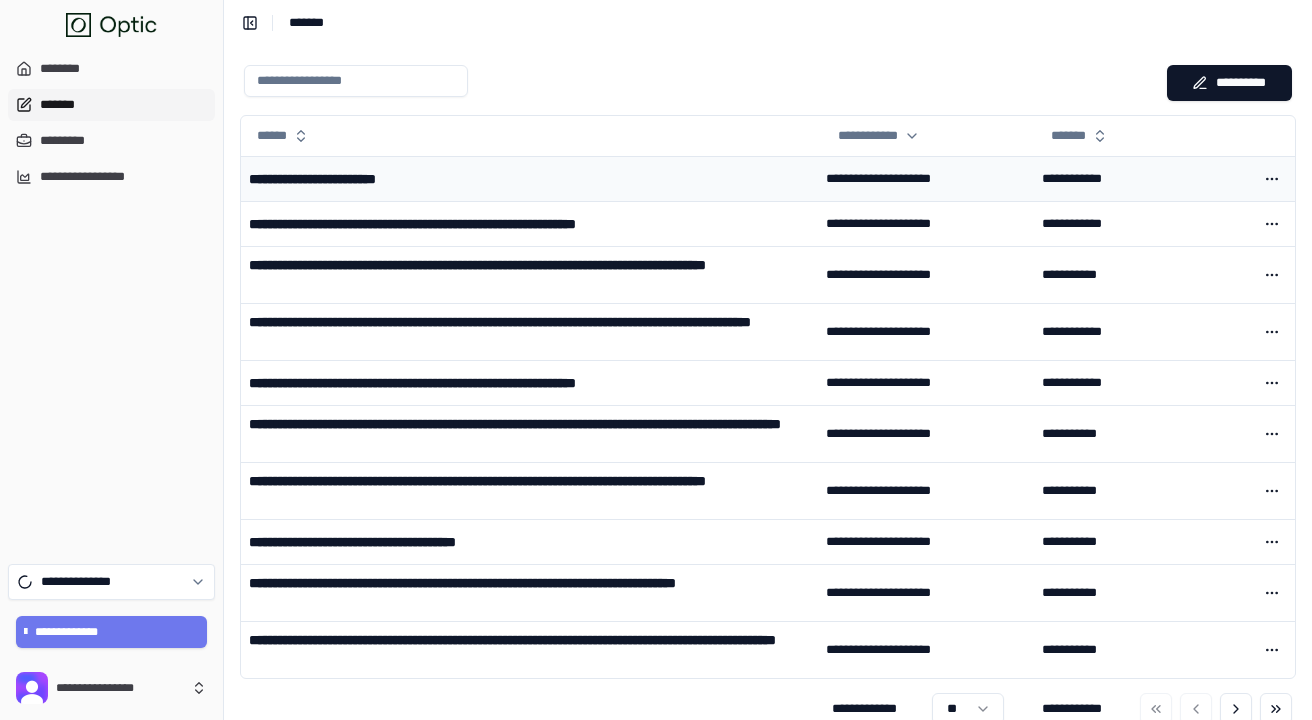 click on "**********" at bounding box center (346, 179) 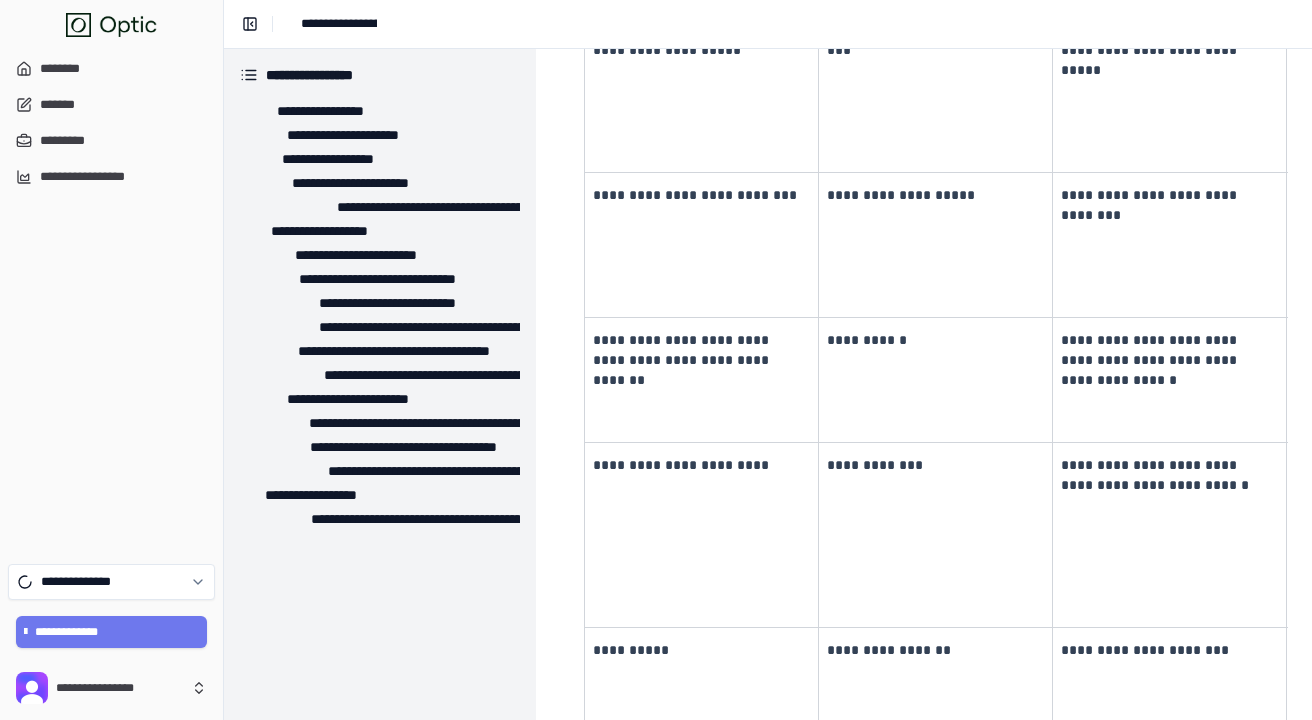 scroll, scrollTop: 11003, scrollLeft: 0, axis: vertical 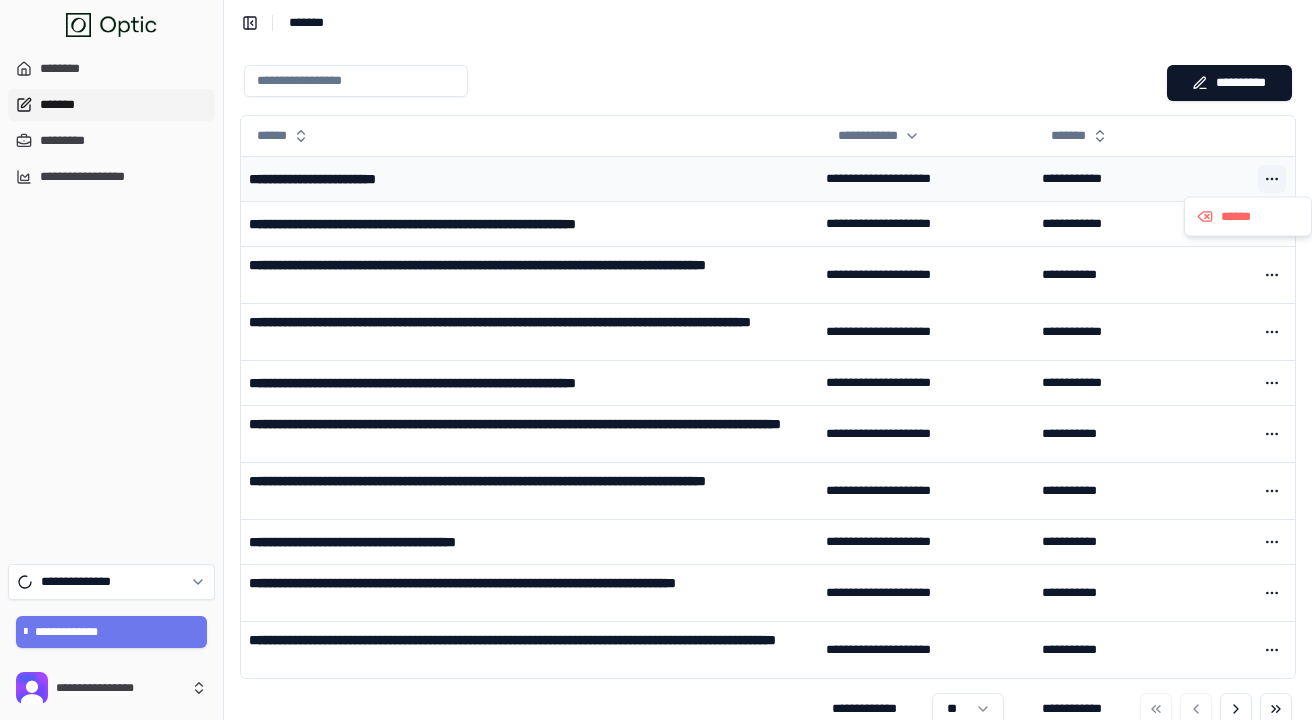 click at bounding box center [1272, 179] 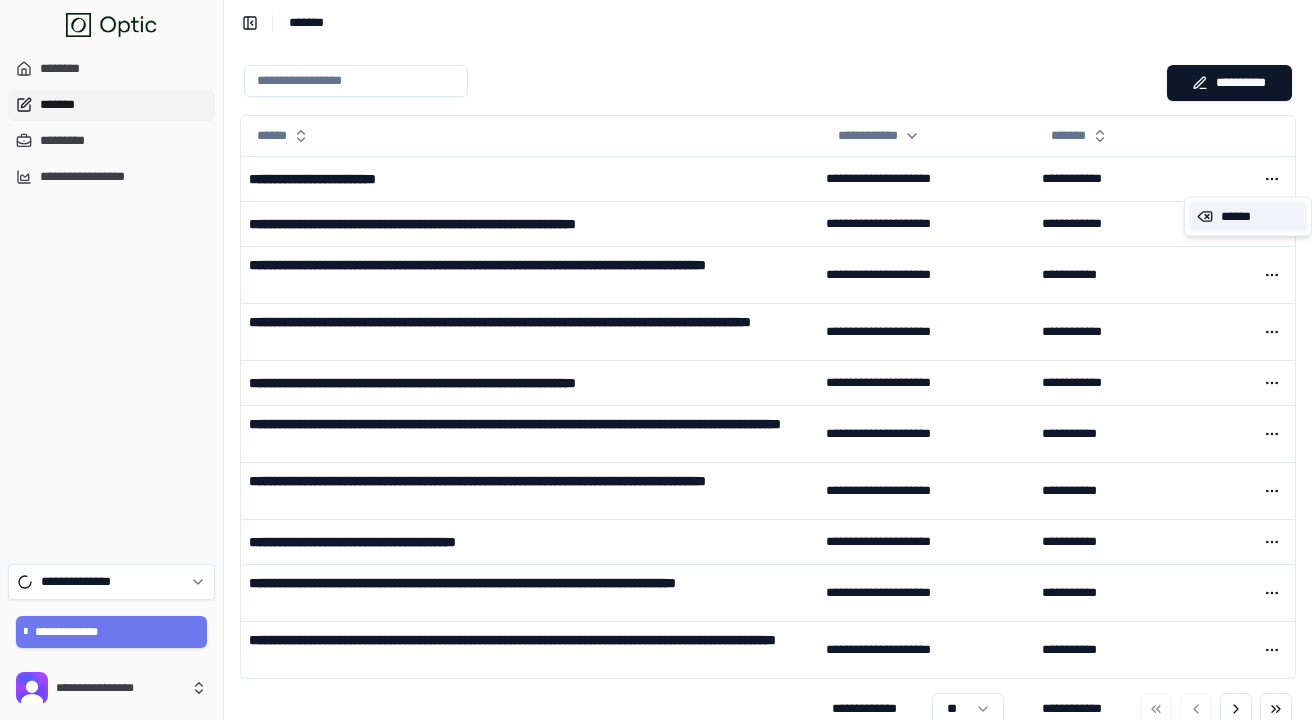click on "******" at bounding box center [1248, 217] 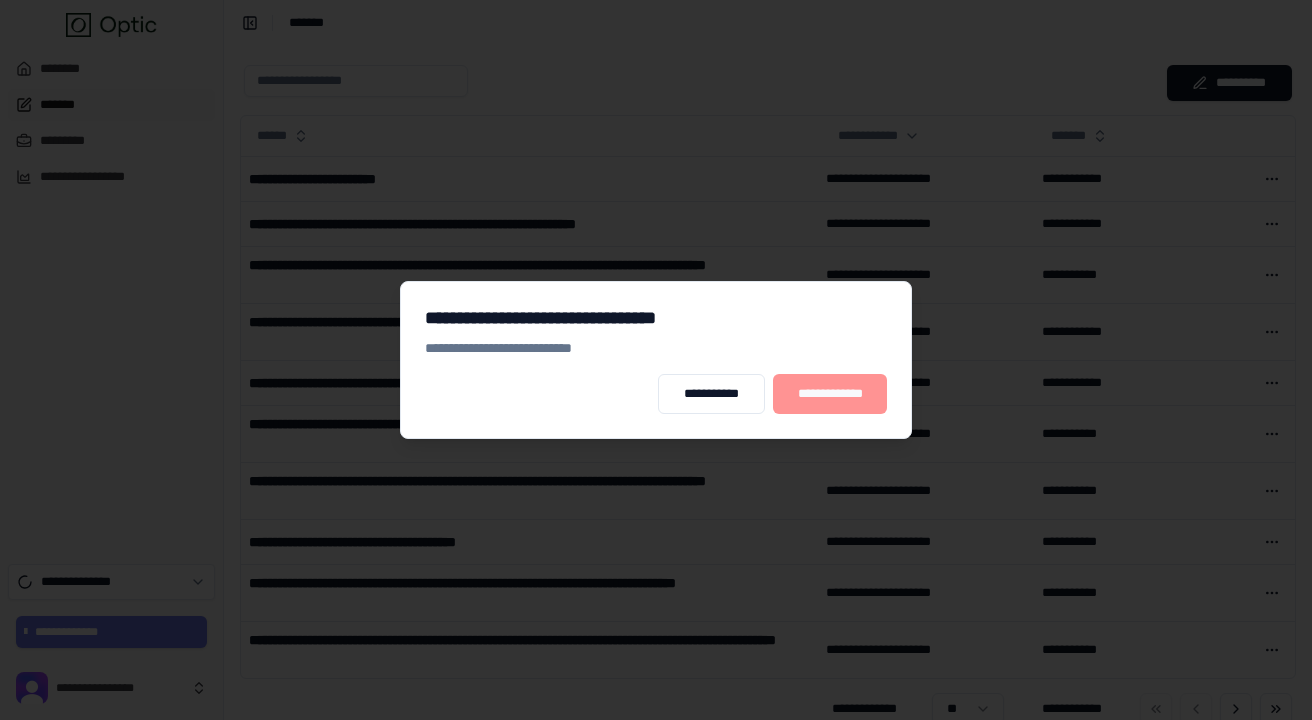 click on "**********" at bounding box center (830, 394) 